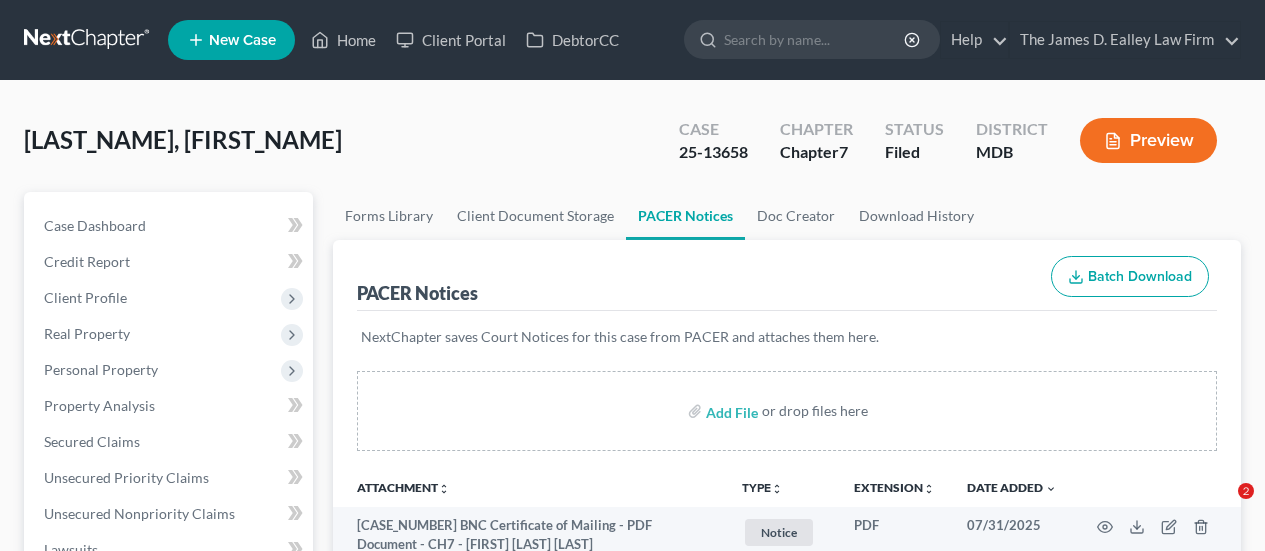 scroll, scrollTop: 500, scrollLeft: 0, axis: vertical 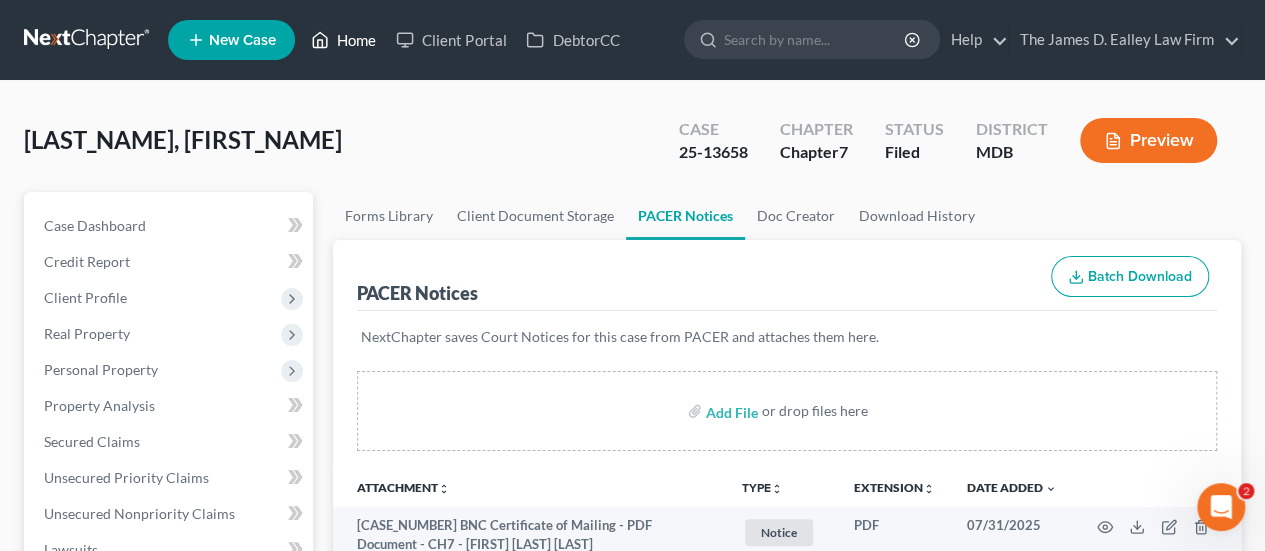 click on "Home" at bounding box center (343, 40) 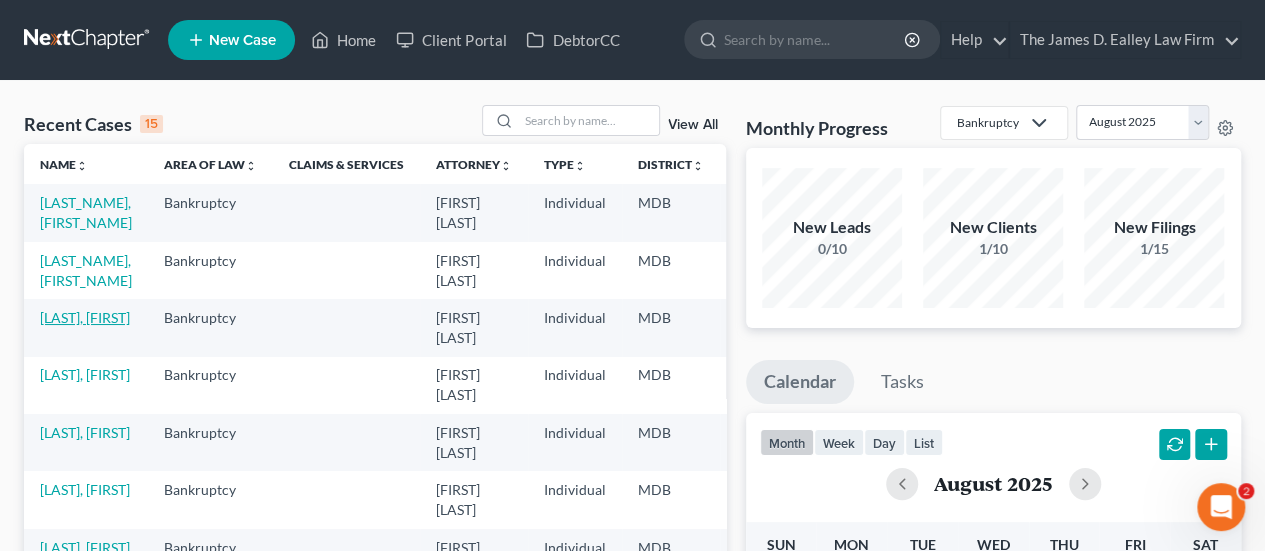 click on "[LAST], [FIRST]" at bounding box center [85, 317] 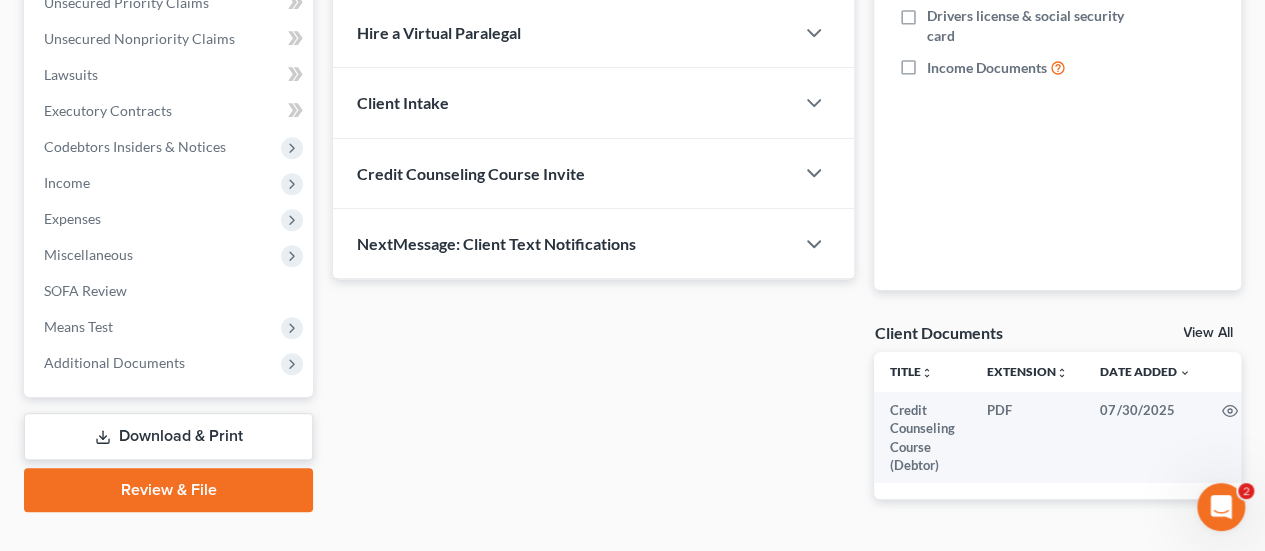 scroll, scrollTop: 500, scrollLeft: 0, axis: vertical 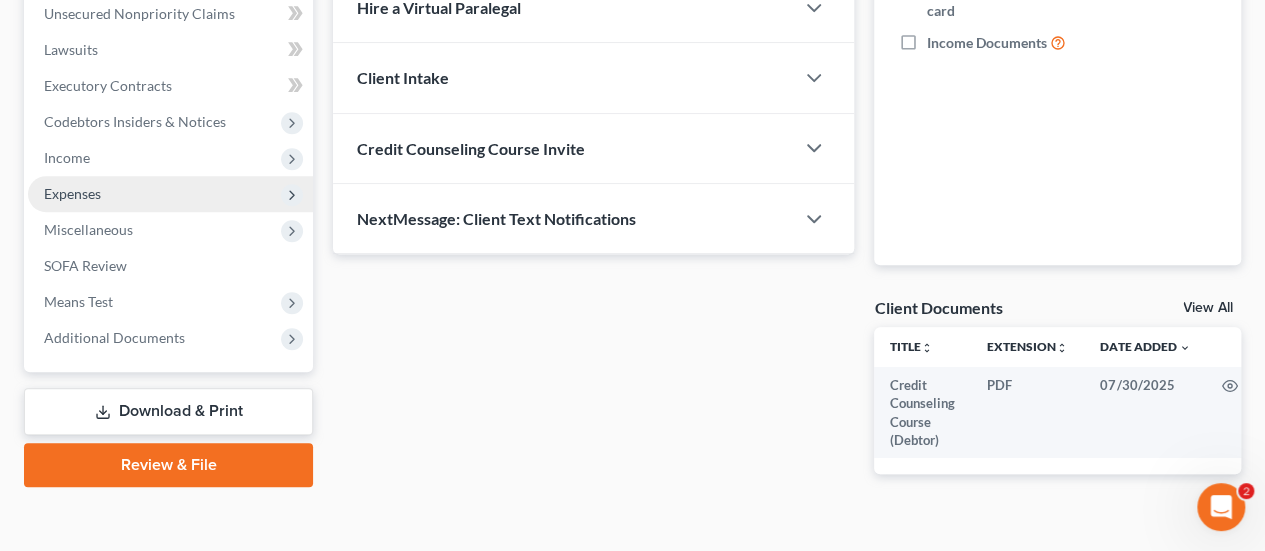 click on "Expenses" at bounding box center [170, 194] 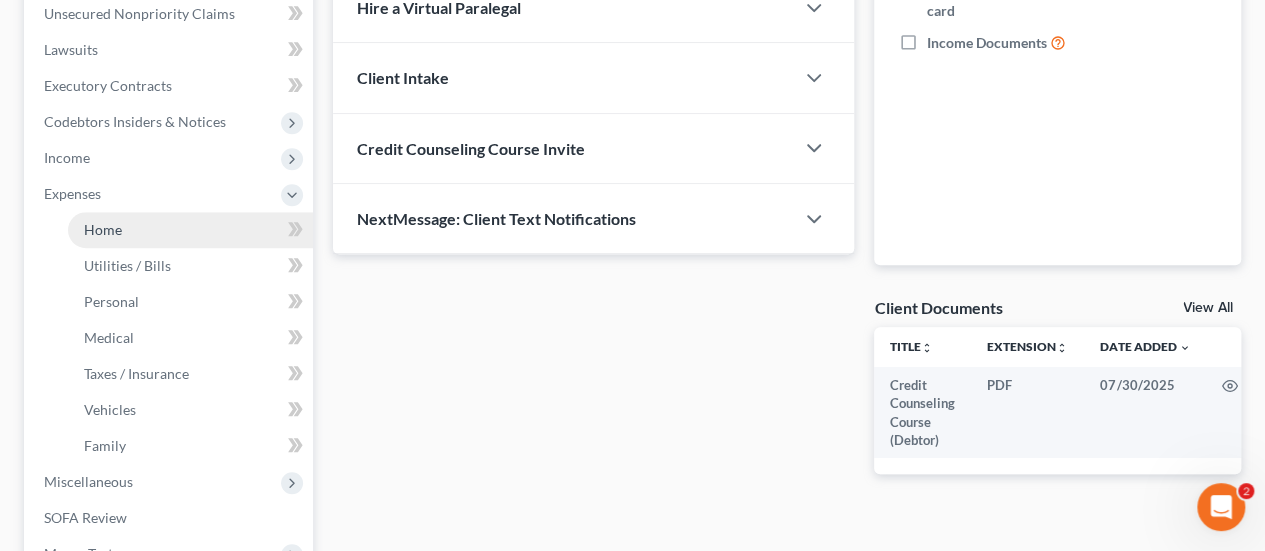click on "Home" at bounding box center [103, 229] 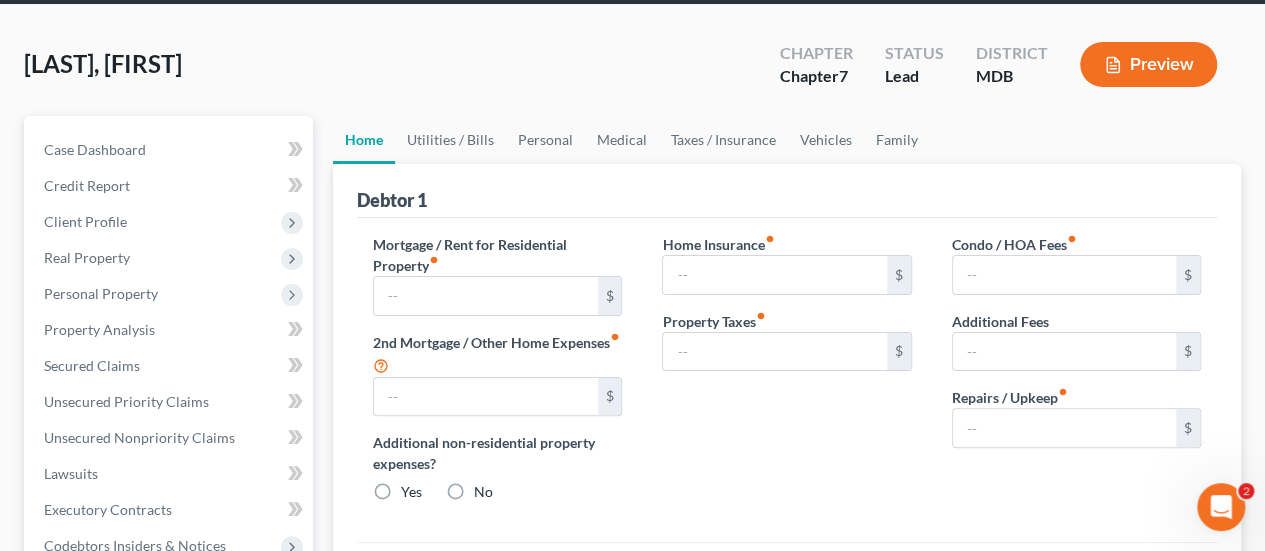 scroll, scrollTop: 0, scrollLeft: 0, axis: both 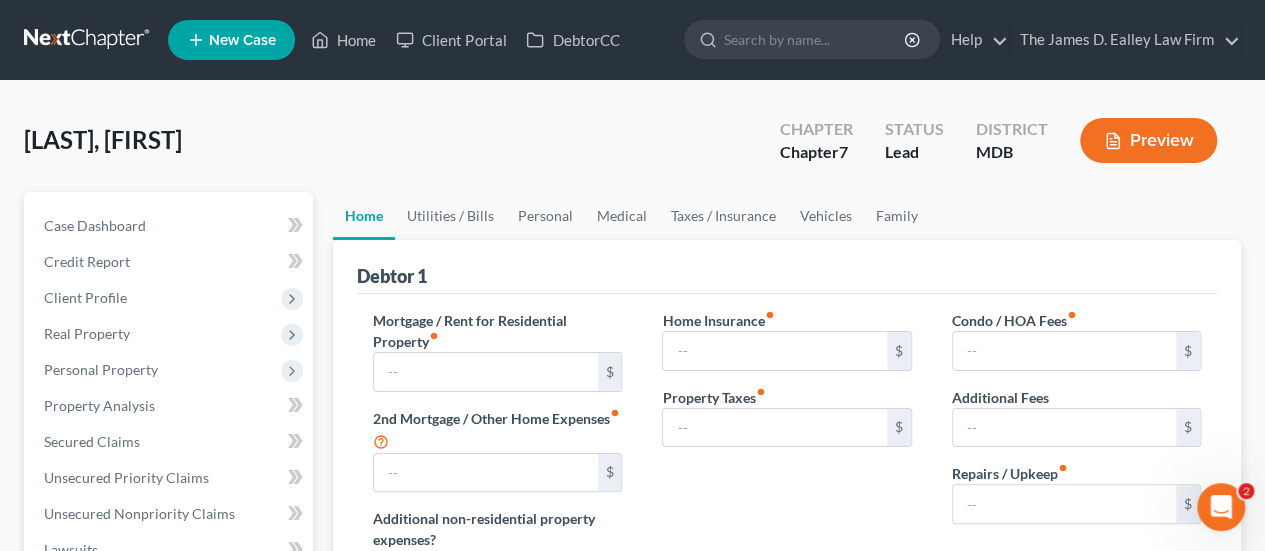 type on "0.00" 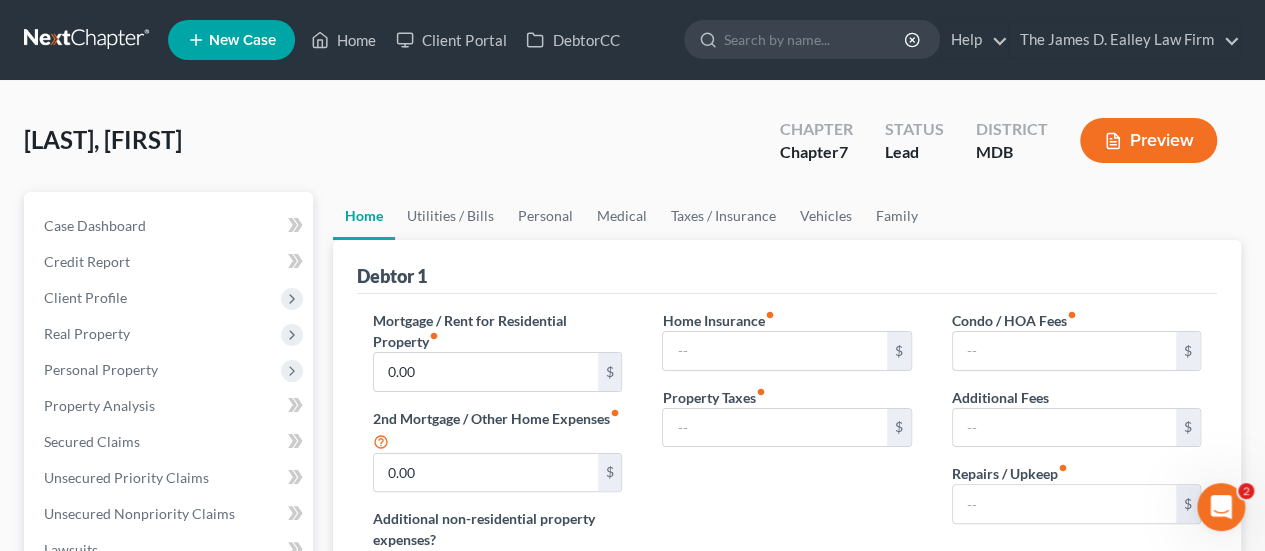 radio on "true" 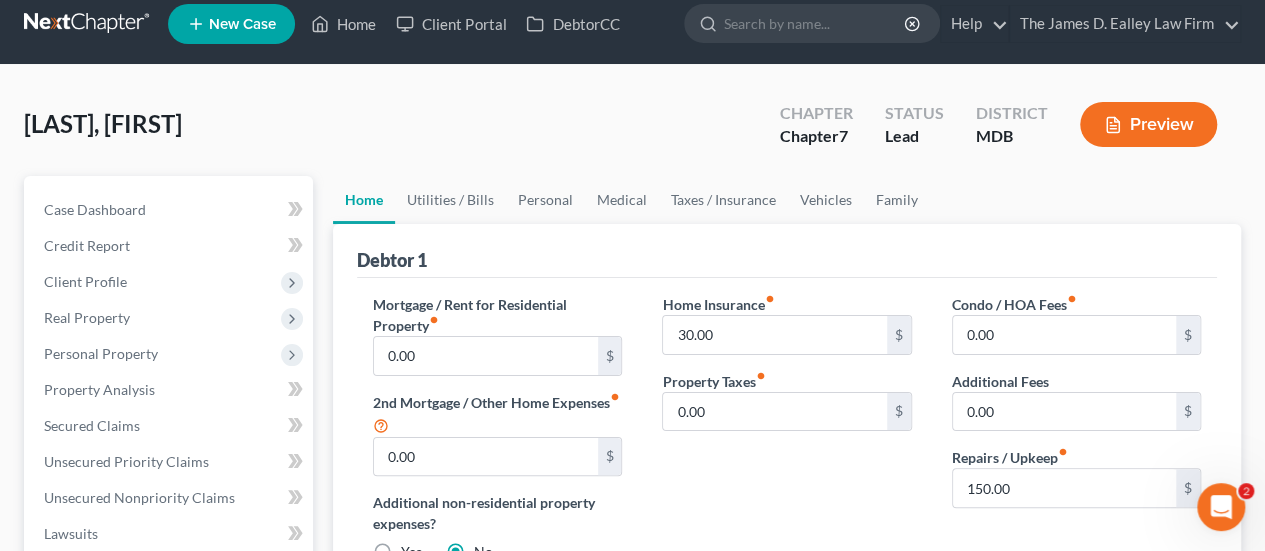 scroll, scrollTop: 0, scrollLeft: 0, axis: both 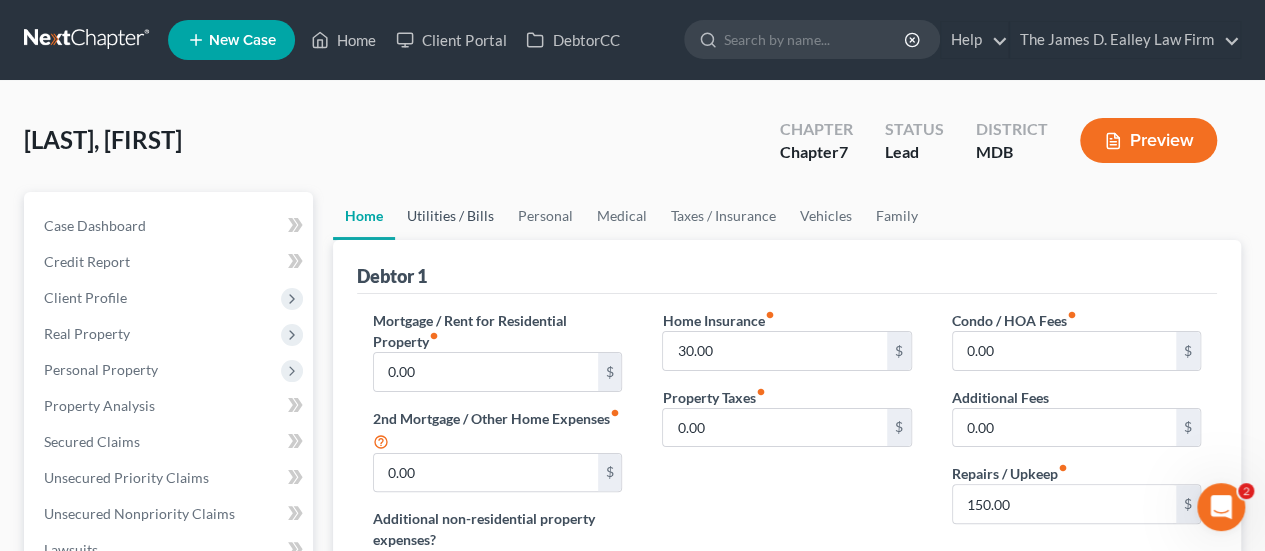 click on "Utilities / Bills" at bounding box center [450, 216] 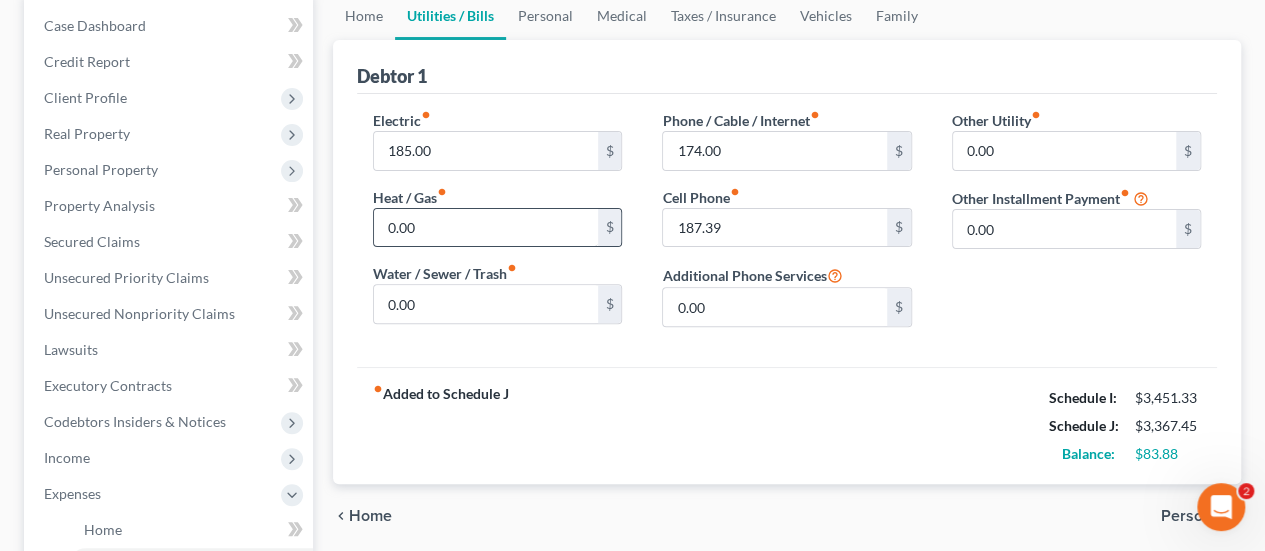 scroll, scrollTop: 100, scrollLeft: 0, axis: vertical 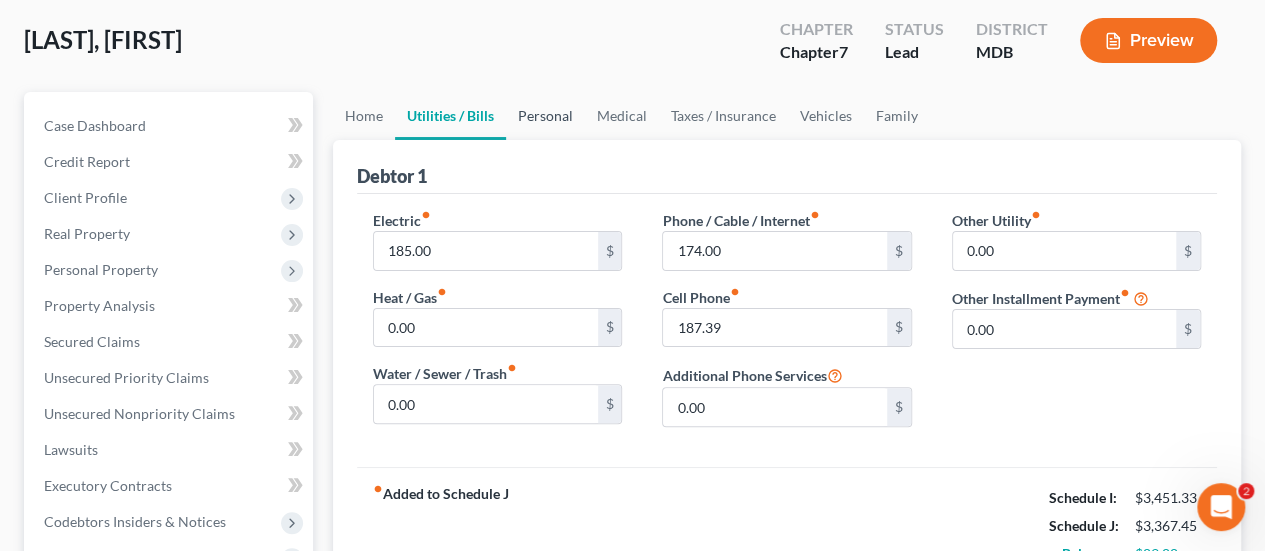 click on "Personal" at bounding box center (545, 116) 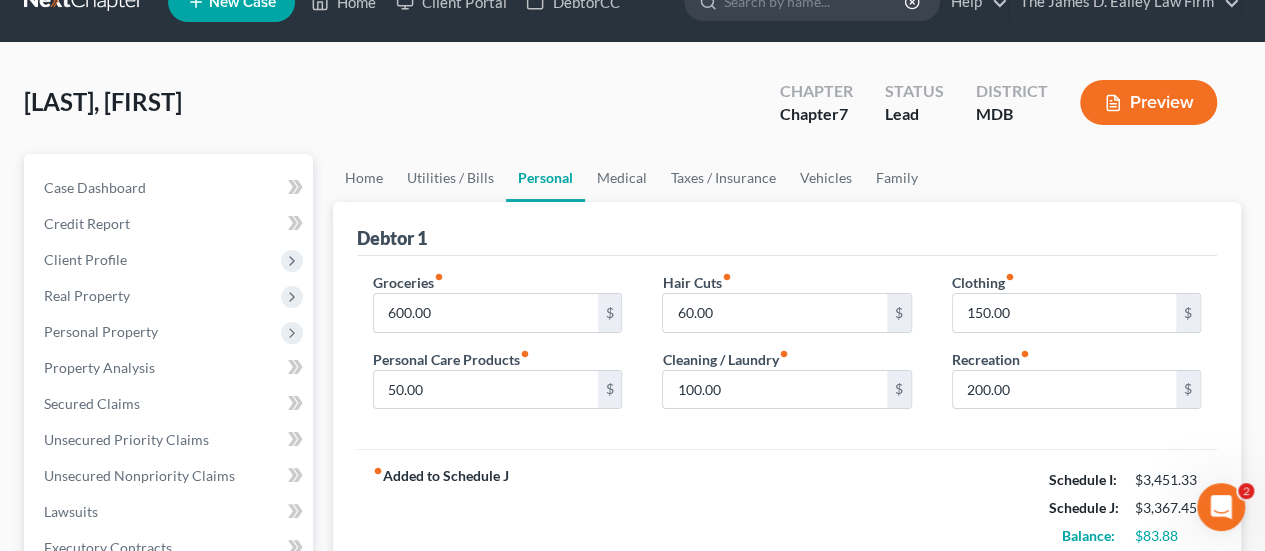 scroll, scrollTop: 0, scrollLeft: 0, axis: both 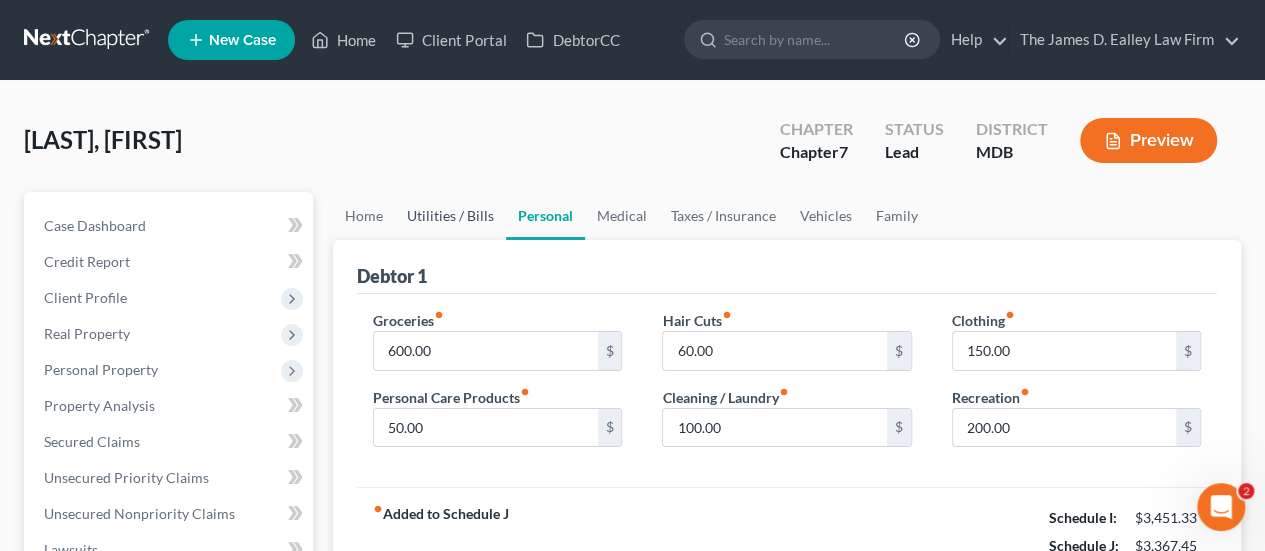 click on "Utilities / Bills" at bounding box center [450, 216] 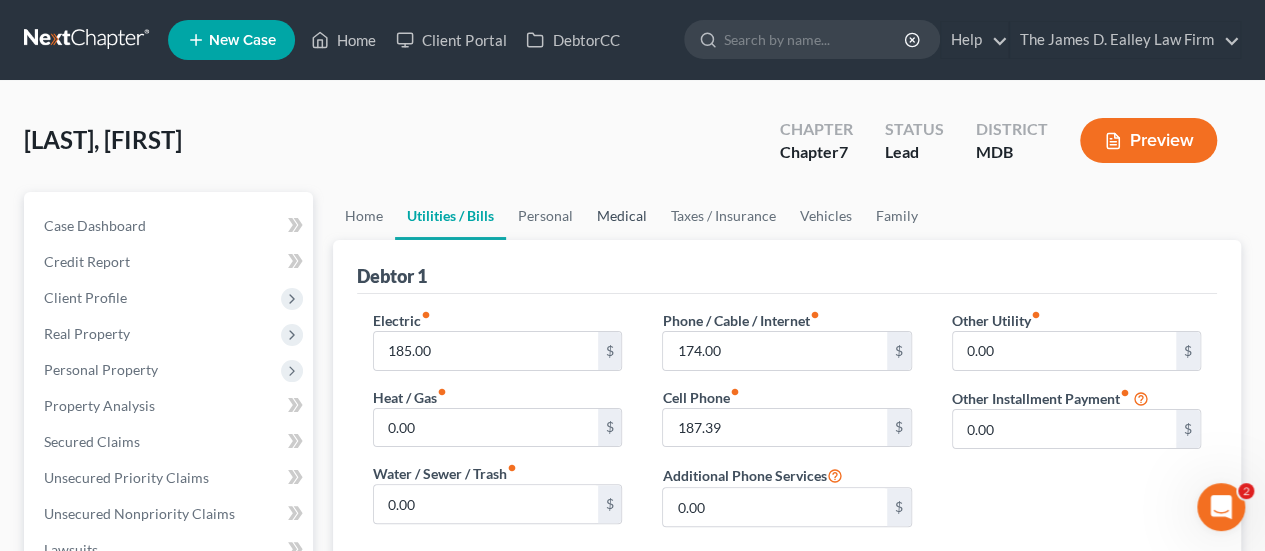 click on "Medical" at bounding box center (622, 216) 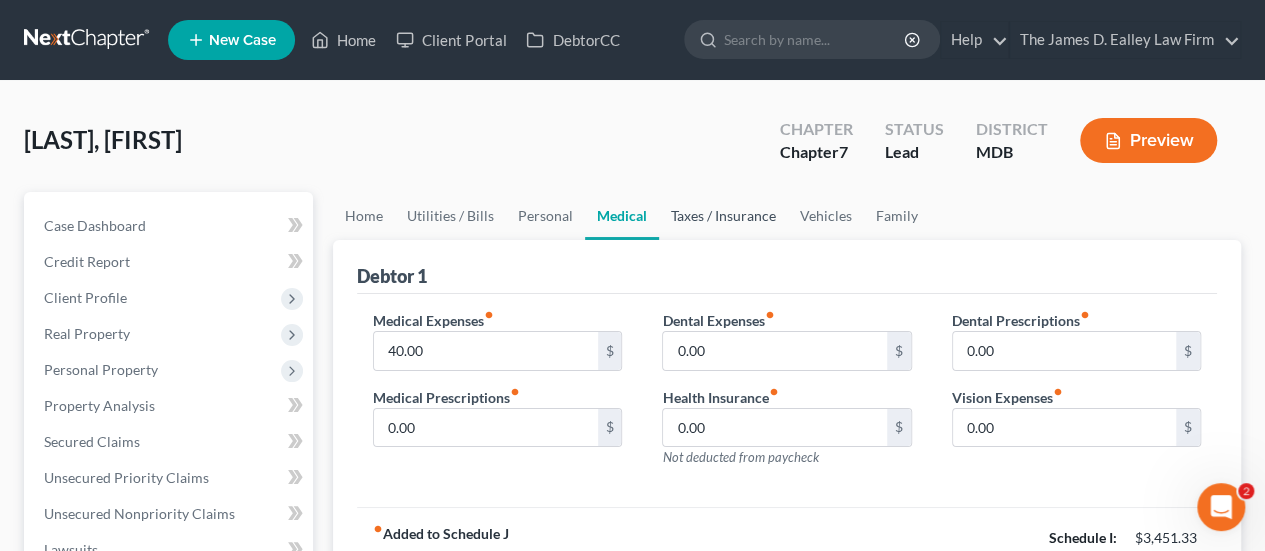 click on "Taxes / Insurance" at bounding box center (723, 216) 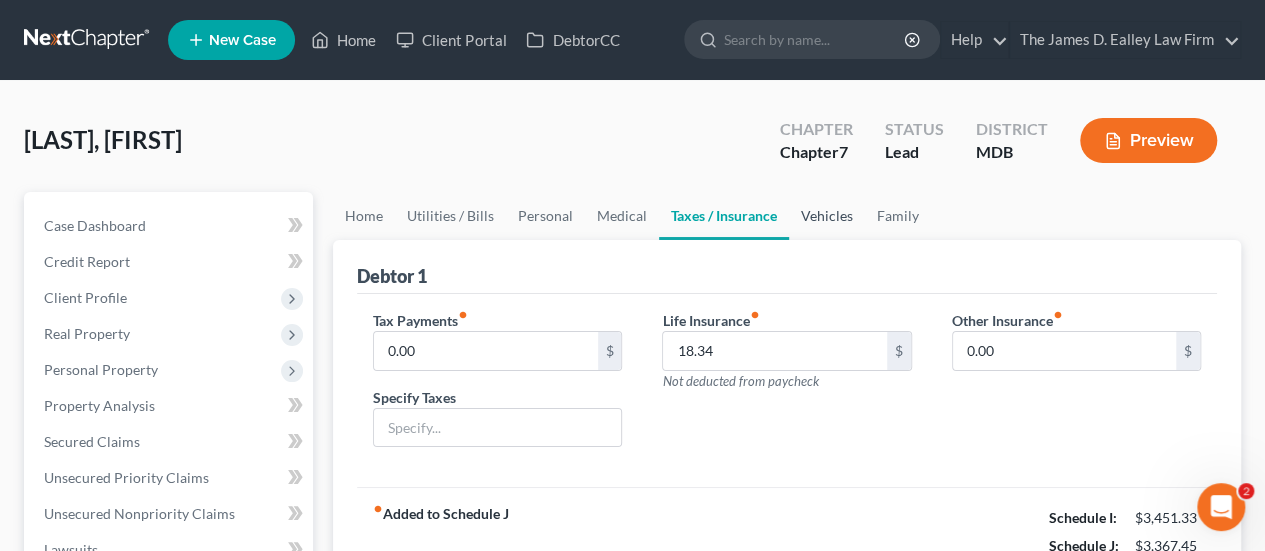 click on "Vehicles" at bounding box center (827, 216) 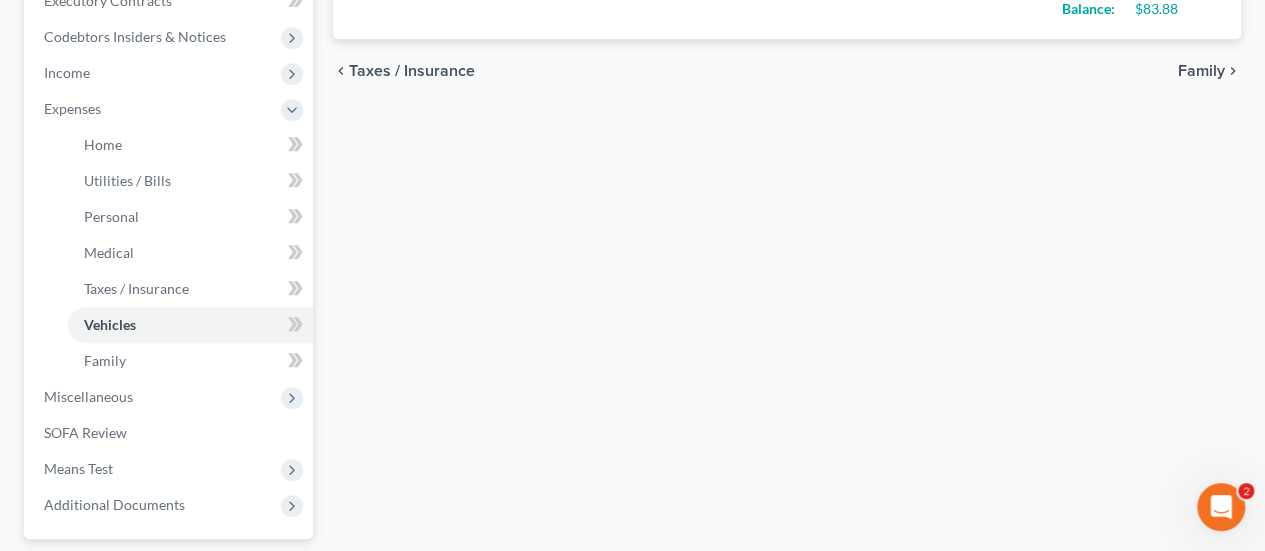 scroll, scrollTop: 761, scrollLeft: 0, axis: vertical 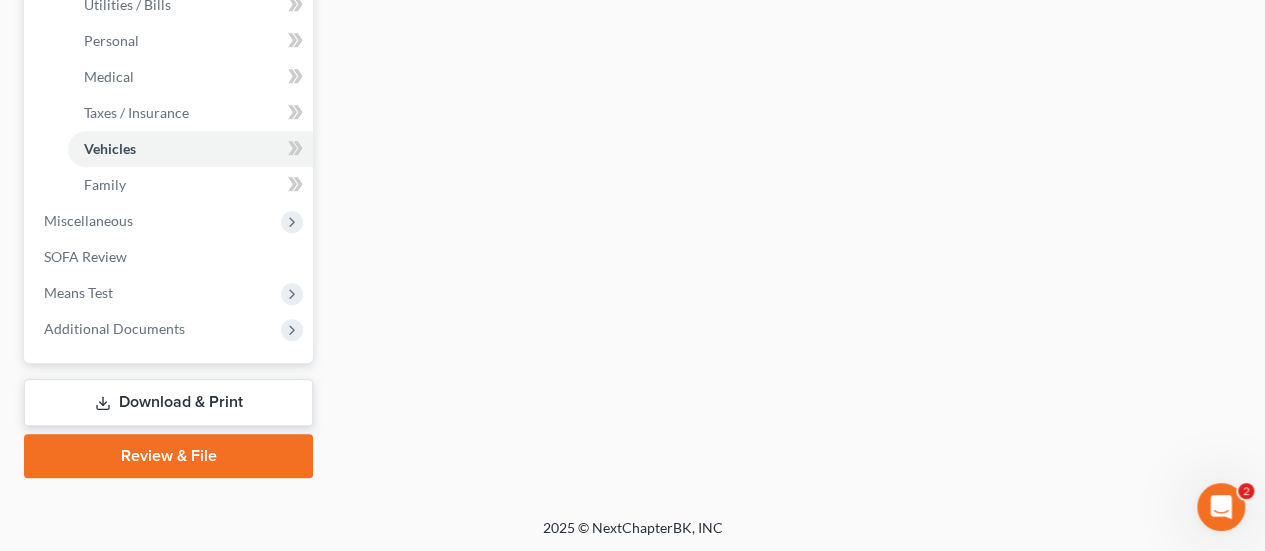 click on "Download & Print" at bounding box center [168, 402] 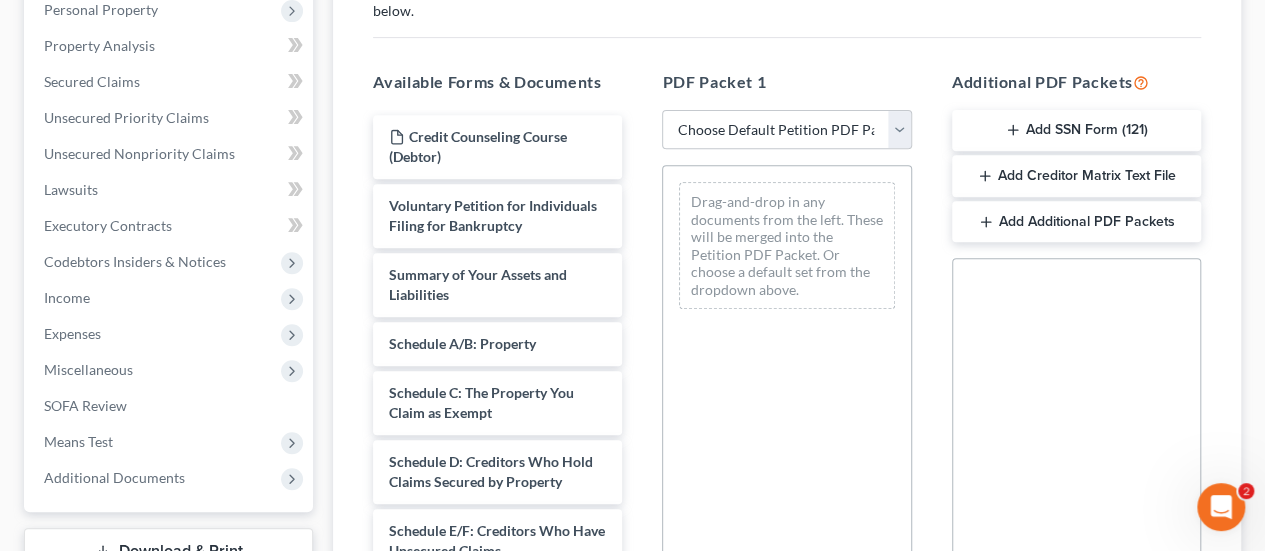 scroll, scrollTop: 400, scrollLeft: 0, axis: vertical 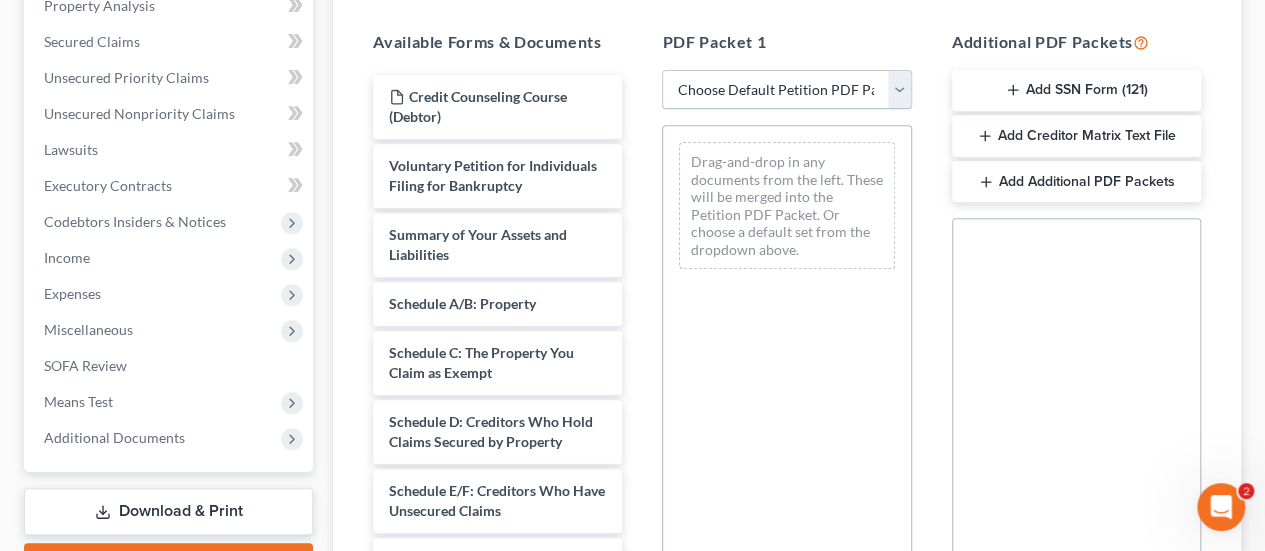 click on "Choose Default Petition PDF Packet Complete Bankruptcy Petition (all forms and schedules) Emergency Filing Forms (Petition and Creditor List Only) Amended Forms Signature Pages Only" at bounding box center (786, 90) 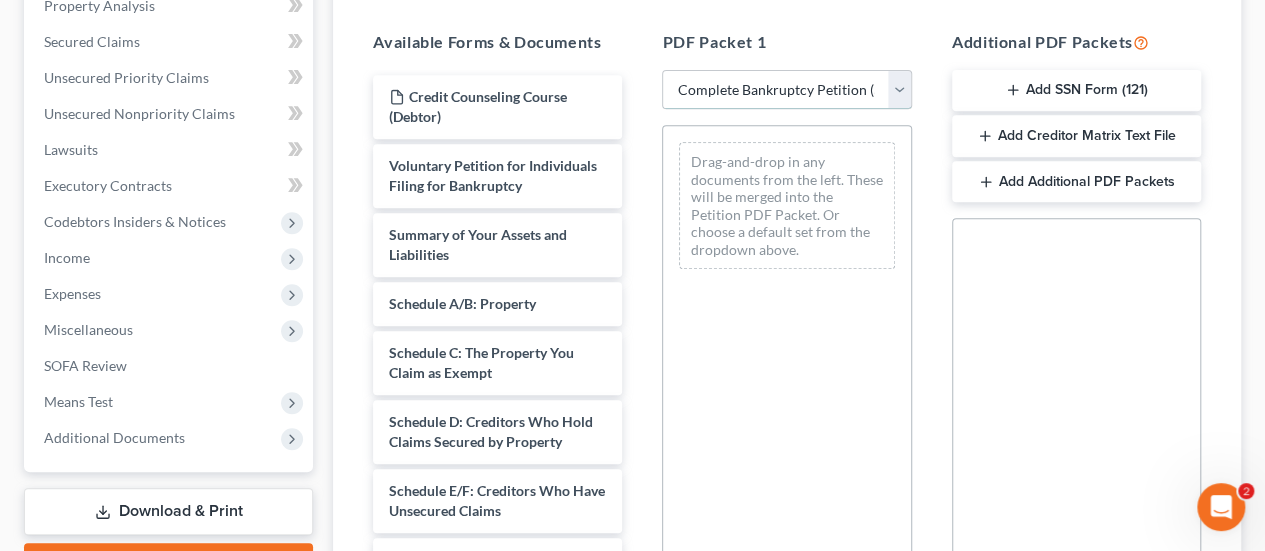 click on "Choose Default Petition PDF Packet Complete Bankruptcy Petition (all forms and schedules) Emergency Filing Forms (Petition and Creditor List Only) Amended Forms Signature Pages Only" at bounding box center [786, 90] 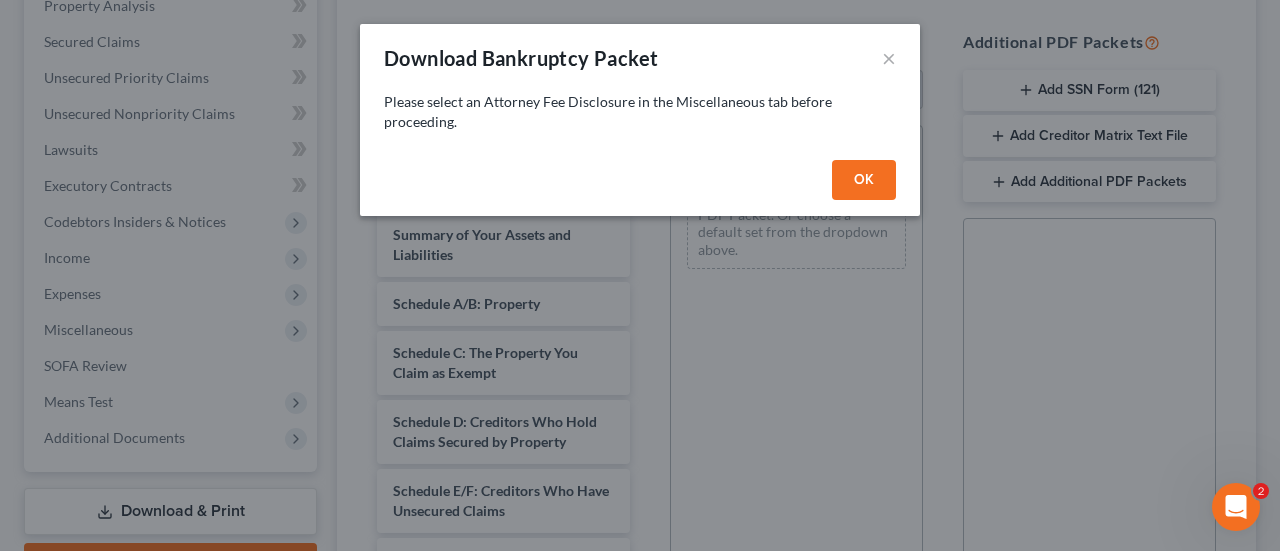 click on "OK" at bounding box center (864, 180) 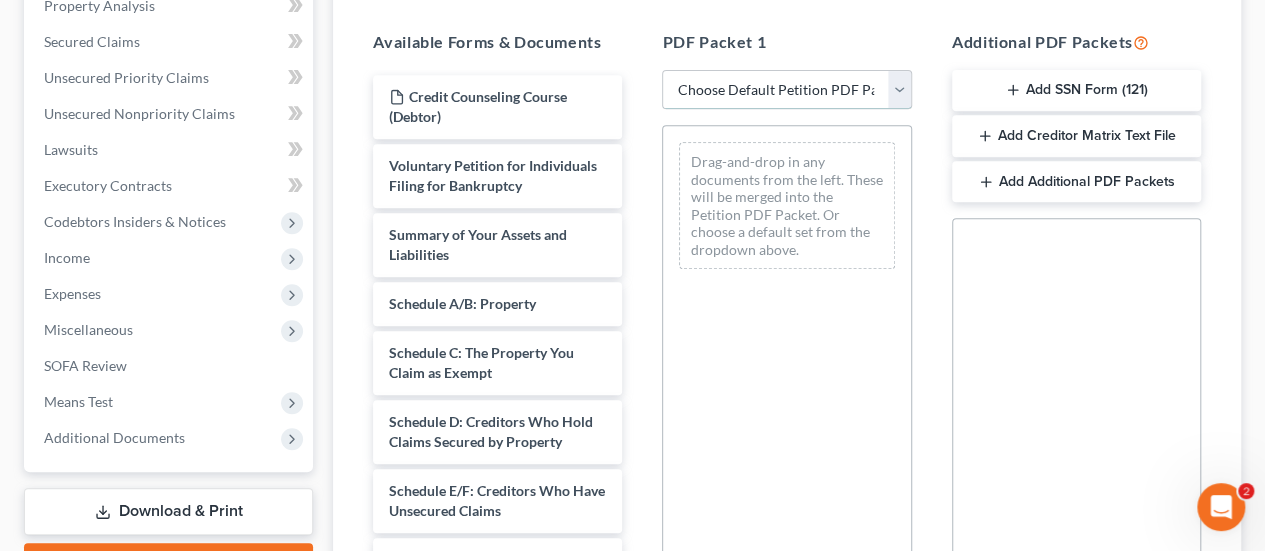 click on "Choose Default Petition PDF Packet Complete Bankruptcy Petition (all forms and schedules) Emergency Filing Forms (Petition and Creditor List Only) Amended Forms Signature Pages Only" at bounding box center (786, 90) 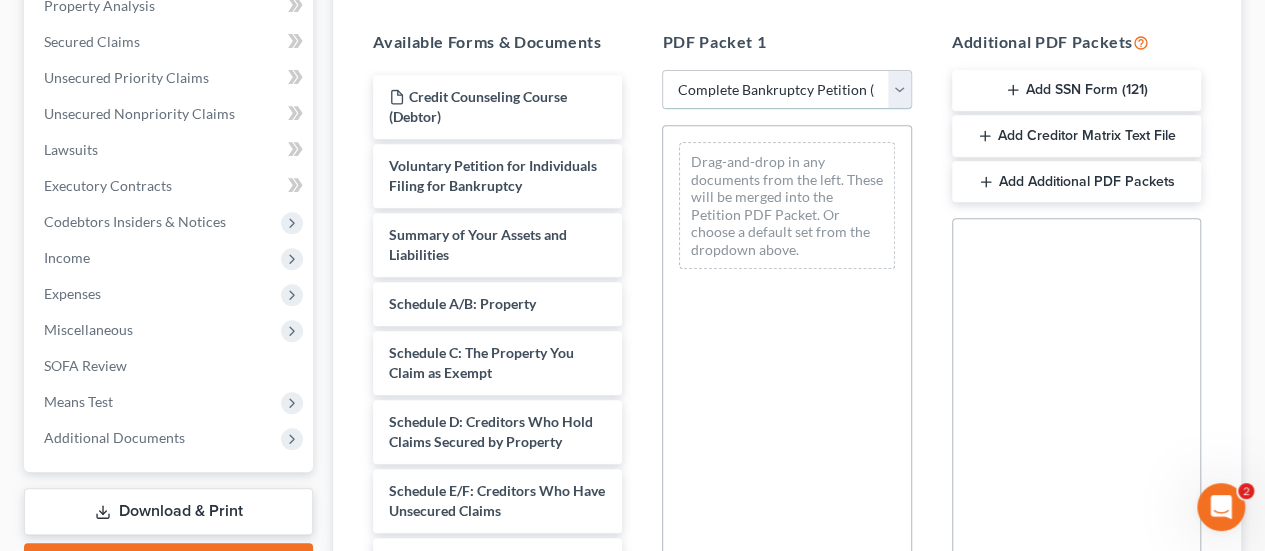 click on "Choose Default Petition PDF Packet Complete Bankruptcy Petition (all forms and schedules) Emergency Filing Forms (Petition and Creditor List Only) Amended Forms Signature Pages Only" at bounding box center (786, 90) 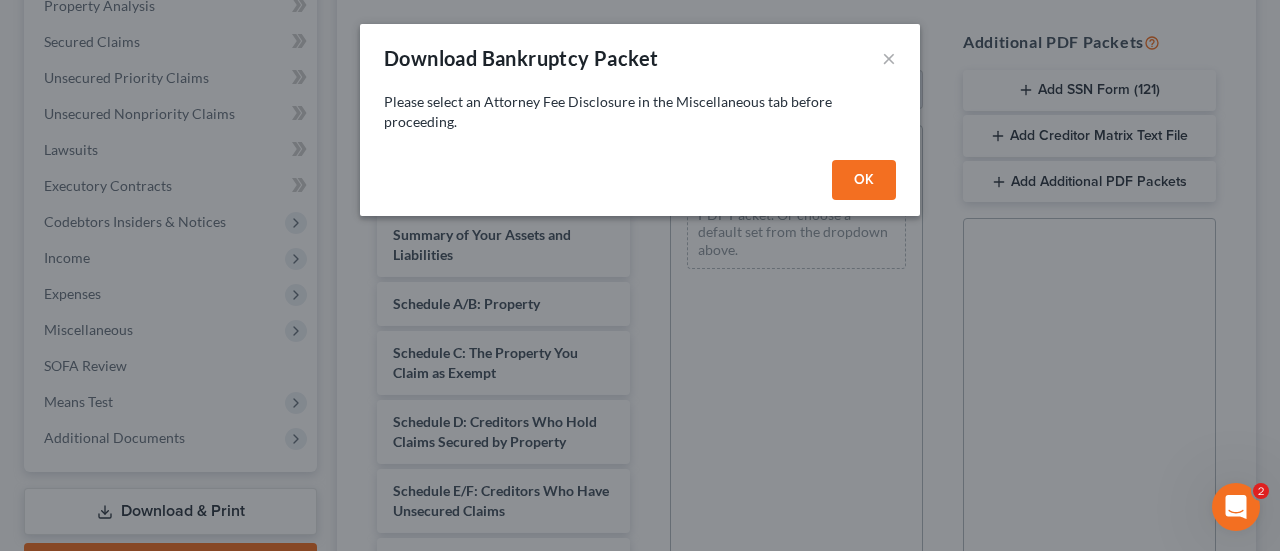 click on "OK" at bounding box center [864, 180] 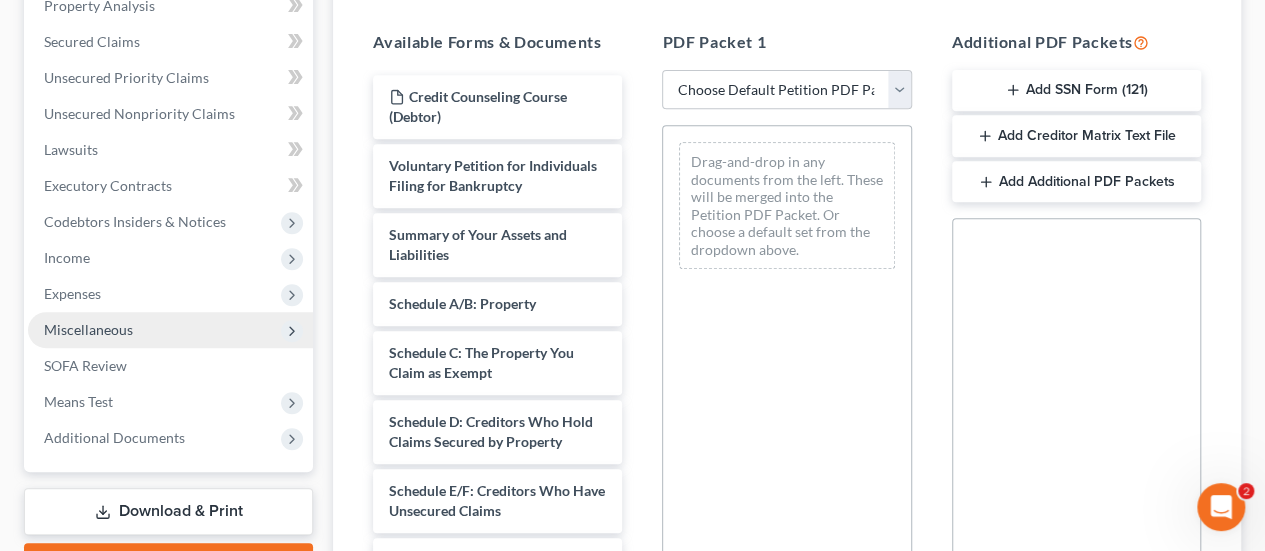 click on "Miscellaneous" at bounding box center [170, 330] 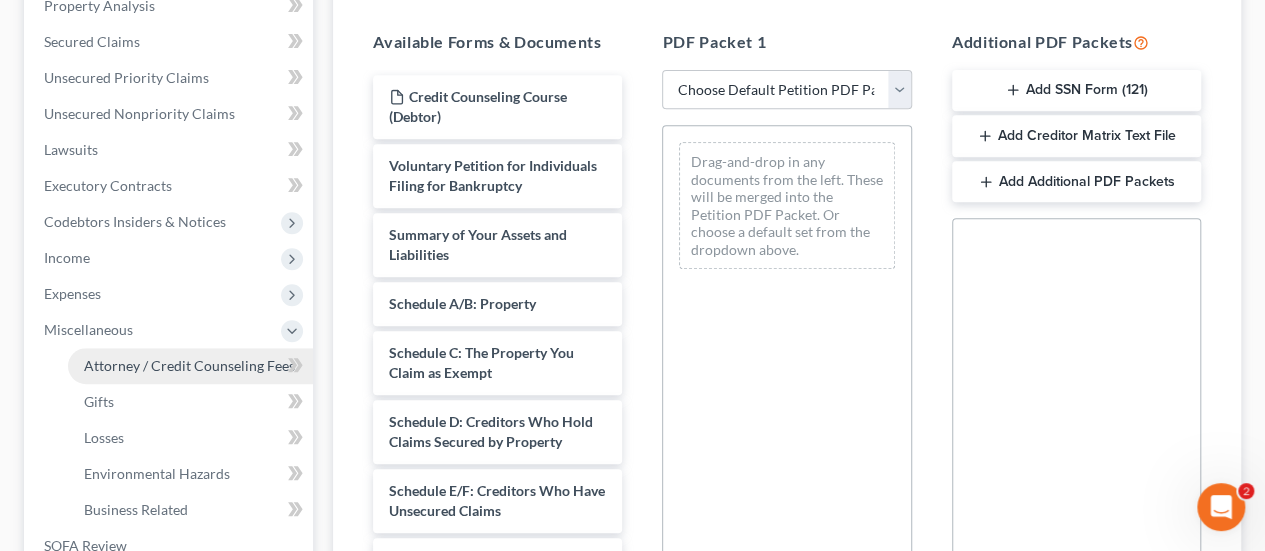click on "Attorney / Credit Counseling Fees" at bounding box center [189, 365] 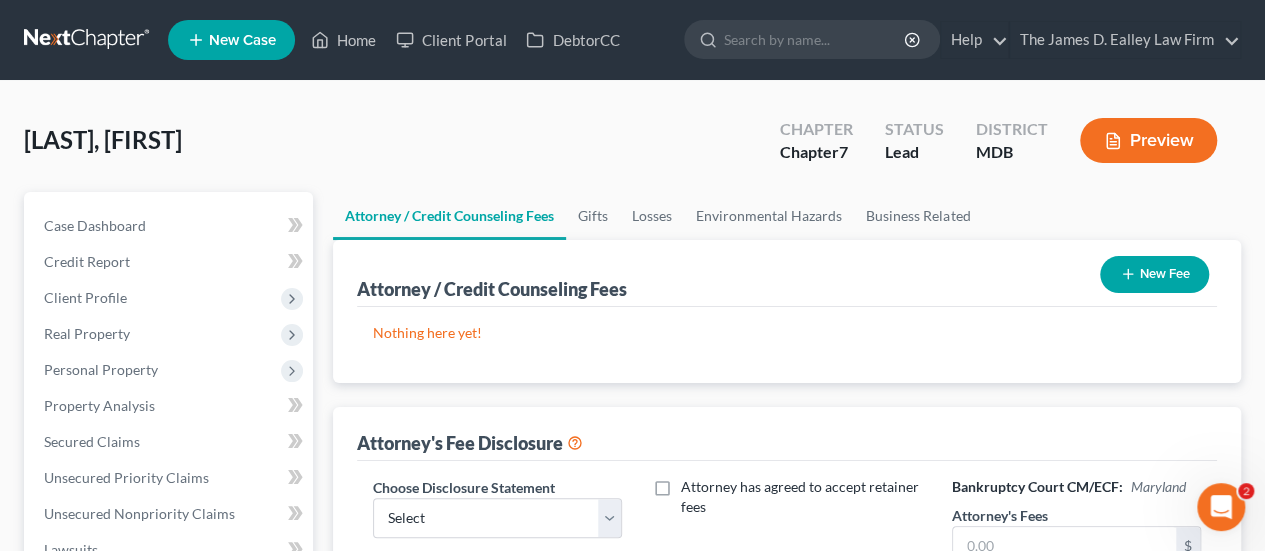 scroll, scrollTop: 200, scrollLeft: 0, axis: vertical 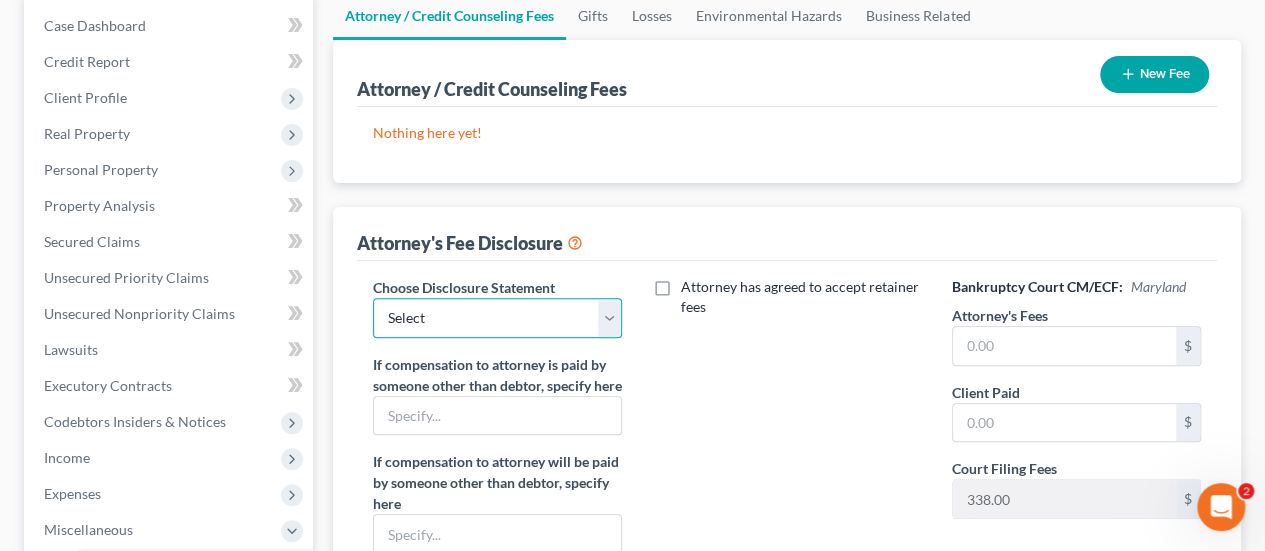 drag, startPoint x: 538, startPoint y: 311, endPoint x: 512, endPoint y: 333, distance: 34.058773 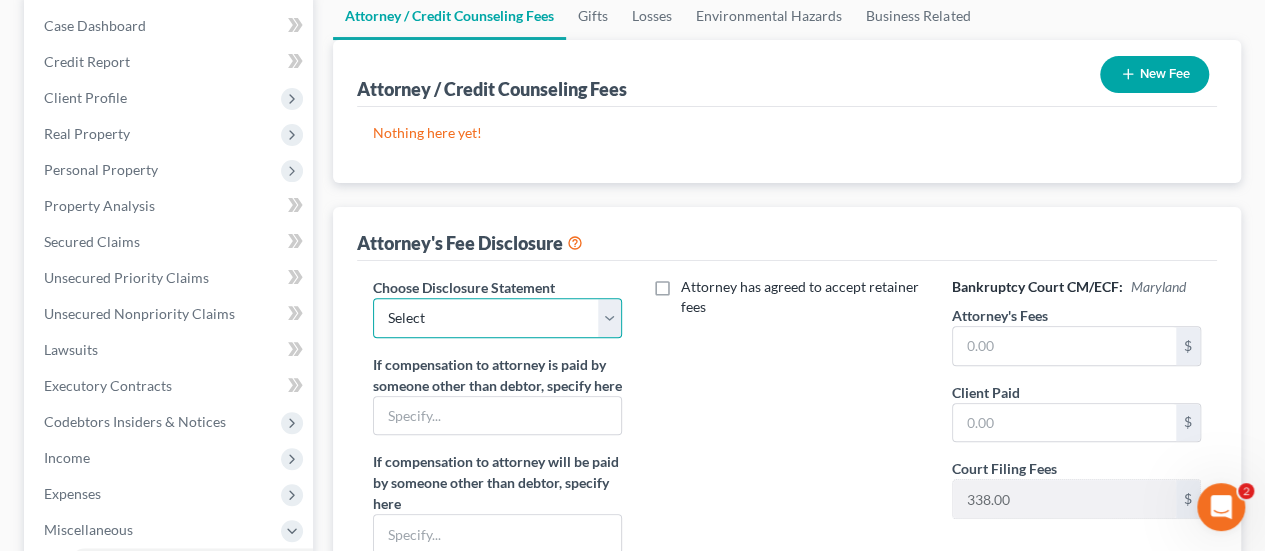 click on "Select Attorney Disclosure" at bounding box center [497, 318] 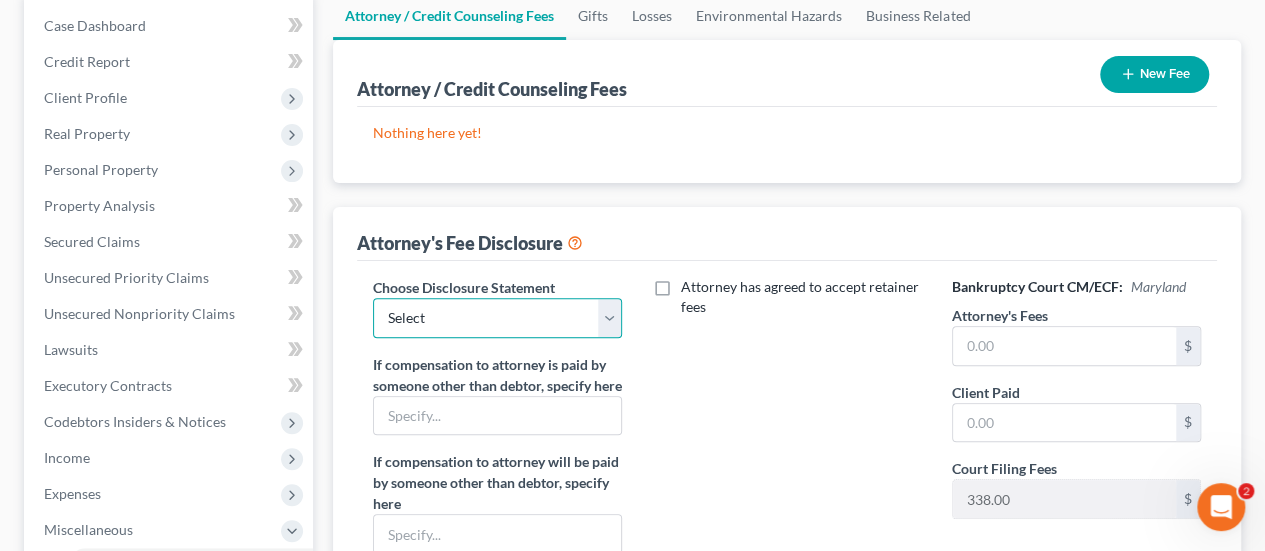 select on "0" 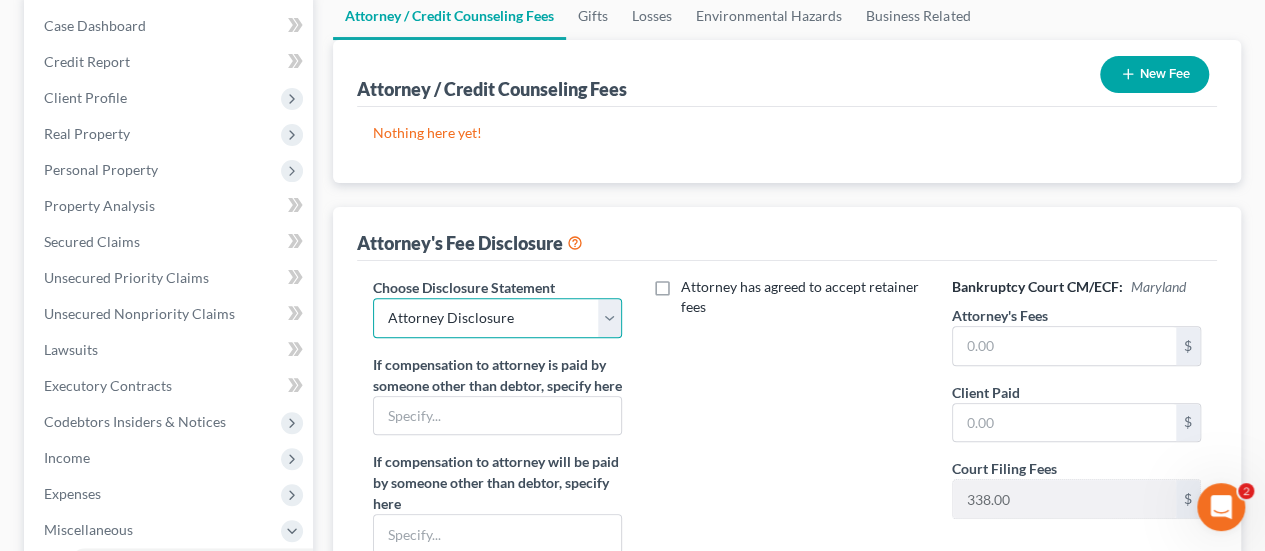 click on "Select Attorney Disclosure" at bounding box center (497, 318) 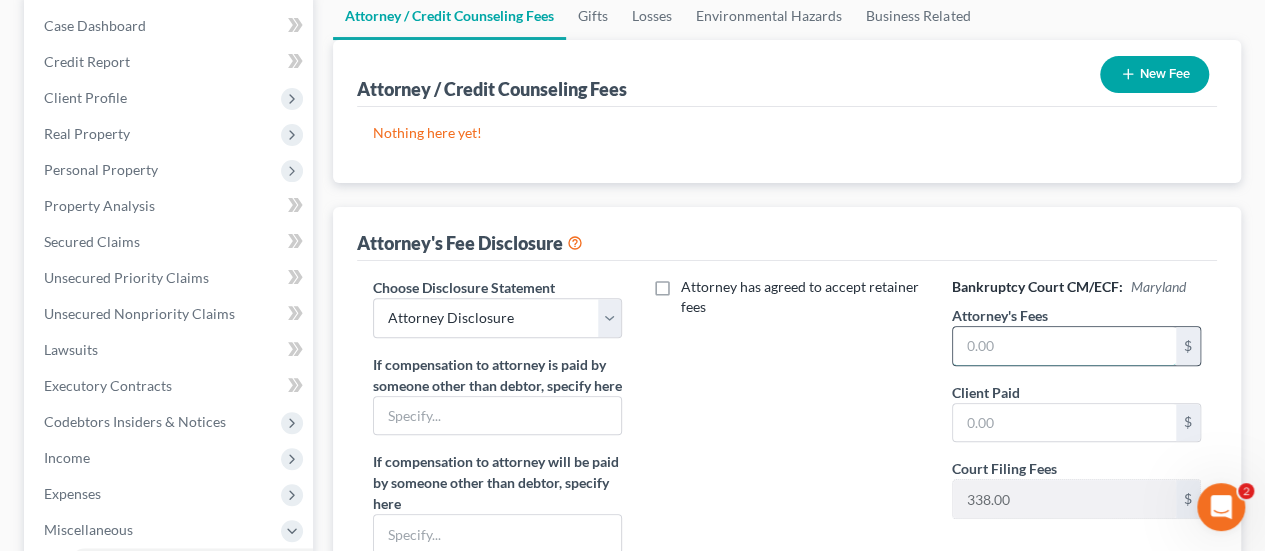 click at bounding box center [1064, 346] 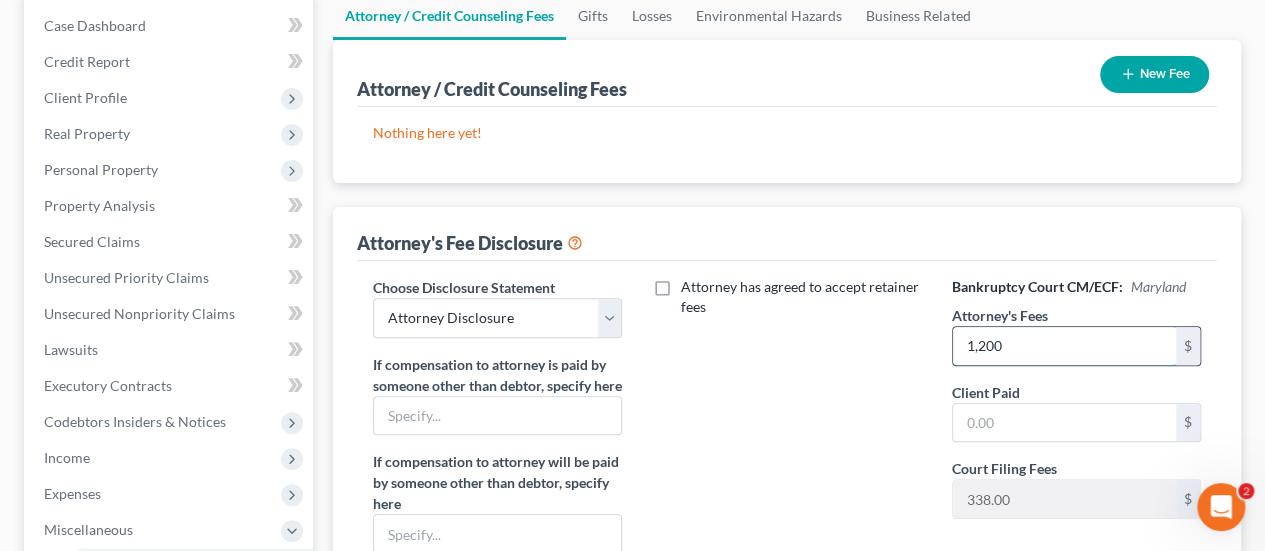 type on "1,200" 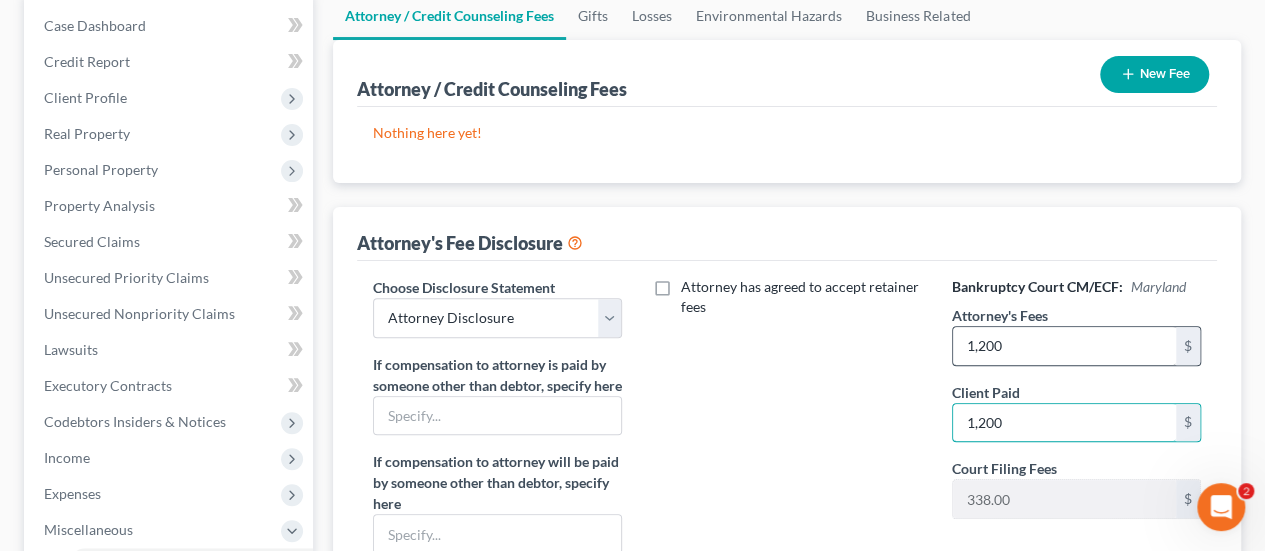 type on "1,200" 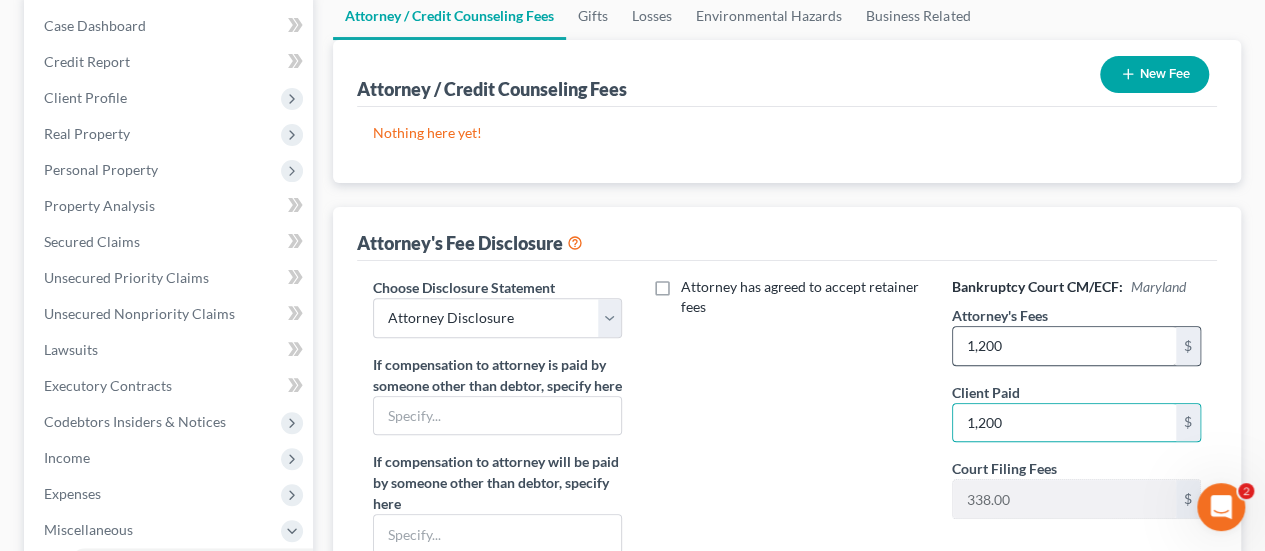 type 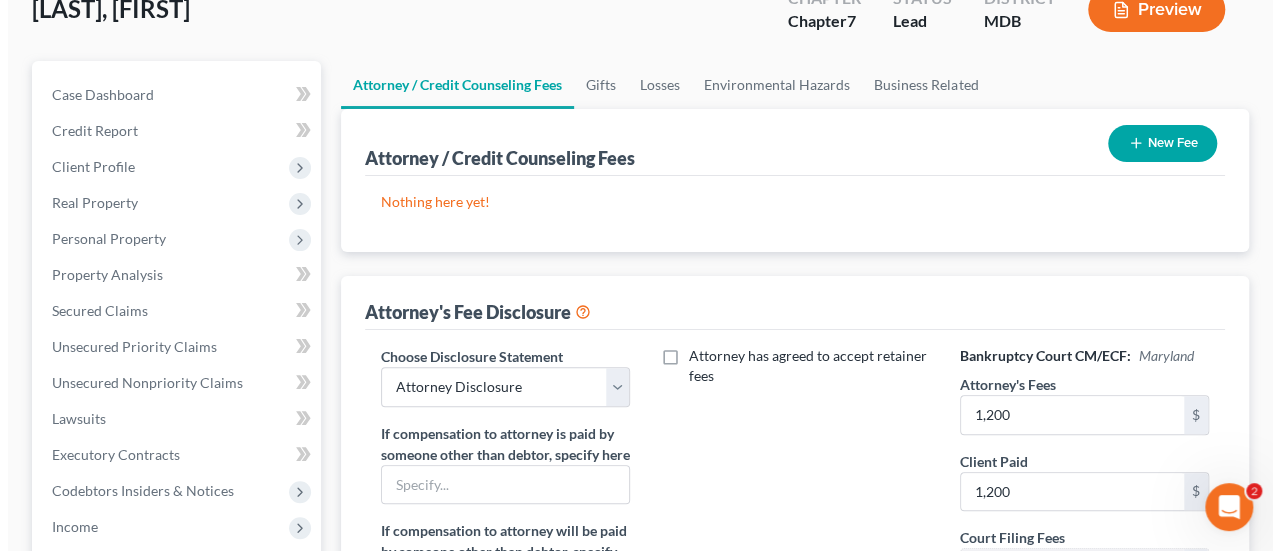 scroll, scrollTop: 67, scrollLeft: 0, axis: vertical 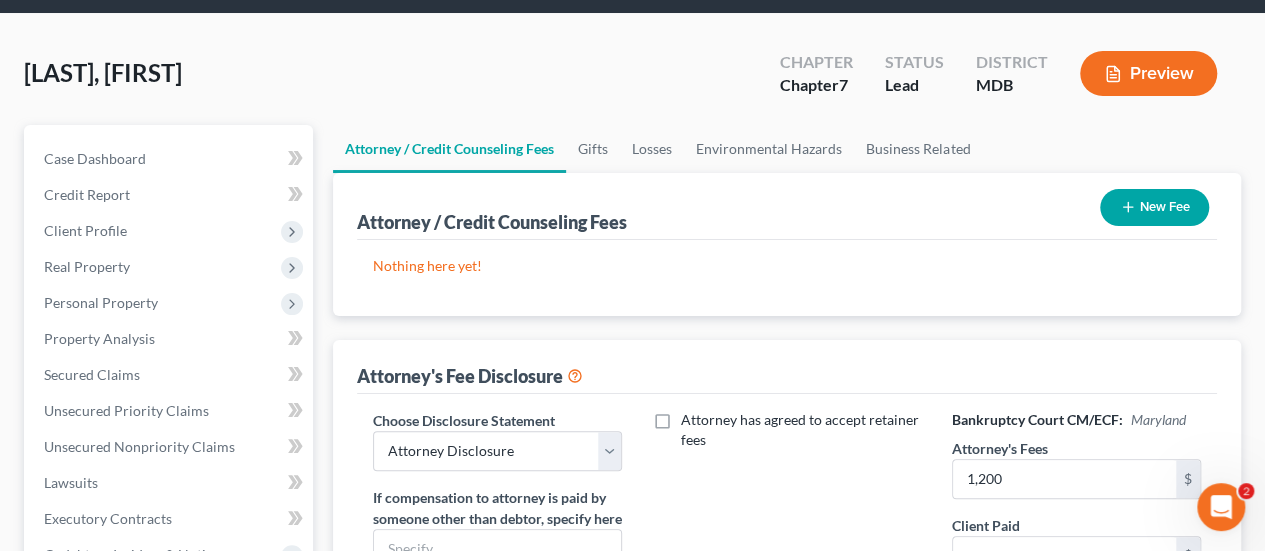 click 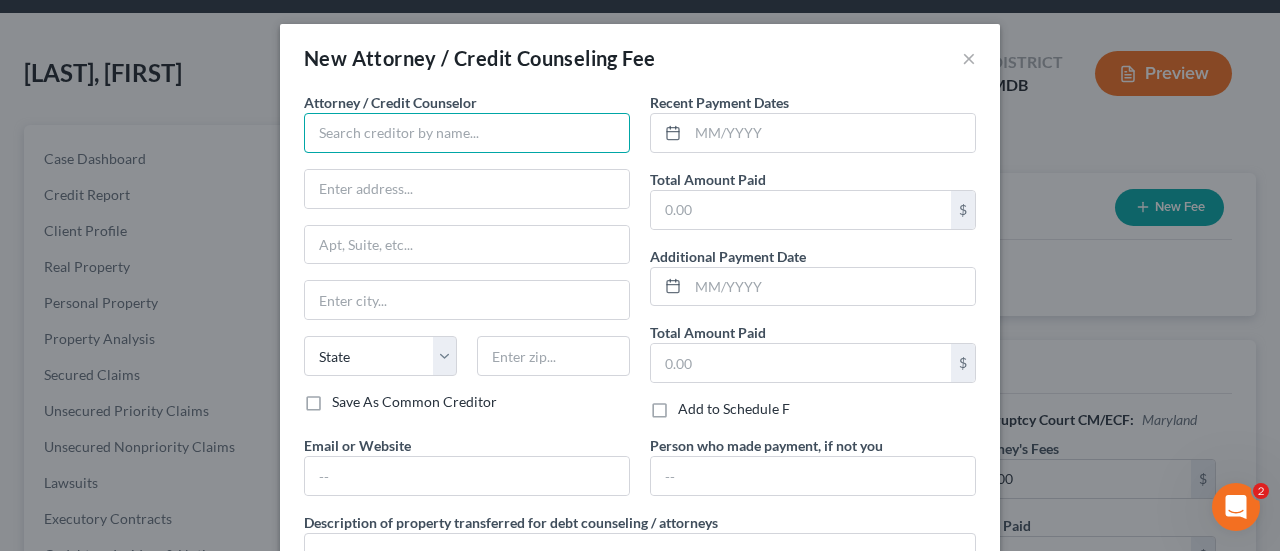 click at bounding box center (467, 133) 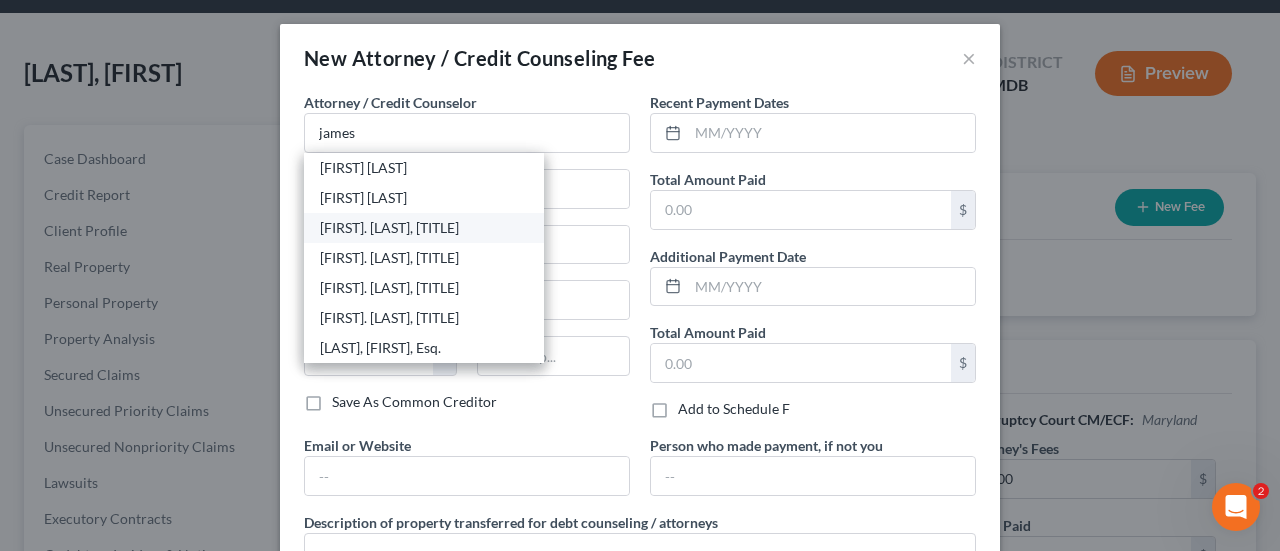 click on "[FIRST]. [LAST], [TITLE]" at bounding box center [424, 228] 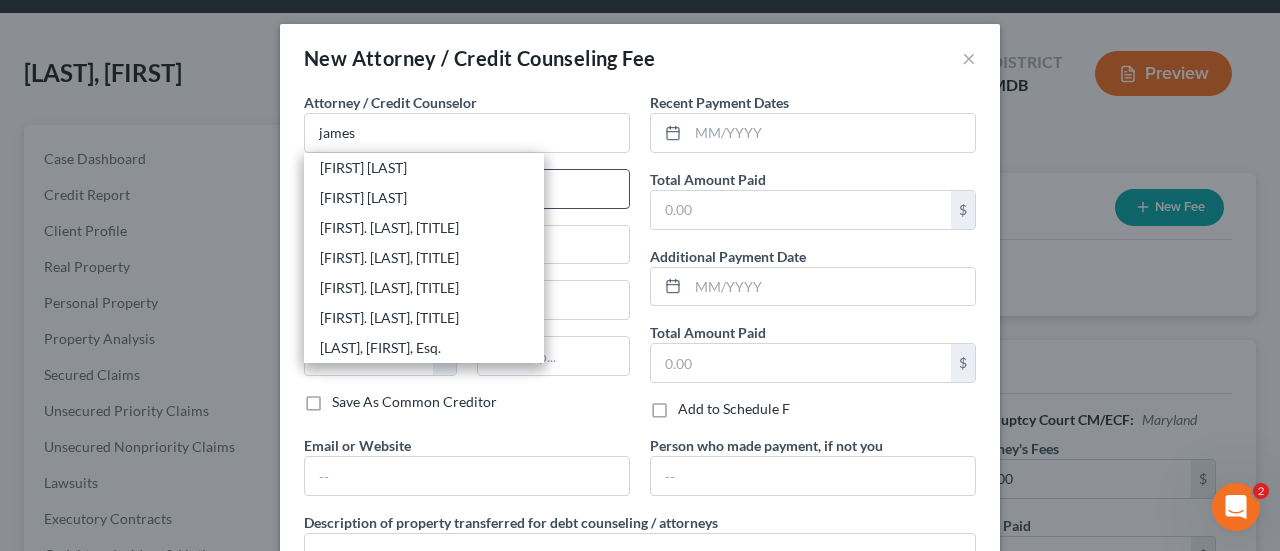 type on "[FIRST]. [LAST], [TITLE]" 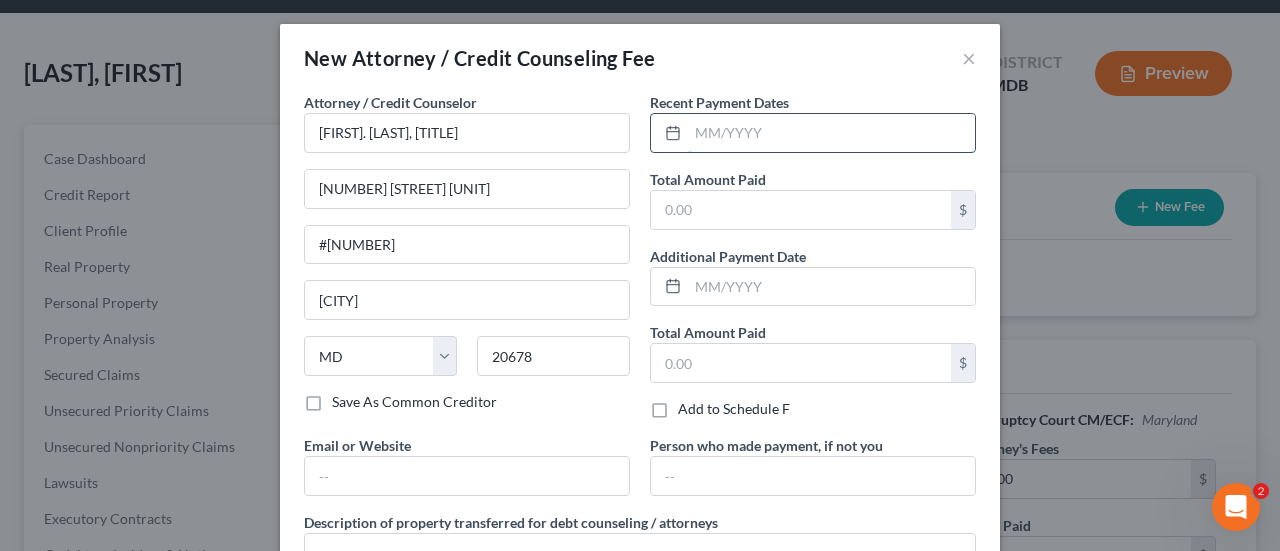 click at bounding box center [831, 133] 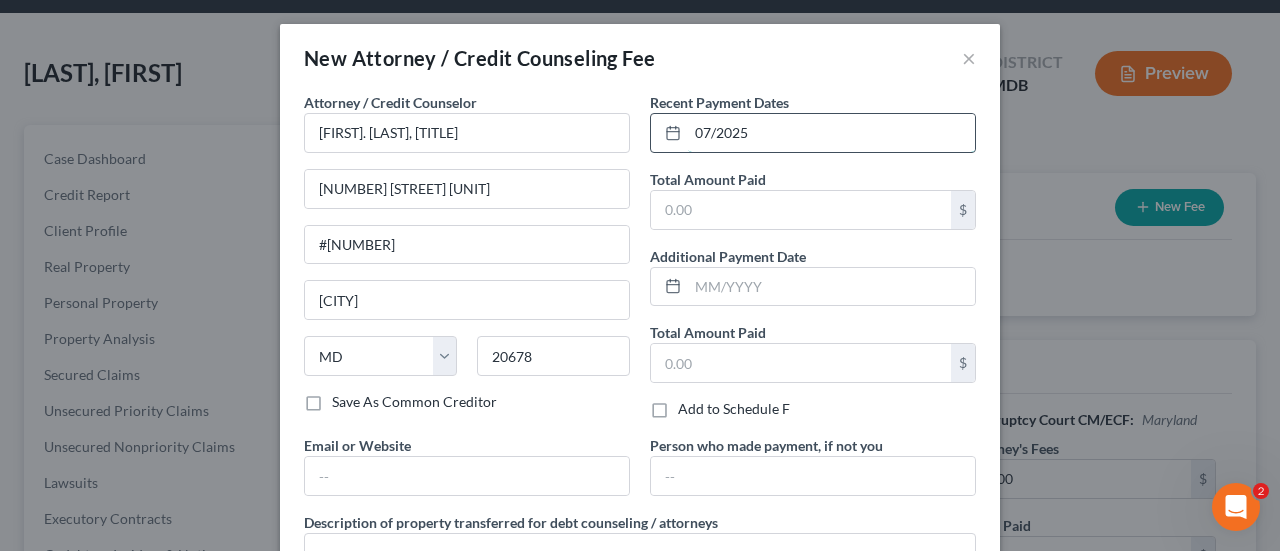 type on "07/2025" 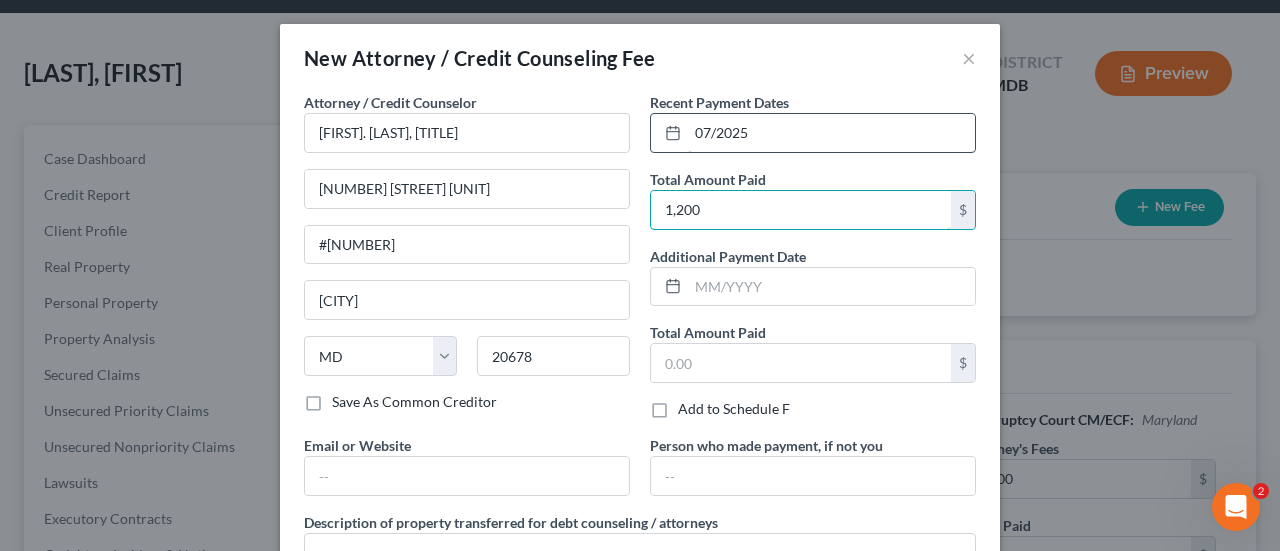 type on "1,200" 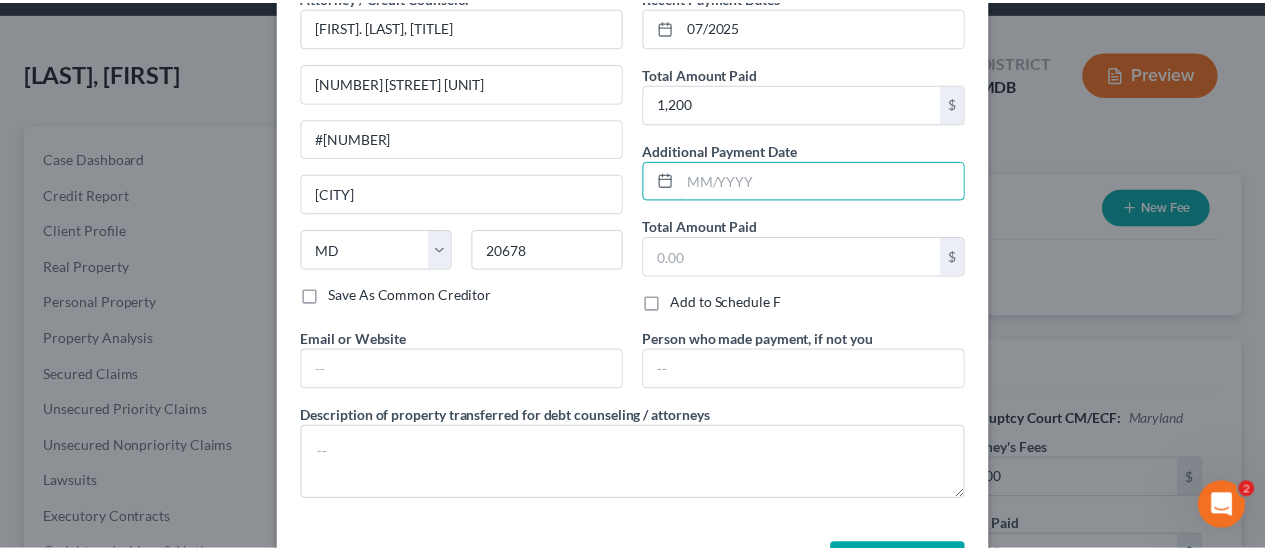 scroll, scrollTop: 177, scrollLeft: 0, axis: vertical 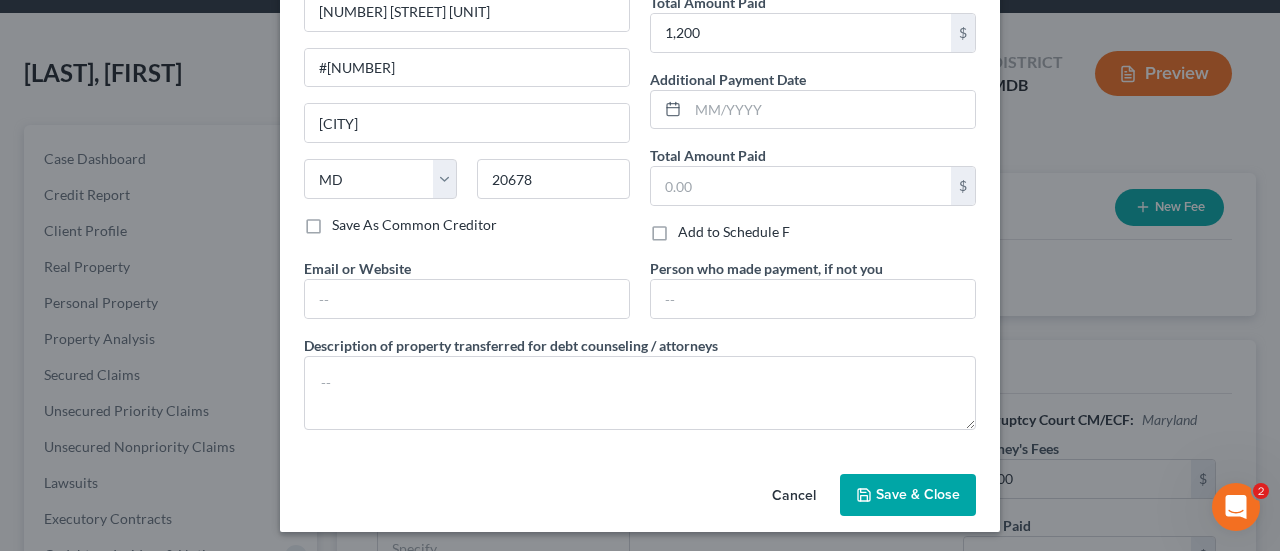 click on "Save & Close" at bounding box center (918, 494) 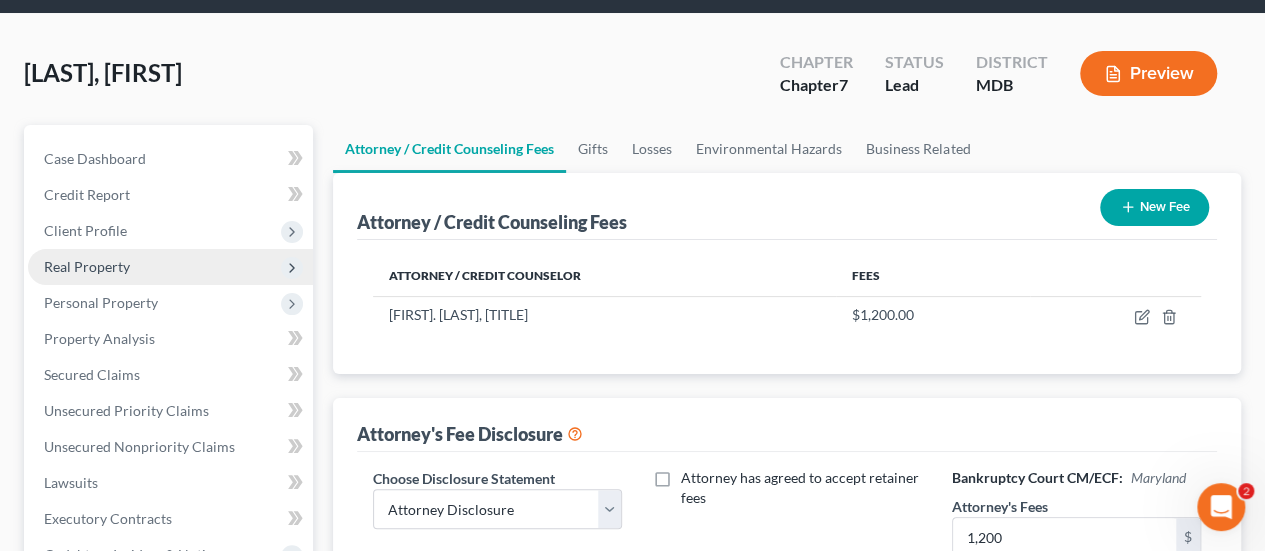 scroll, scrollTop: 667, scrollLeft: 0, axis: vertical 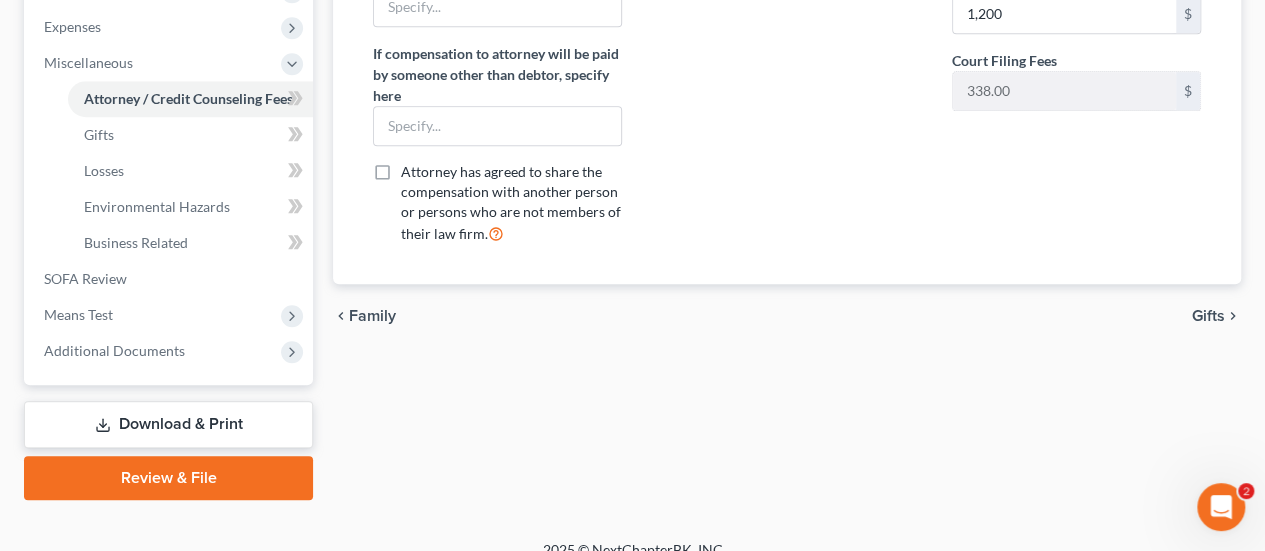 click on "Download & Print" at bounding box center [168, 424] 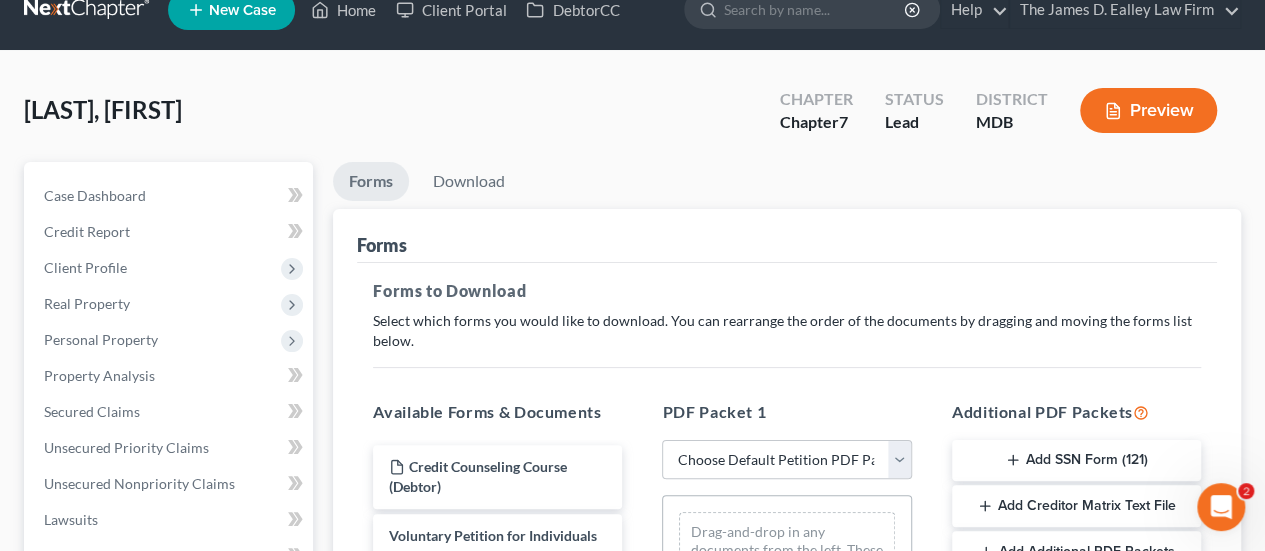 scroll, scrollTop: 300, scrollLeft: 0, axis: vertical 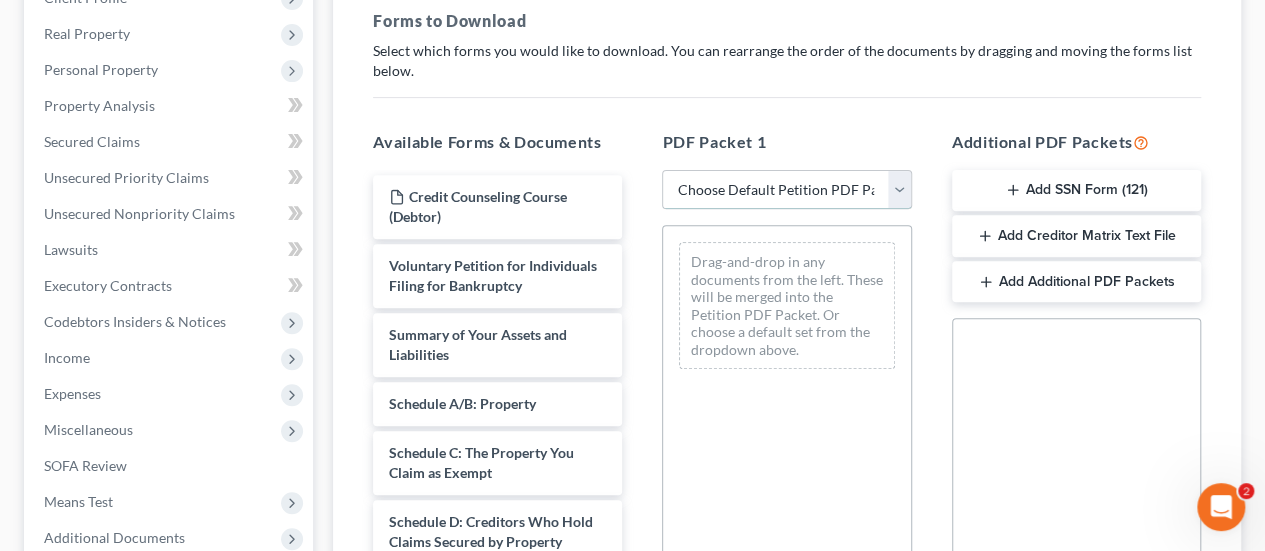 click on "Choose Default Petition PDF Packet Complete Bankruptcy Petition (all forms and schedules) Emergency Filing Forms (Petition and Creditor List Only) Amended Forms Signature Pages Only" at bounding box center (786, 190) 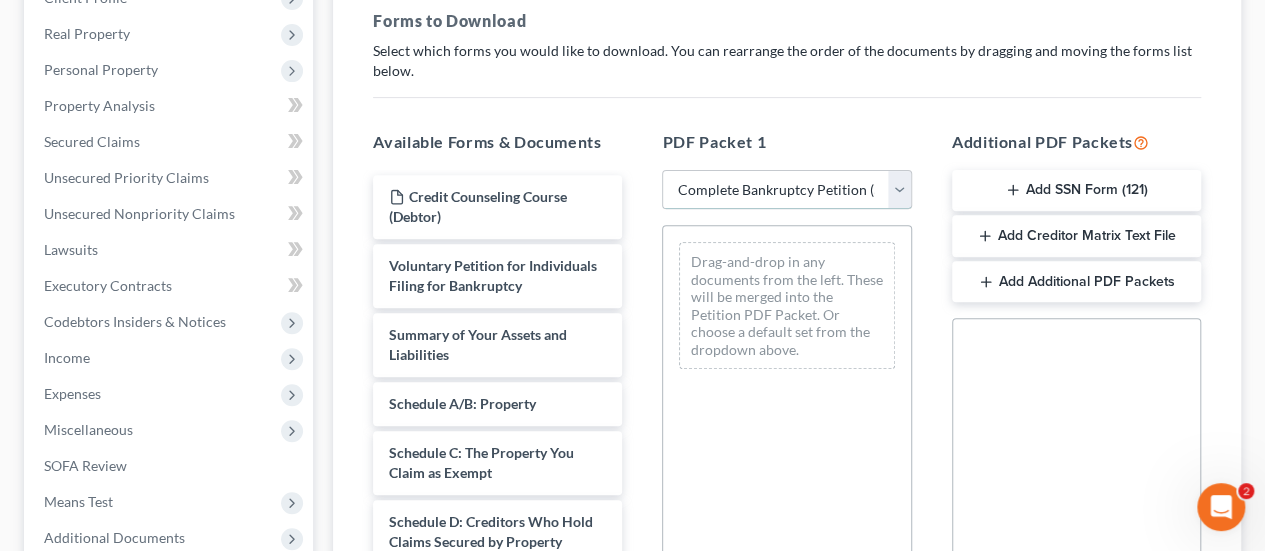 click on "Choose Default Petition PDF Packet Complete Bankruptcy Petition (all forms and schedules) Emergency Filing Forms (Petition and Creditor List Only) Amended Forms Signature Pages Only" at bounding box center (786, 190) 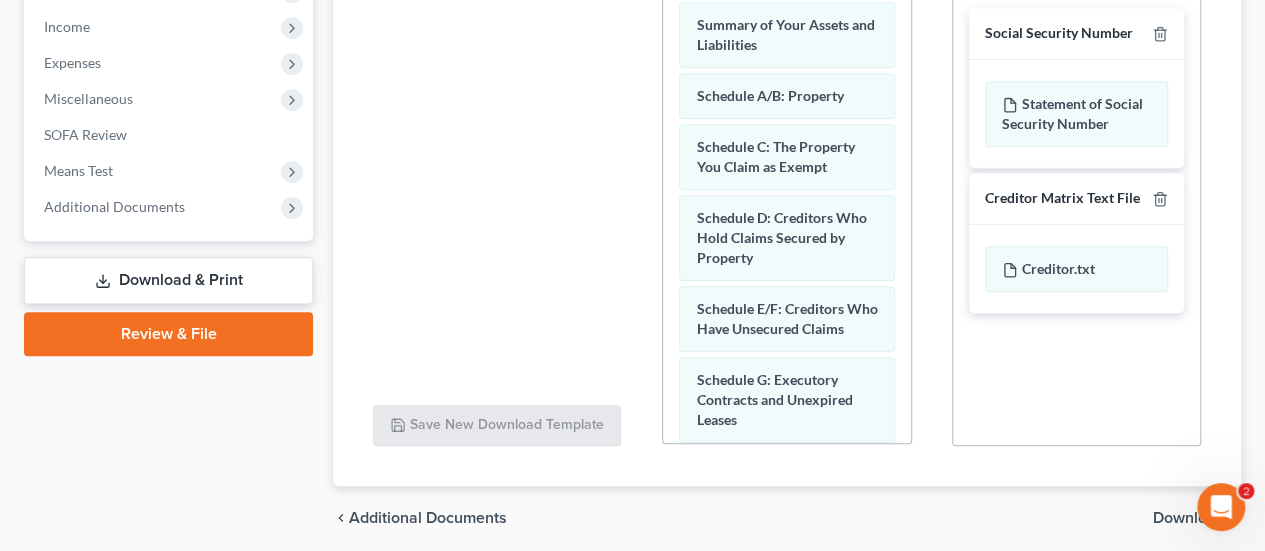 scroll, scrollTop: 703, scrollLeft: 0, axis: vertical 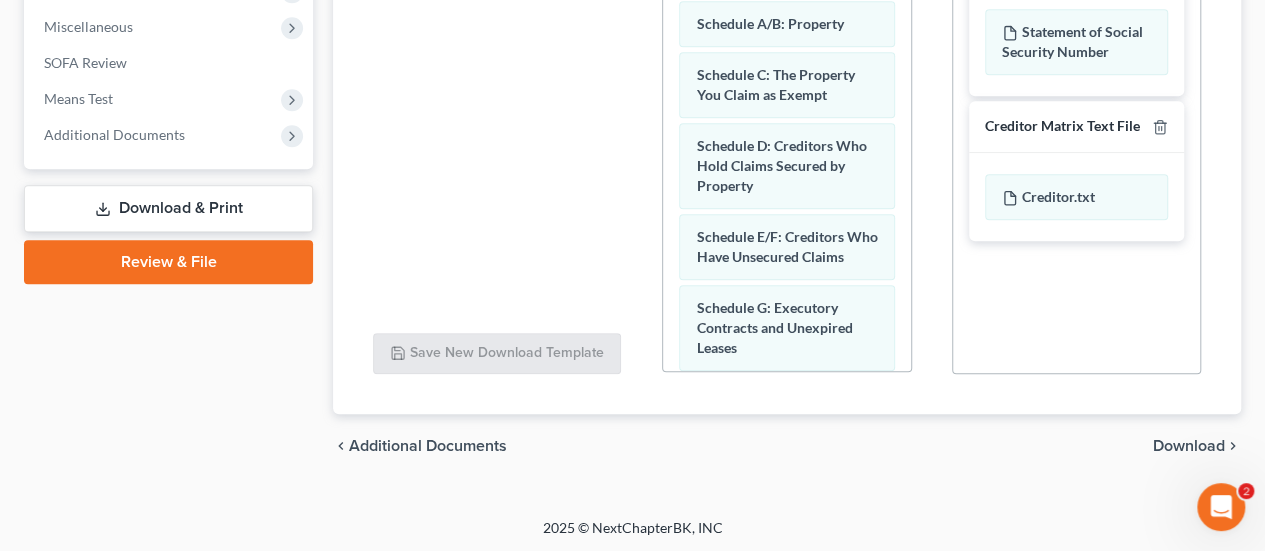 click on "Download" at bounding box center [1189, 446] 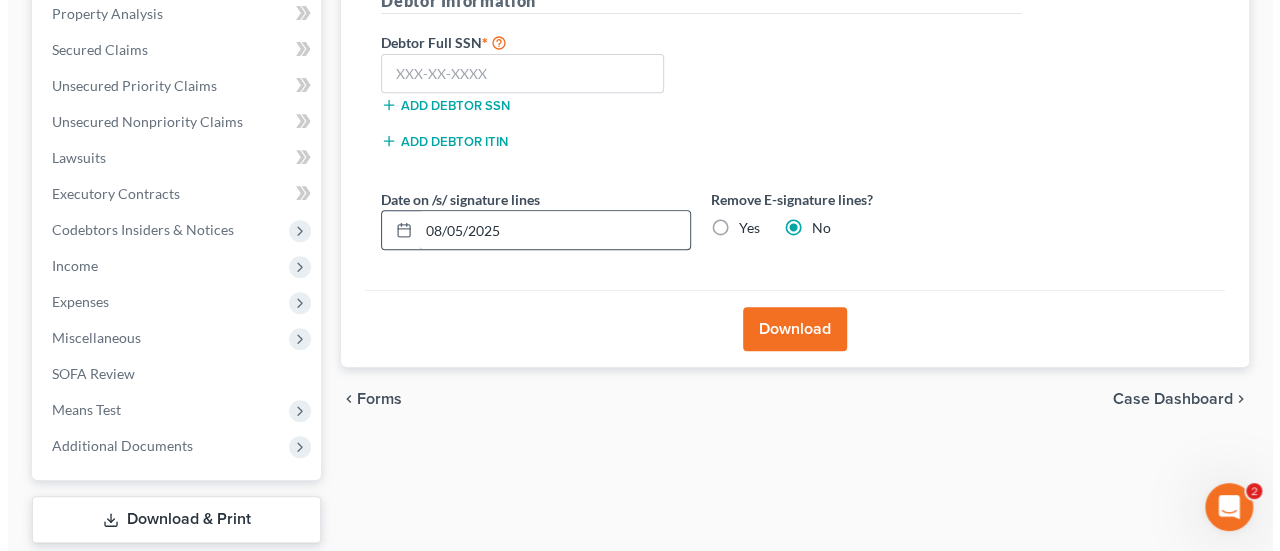 scroll, scrollTop: 309, scrollLeft: 0, axis: vertical 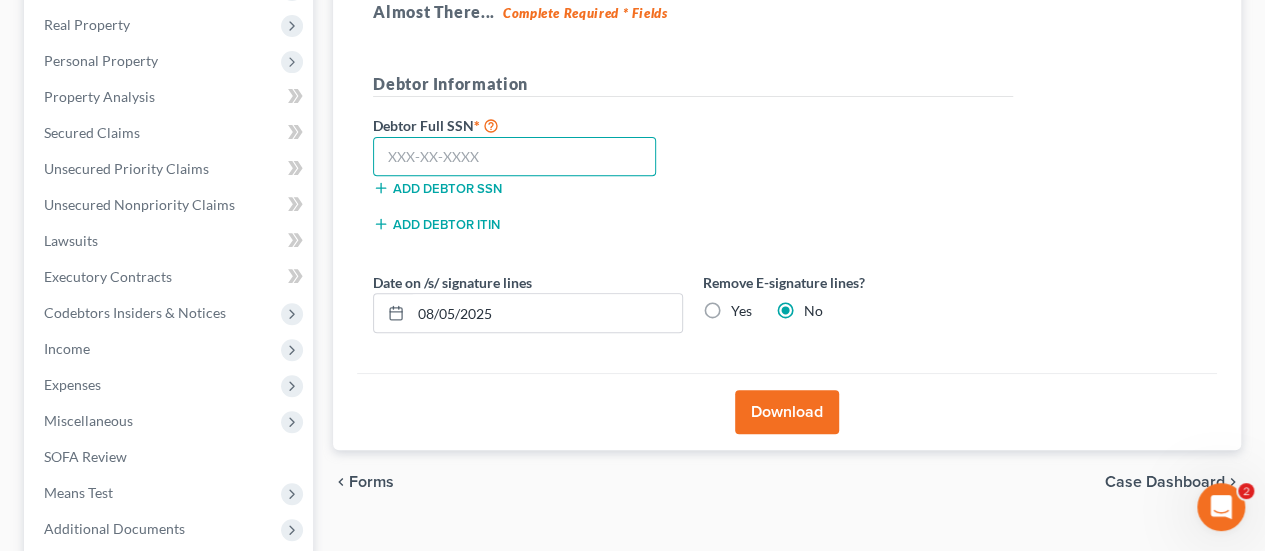 click at bounding box center (514, 157) 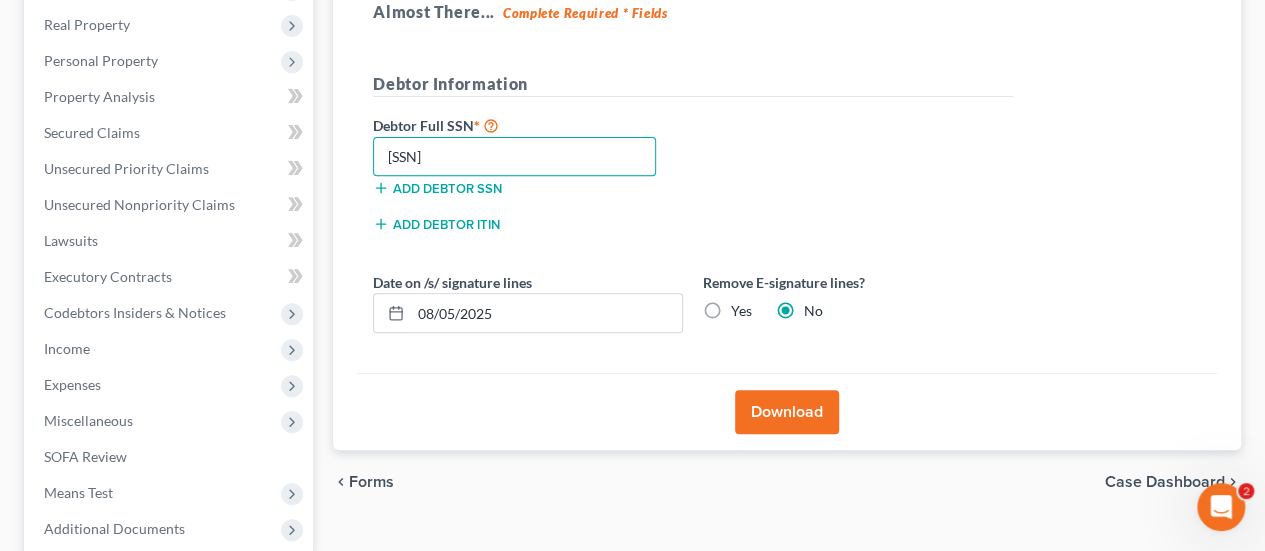 type on "[SSN]" 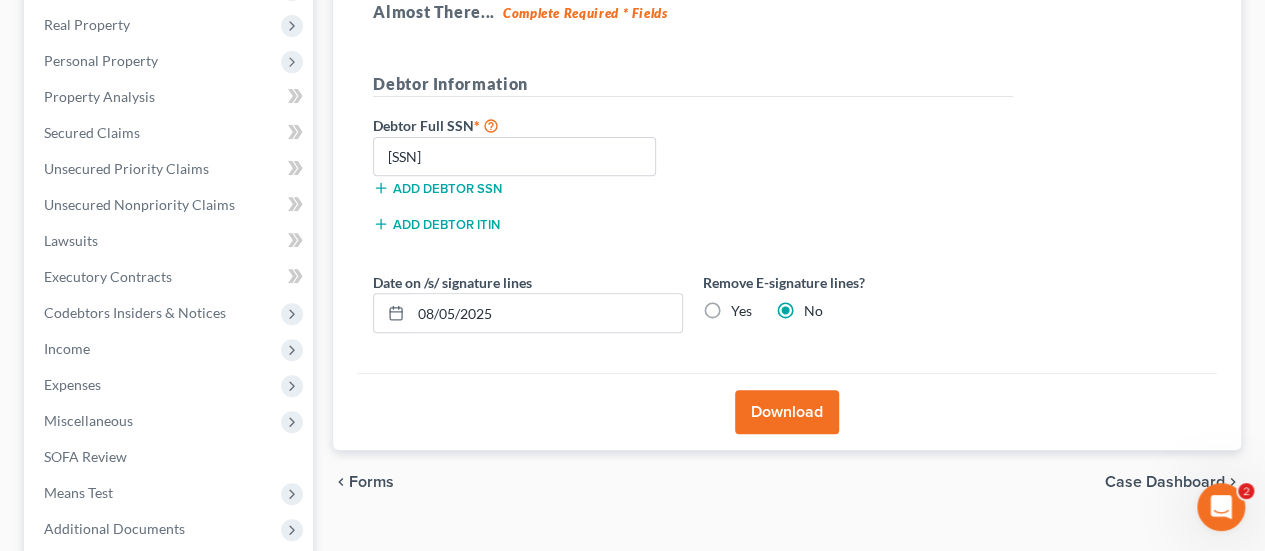click on "Download" at bounding box center [787, 412] 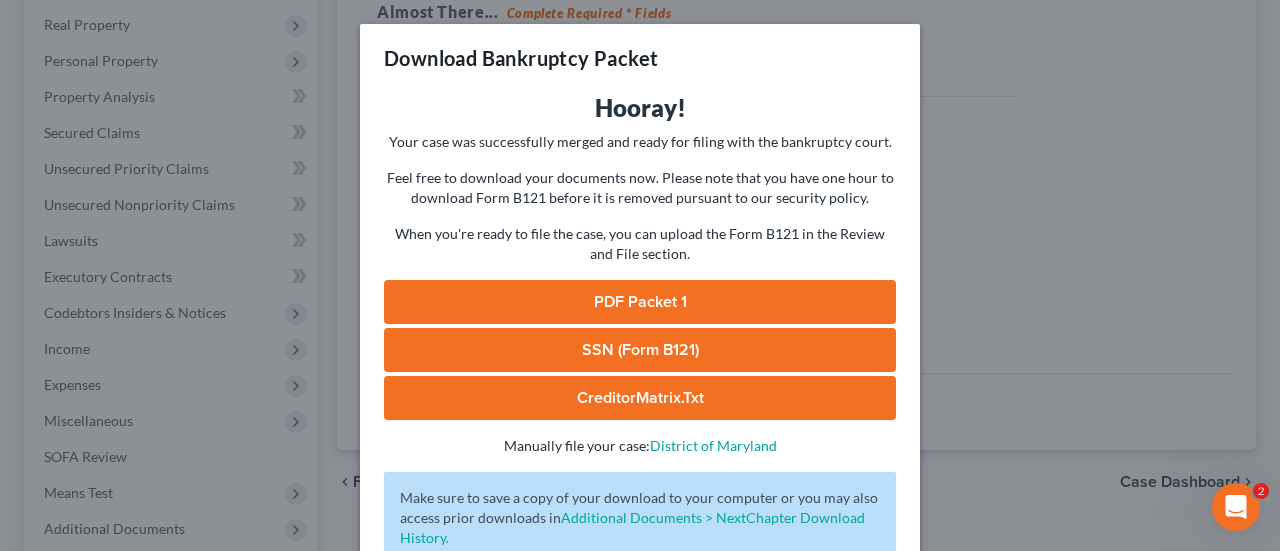 click on "PDF Packet 1" at bounding box center (640, 302) 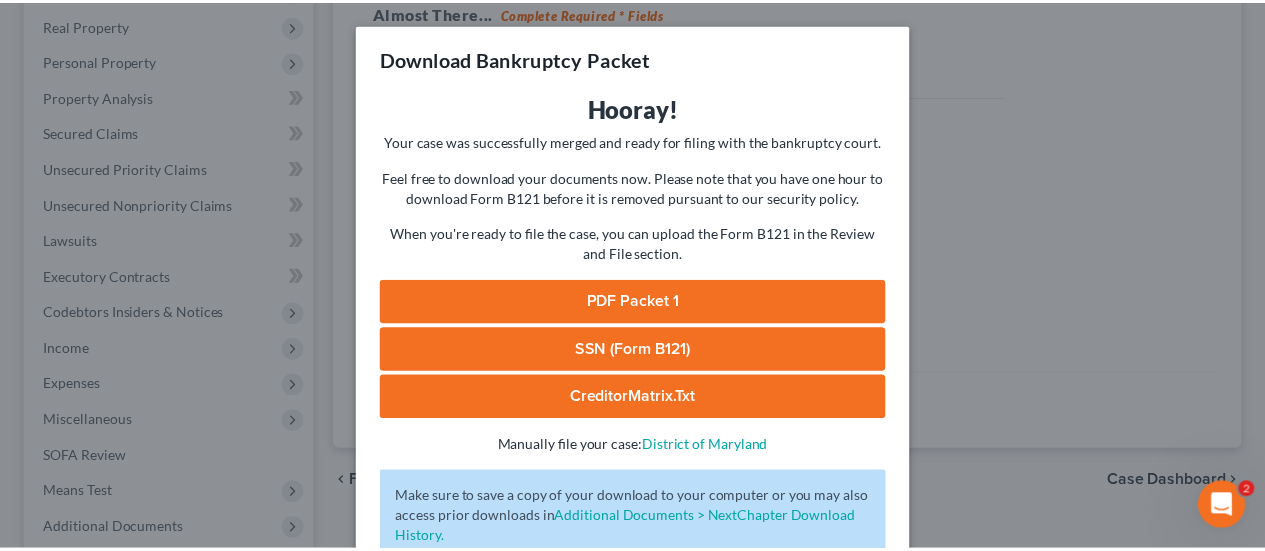 scroll, scrollTop: 136, scrollLeft: 0, axis: vertical 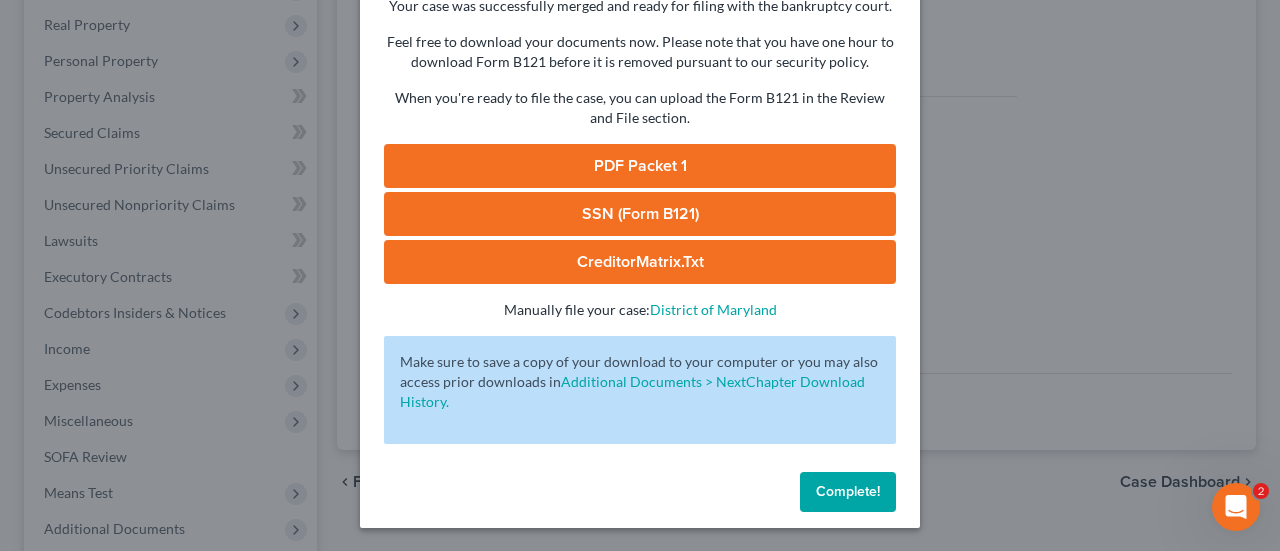 drag, startPoint x: 821, startPoint y: 500, endPoint x: 964, endPoint y: 338, distance: 216.08563 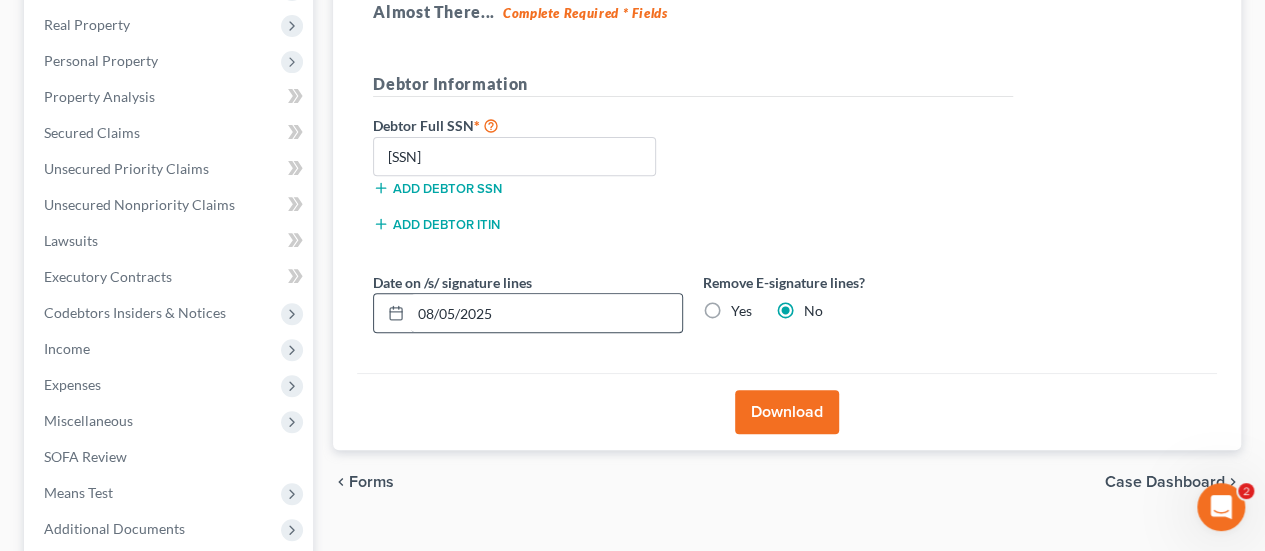 scroll, scrollTop: 0, scrollLeft: 0, axis: both 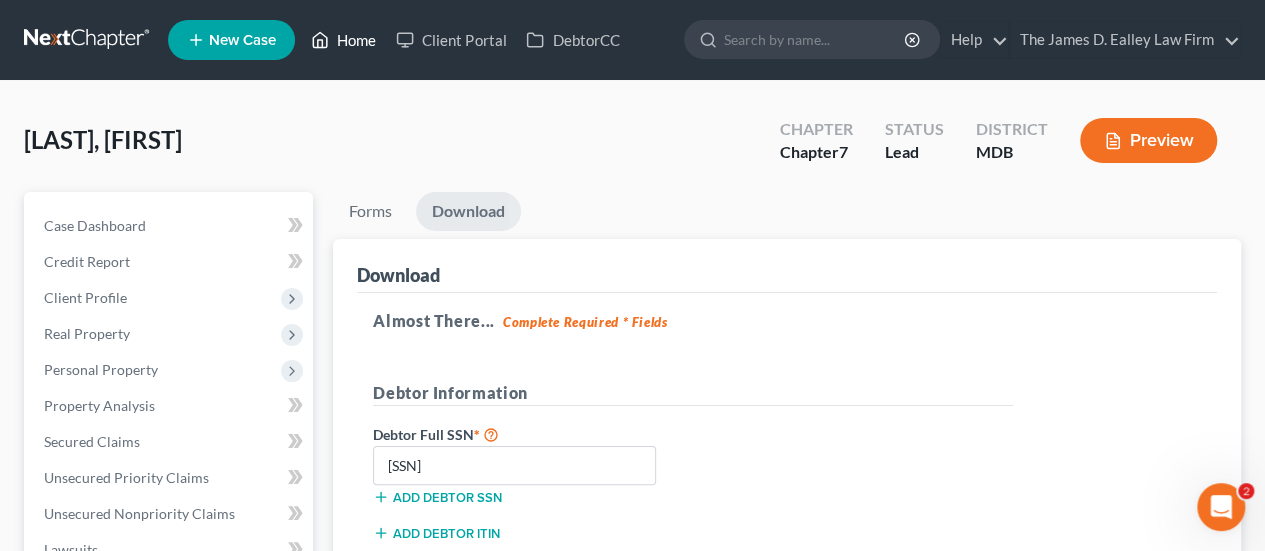 click on "Home" at bounding box center [343, 40] 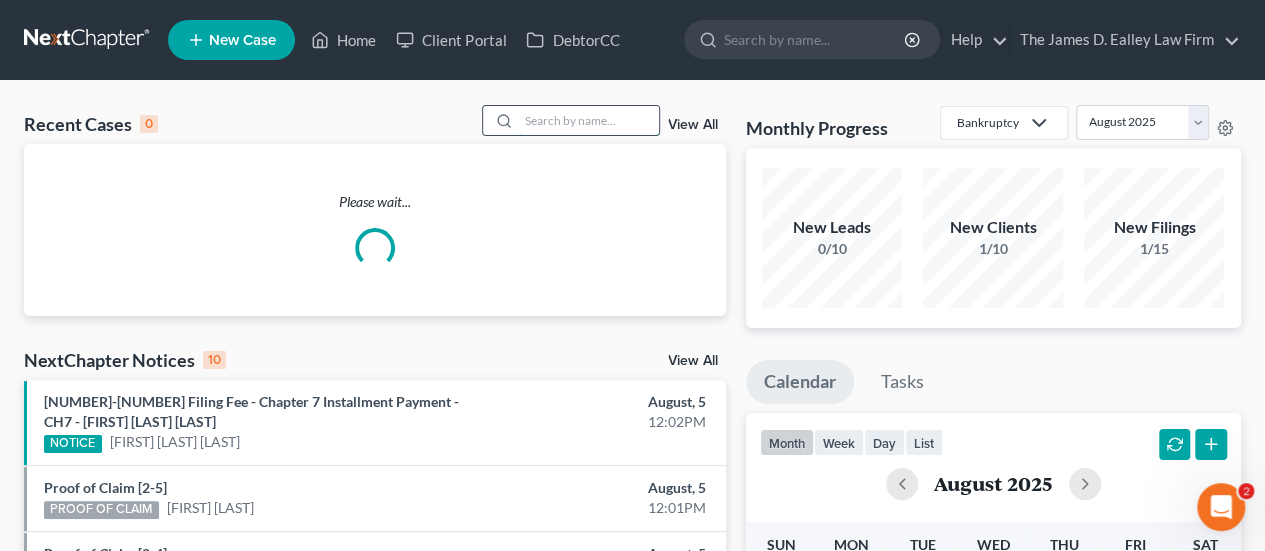click at bounding box center [589, 120] 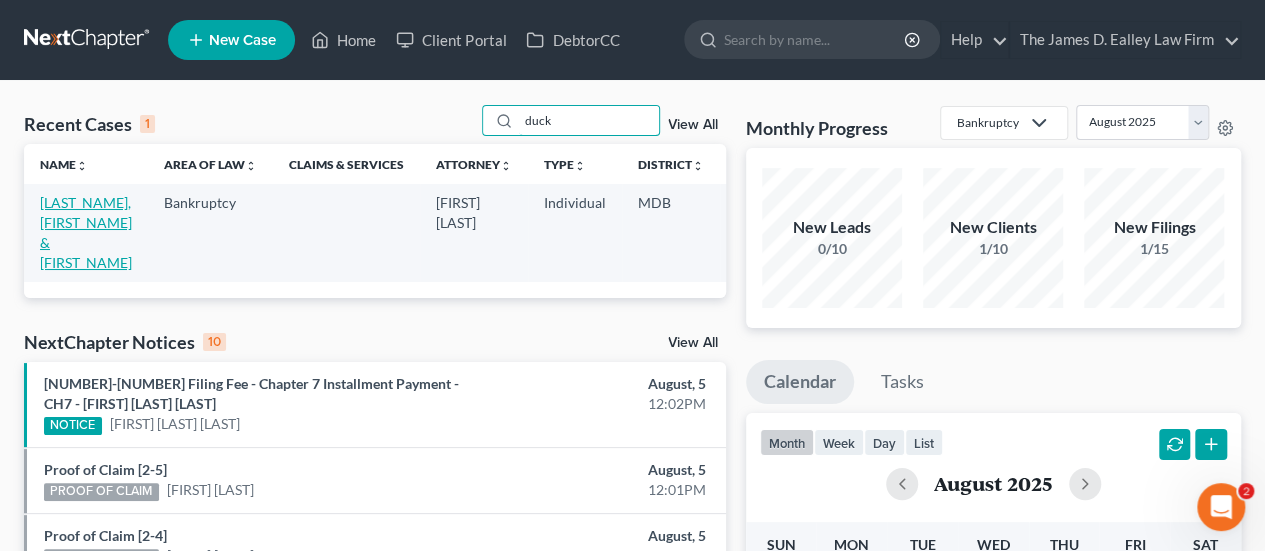 type on "duck" 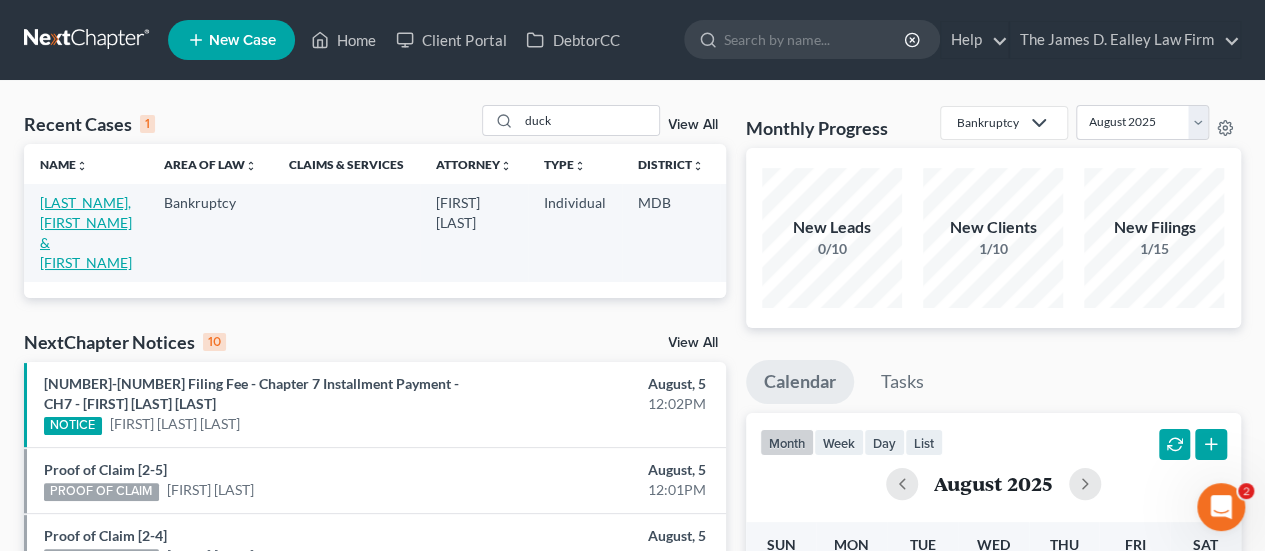 click on "[LAST_NAME], [FIRST_NAME] & [FIRST_NAME]" at bounding box center [86, 232] 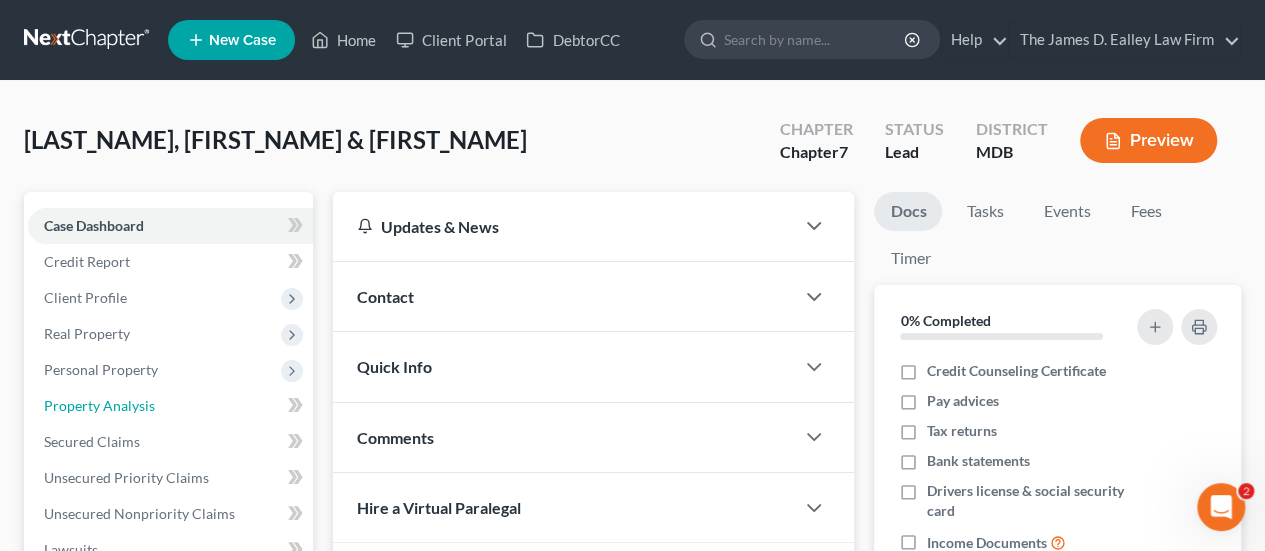 drag, startPoint x: 109, startPoint y: 399, endPoint x: 330, endPoint y: 305, distance: 240.16037 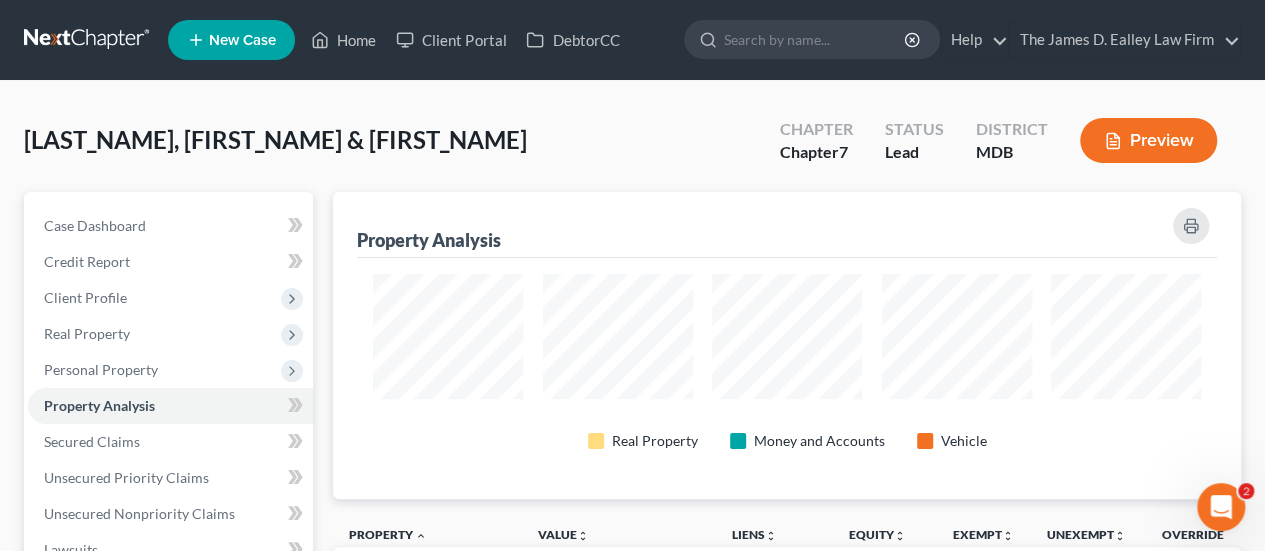 scroll, scrollTop: 999693, scrollLeft: 999092, axis: both 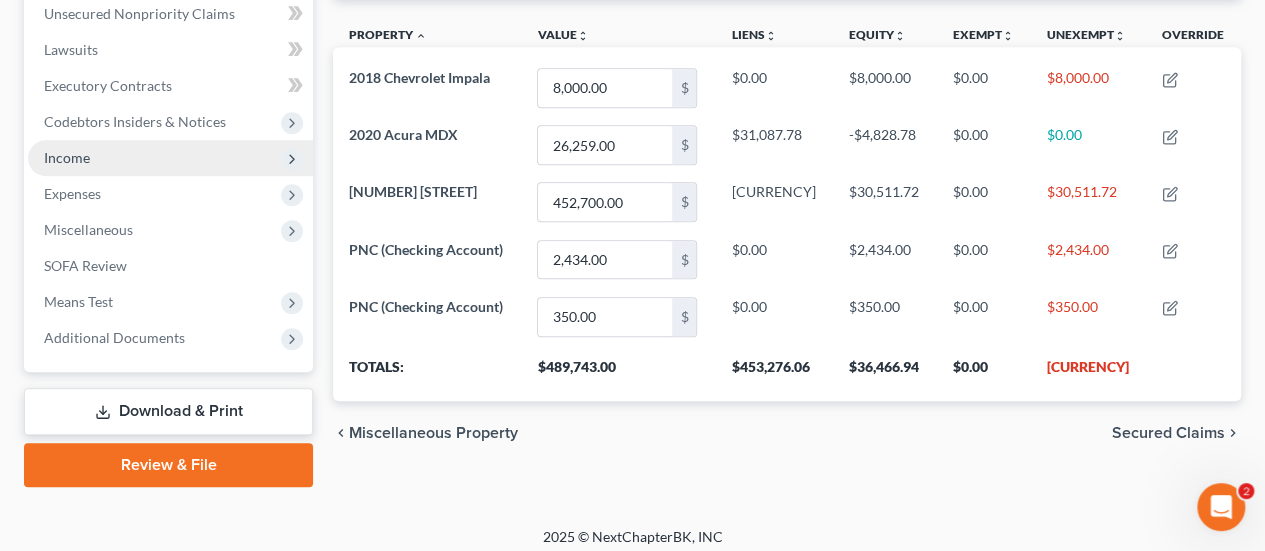 click on "Income" at bounding box center [170, 158] 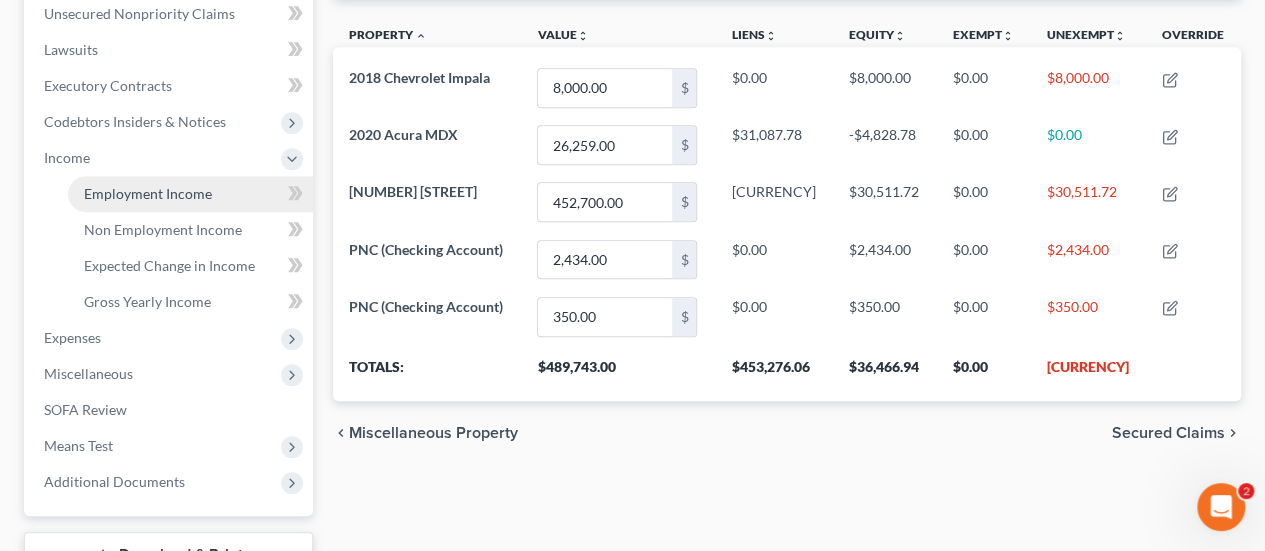 click on "Employment Income" at bounding box center (148, 193) 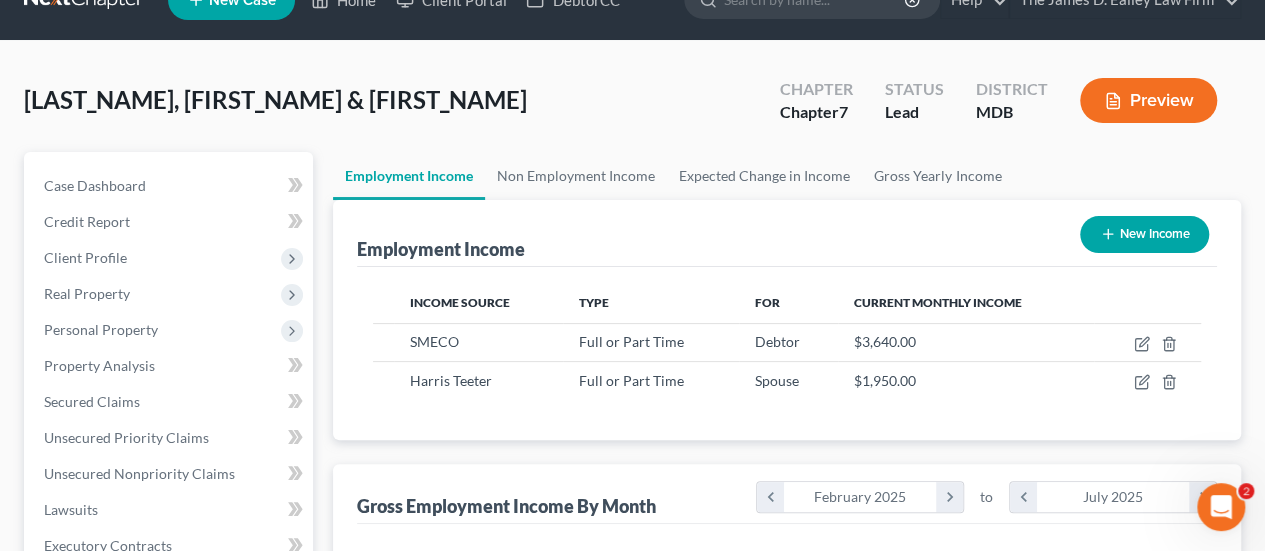 scroll, scrollTop: 0, scrollLeft: 0, axis: both 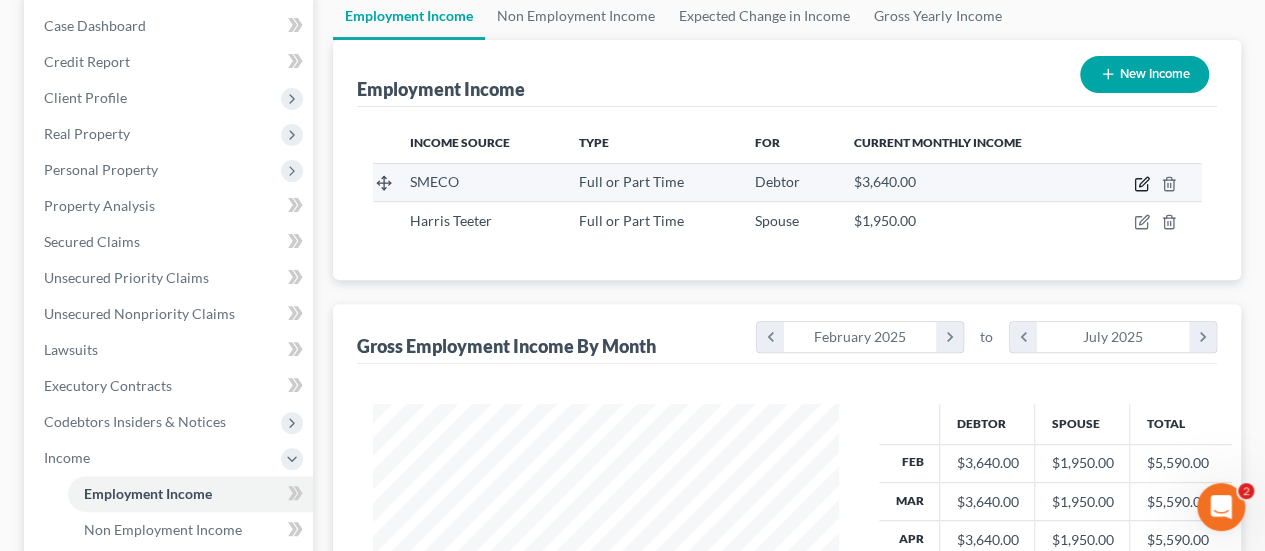 click 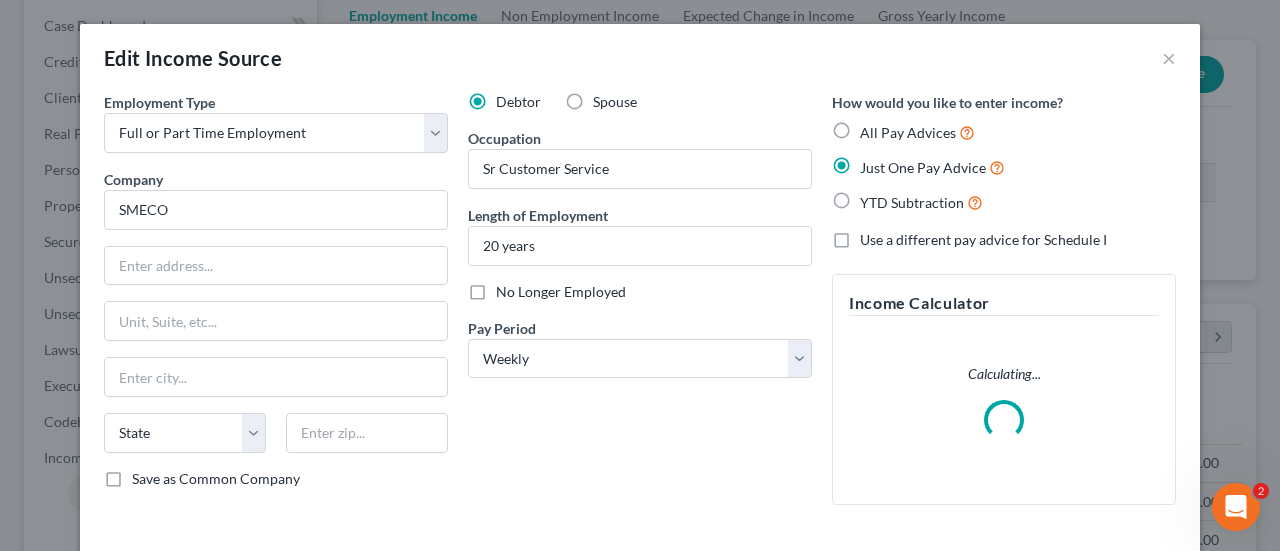 scroll, scrollTop: 999644, scrollLeft: 999487, axis: both 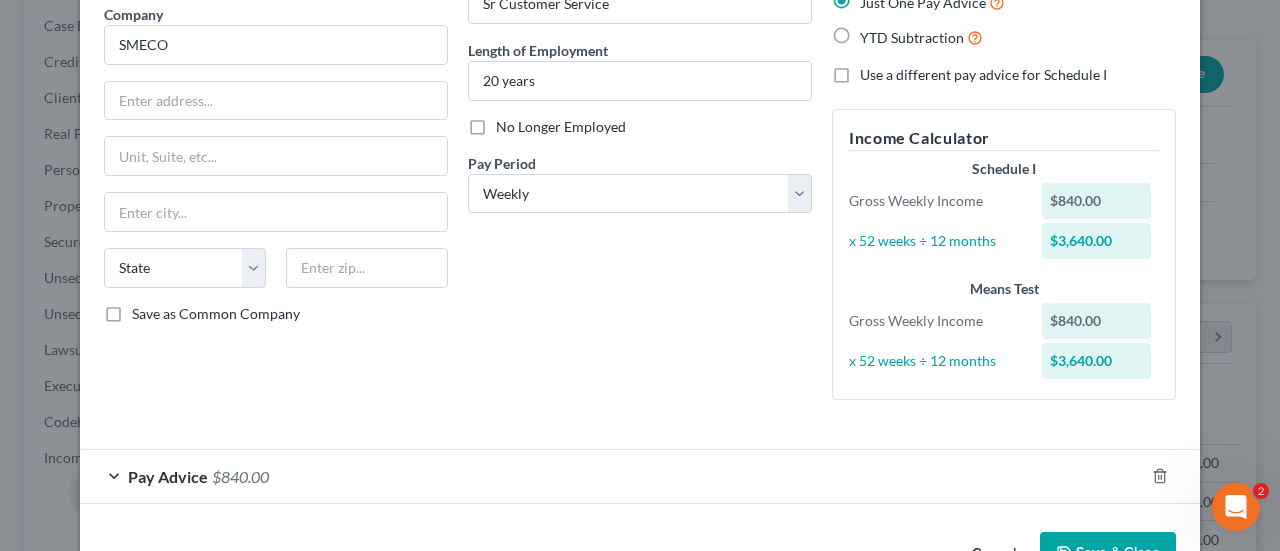 click on "Employment Type
*
Select Full or Part Time Employment Self Employment
Company
*
SMECO                      State AL AK AR AZ CA CO CT DE DC FL GA GU HI ID IL IN IA KS KY LA ME MD MA MI MN MS MO MT NC ND NE NV WI WY Save as Common Company Debtor Spouse Occupation Sr Customer Service Length of Employment 20 years No Longer Employed
Pay Period
*
Select Monthly Twice Monthly Every Other Week Weekly How would you like to enter income?
All Pay Advices
Just One Pay Advice
YTD Subtraction
Use a different pay advice for Schedule I Income Calculator
Schedule I Gross Weekly Income $[PRICE] x 52 weeks ÷ 12 months $[PRICE] Means Test Gross Weekly Income $[PRICE] x 52 weeks ÷ 12 months $[PRICE]
Pay Advice $[PRICE]
Wages
Income
*
[PRICE] $ Commissions [PRICE] $ Overtime [PRICE] $" at bounding box center (640, 215) 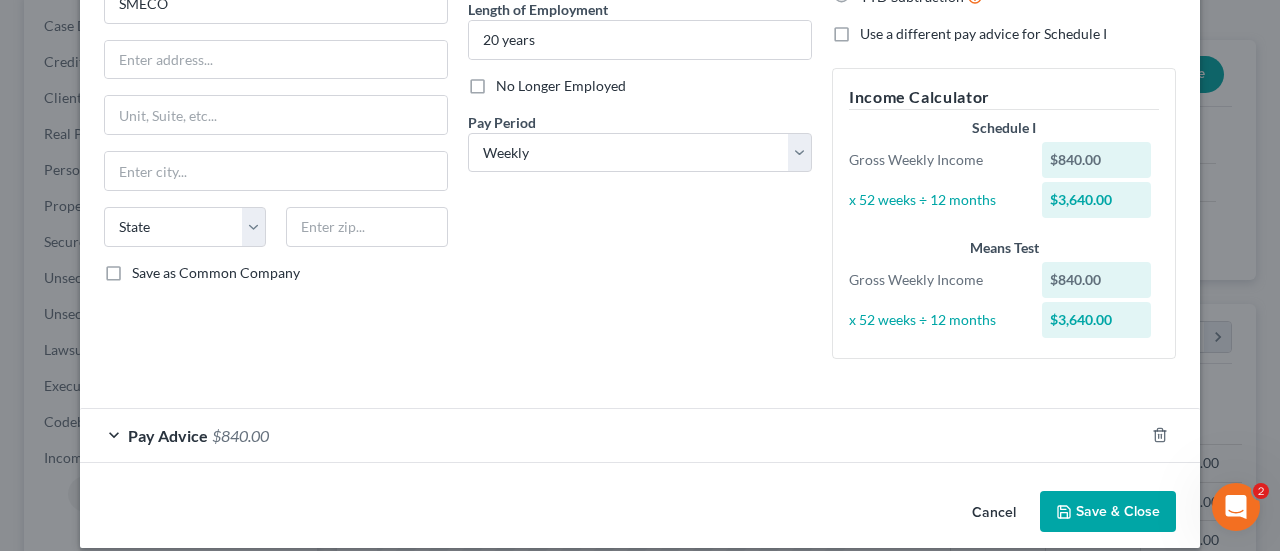 scroll, scrollTop: 225, scrollLeft: 0, axis: vertical 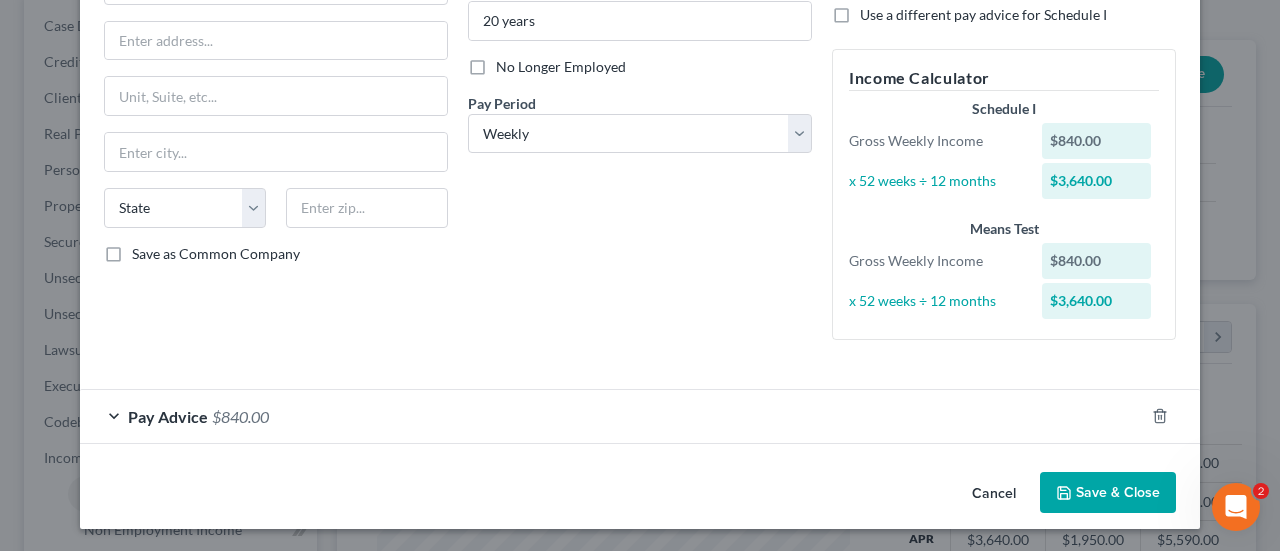 drag, startPoint x: 188, startPoint y: 407, endPoint x: 260, endPoint y: 371, distance: 80.49844 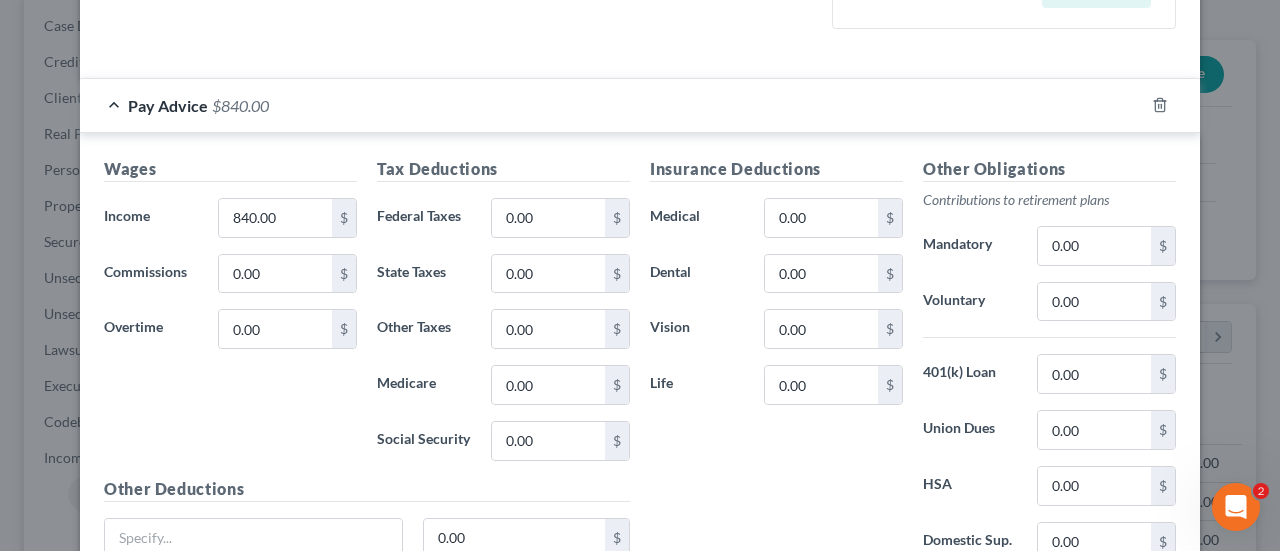 scroll, scrollTop: 709, scrollLeft: 0, axis: vertical 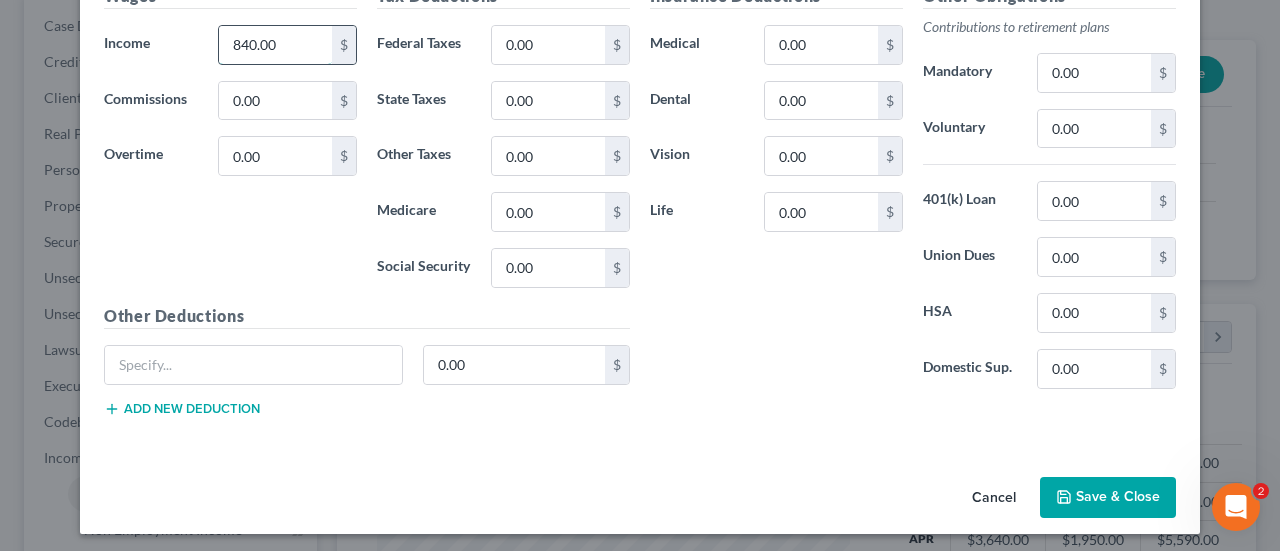 click on "840.00" at bounding box center [275, 45] 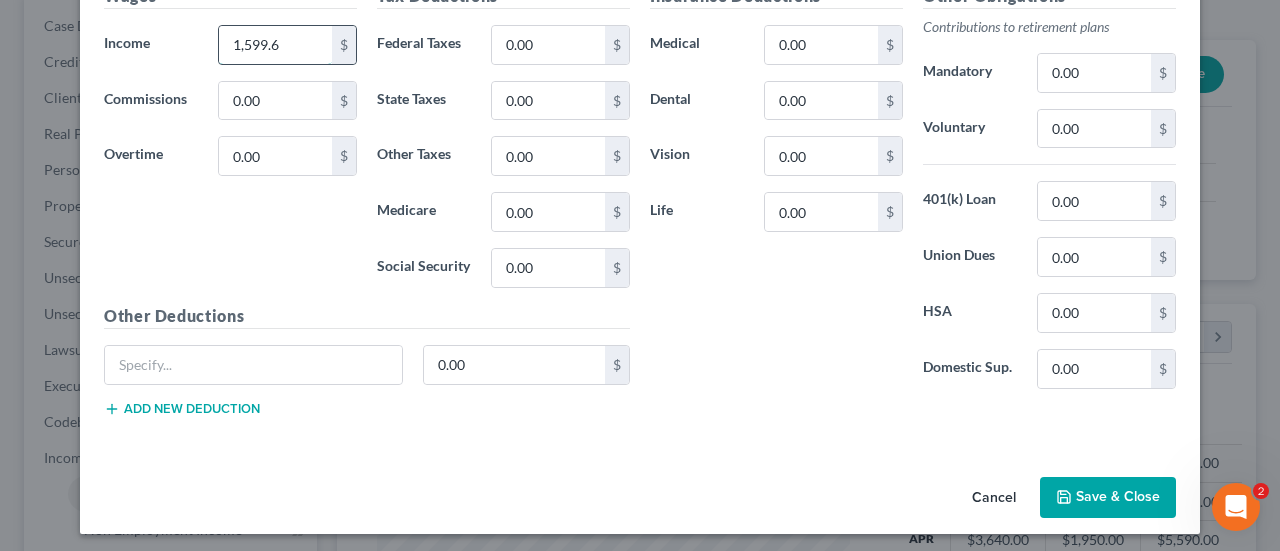 type on "1,599.6" 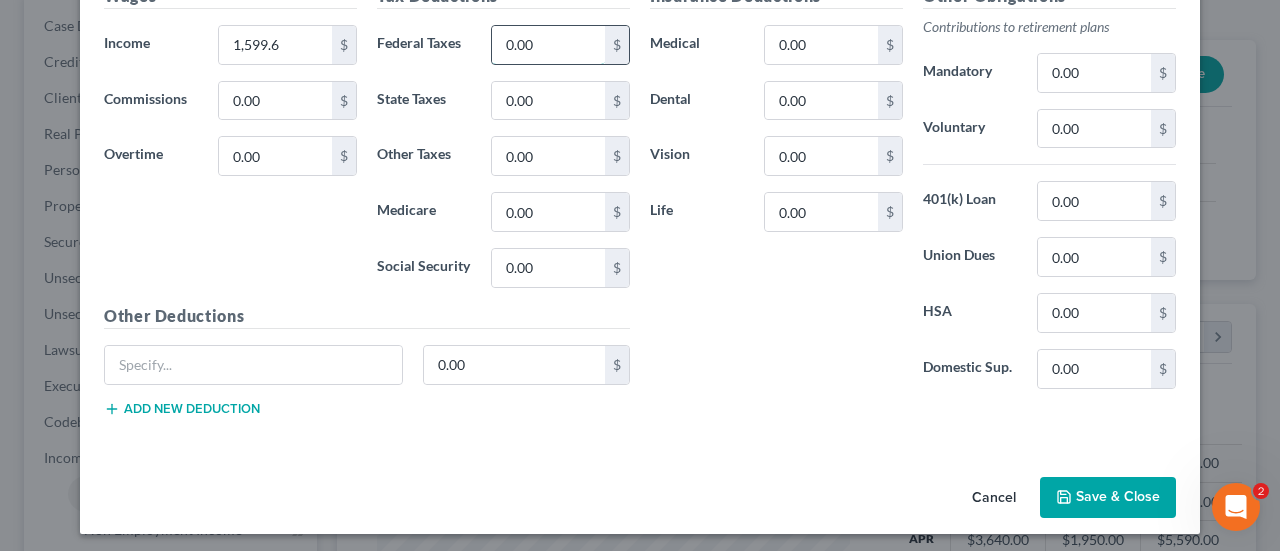 click on "0.00" at bounding box center (548, 45) 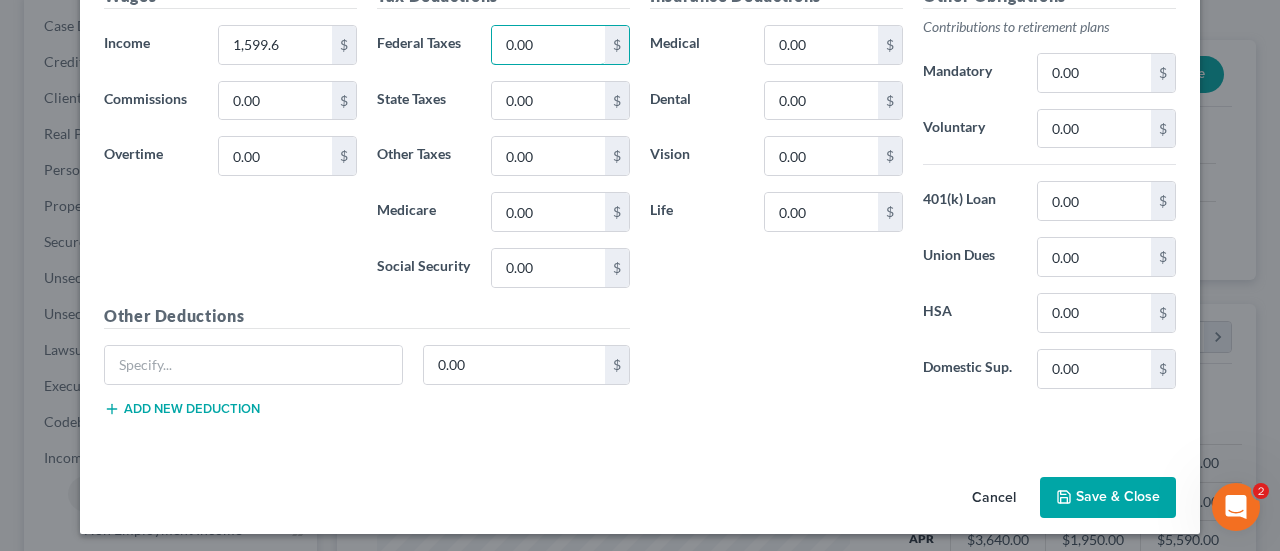 drag, startPoint x: 547, startPoint y: 43, endPoint x: 407, endPoint y: 42, distance: 140.00357 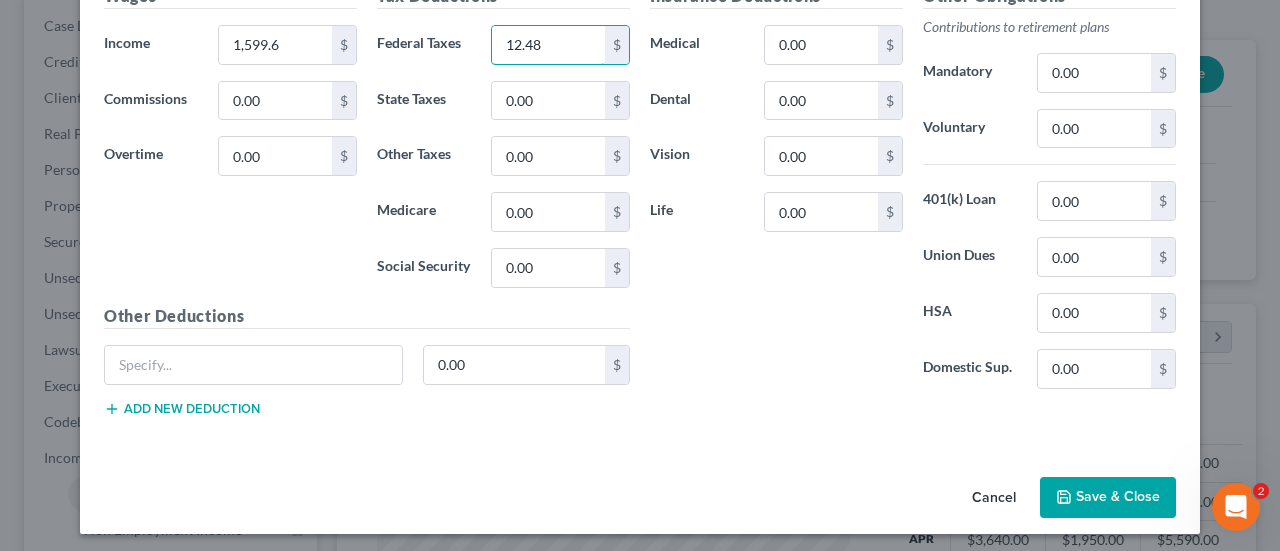 type on "12.48" 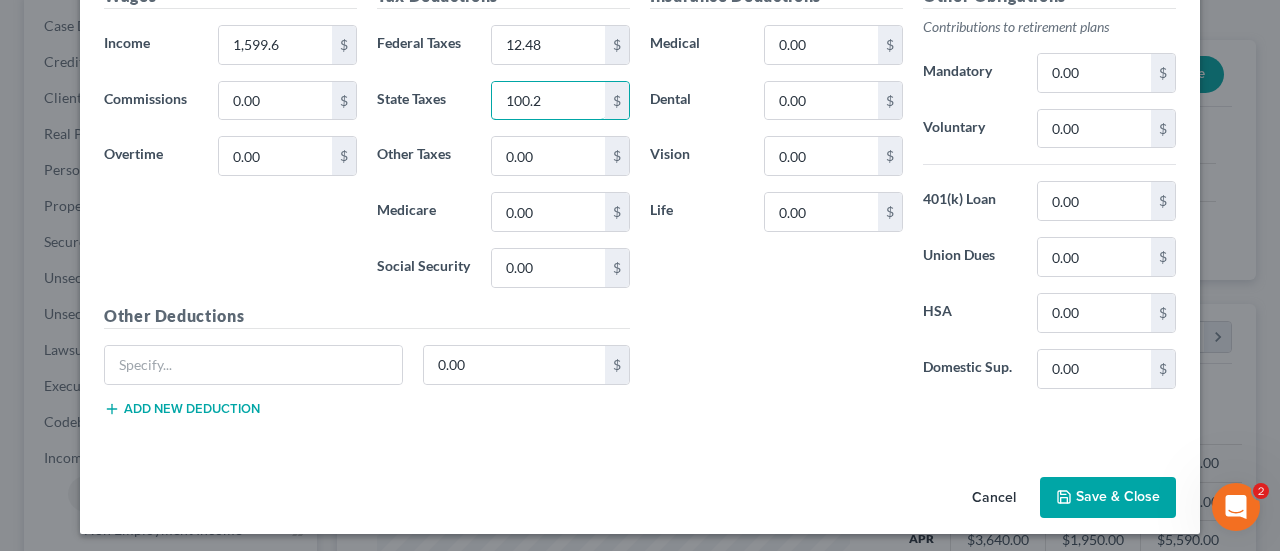 type on "100.2" 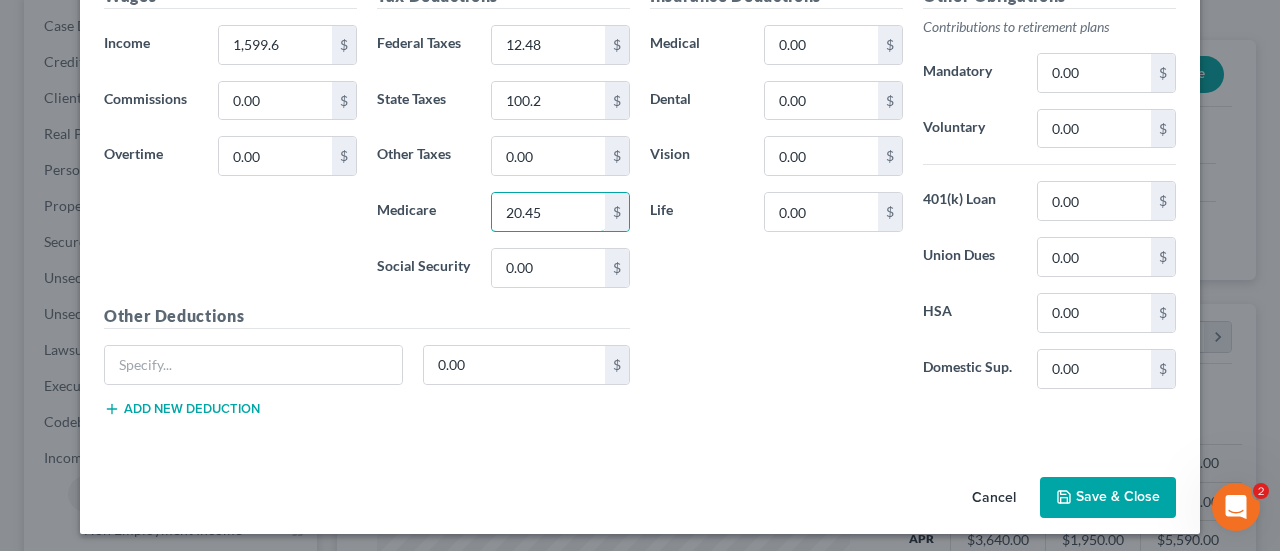 type on "20.45" 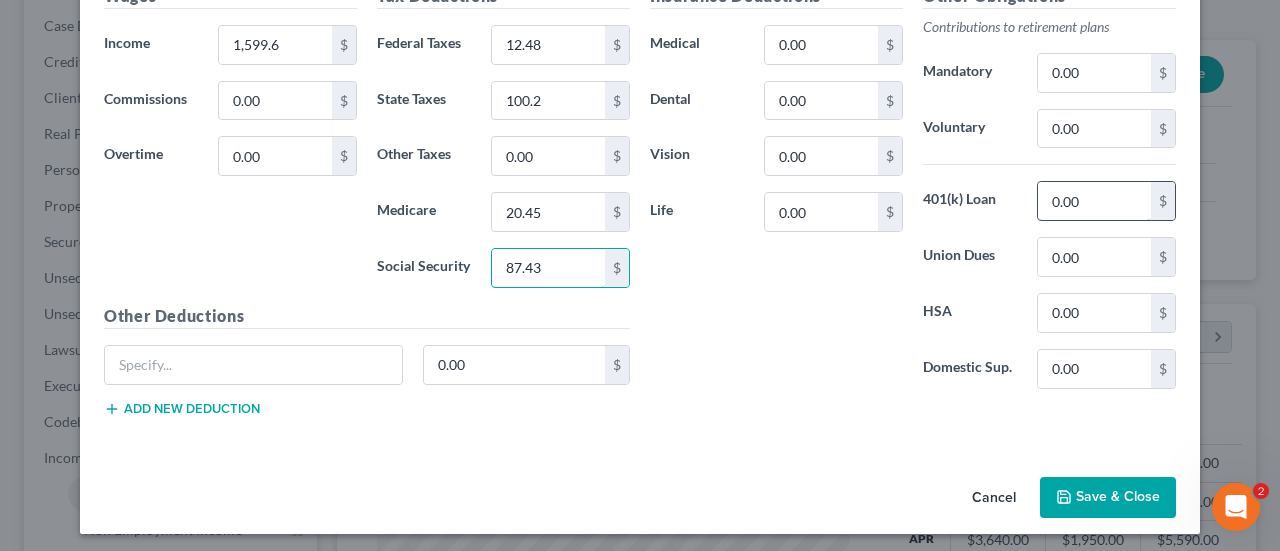 type on "87.43" 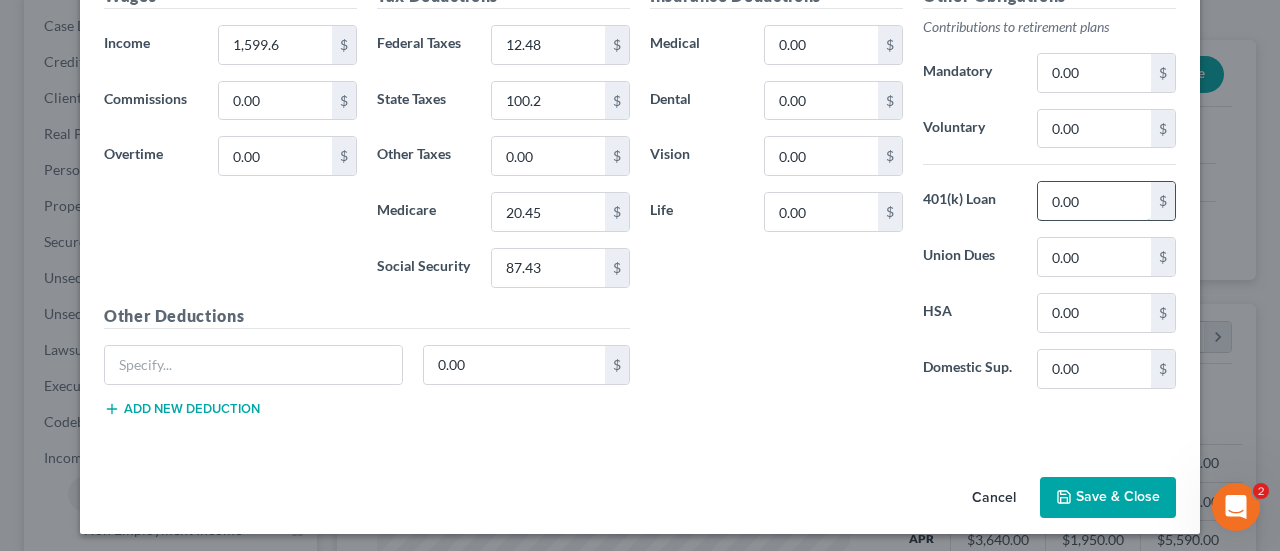 click on "0.00" at bounding box center (1094, 201) 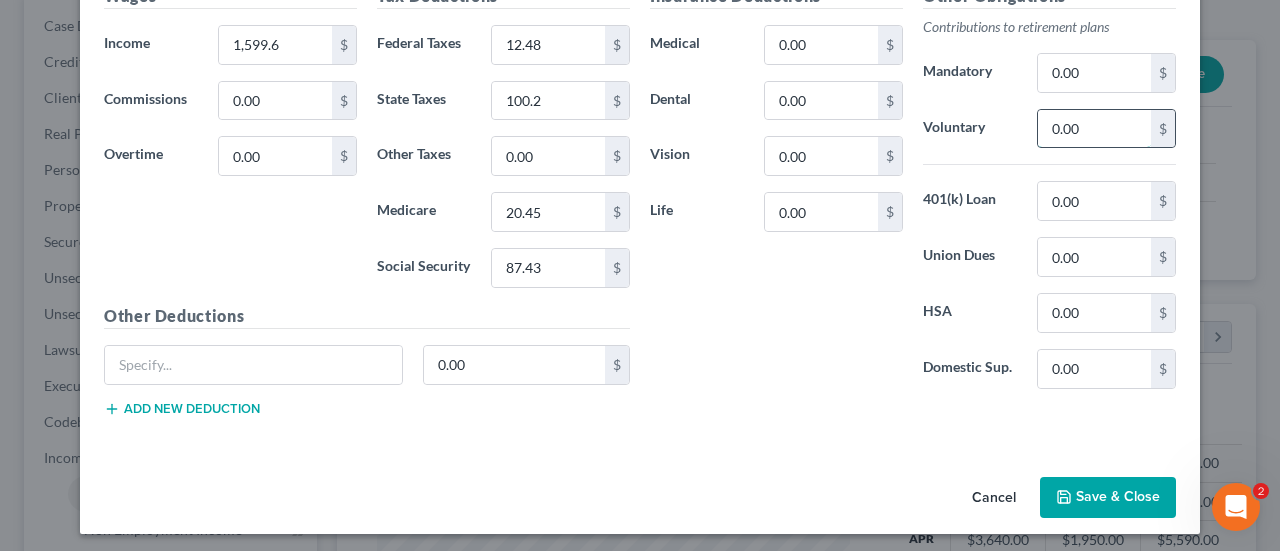 click on "0.00" at bounding box center [1094, 129] 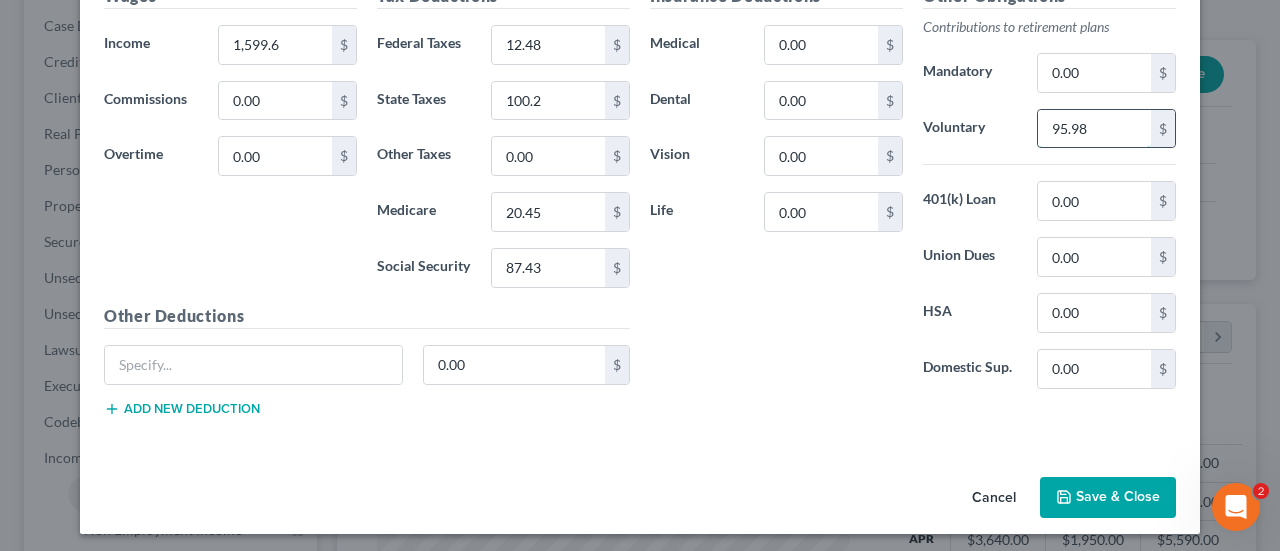 type on "95.98" 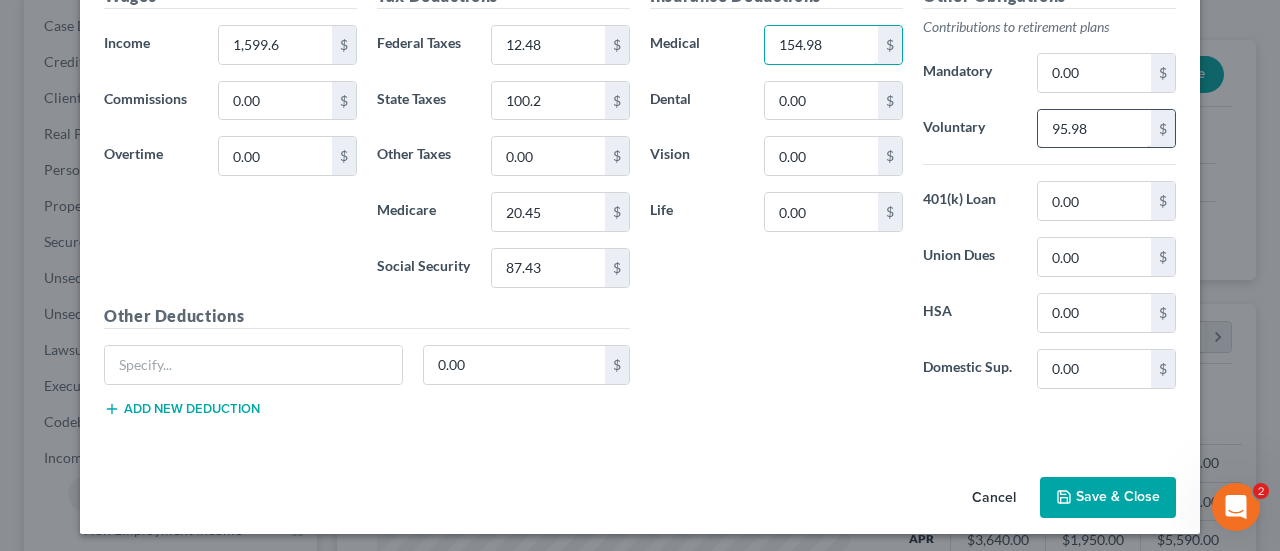 type on "154.98" 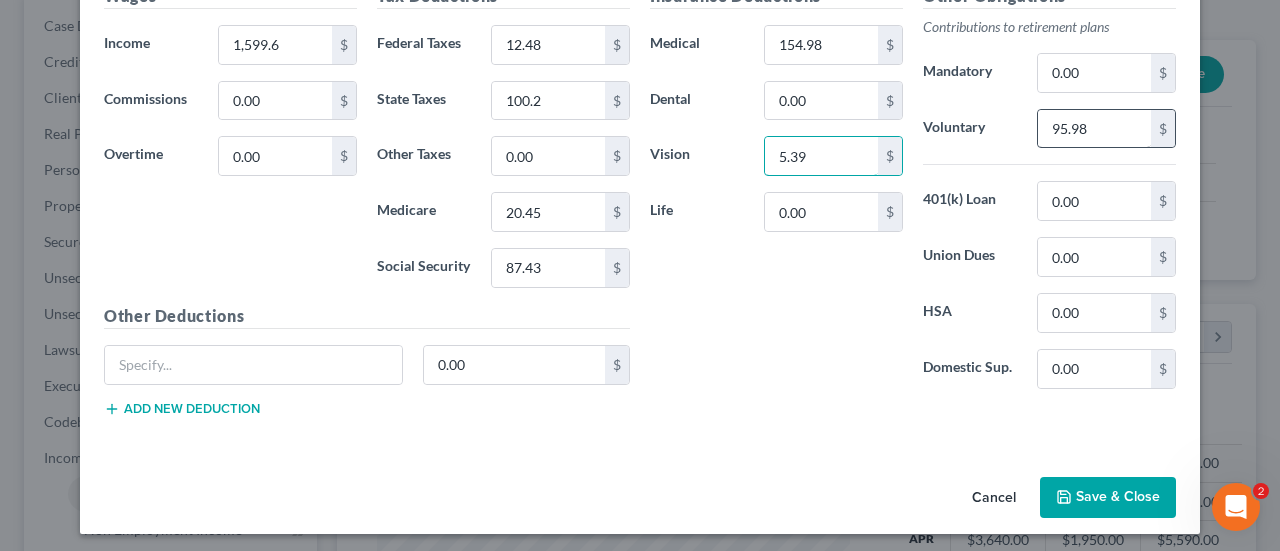 type on "5.39" 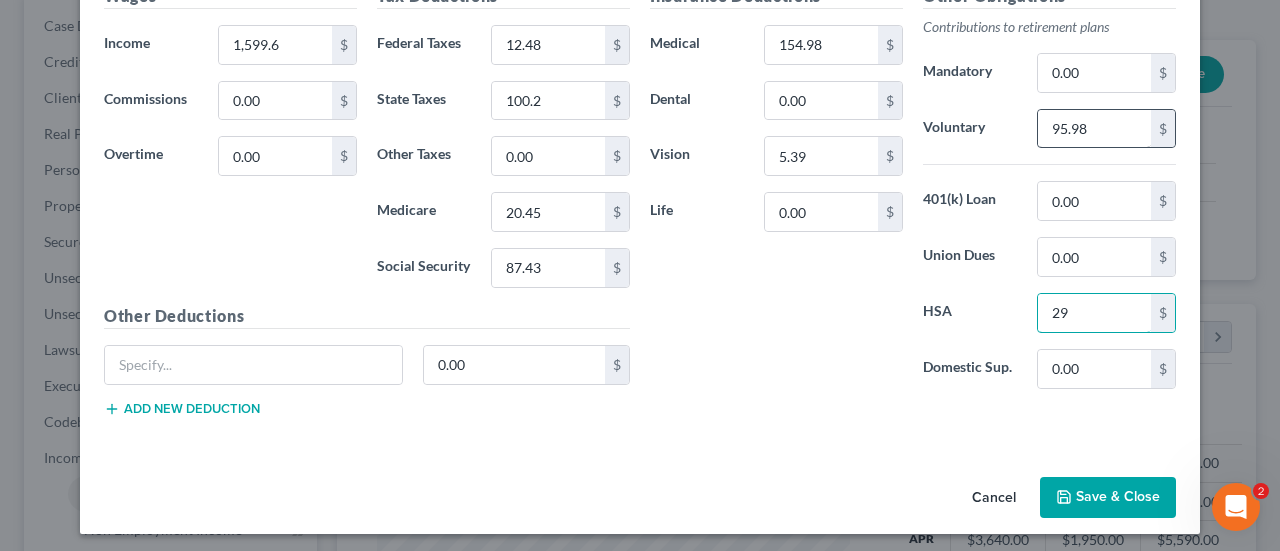 type on "29" 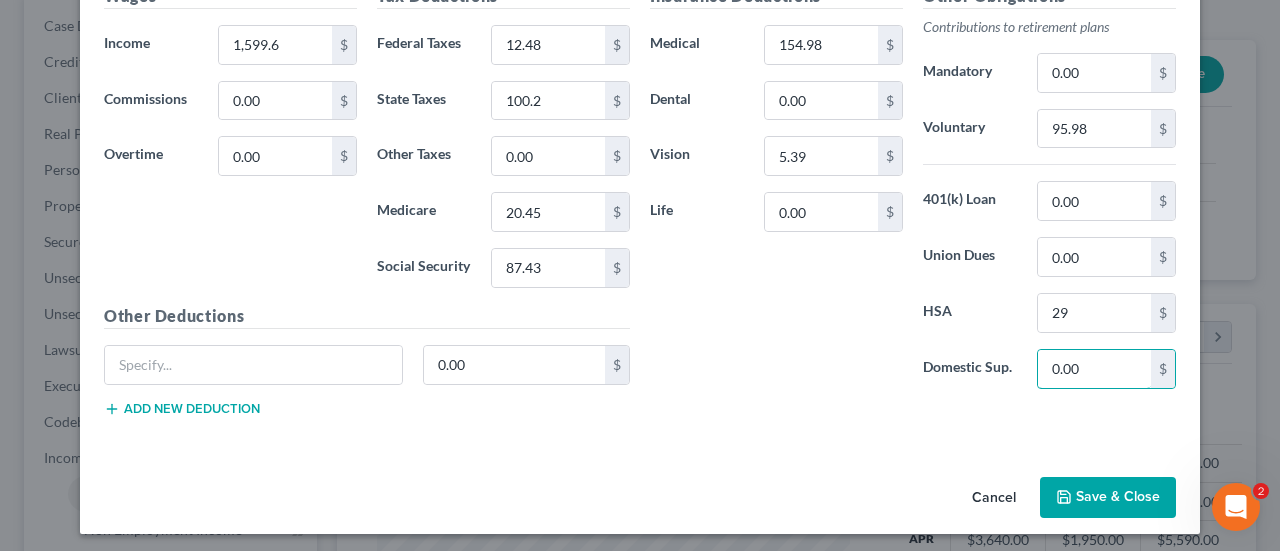 scroll, scrollTop: 609, scrollLeft: 0, axis: vertical 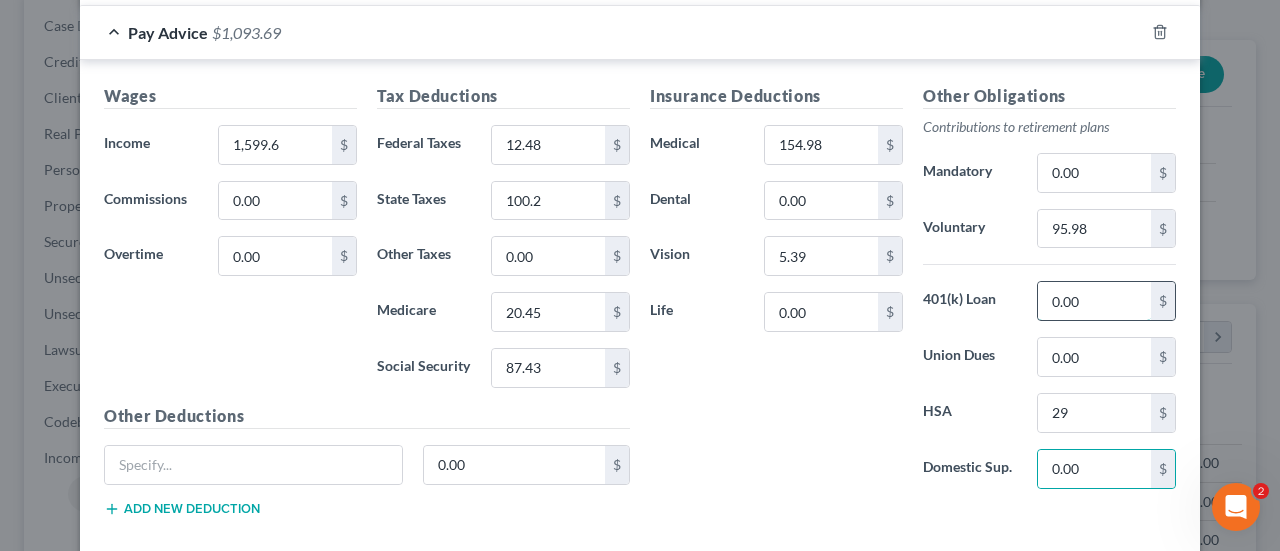 click on "0.00" at bounding box center [1094, 301] 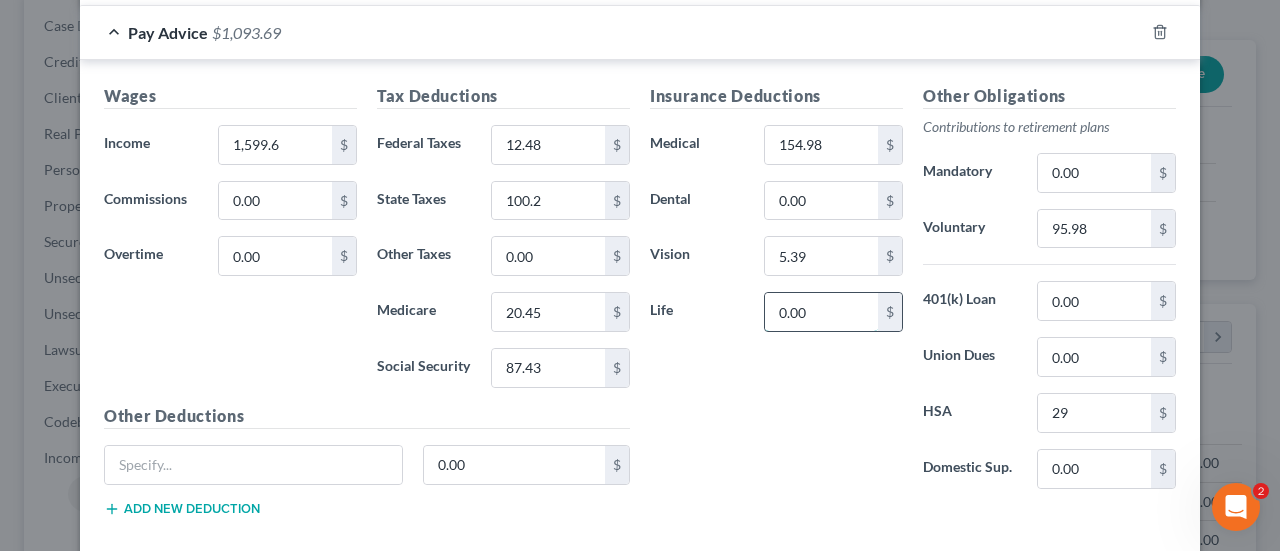 click on "0.00" at bounding box center (821, 312) 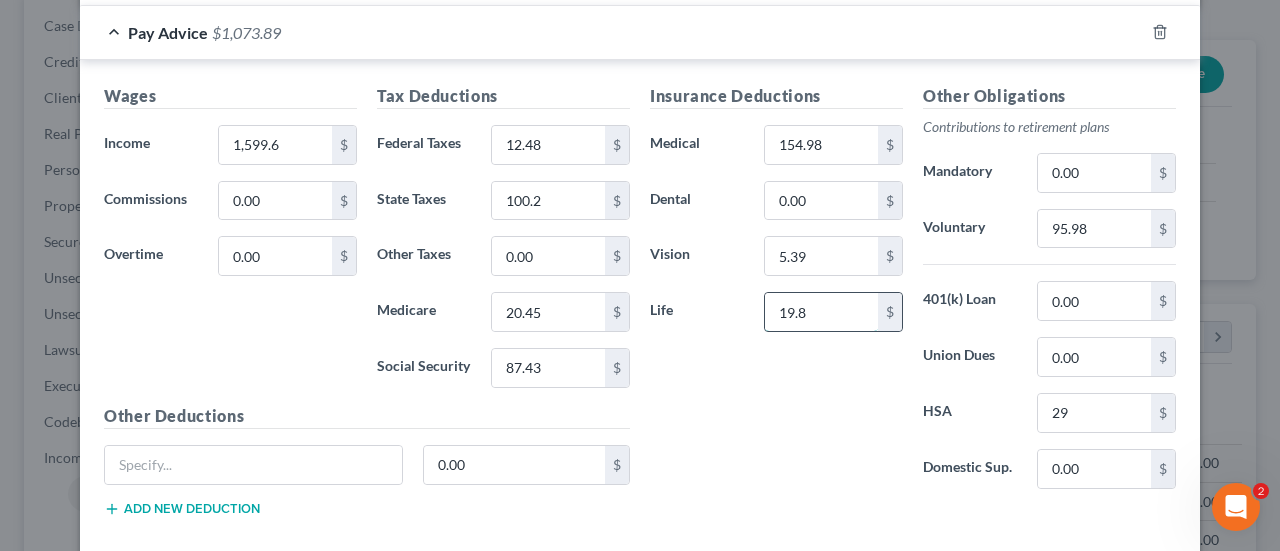 type on "19.8" 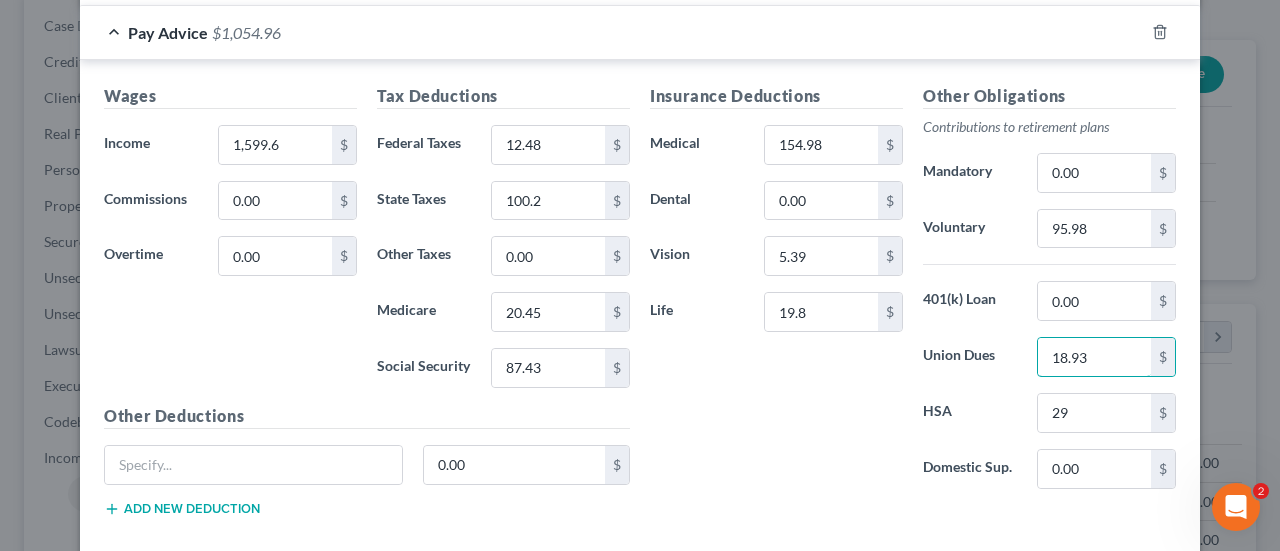 type on "18.93" 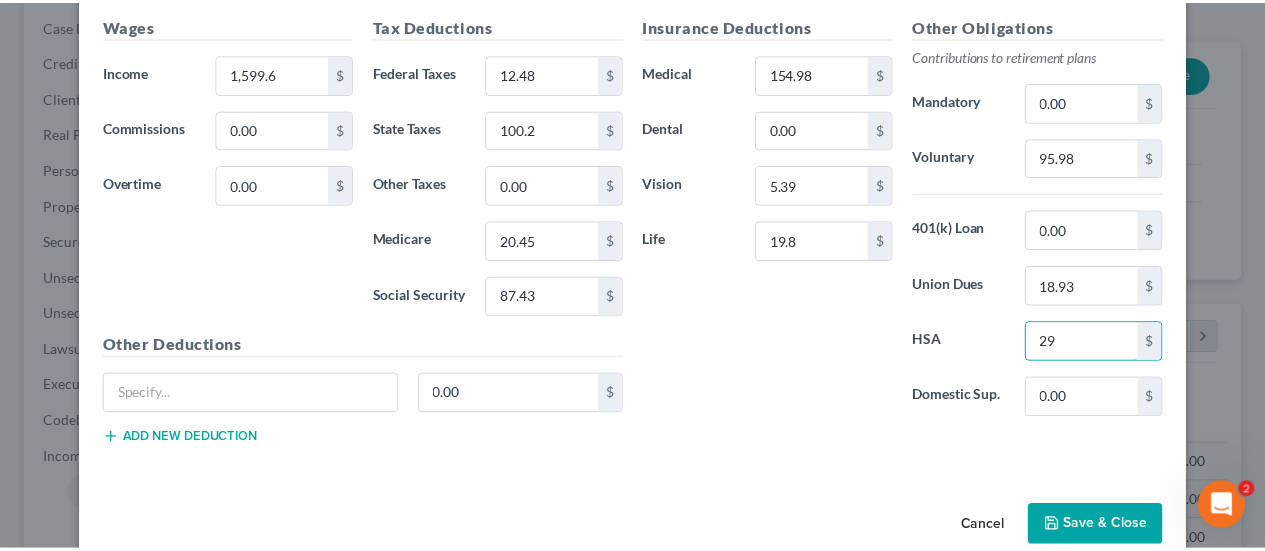 scroll, scrollTop: 709, scrollLeft: 0, axis: vertical 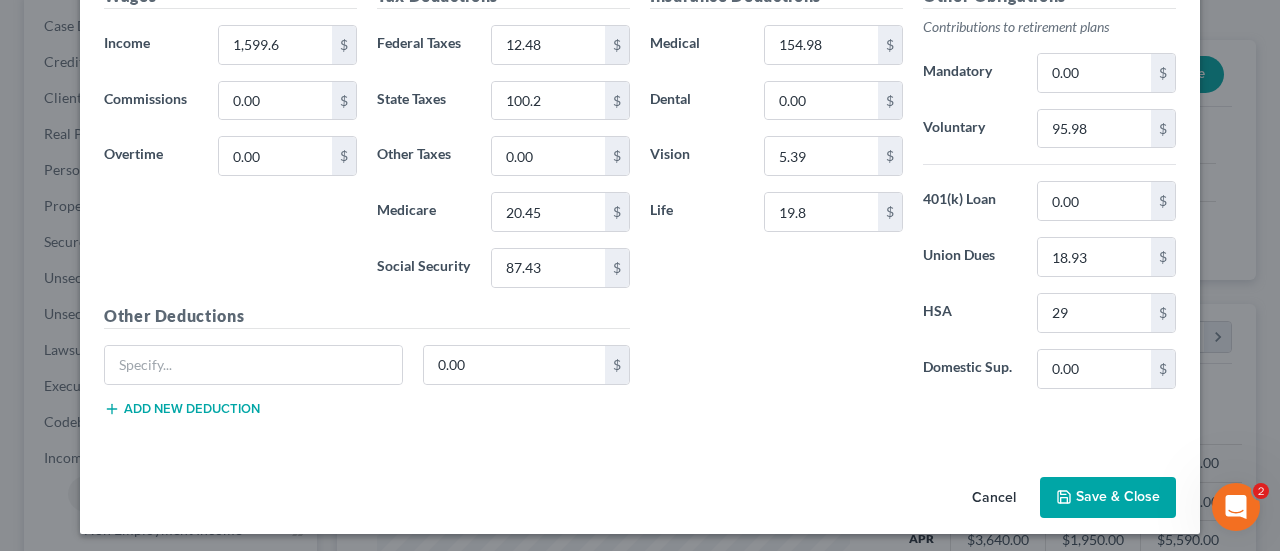 click on "Save & Close" at bounding box center (1108, 498) 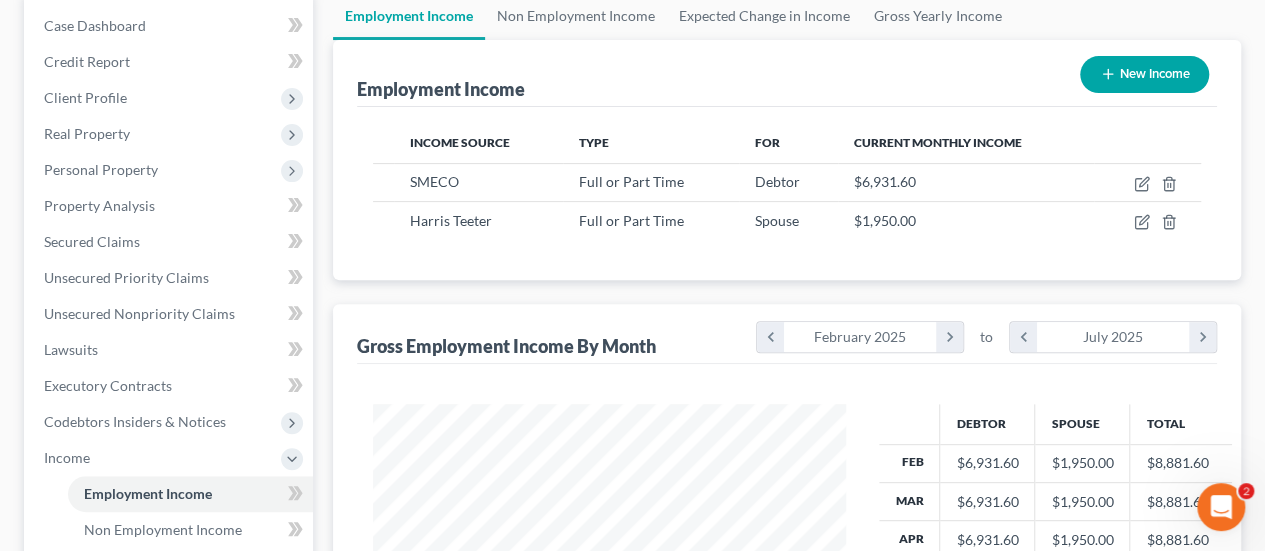 scroll, scrollTop: 356, scrollLeft: 506, axis: both 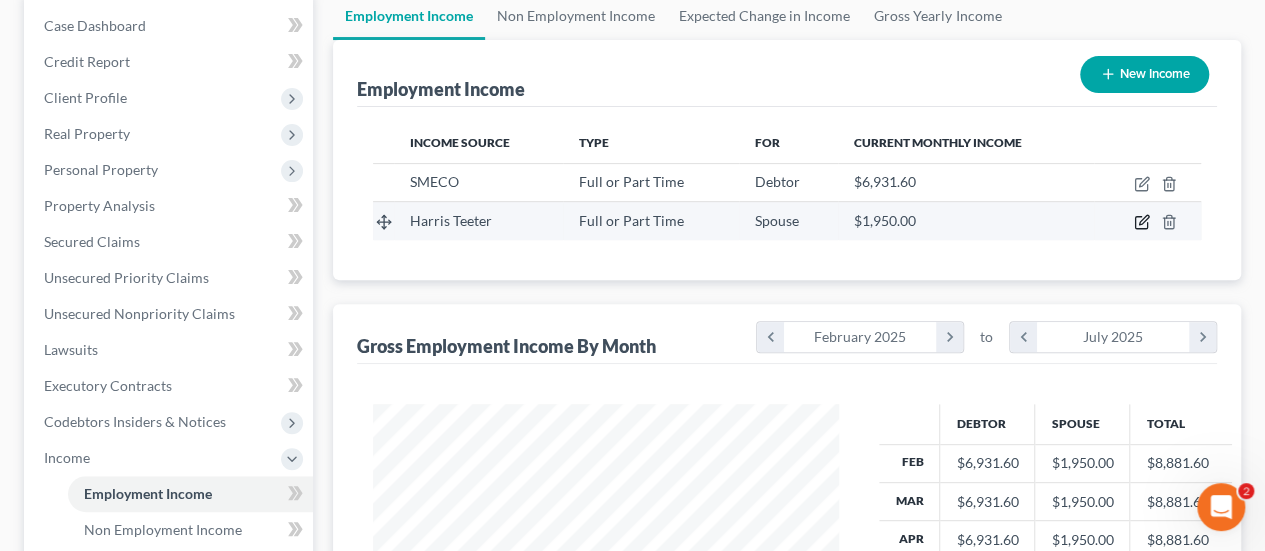 click 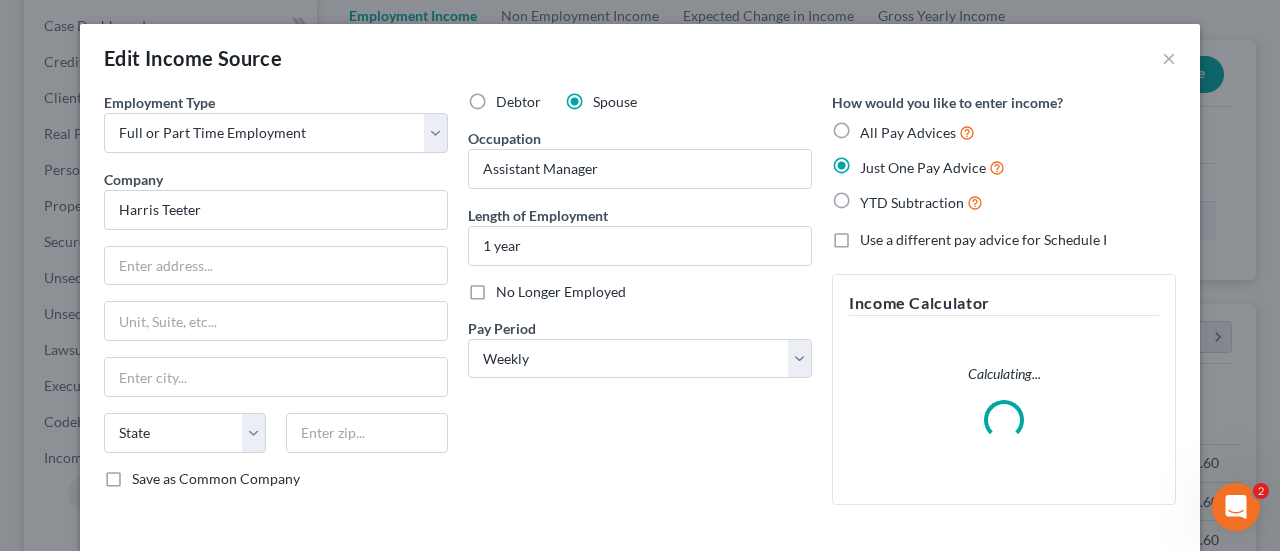 scroll, scrollTop: 999644, scrollLeft: 999487, axis: both 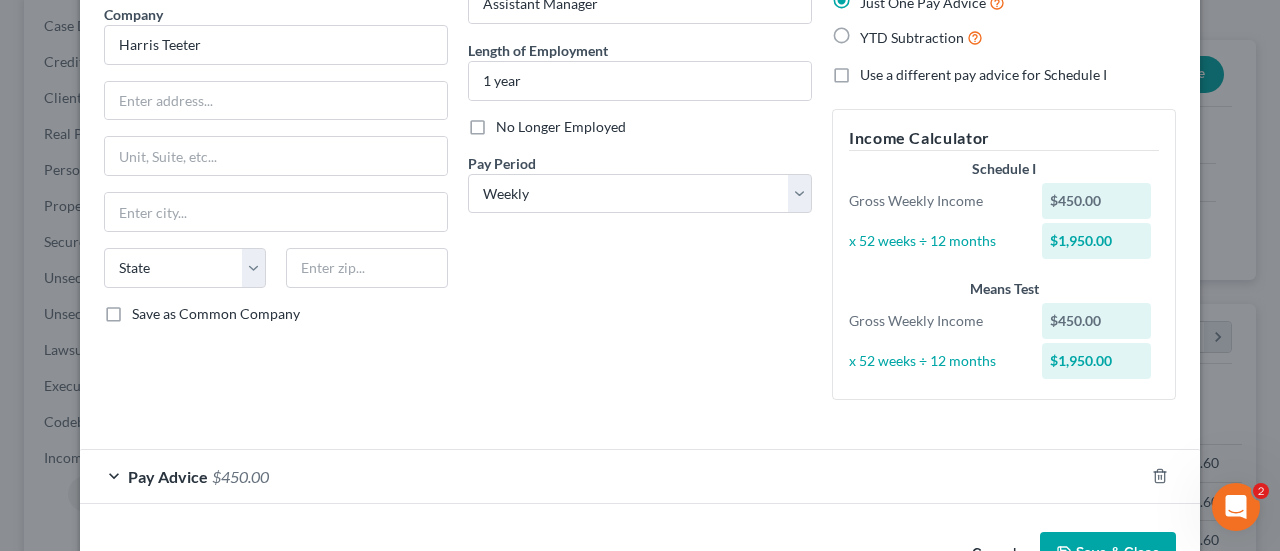 click on "Employment Type
*
Select Full or Part Time Employment Self Employment
Company
*
Harris Teeter                      State [STATE] Save as Common Company" at bounding box center (276, 171) 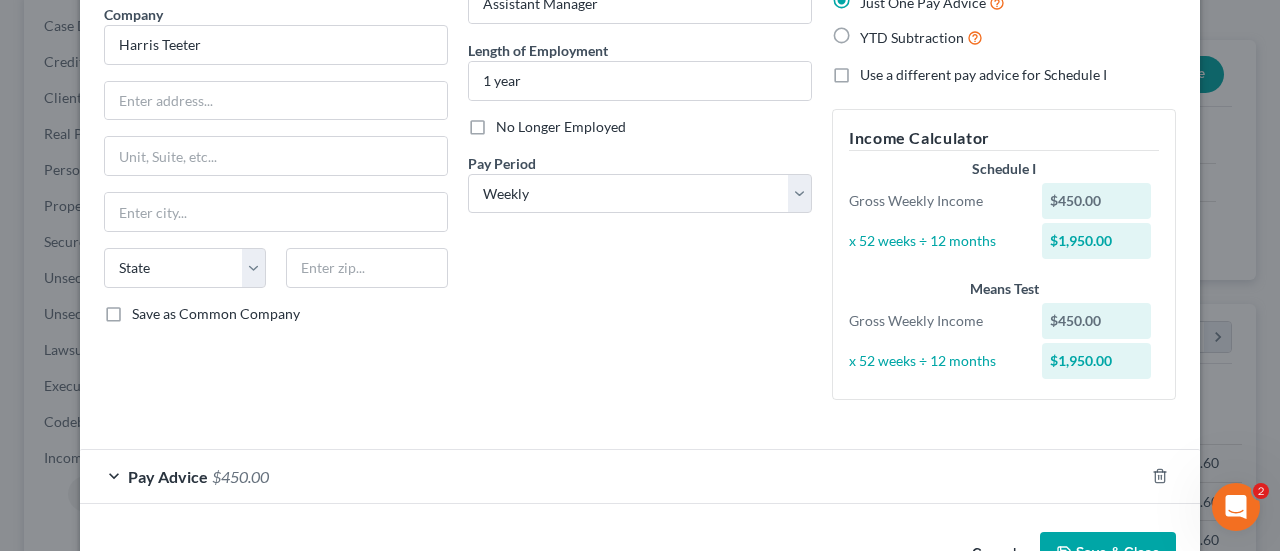 click on "Pay Advice" at bounding box center (168, 476) 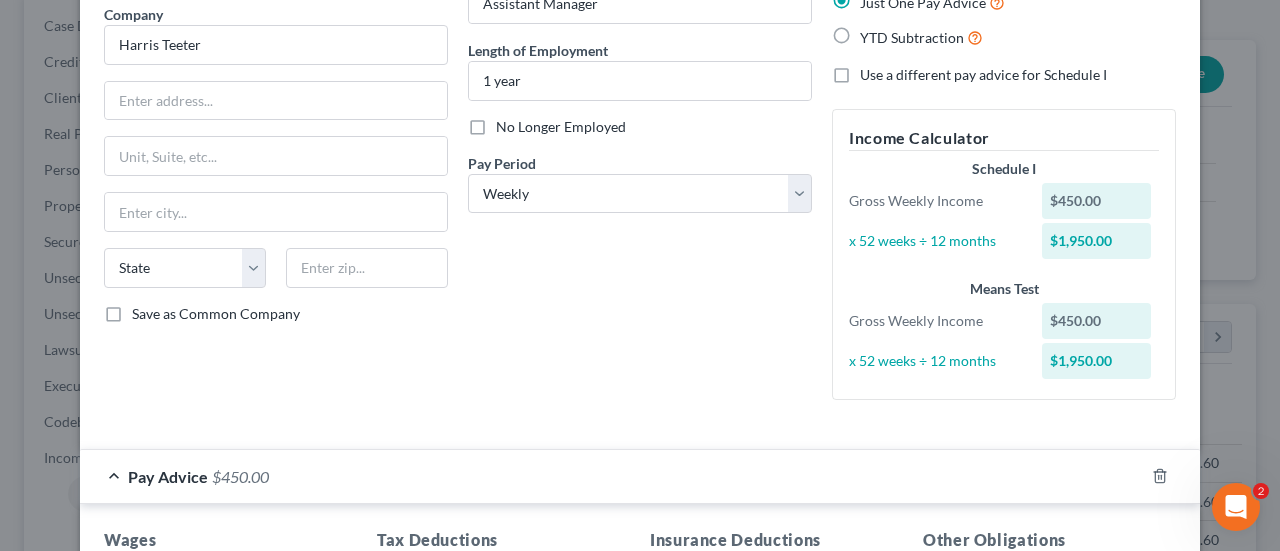 click on "Pay Advice" at bounding box center (168, 476) 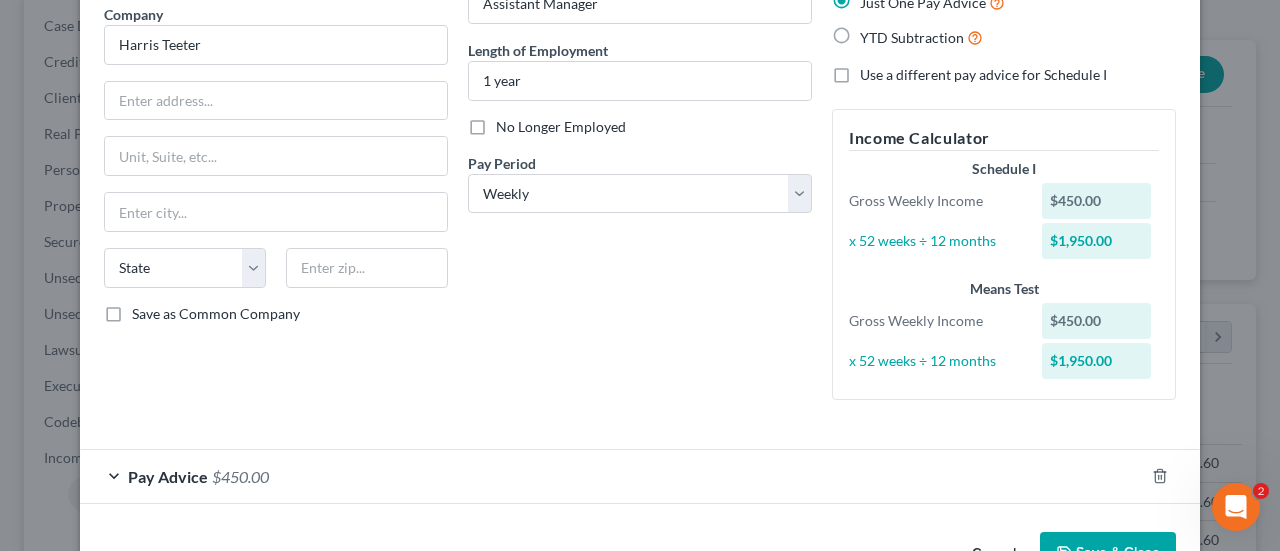 click on "$450.00" at bounding box center (240, 476) 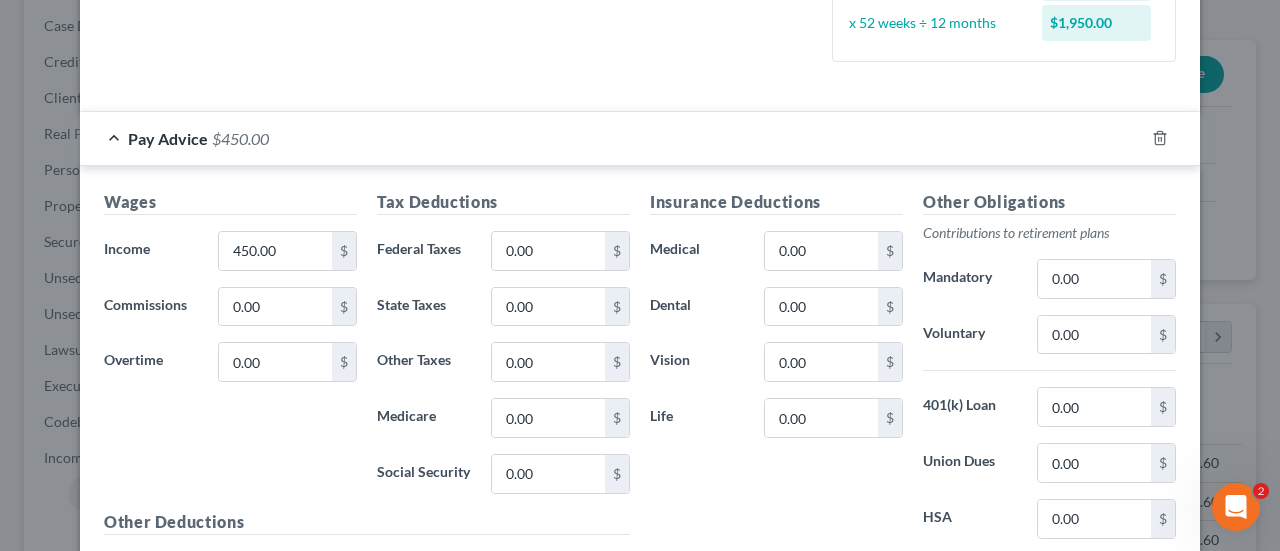 scroll, scrollTop: 665, scrollLeft: 0, axis: vertical 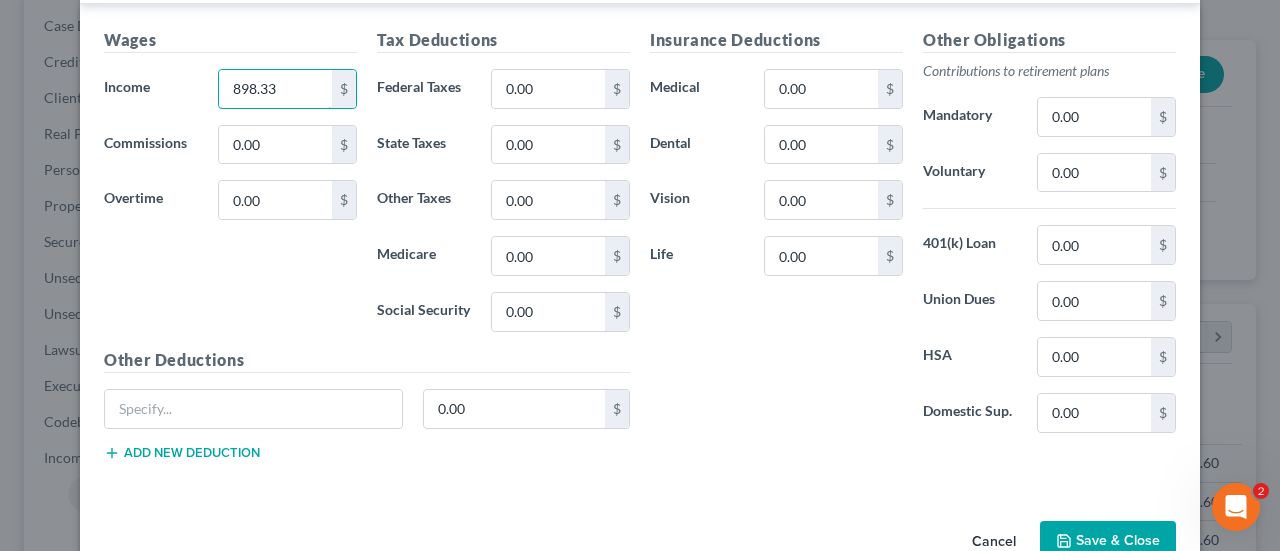 type on "898.33" 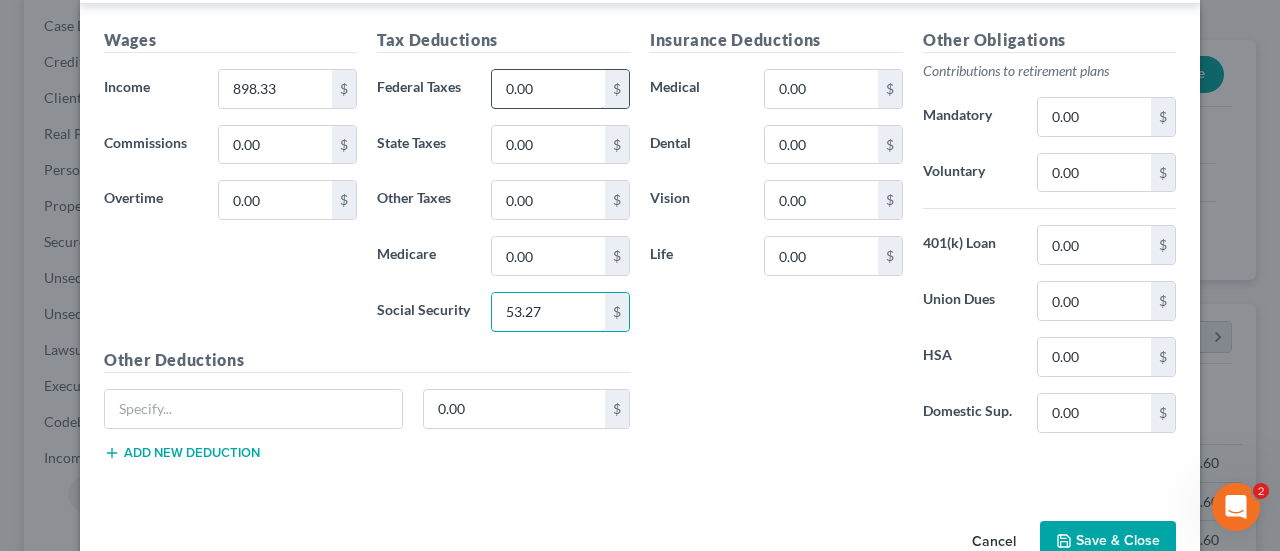 type on "53.27" 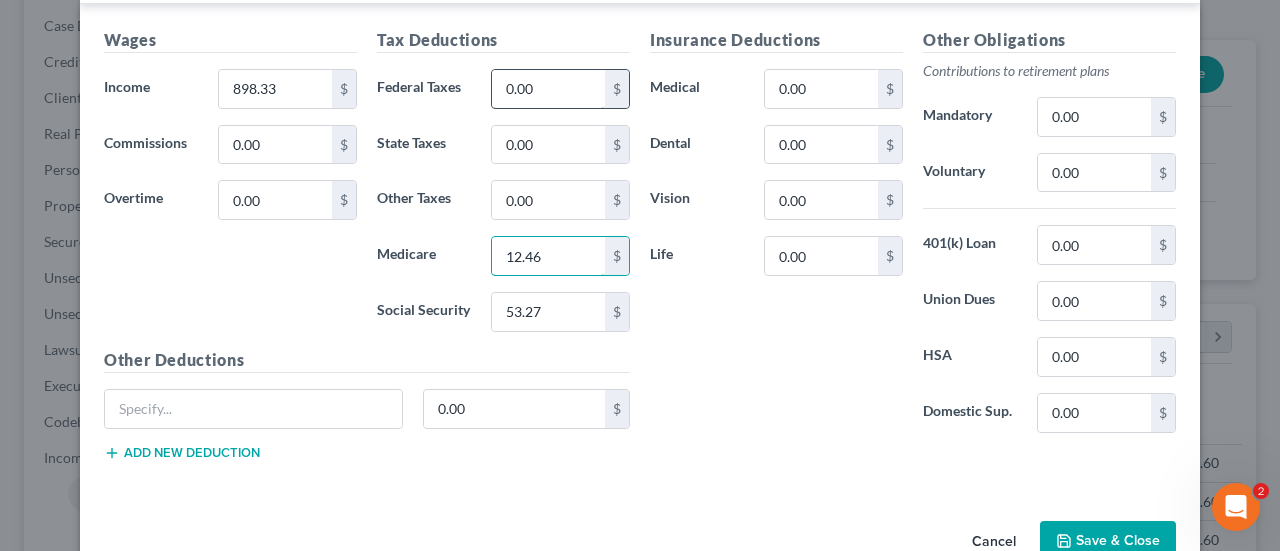 type on "12.46" 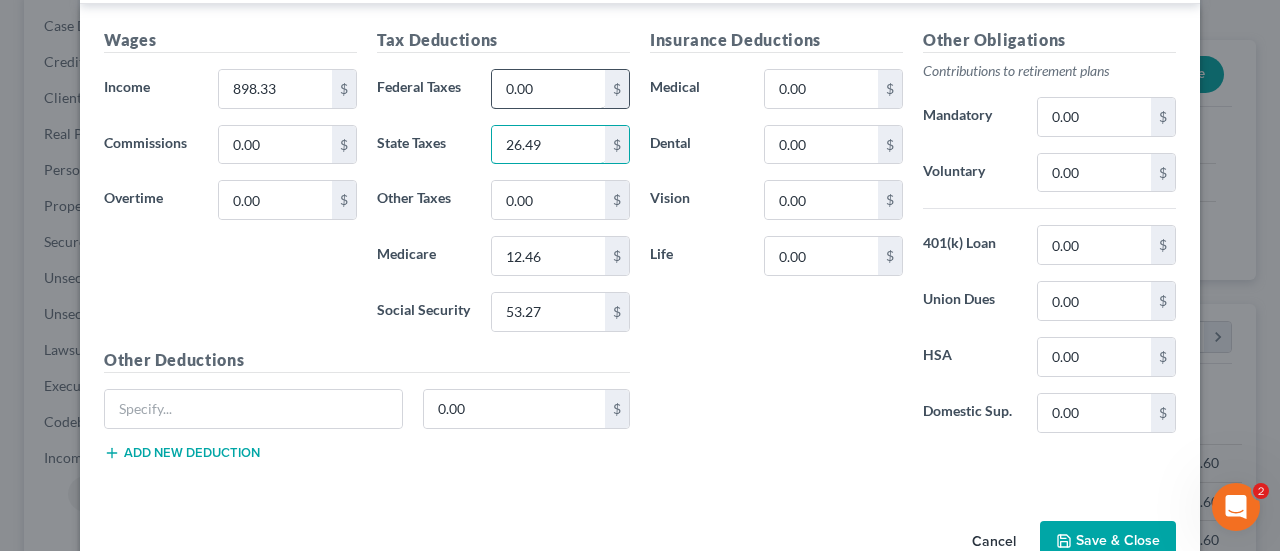 type on "26.49" 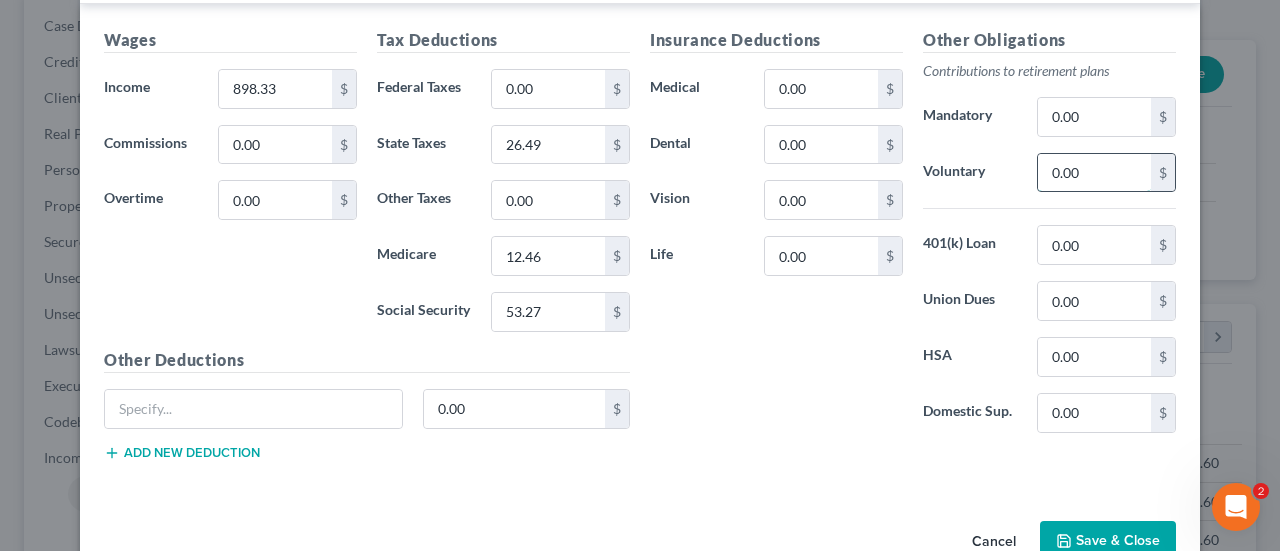 click on "0.00" at bounding box center (1094, 173) 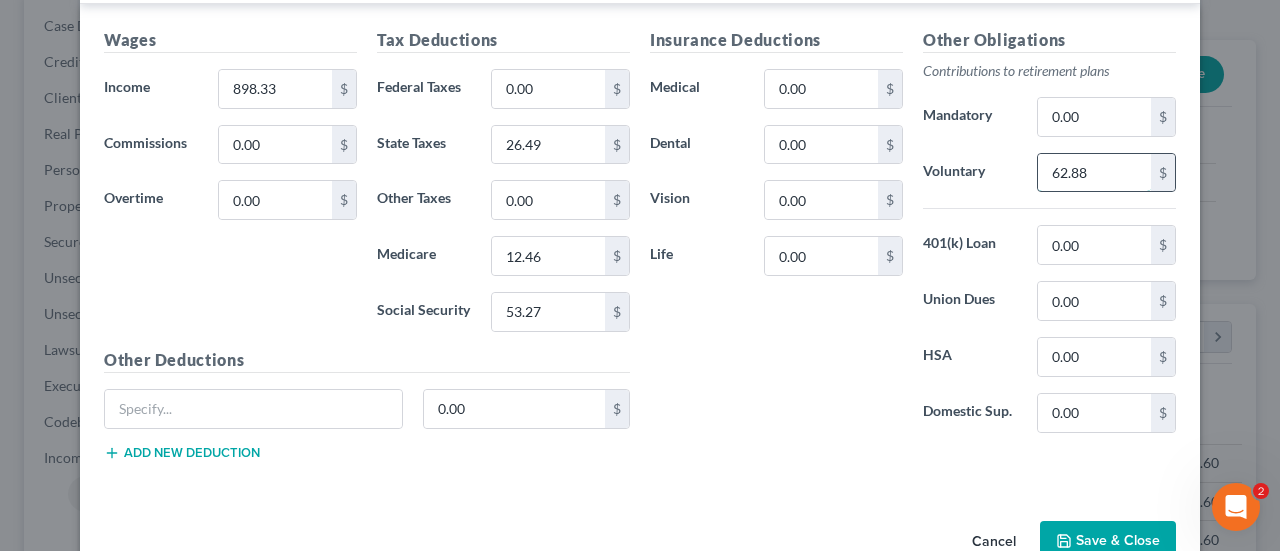type on "62.88" 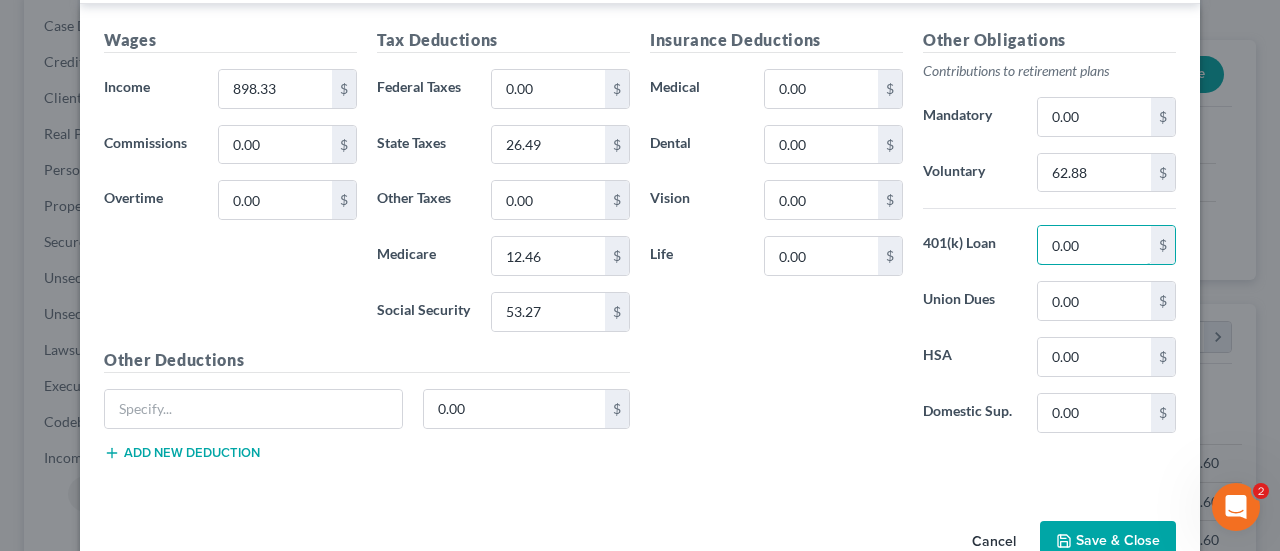 scroll, scrollTop: 565, scrollLeft: 0, axis: vertical 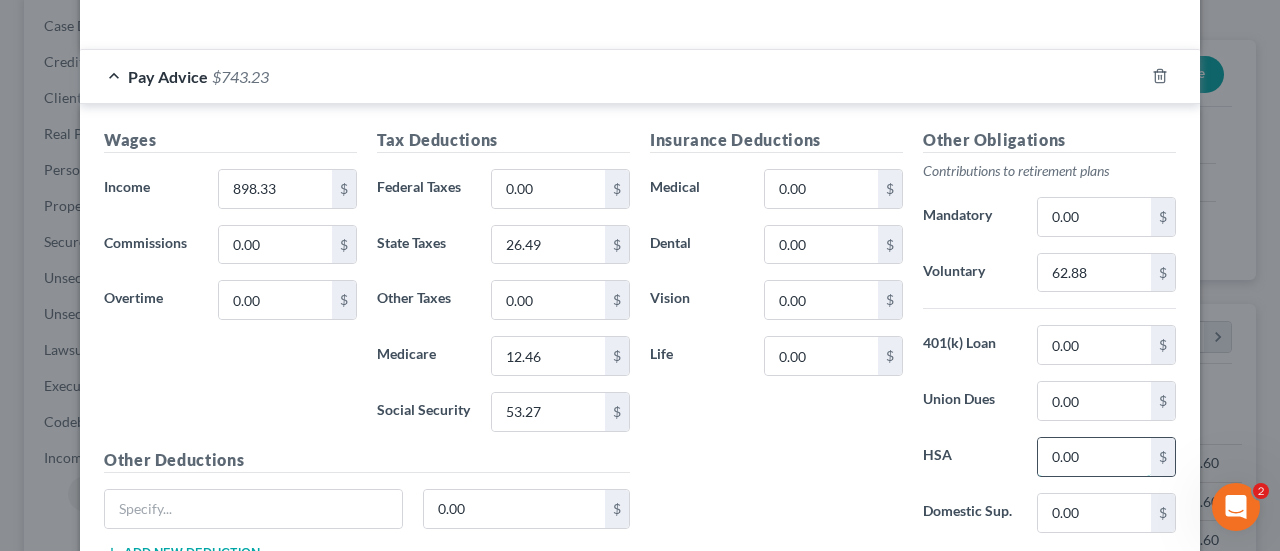 click on "0.00" at bounding box center [1094, 457] 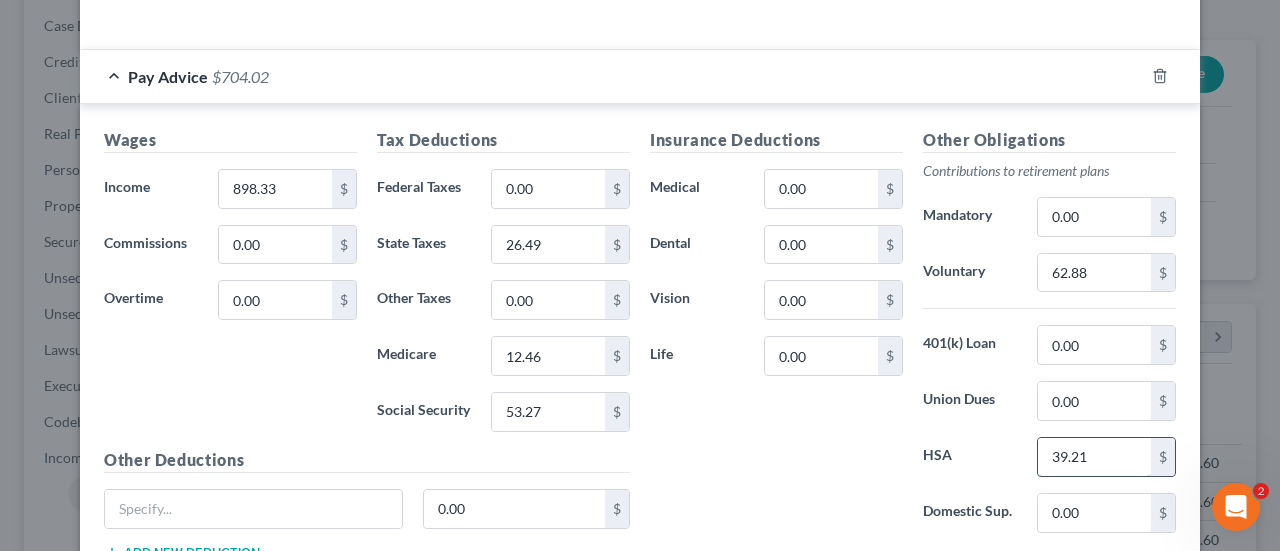 type on "39.21" 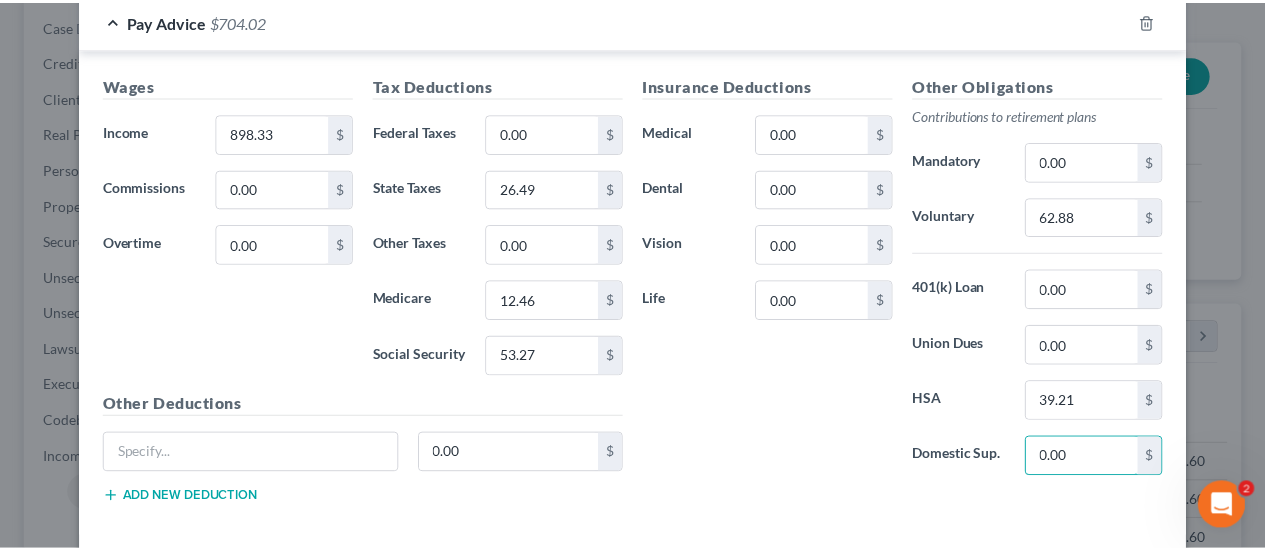 scroll, scrollTop: 709, scrollLeft: 0, axis: vertical 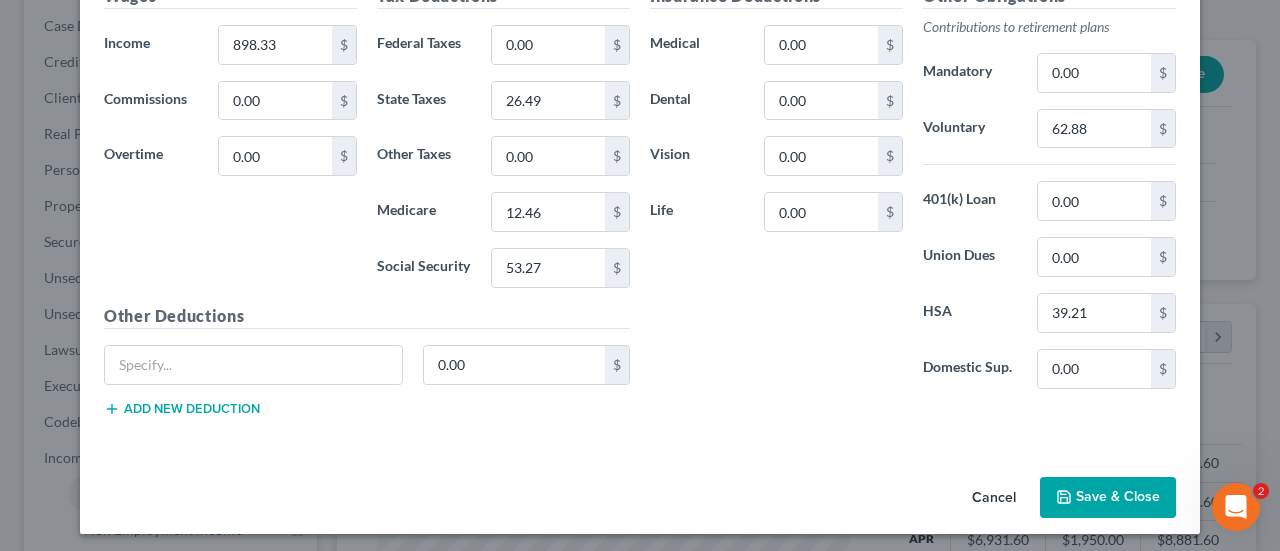 click on "Save & Close" at bounding box center [1108, 498] 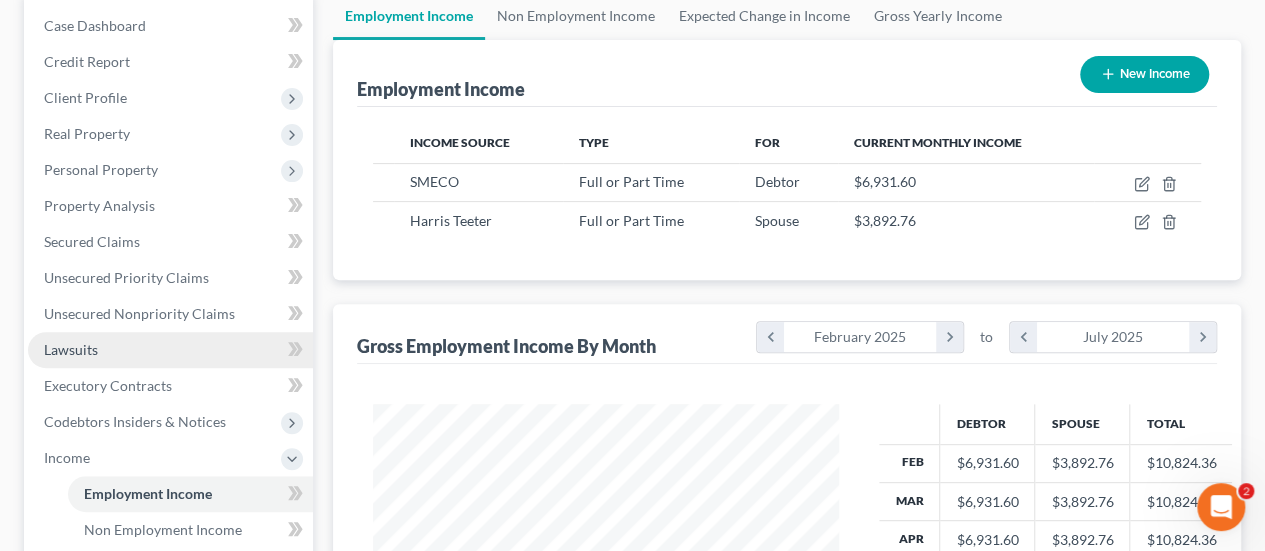 scroll, scrollTop: 356, scrollLeft: 506, axis: both 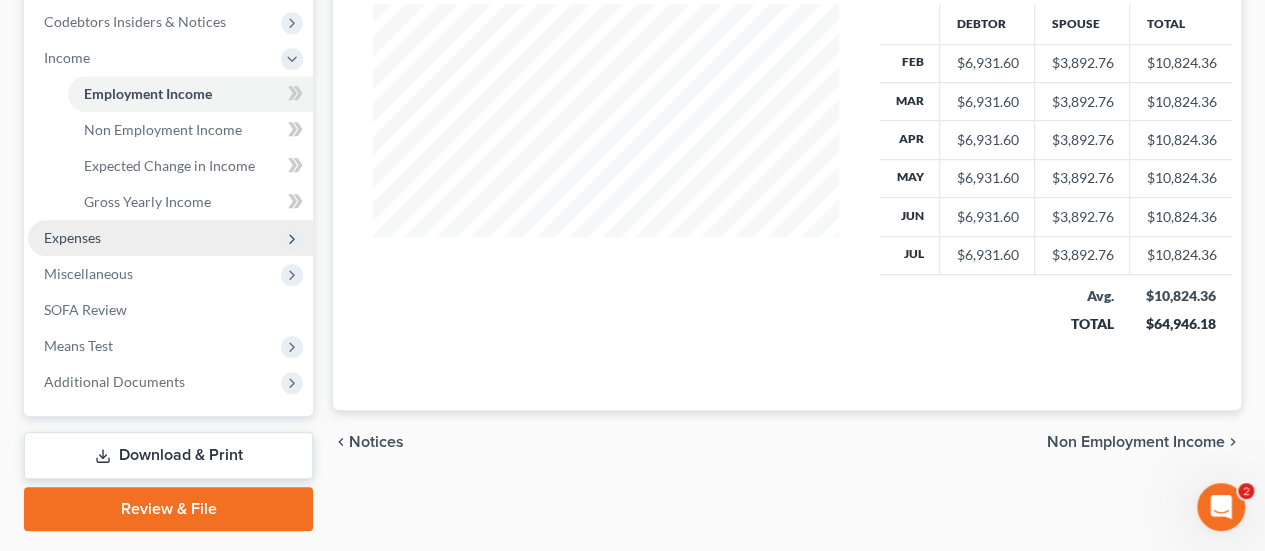 click on "Expenses" at bounding box center (170, 238) 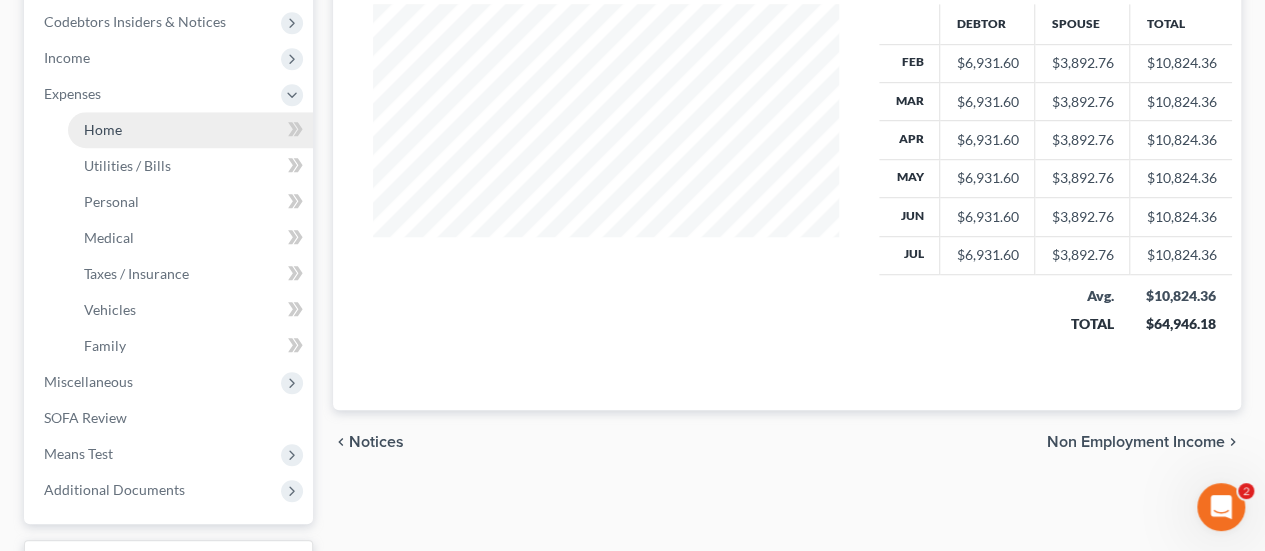 click on "Home" at bounding box center [103, 129] 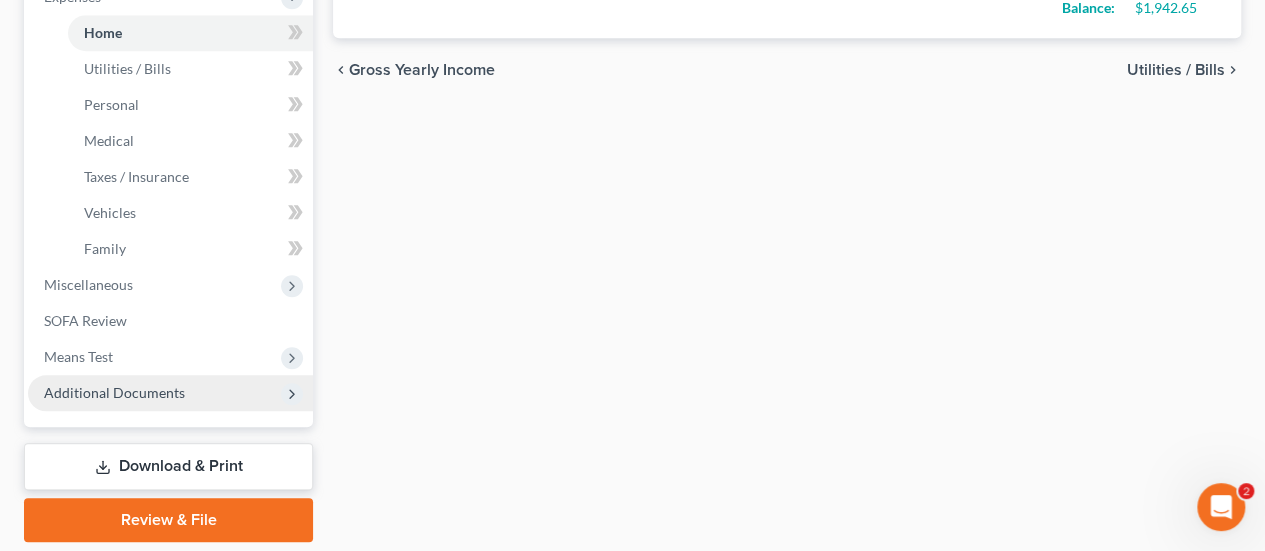 scroll, scrollTop: 700, scrollLeft: 0, axis: vertical 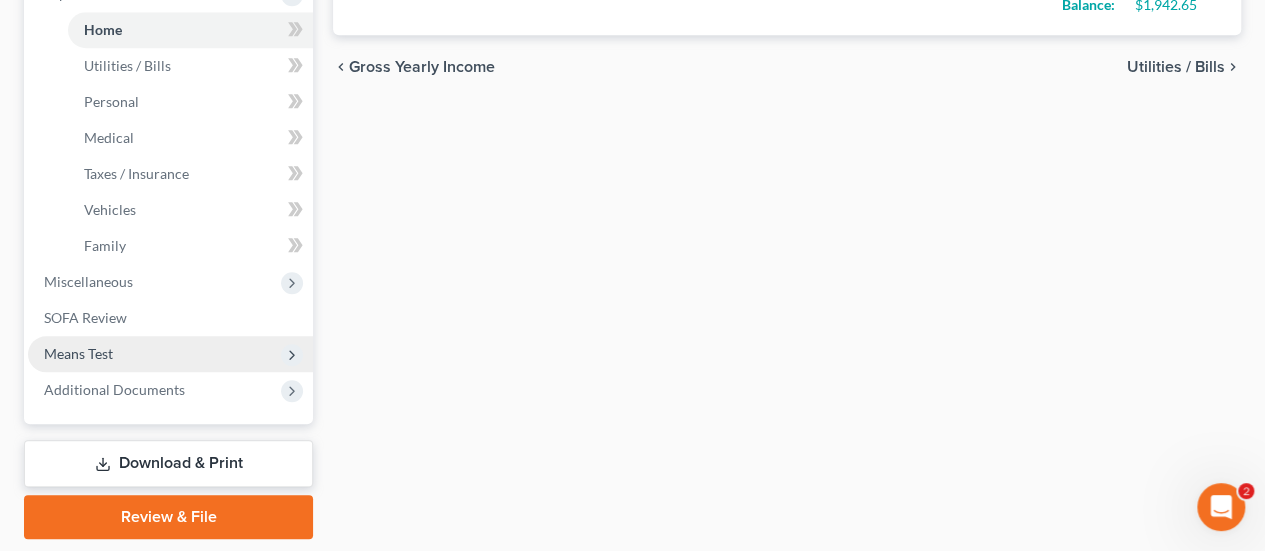 click on "Means Test" at bounding box center [78, 353] 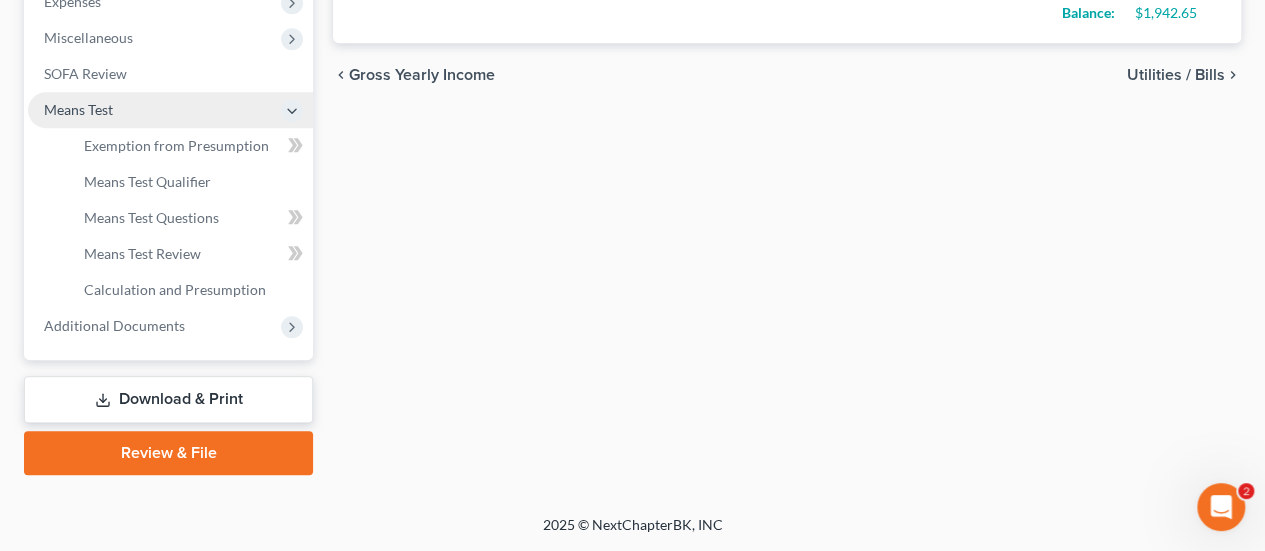 scroll, scrollTop: 689, scrollLeft: 0, axis: vertical 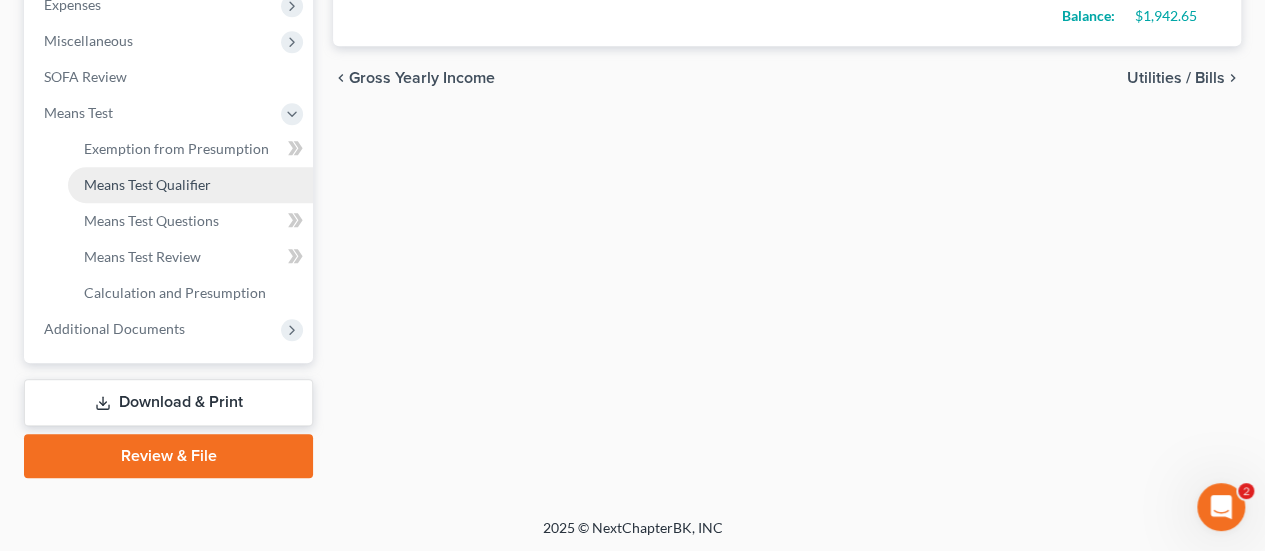 click on "Means Test Qualifier" at bounding box center (147, 184) 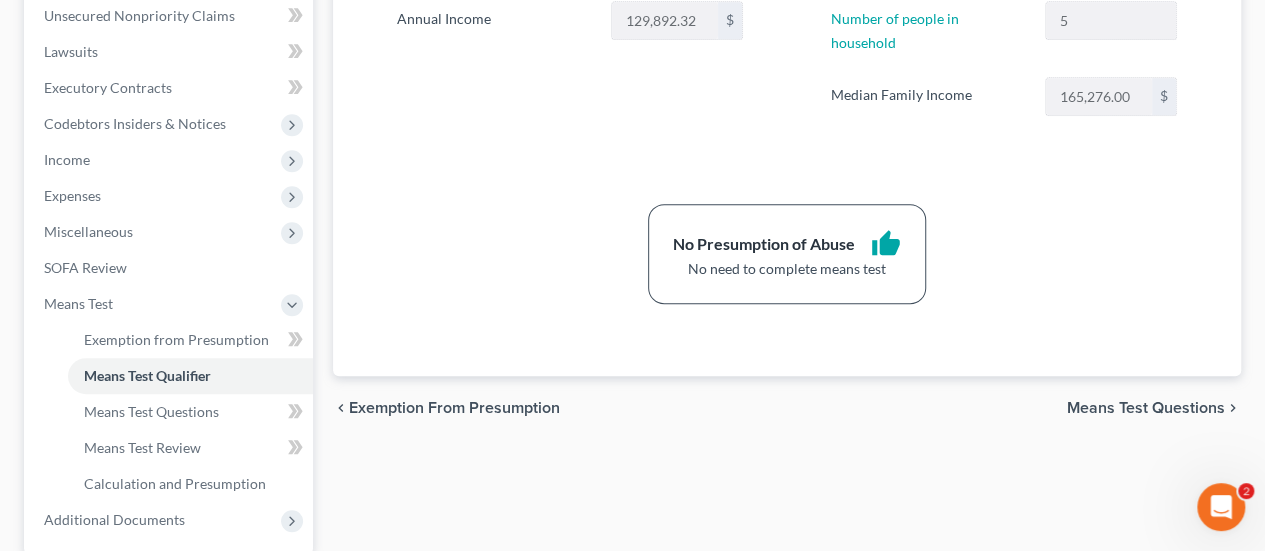 scroll, scrollTop: 500, scrollLeft: 0, axis: vertical 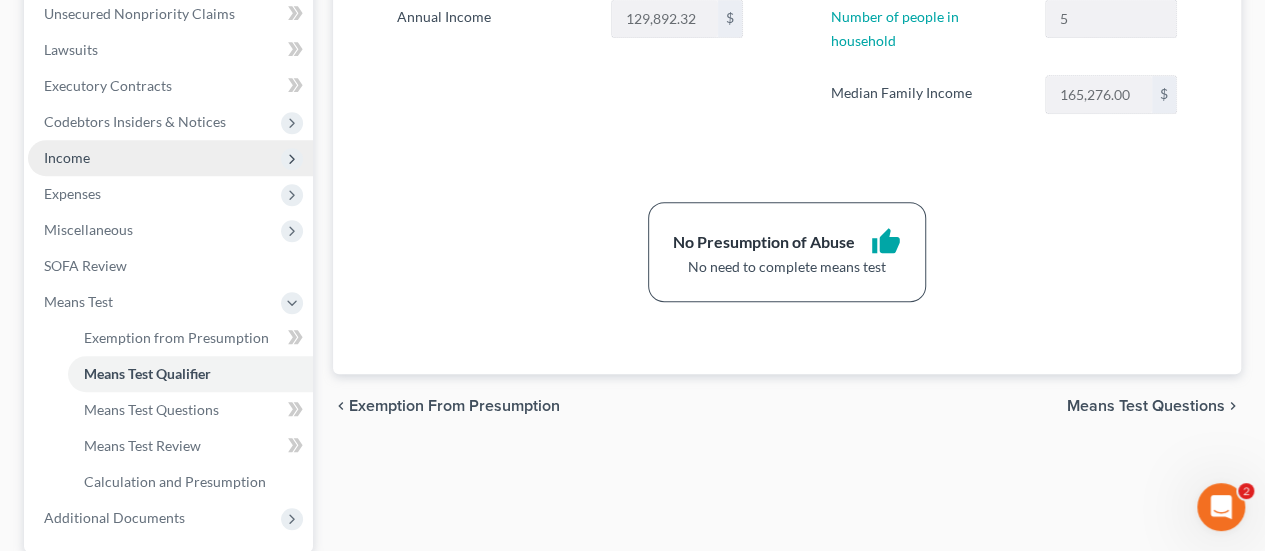 click on "Income" at bounding box center [67, 157] 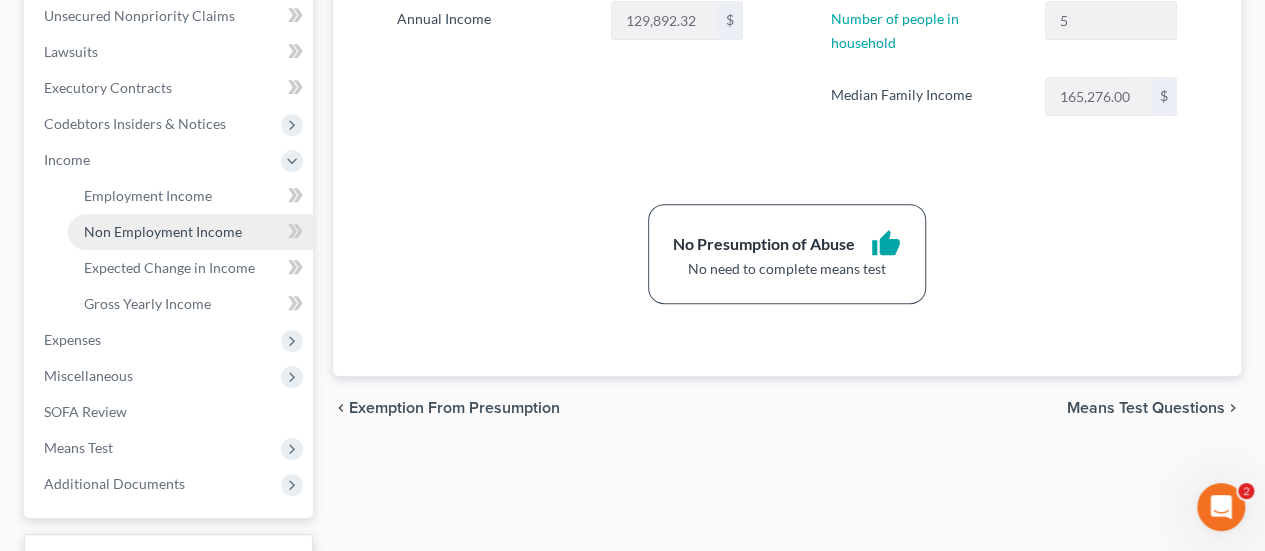 scroll, scrollTop: 400, scrollLeft: 0, axis: vertical 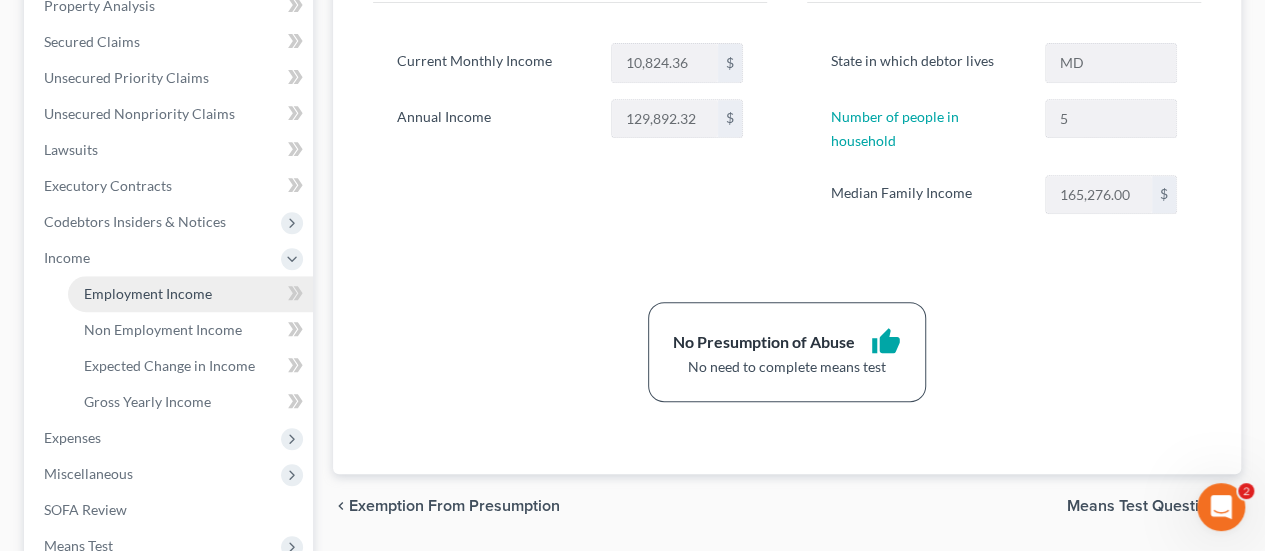 click on "Employment Income" at bounding box center [148, 293] 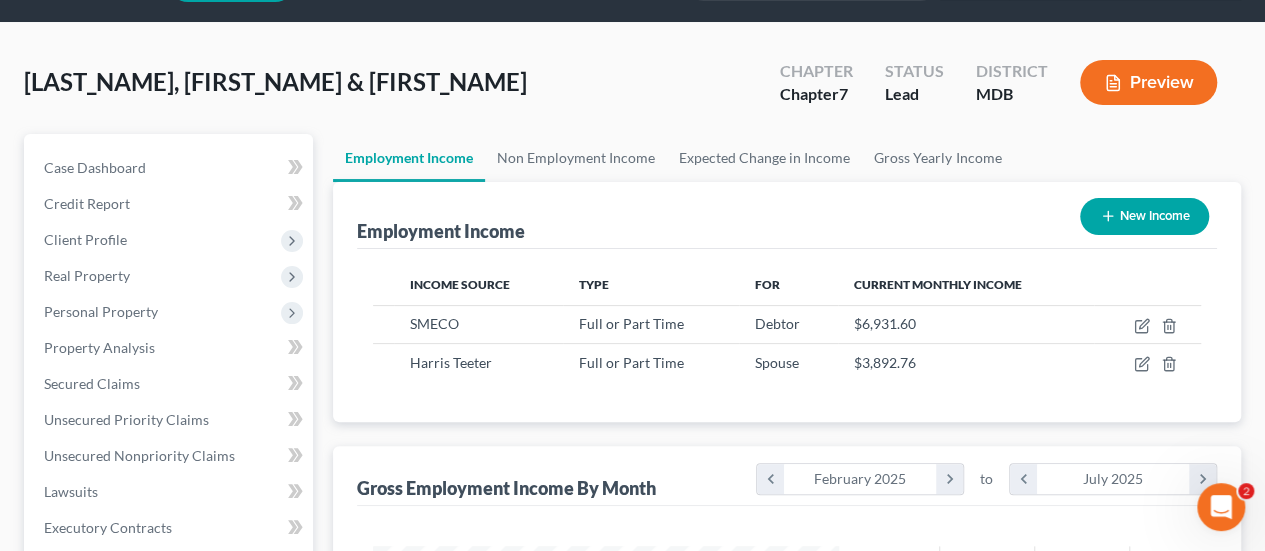 scroll, scrollTop: 0, scrollLeft: 0, axis: both 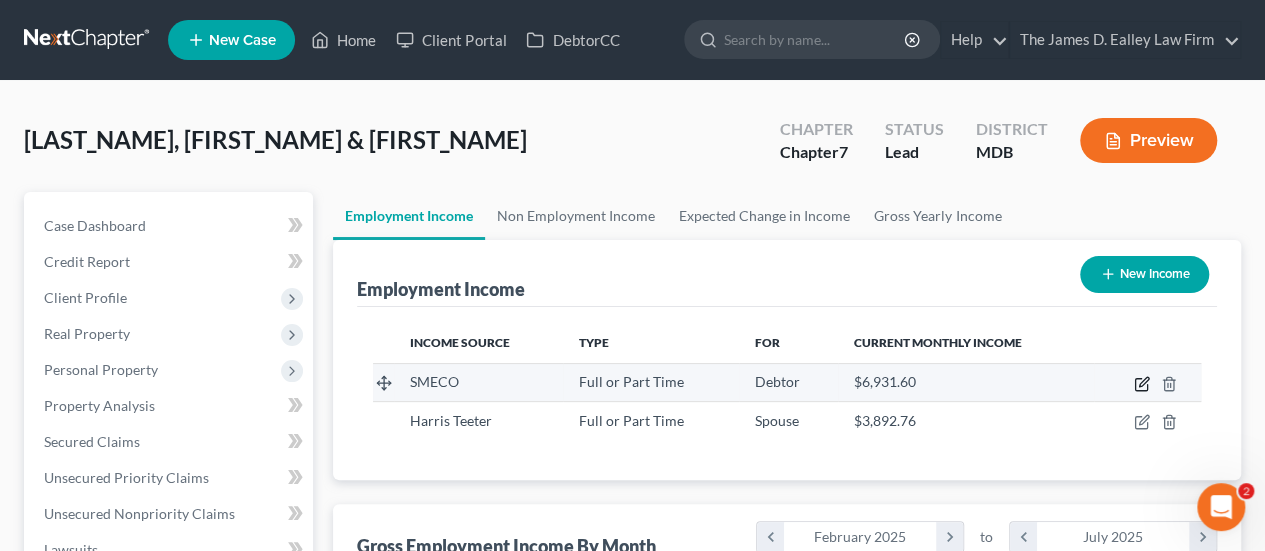 click 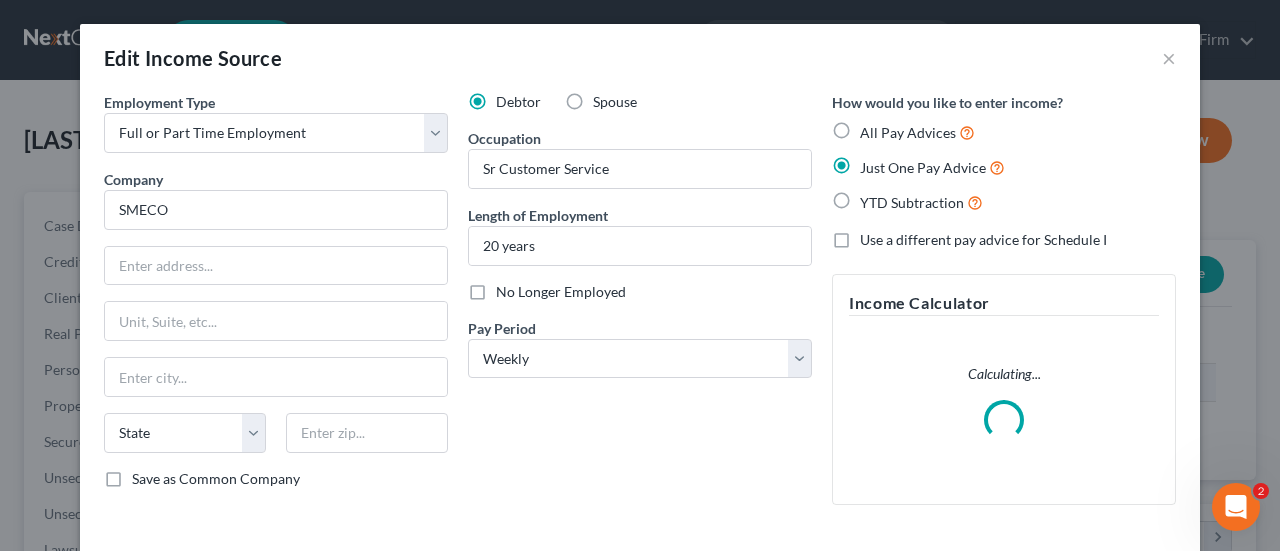 scroll, scrollTop: 999644, scrollLeft: 999487, axis: both 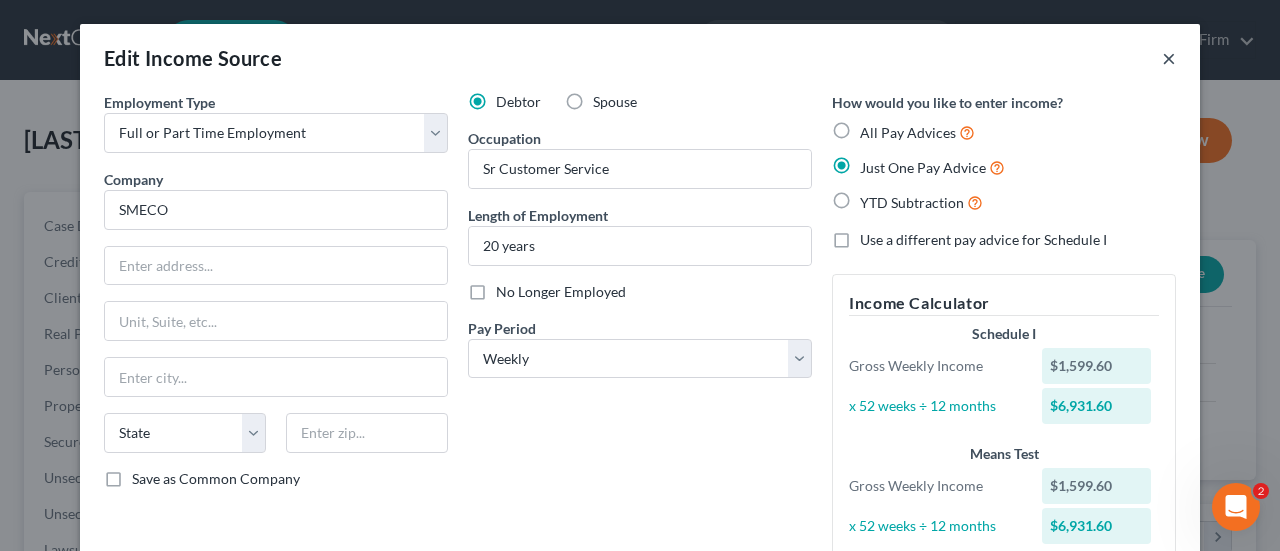 click on "×" at bounding box center [1169, 58] 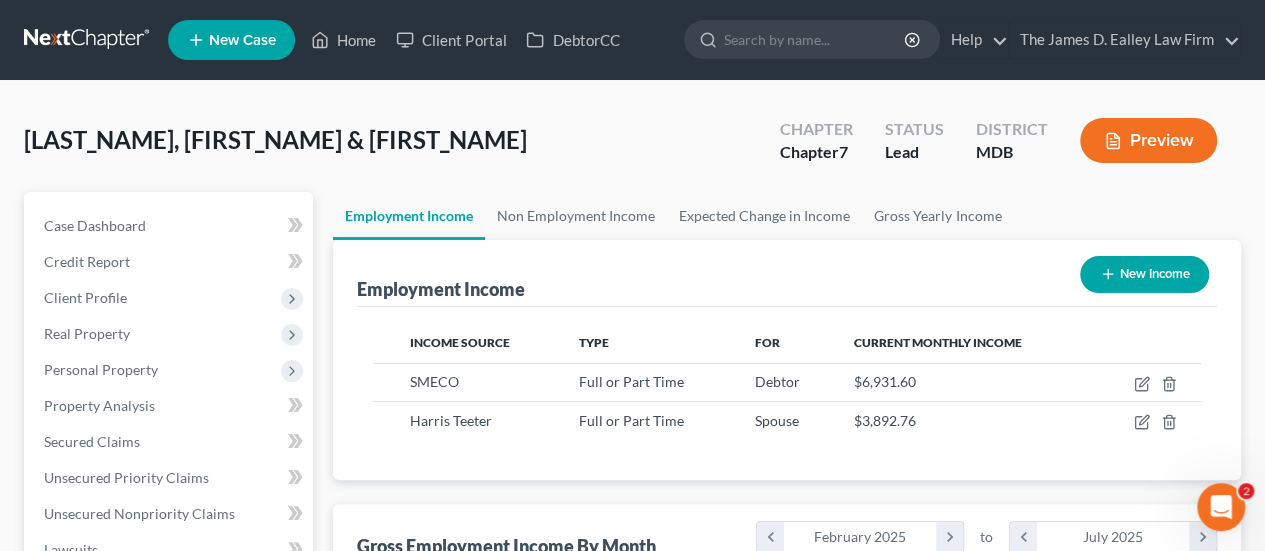 scroll, scrollTop: 356, scrollLeft: 506, axis: both 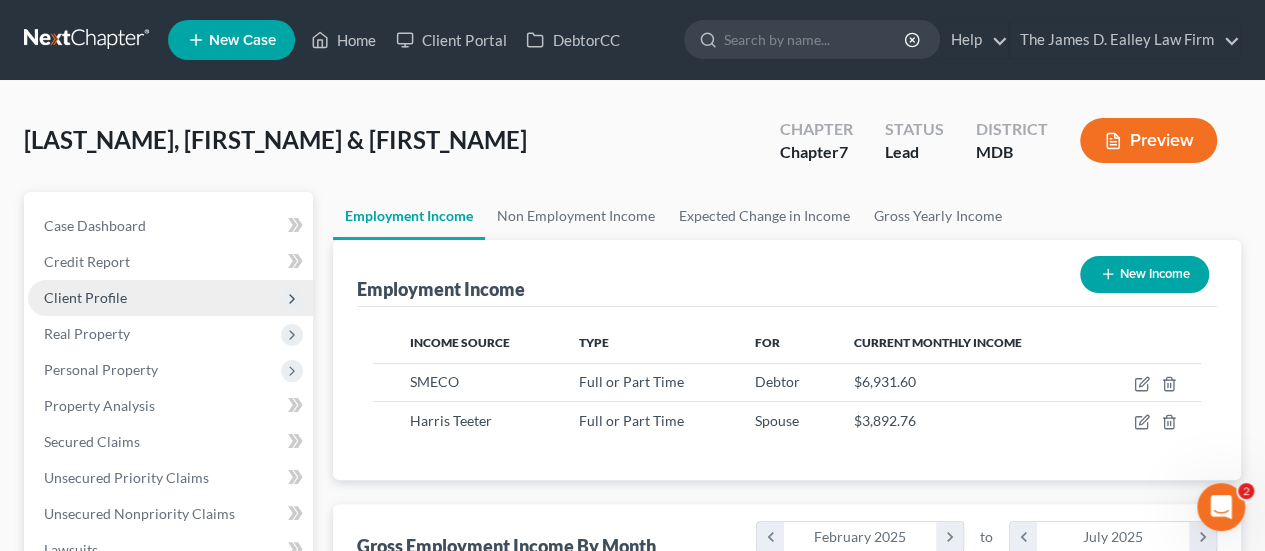 click on "Client Profile" at bounding box center [85, 297] 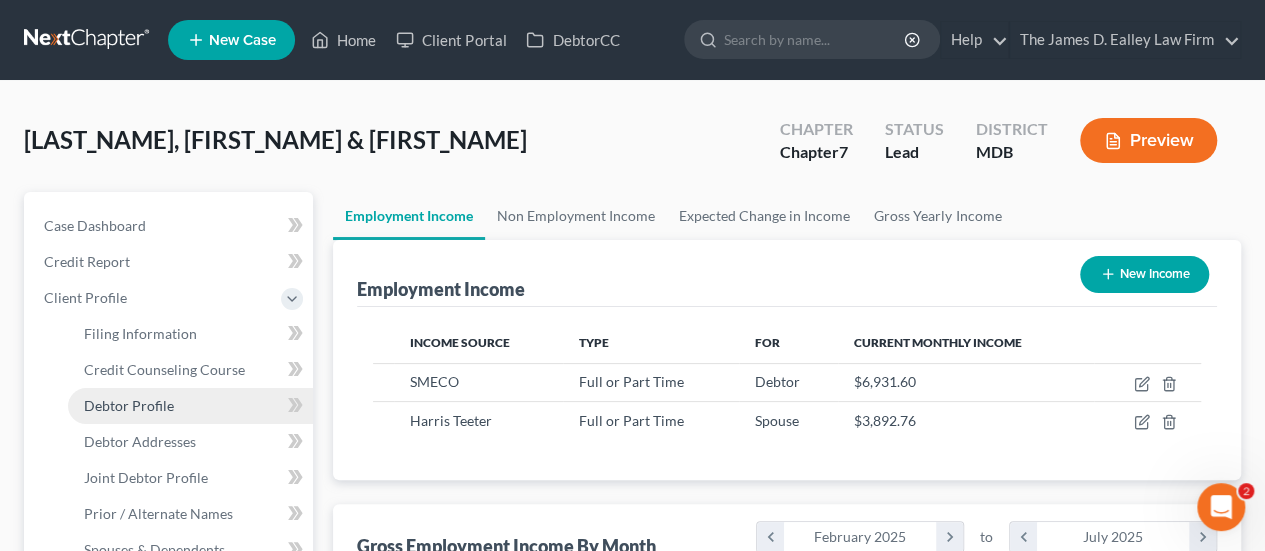 click on "Debtor Profile" at bounding box center [129, 405] 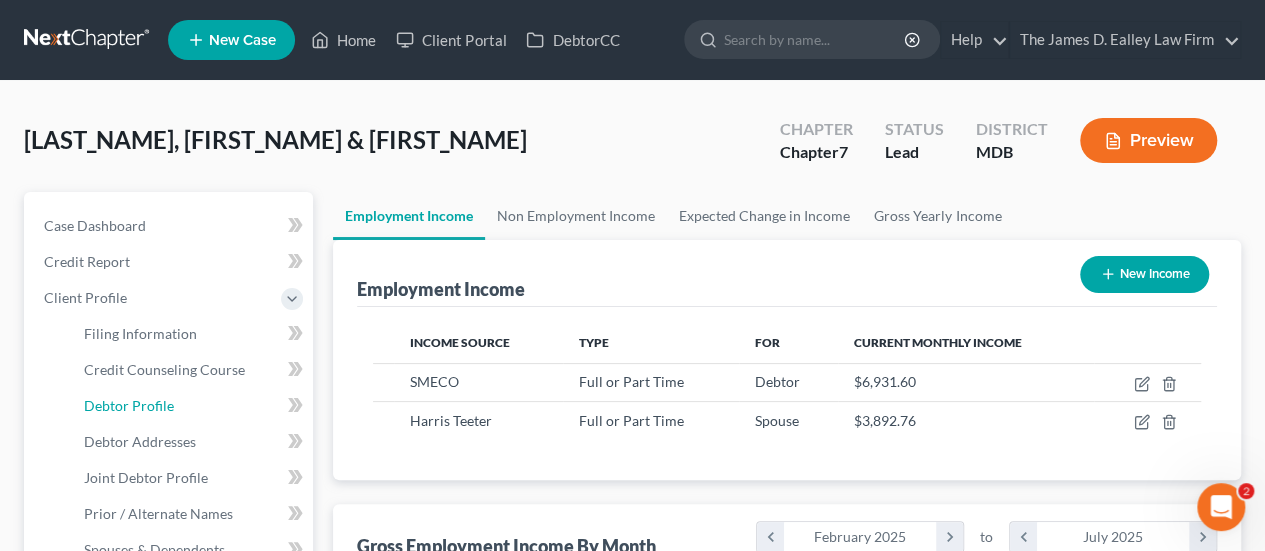 select on "1" 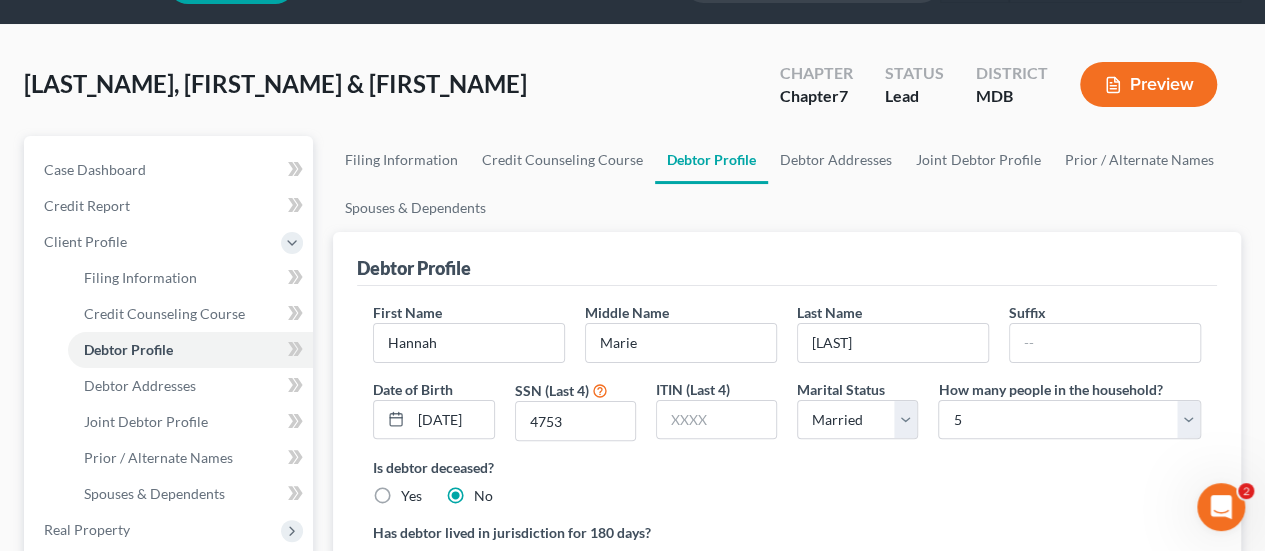 scroll, scrollTop: 100, scrollLeft: 0, axis: vertical 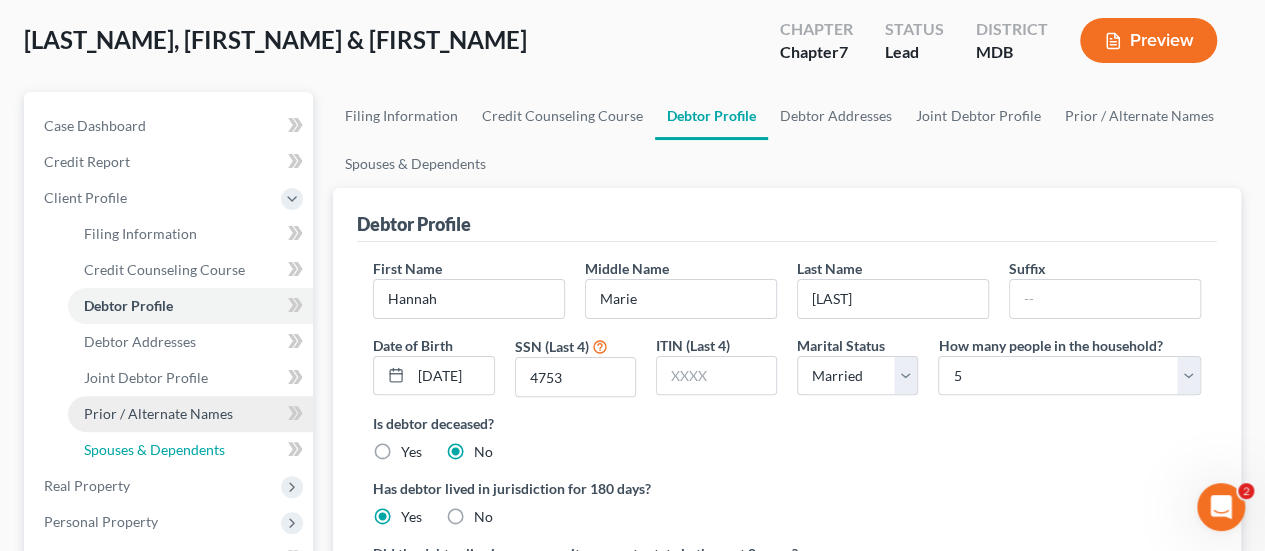 drag, startPoint x: 128, startPoint y: 452, endPoint x: 130, endPoint y: 429, distance: 23.086792 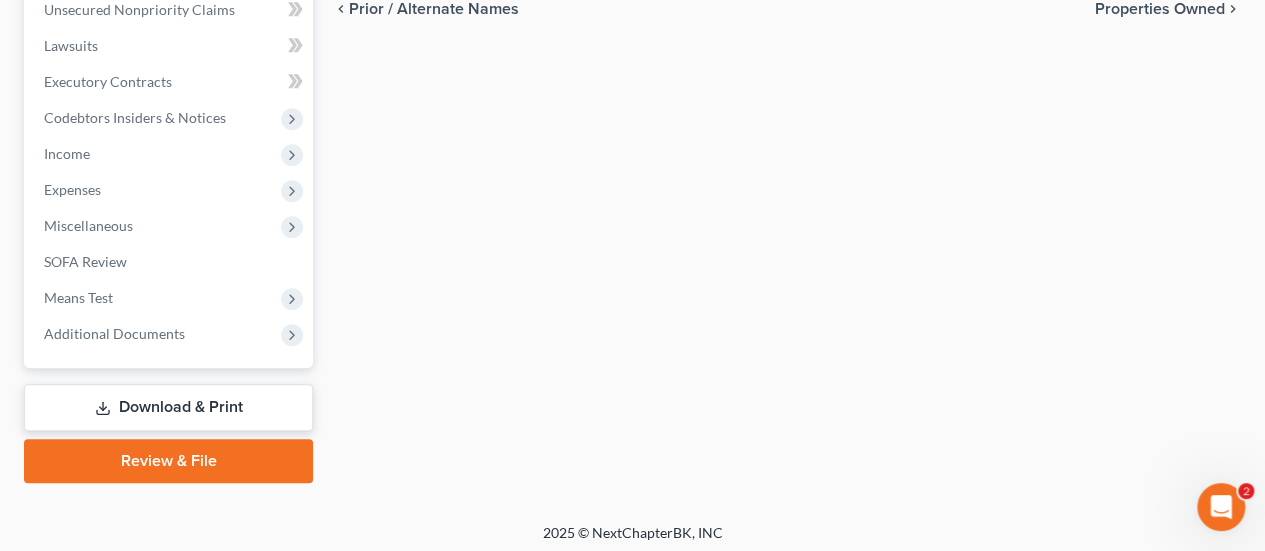 scroll, scrollTop: 761, scrollLeft: 0, axis: vertical 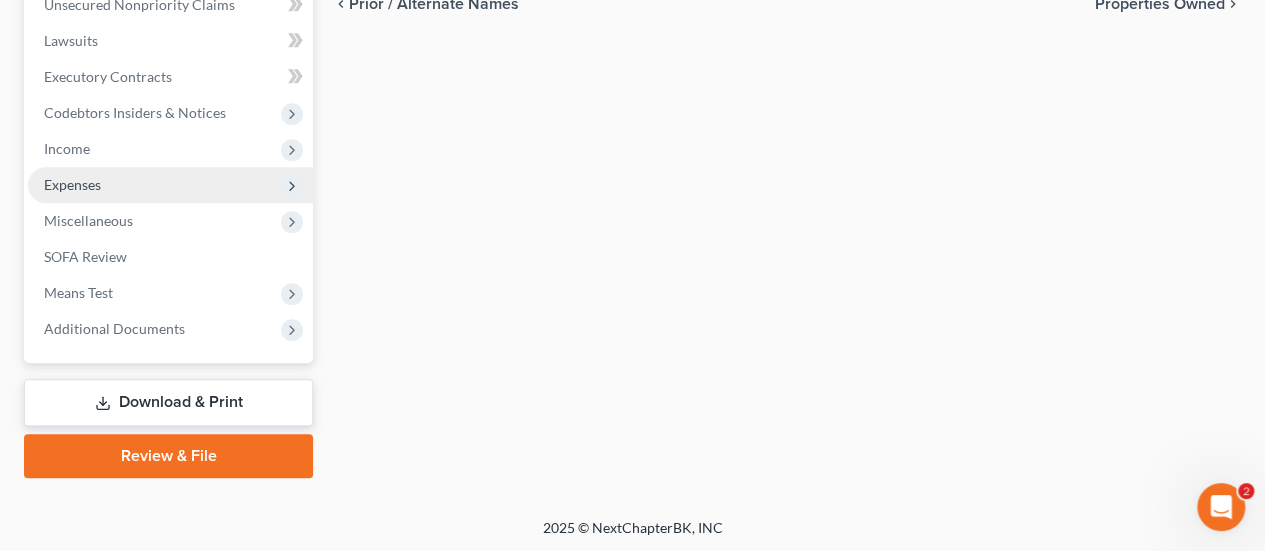 click on "Expenses" at bounding box center [72, 184] 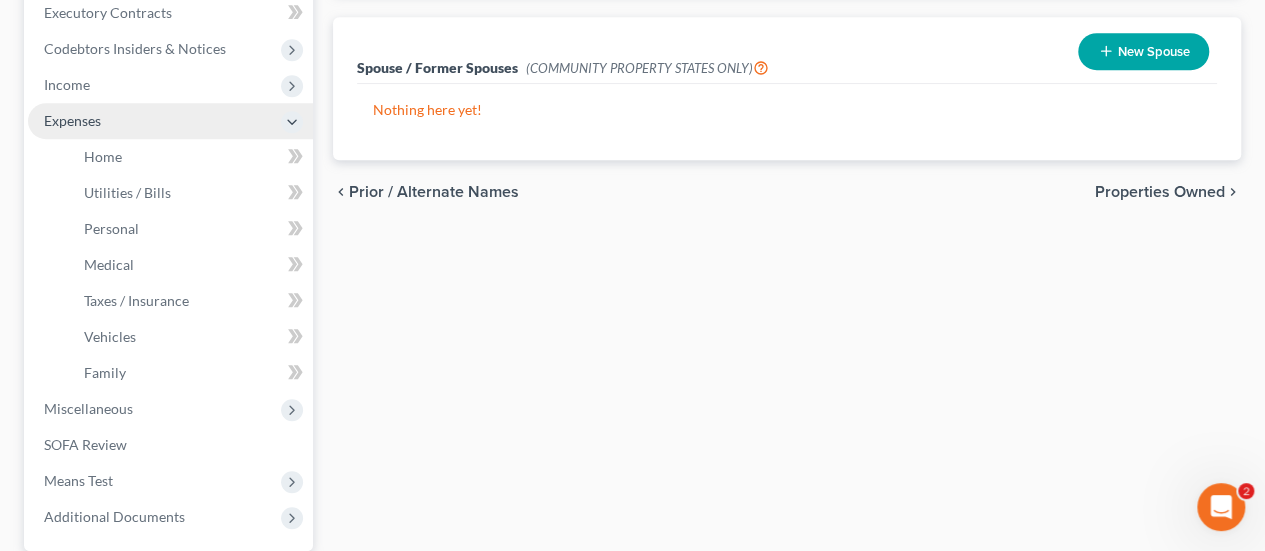 scroll, scrollTop: 509, scrollLeft: 0, axis: vertical 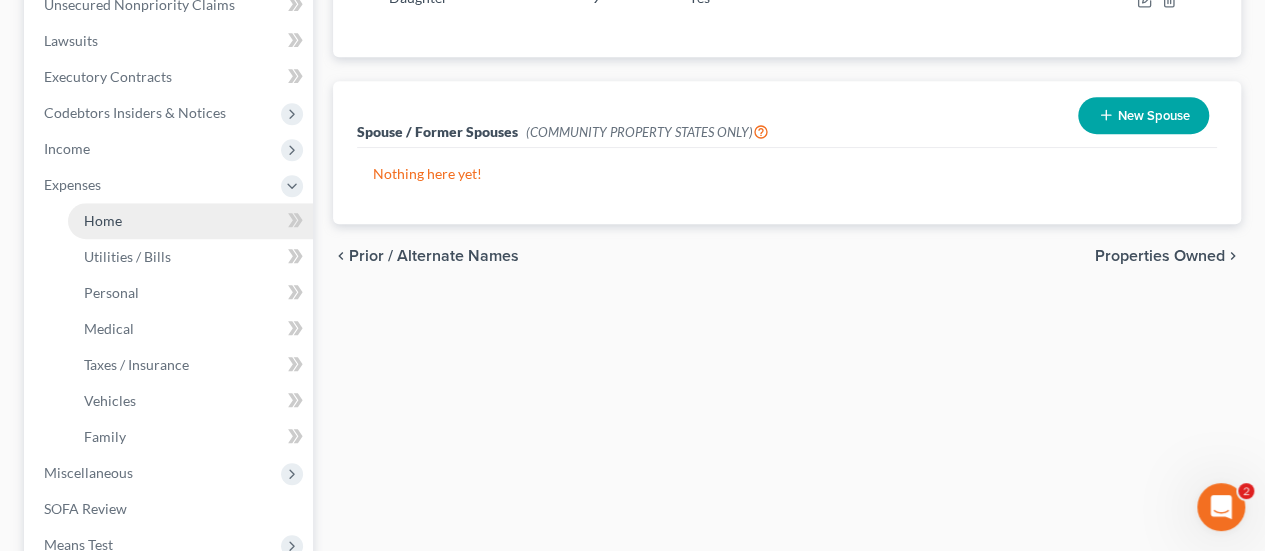 click on "Home" at bounding box center [103, 220] 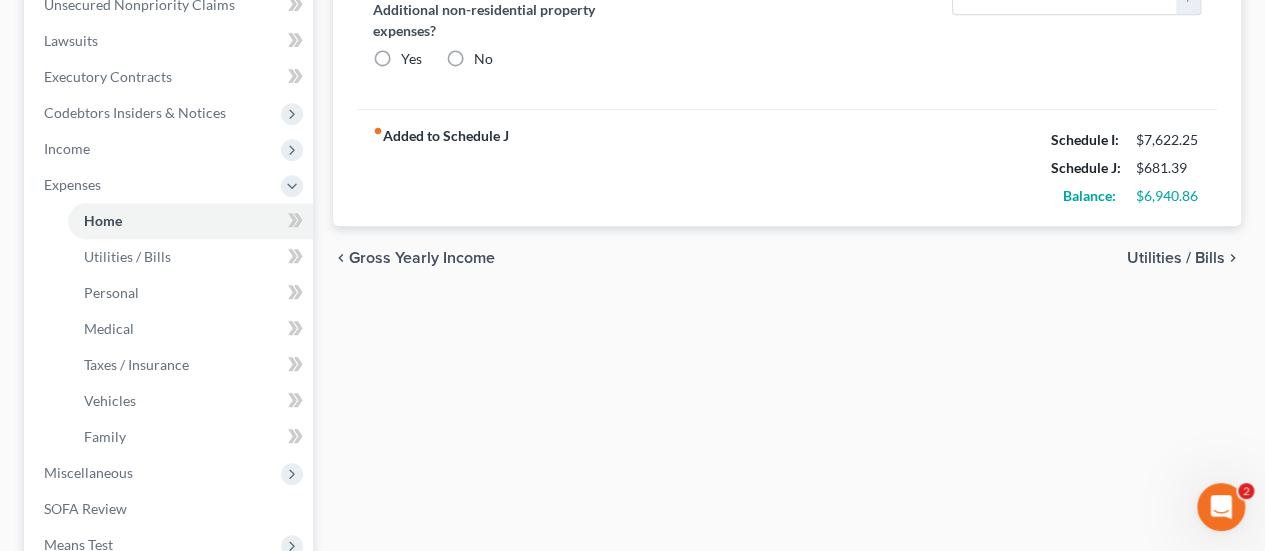 type on "3,393.21" 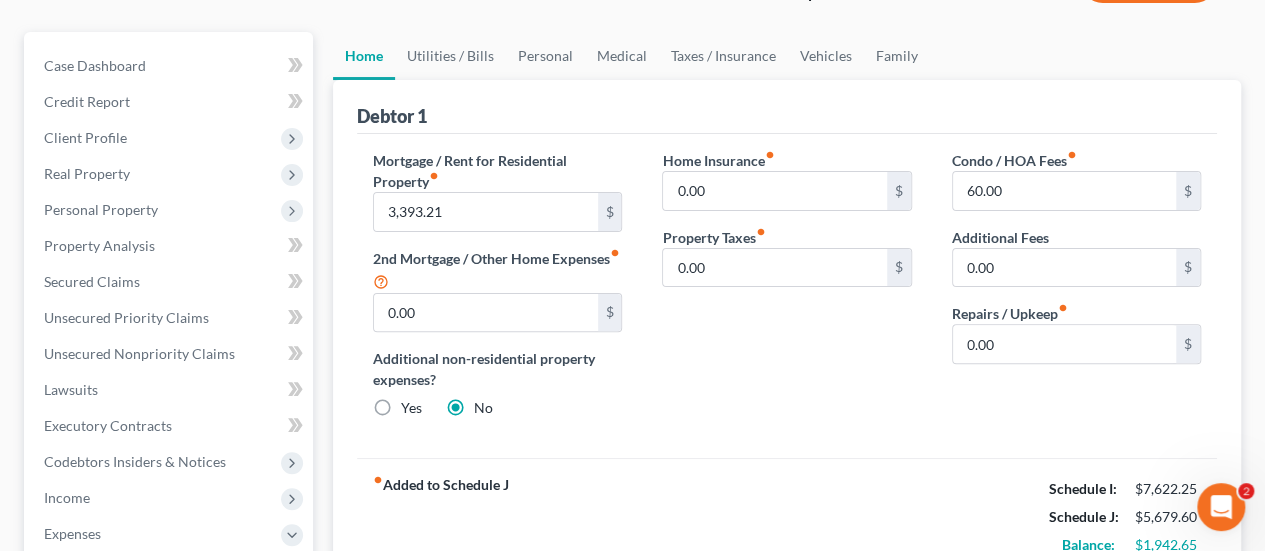 scroll, scrollTop: 200, scrollLeft: 0, axis: vertical 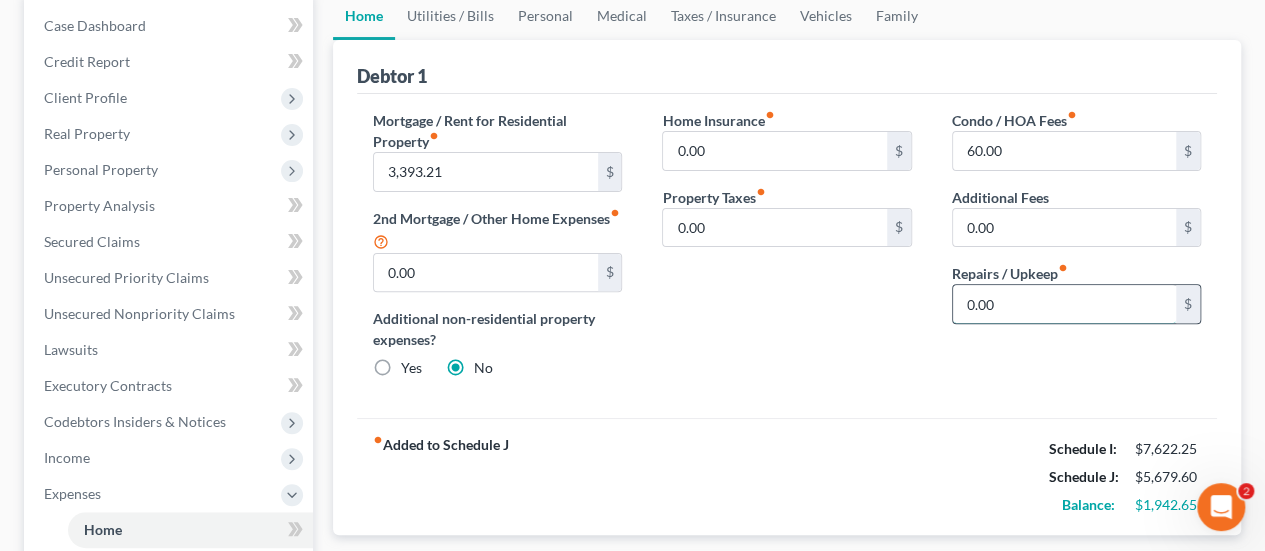 click on "0.00" at bounding box center (1064, 304) 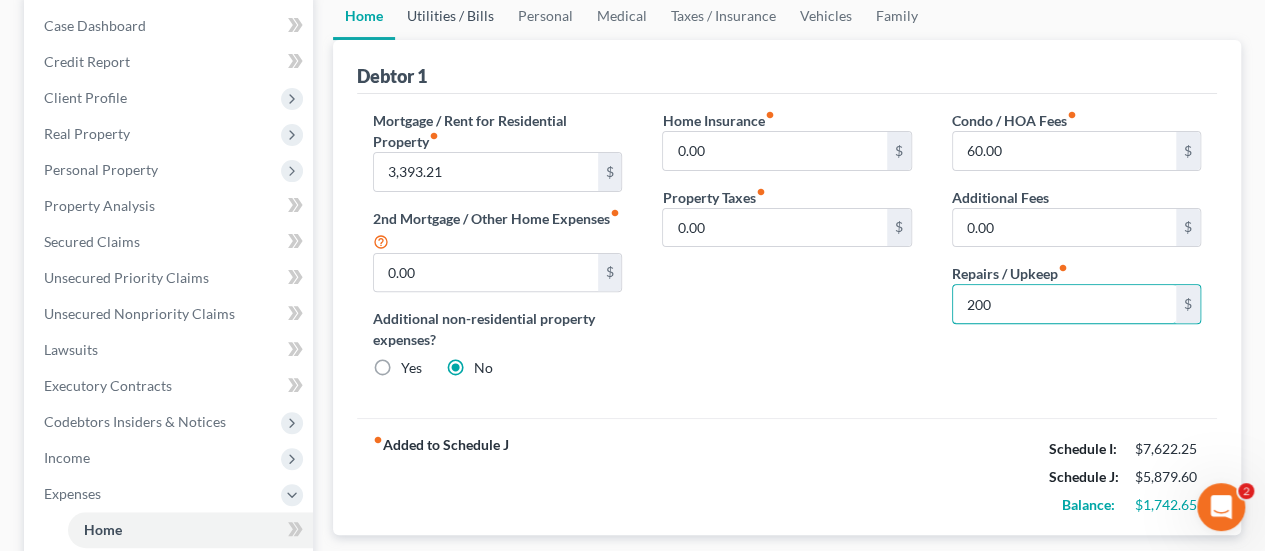 type on "200" 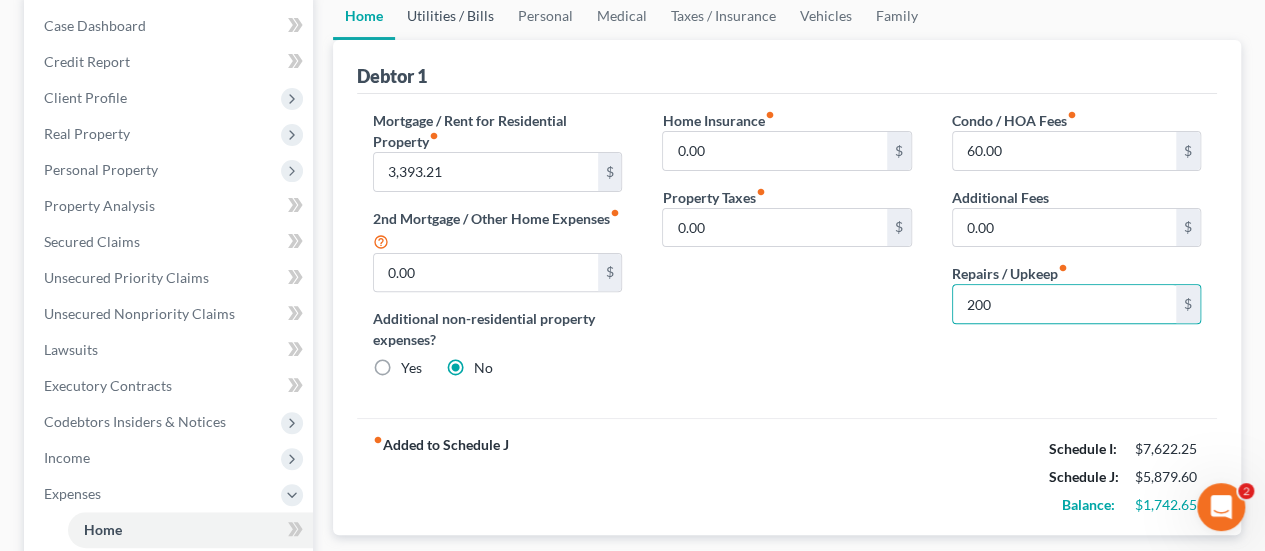 click on "Utilities / Bills" at bounding box center (450, 16) 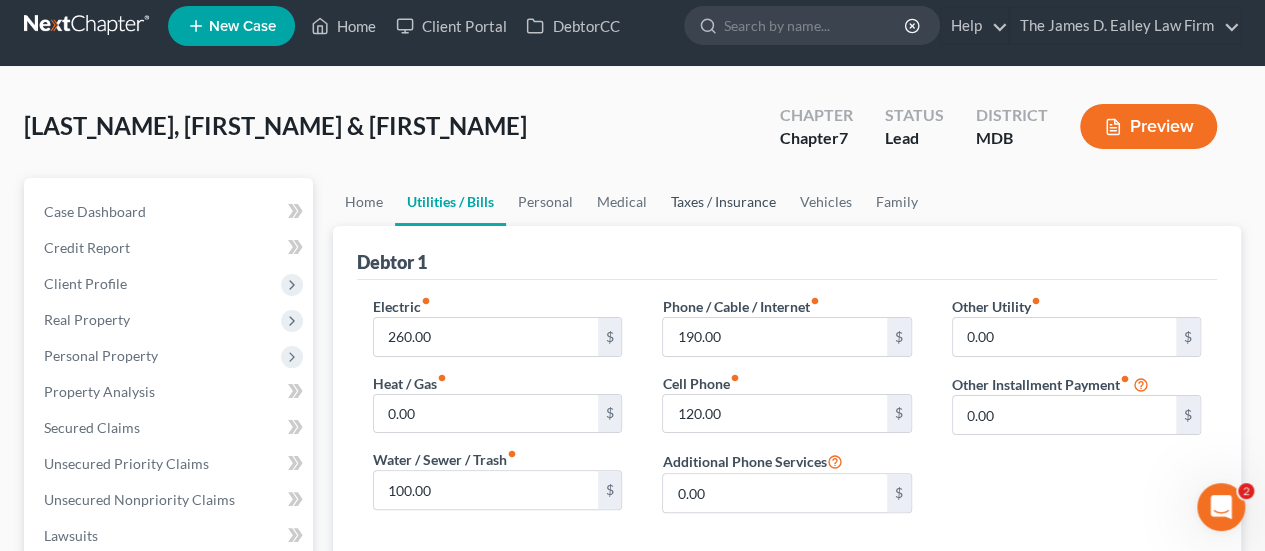 scroll, scrollTop: 0, scrollLeft: 0, axis: both 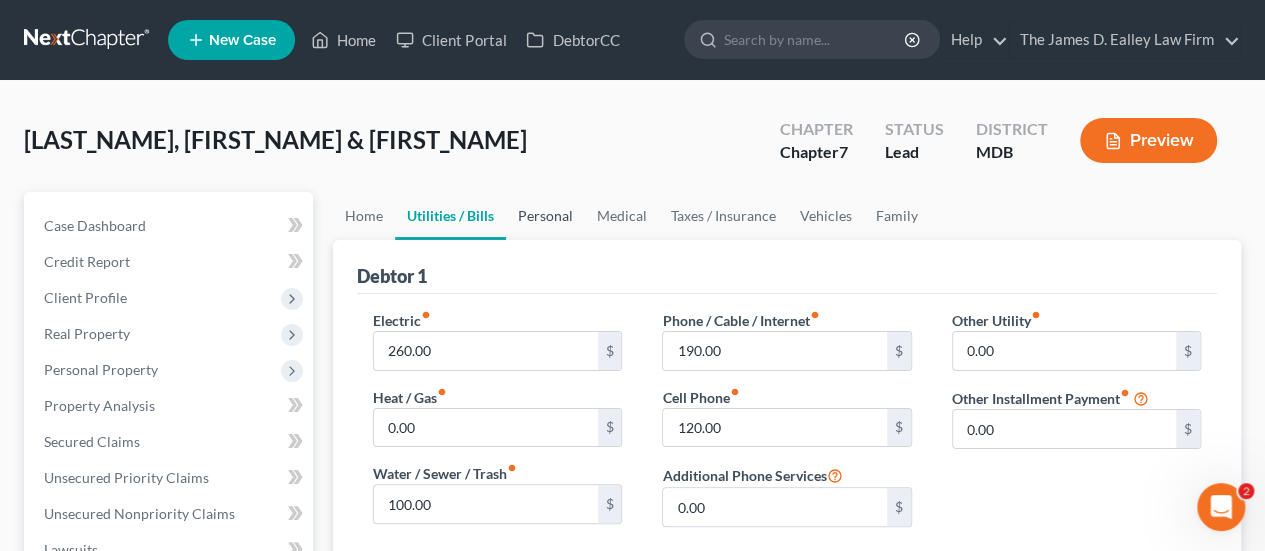 click on "Personal" at bounding box center (545, 216) 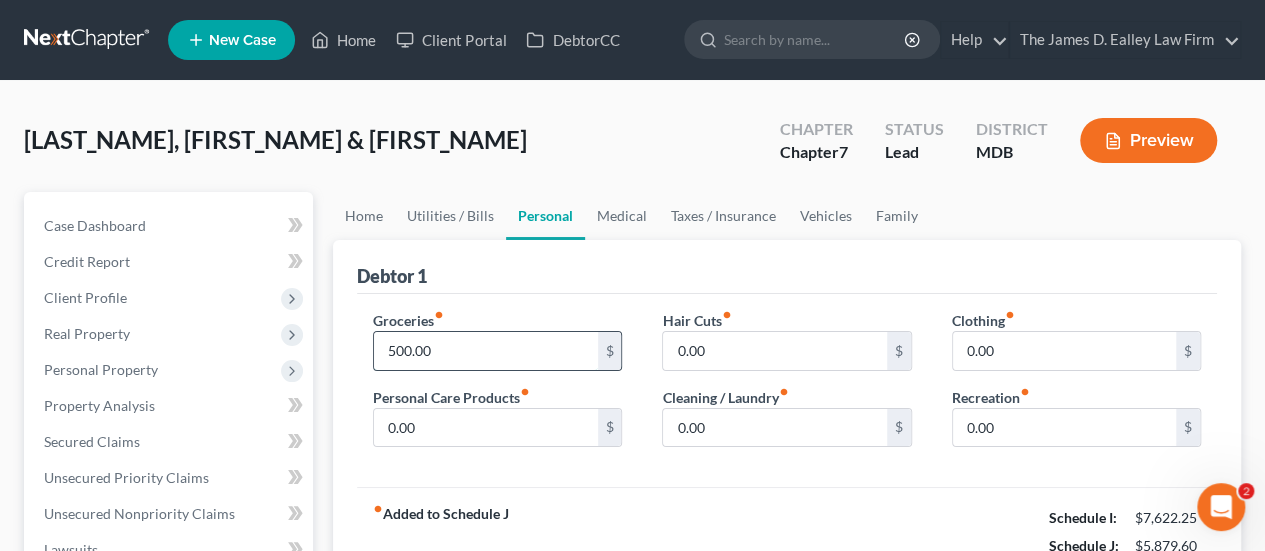 click on "500.00" at bounding box center (485, 351) 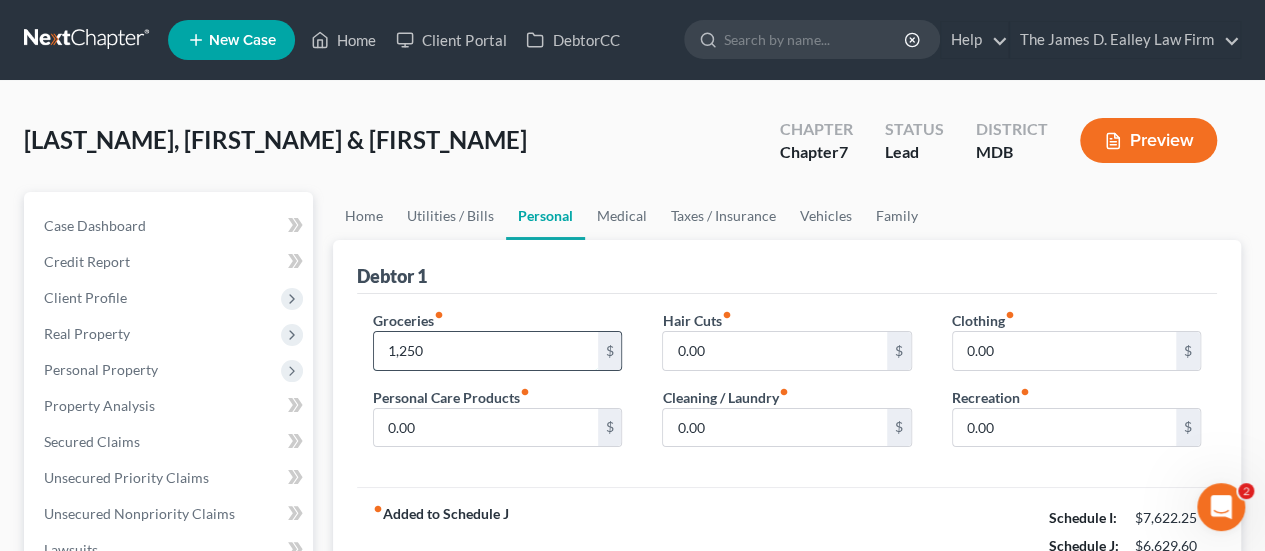 type on "1,250" 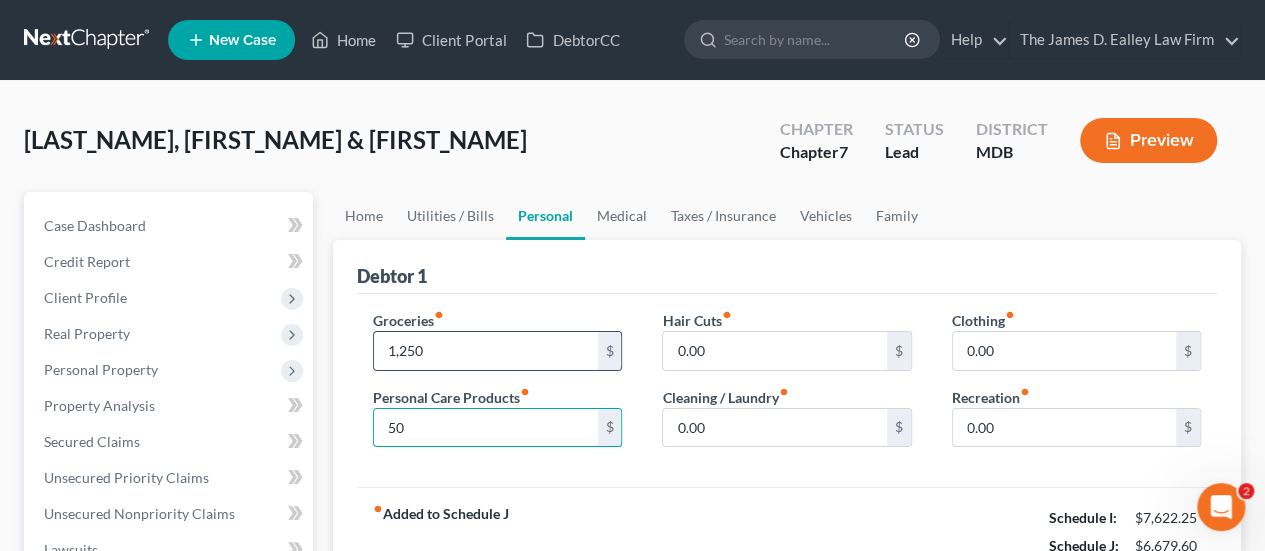 type on "50" 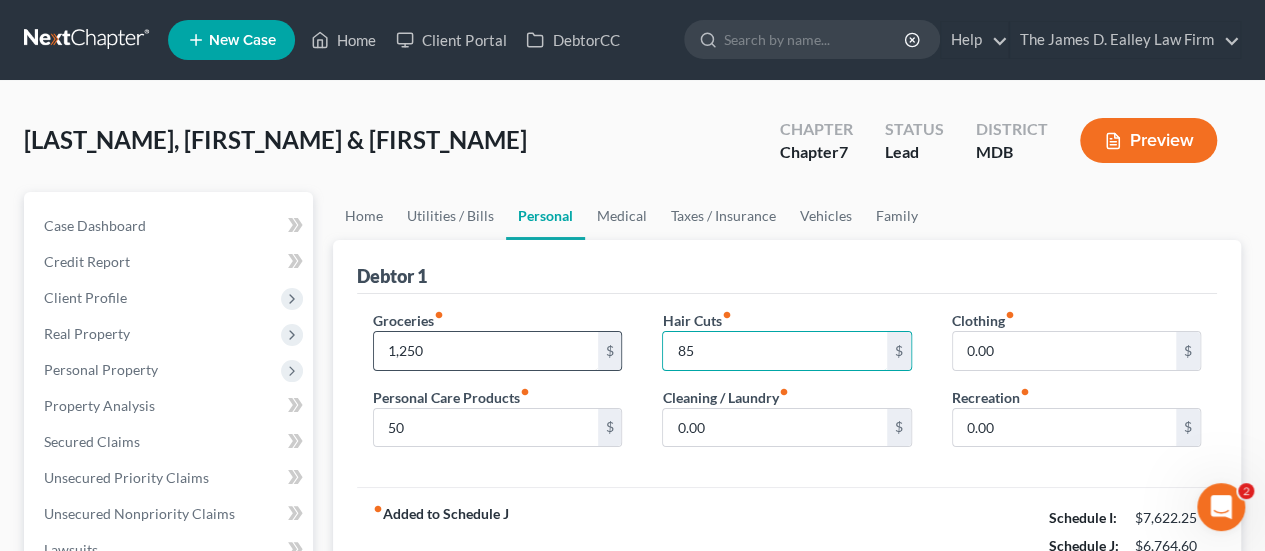 type on "85" 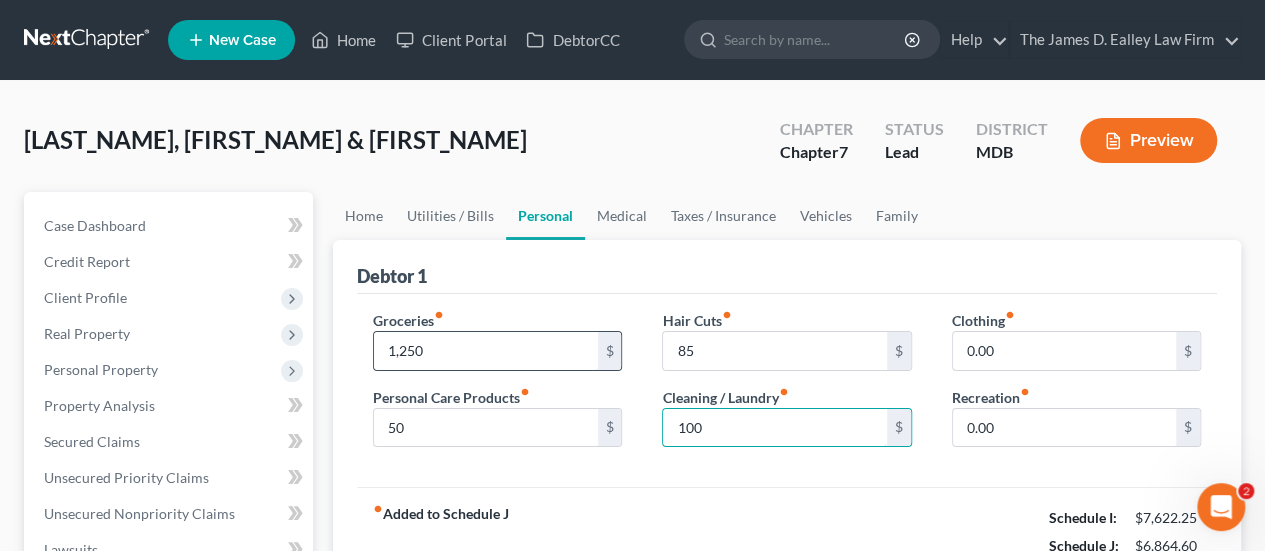 type on "100" 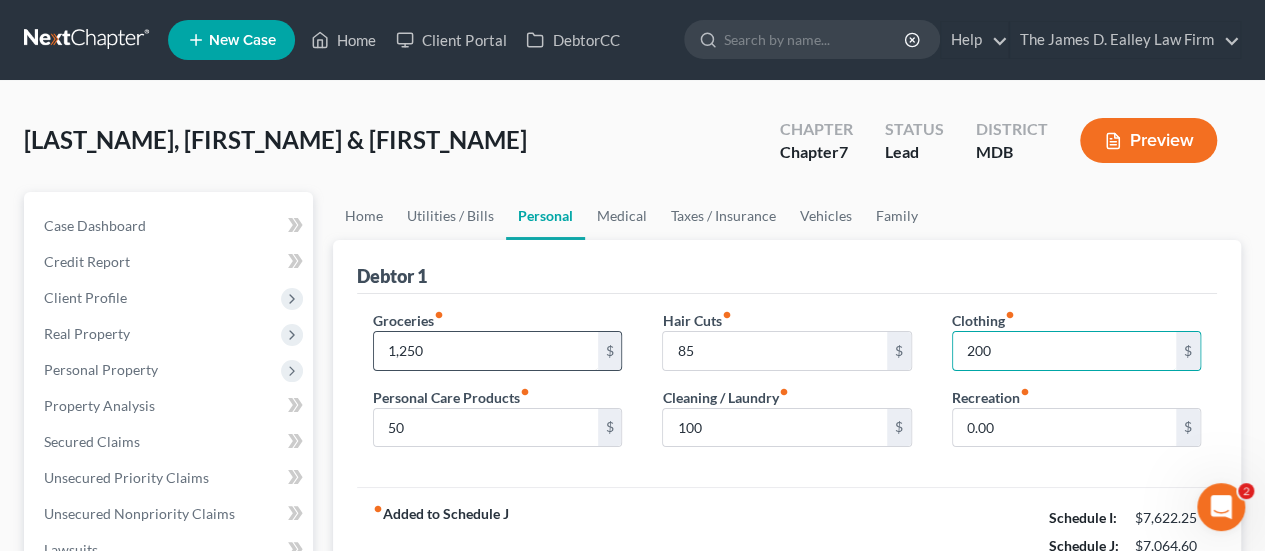 type on "200" 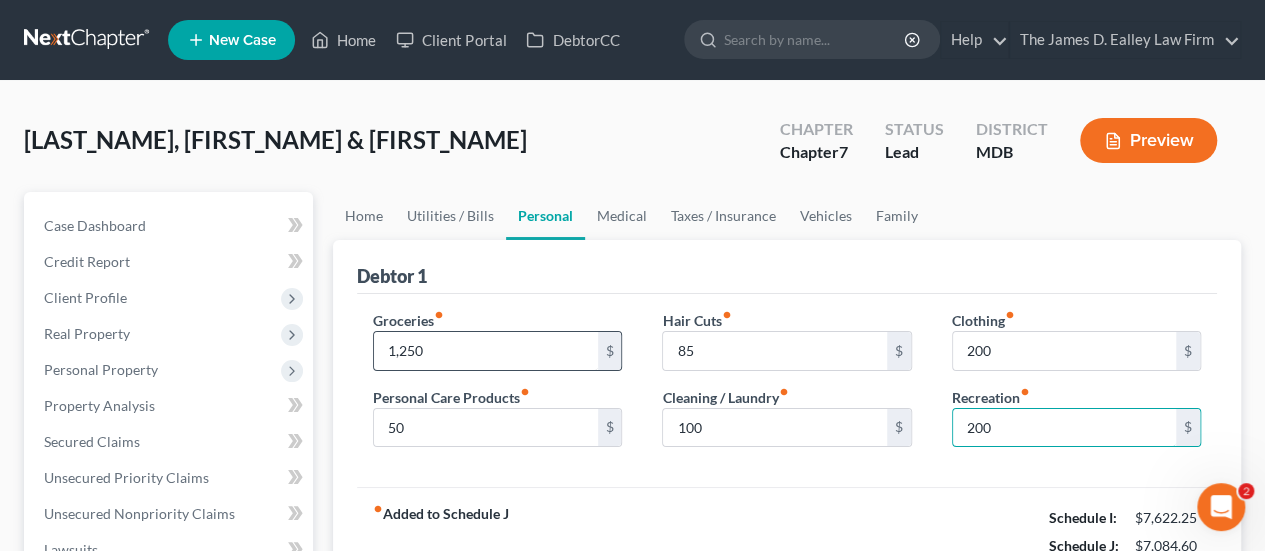 type on "200" 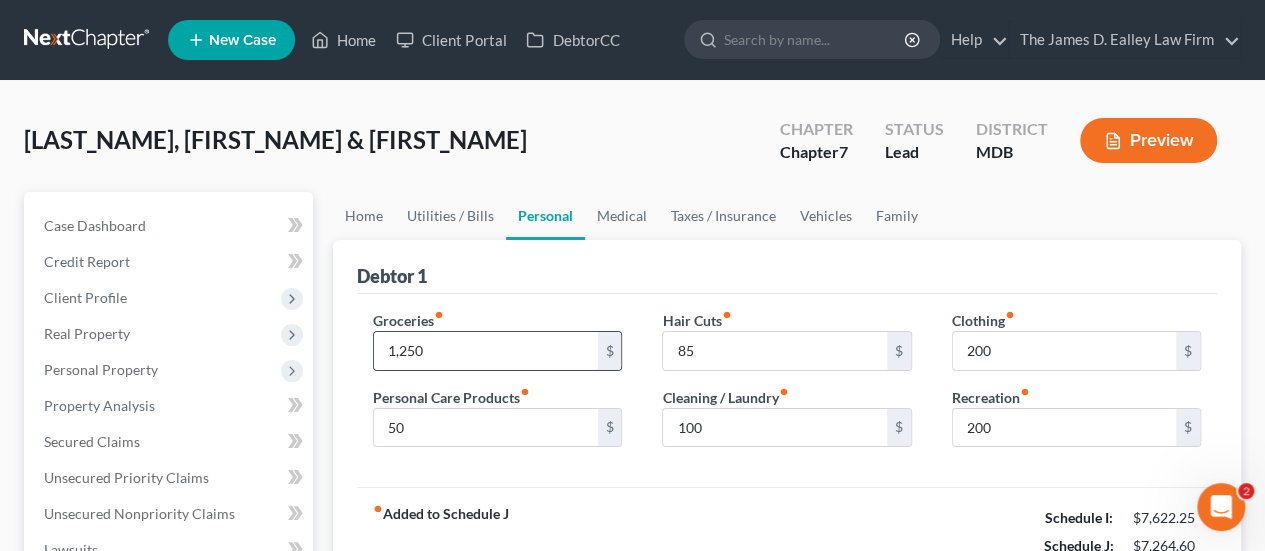 type 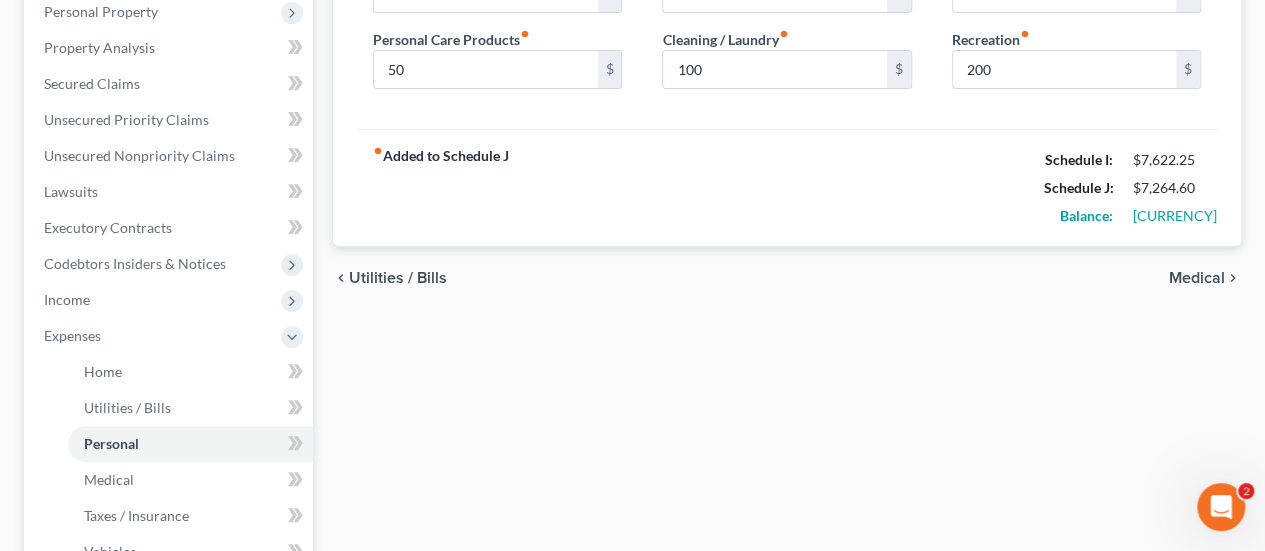 click on "chevron_left
Utilities / Bills
Medical
chevron_right" at bounding box center (787, 278) 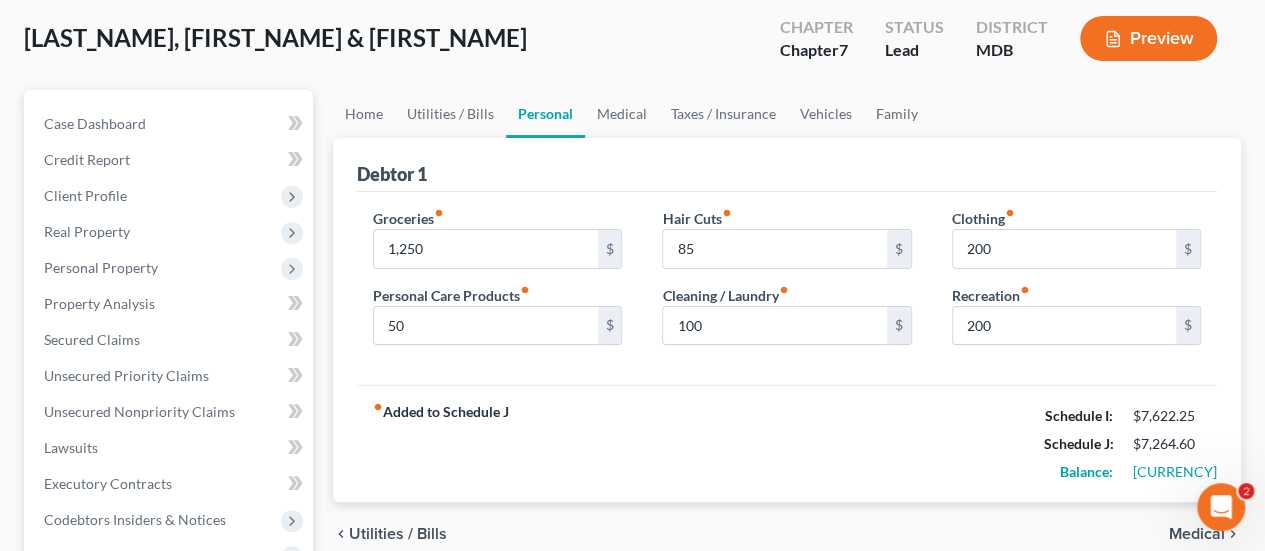 scroll, scrollTop: 58, scrollLeft: 0, axis: vertical 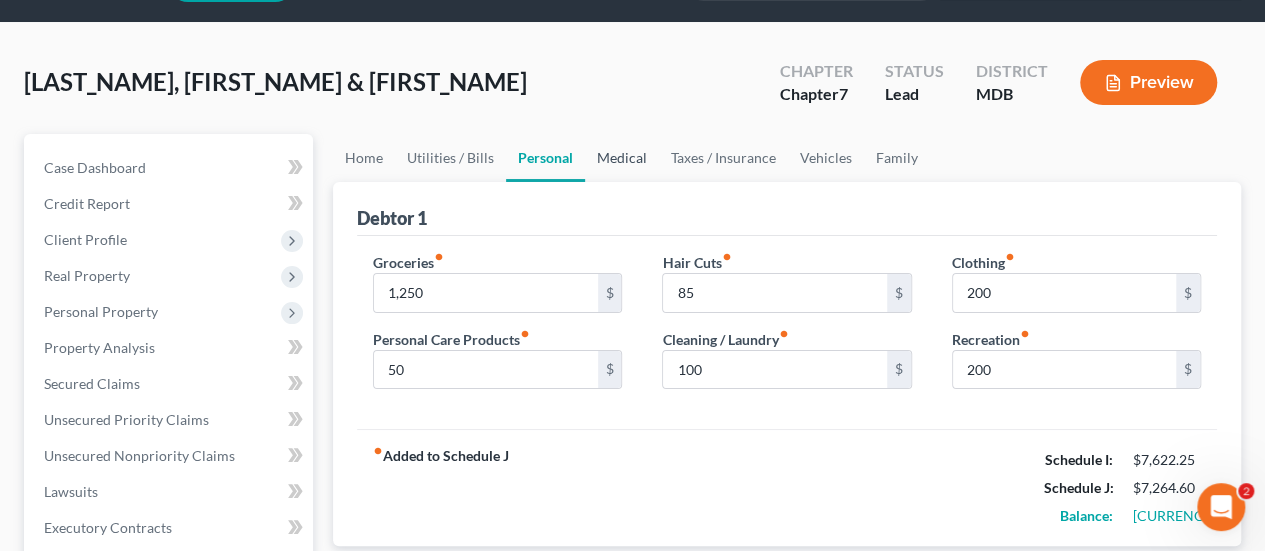 click on "Medical" at bounding box center [622, 158] 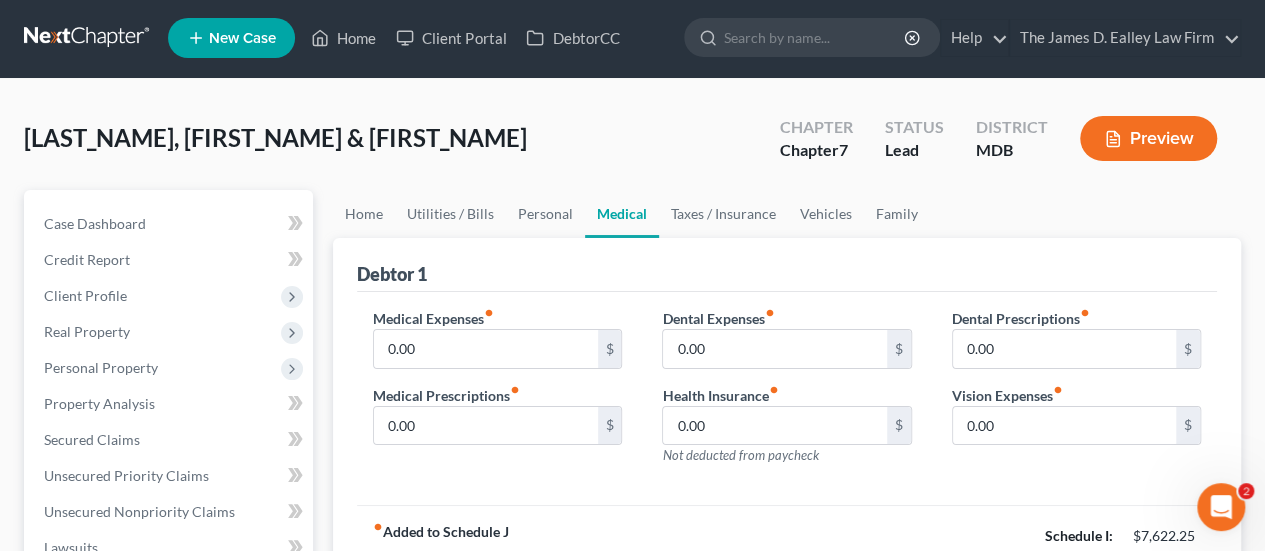 scroll, scrollTop: 0, scrollLeft: 0, axis: both 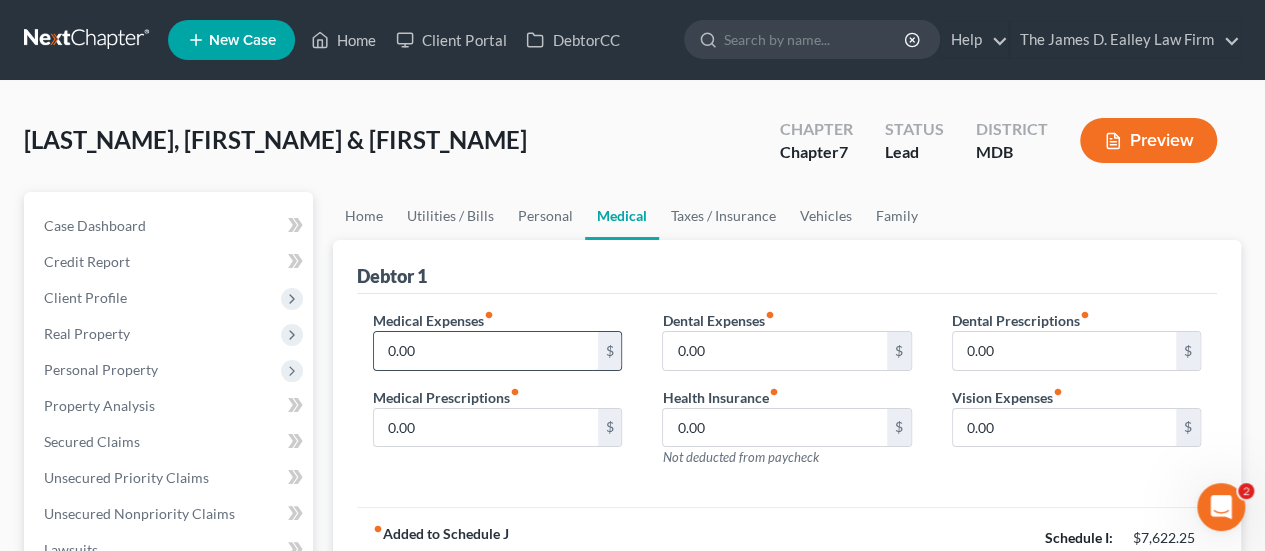 click on "0.00" at bounding box center (485, 351) 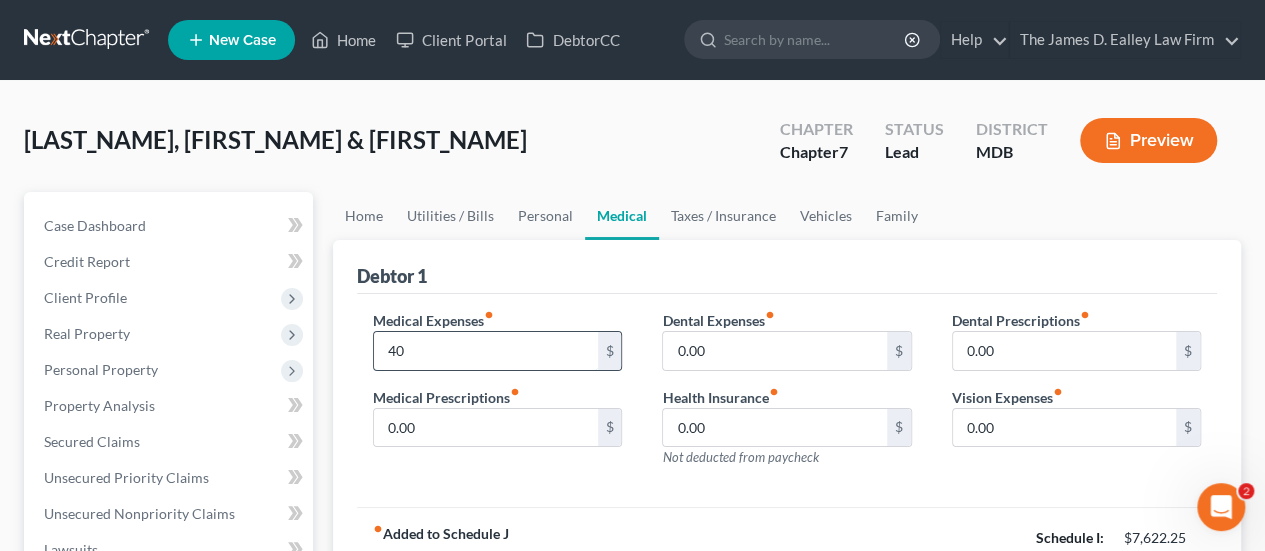type on "40" 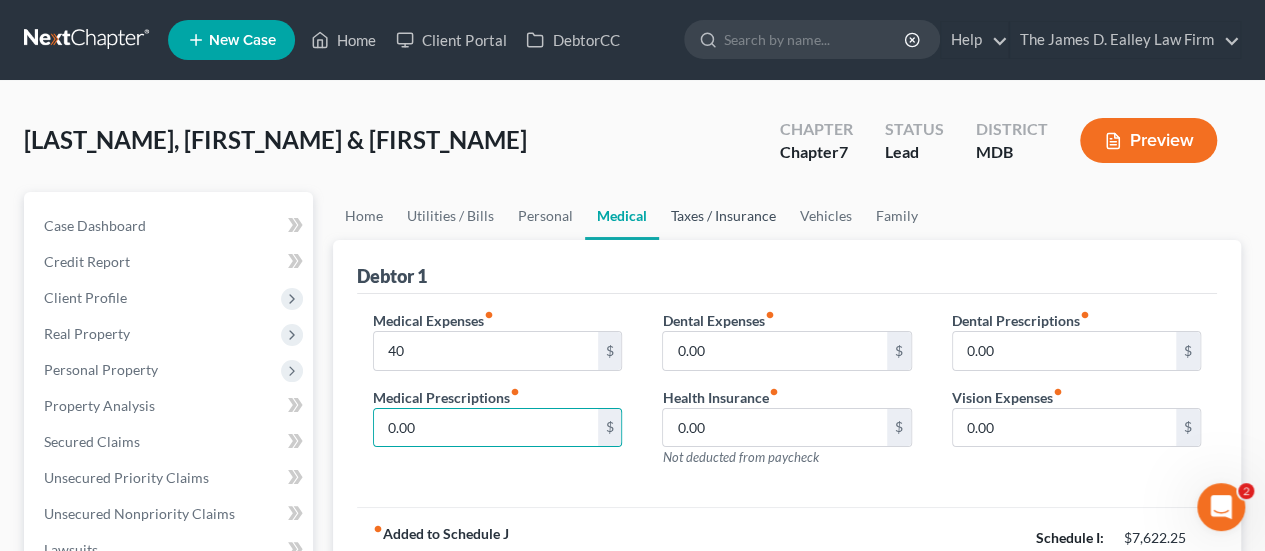 click on "Taxes / Insurance" at bounding box center [723, 216] 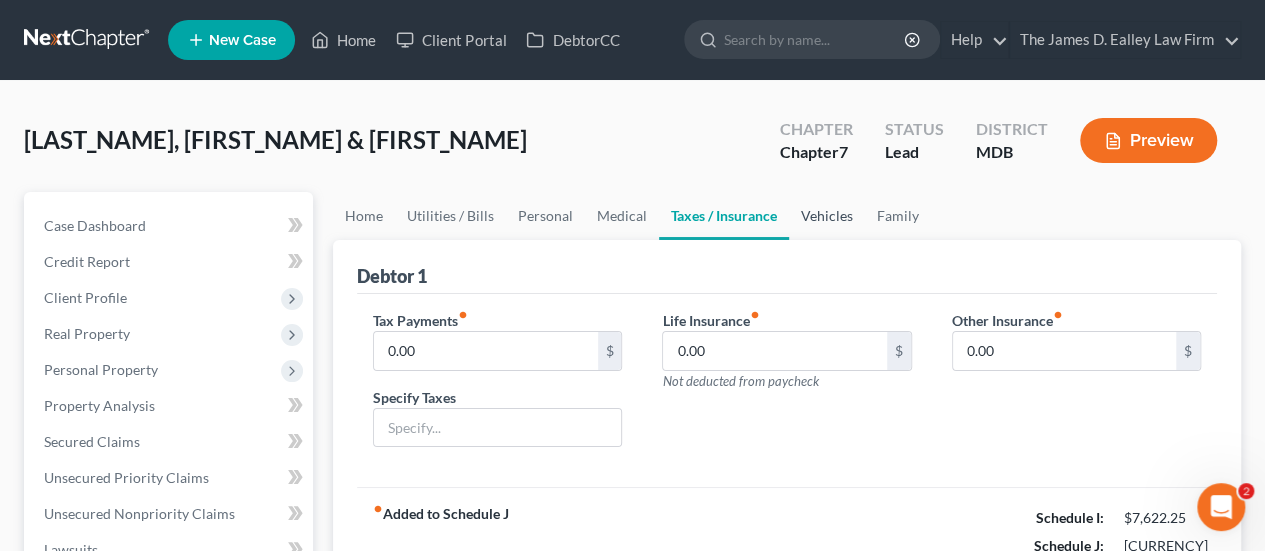 click on "Vehicles" at bounding box center (827, 216) 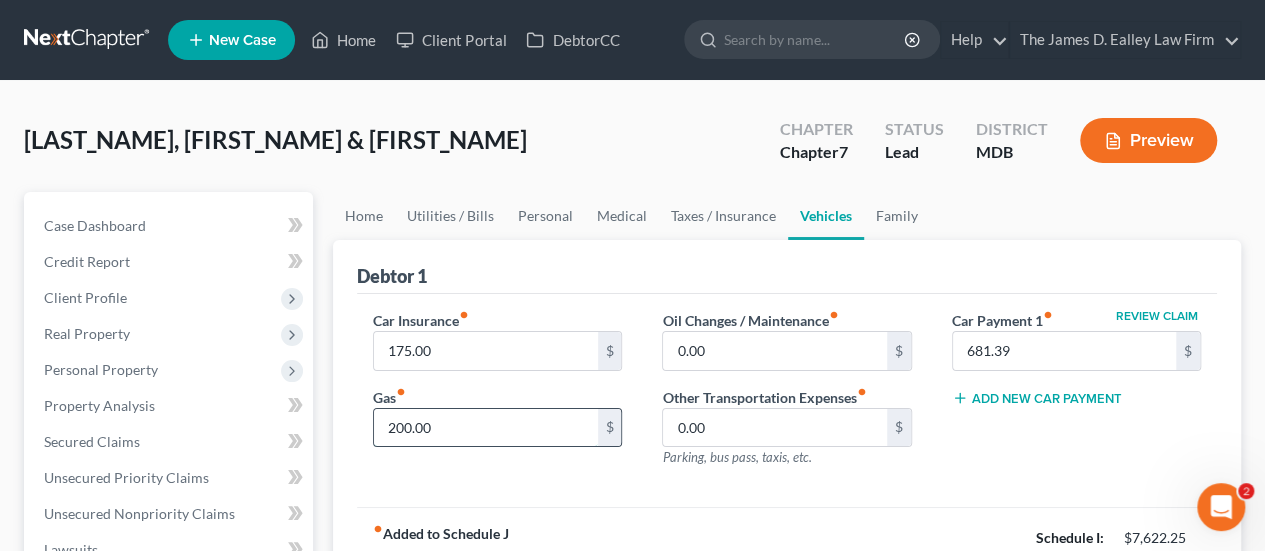 click on "200.00" at bounding box center (485, 428) 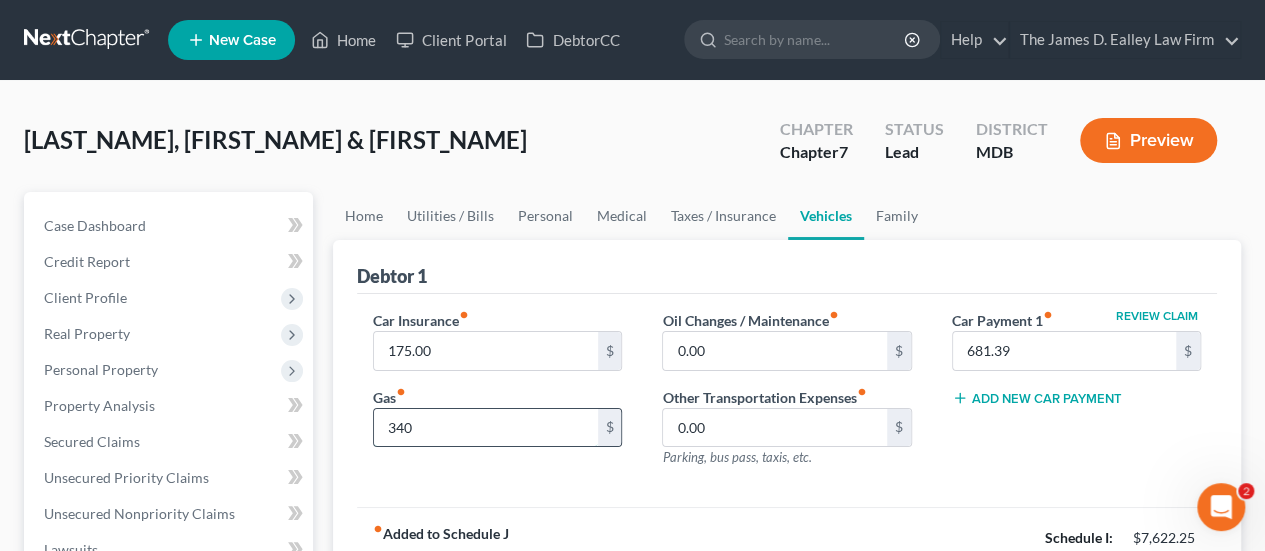 type on "340" 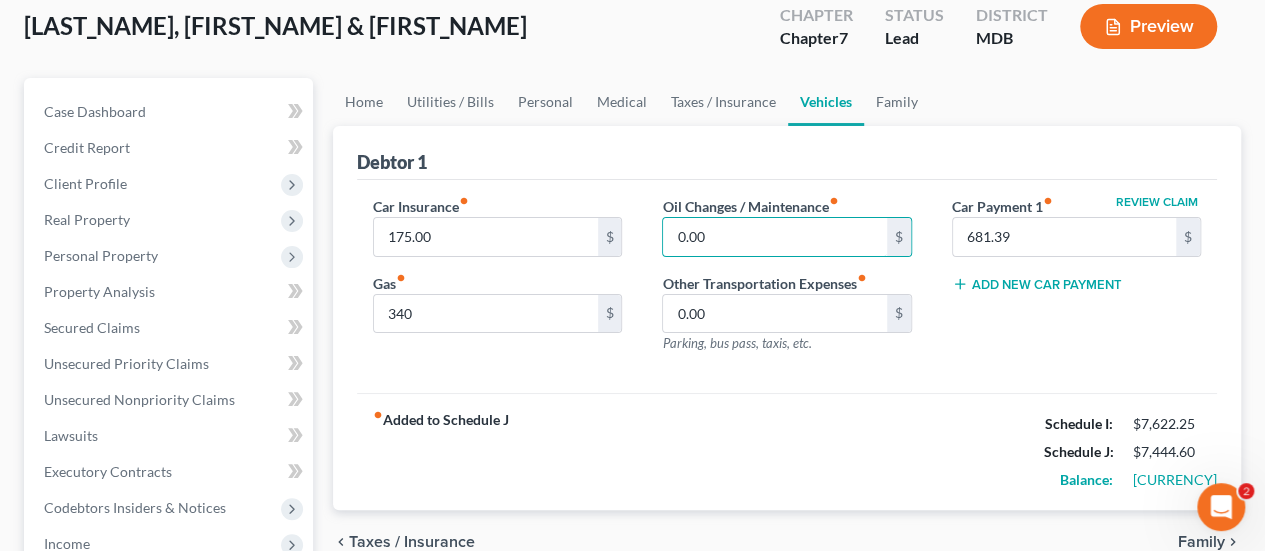 scroll, scrollTop: 0, scrollLeft: 0, axis: both 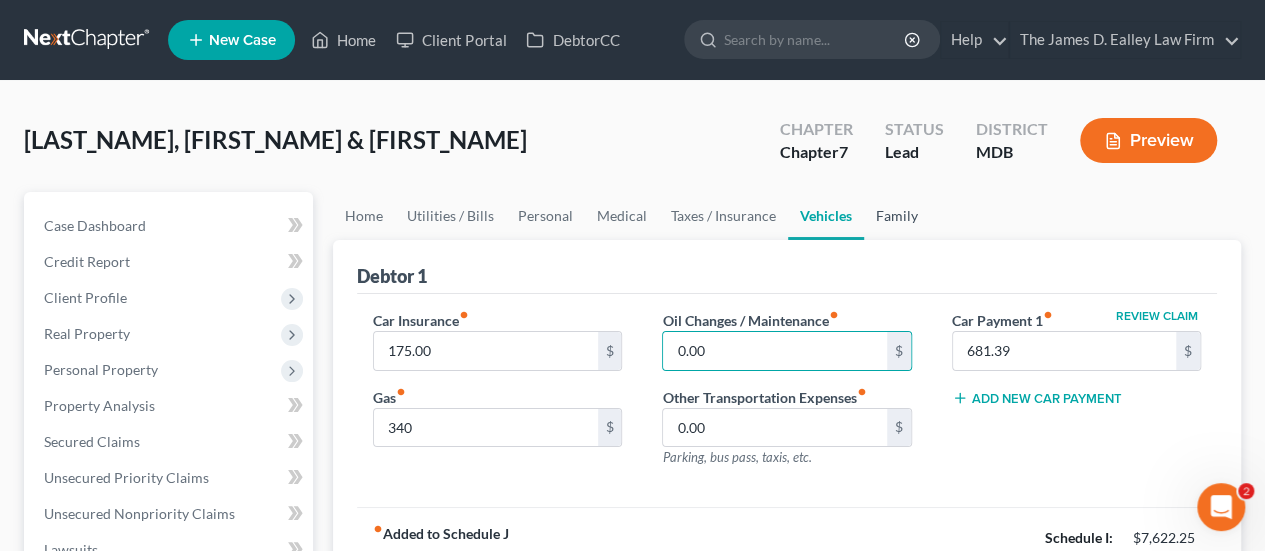 click on "Family" at bounding box center [897, 216] 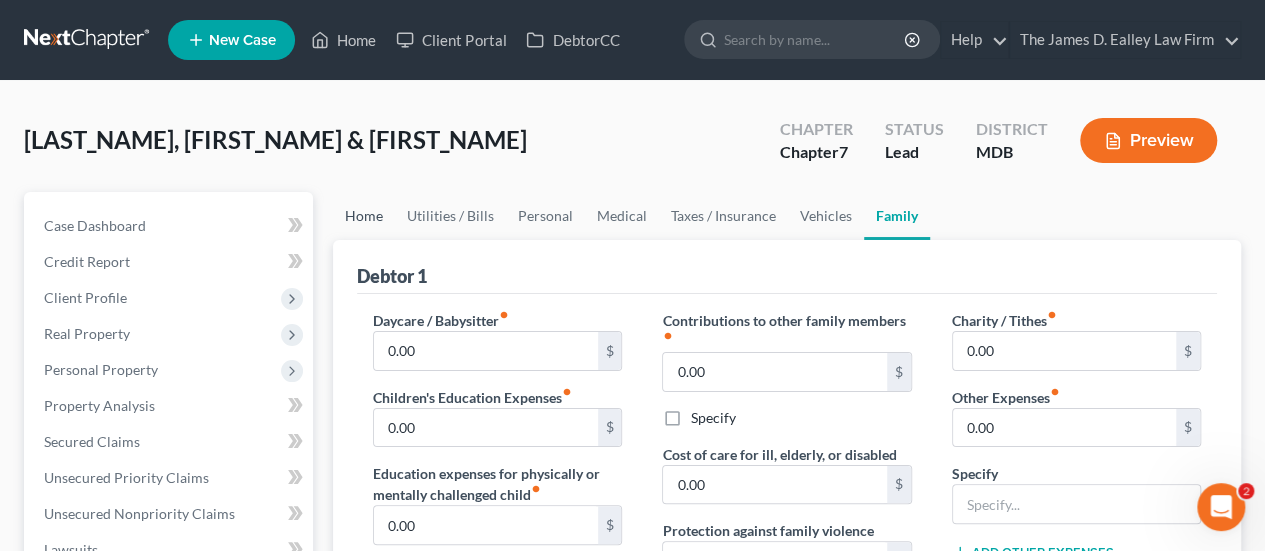 click on "Home" at bounding box center [364, 216] 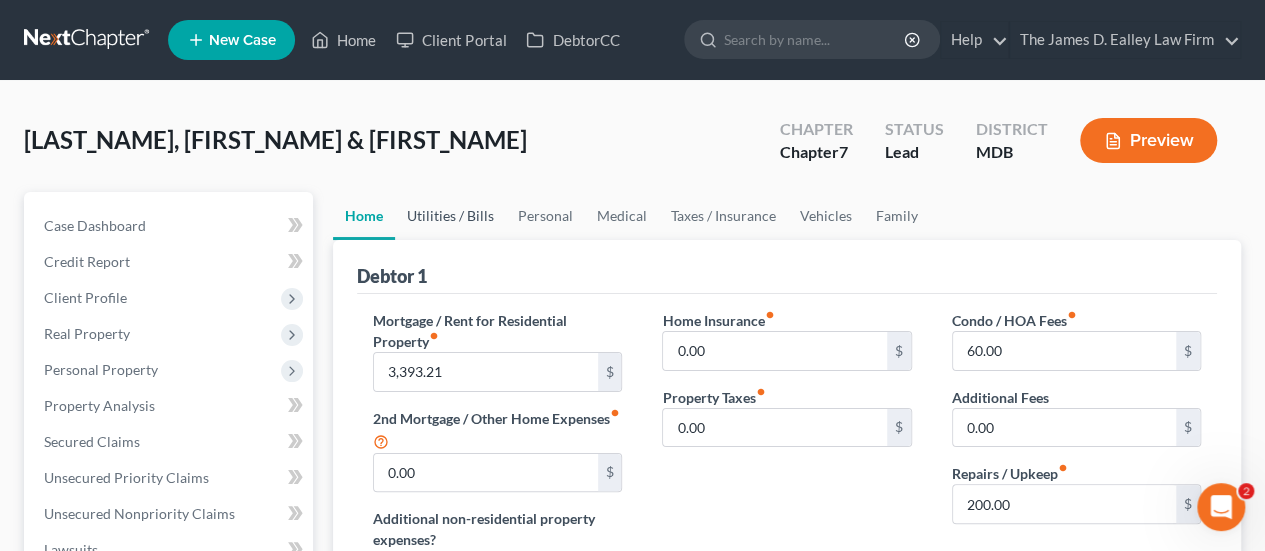 click on "Utilities / Bills" at bounding box center [450, 216] 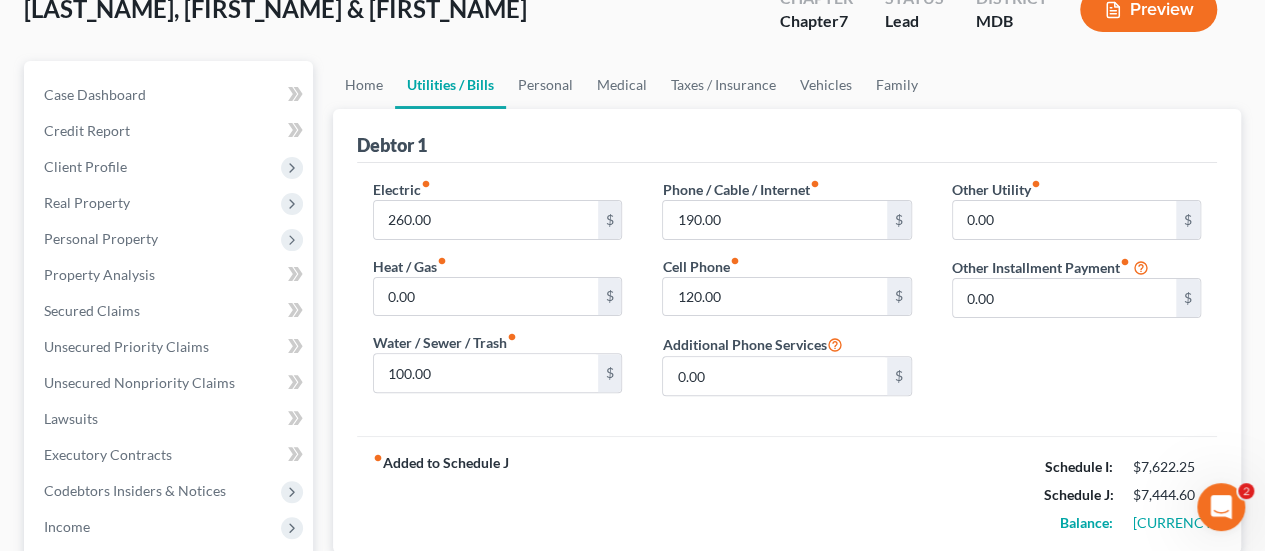 scroll, scrollTop: 100, scrollLeft: 0, axis: vertical 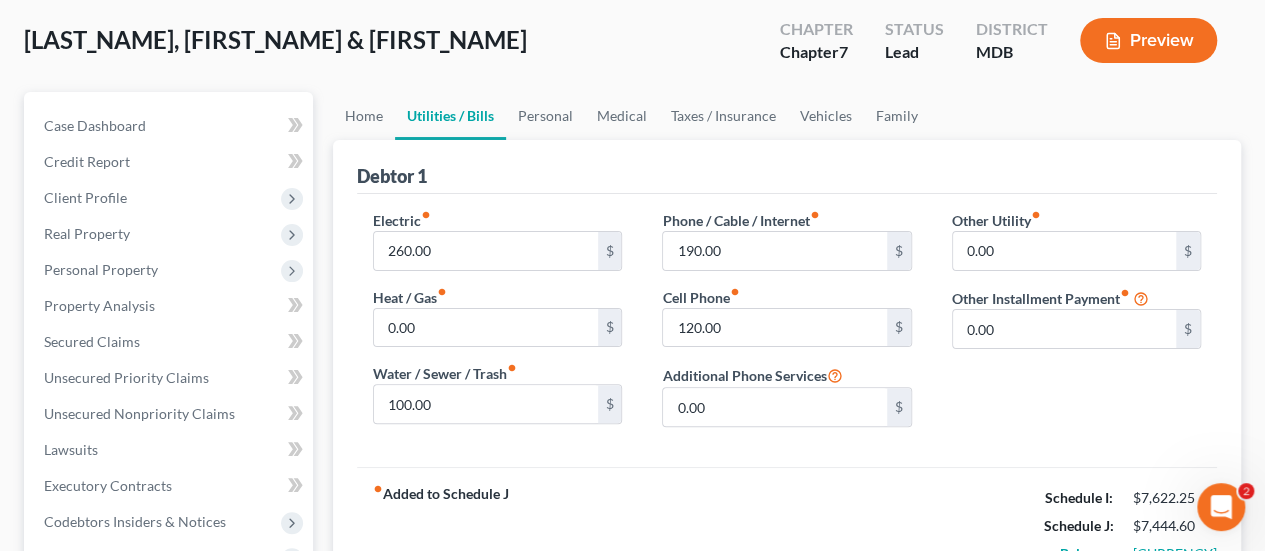 click on "Debtor 1" at bounding box center [787, 167] 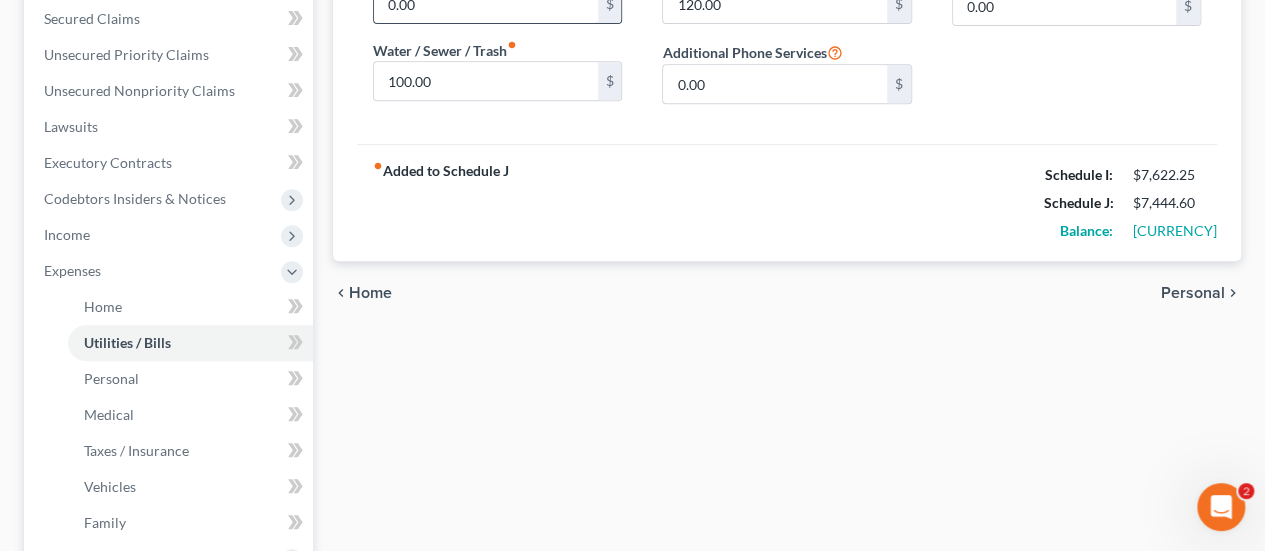 scroll, scrollTop: 100, scrollLeft: 0, axis: vertical 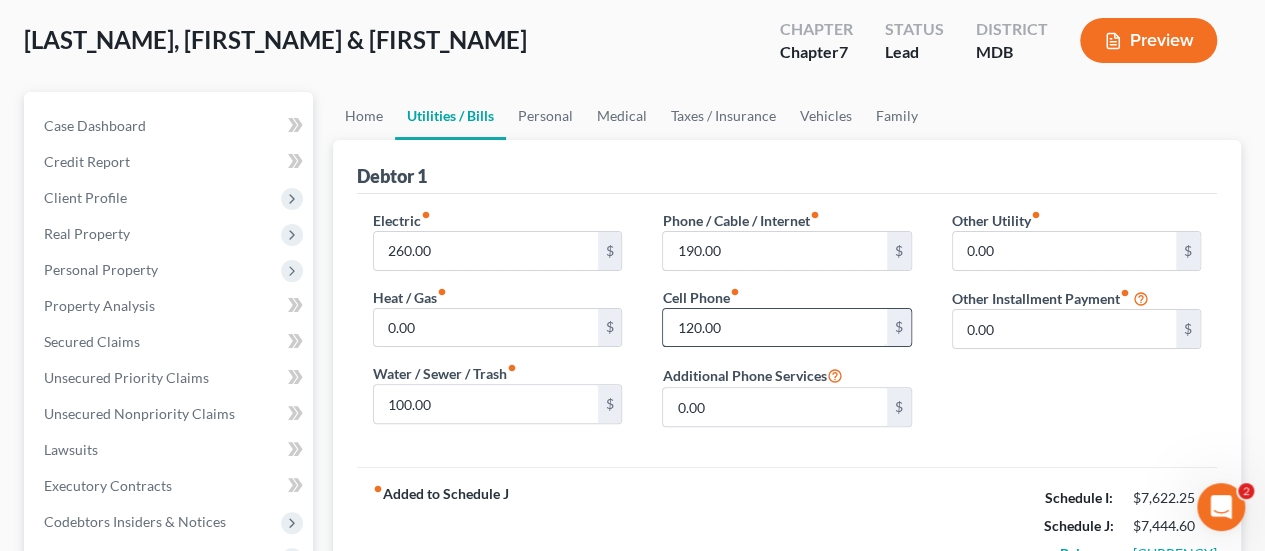 click on "120.00" at bounding box center [774, 328] 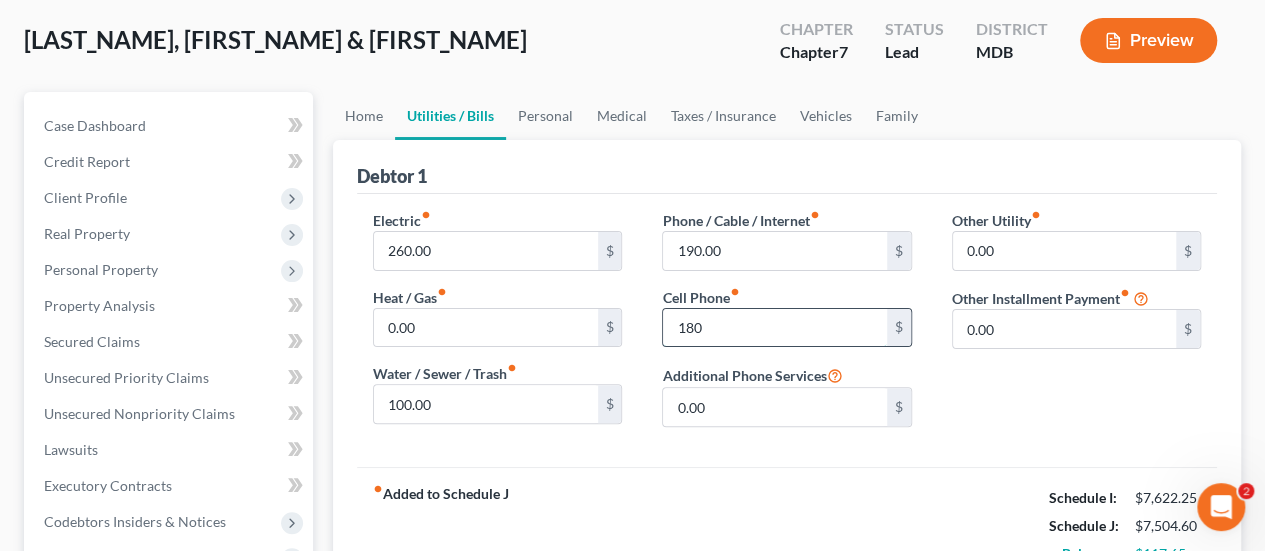 type on "180" 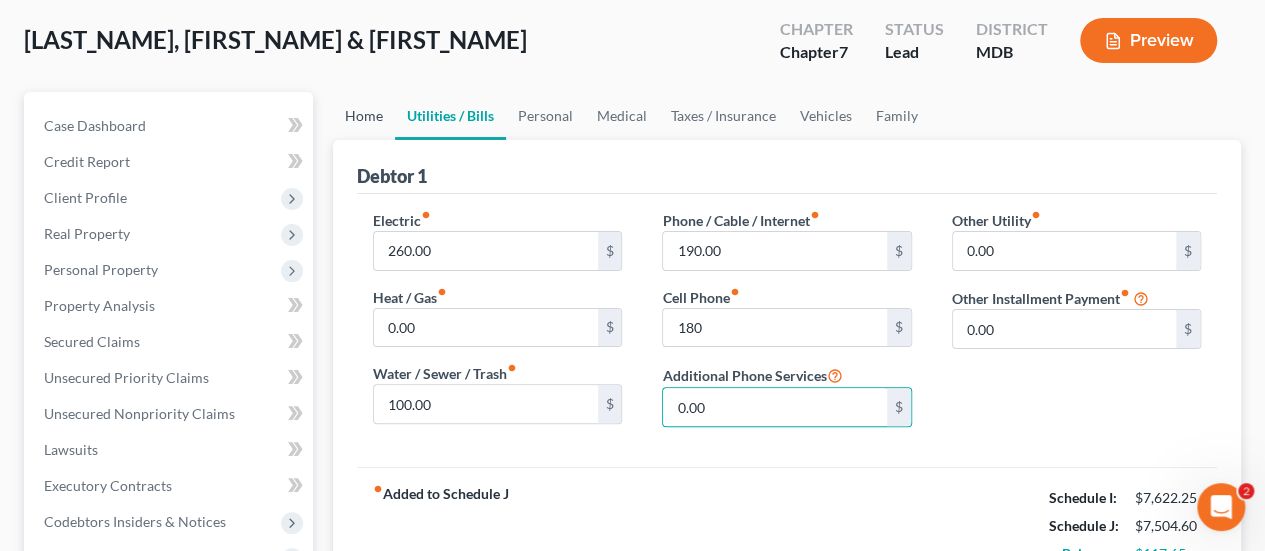 click on "Home" at bounding box center [364, 116] 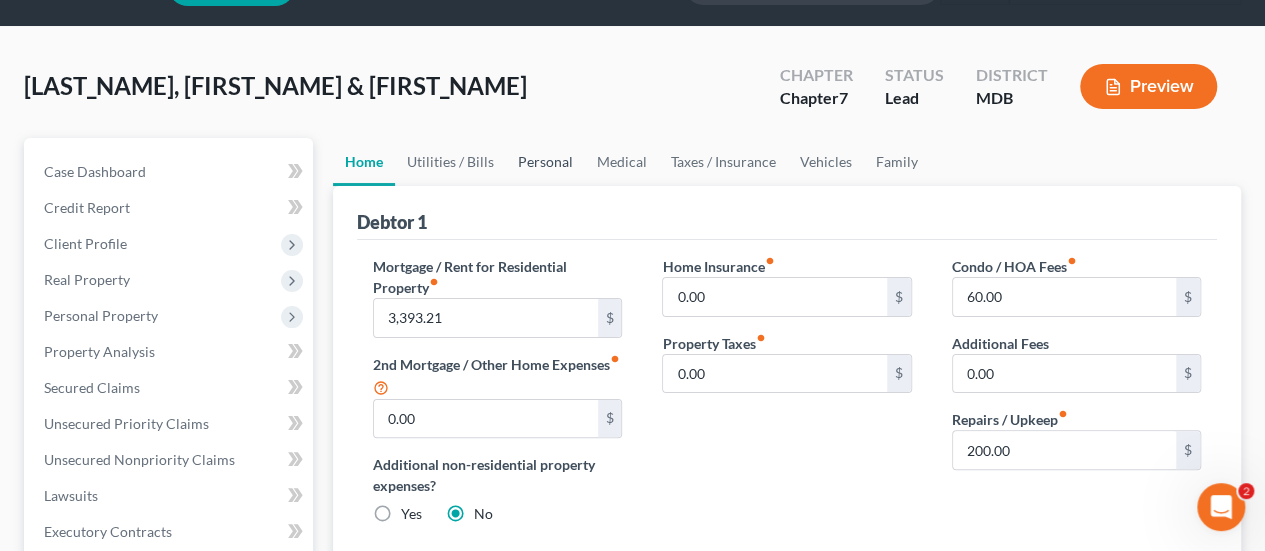 scroll, scrollTop: 100, scrollLeft: 0, axis: vertical 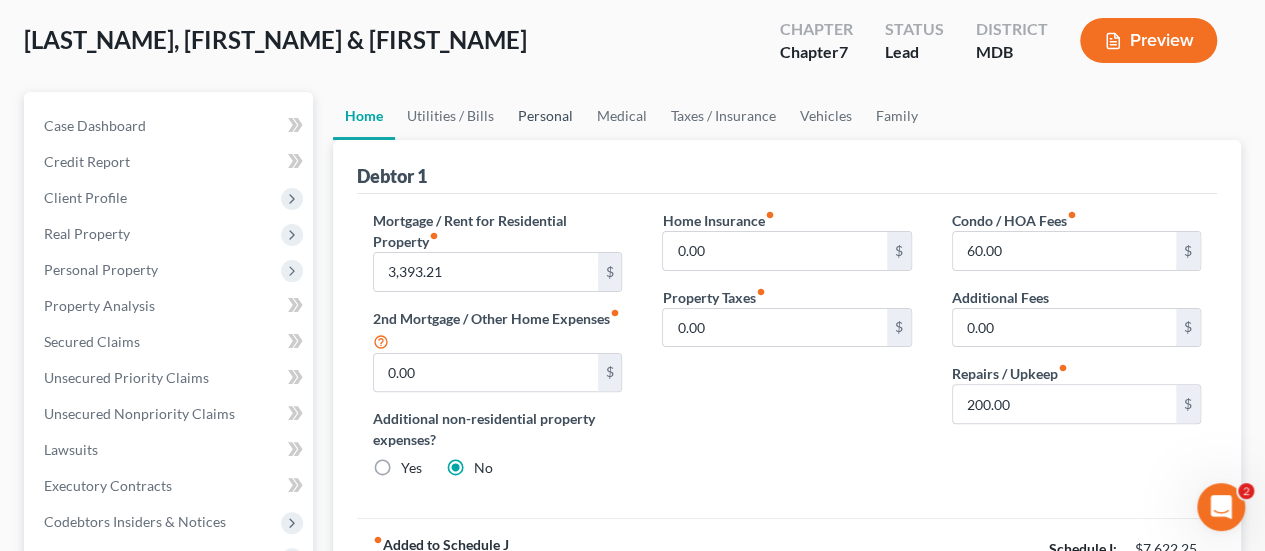 click on "Personal" at bounding box center (545, 116) 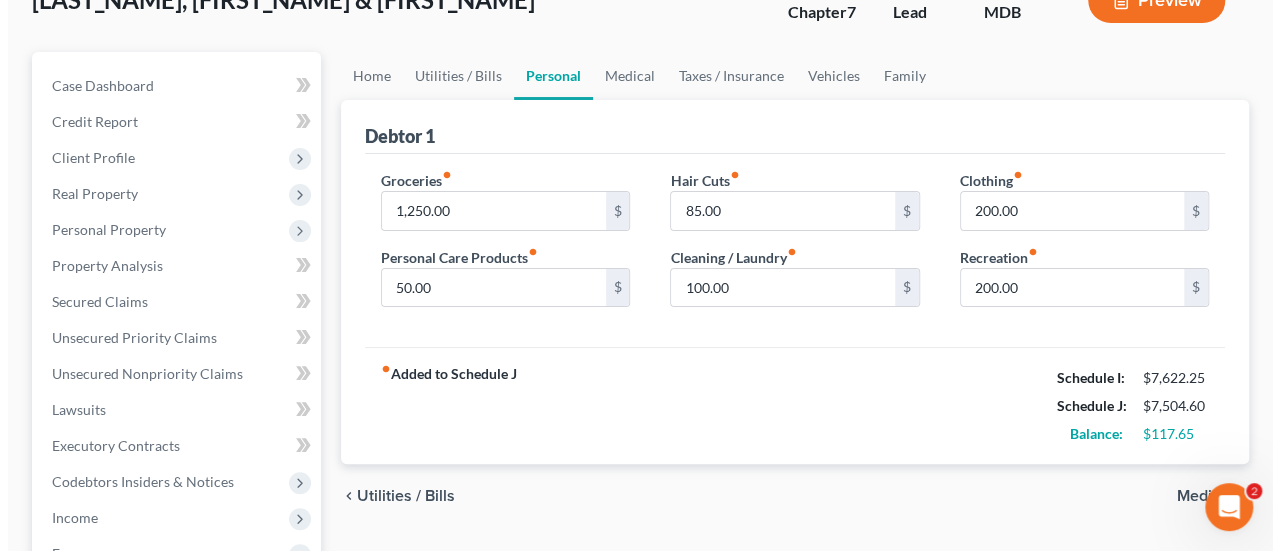 scroll, scrollTop: 100, scrollLeft: 0, axis: vertical 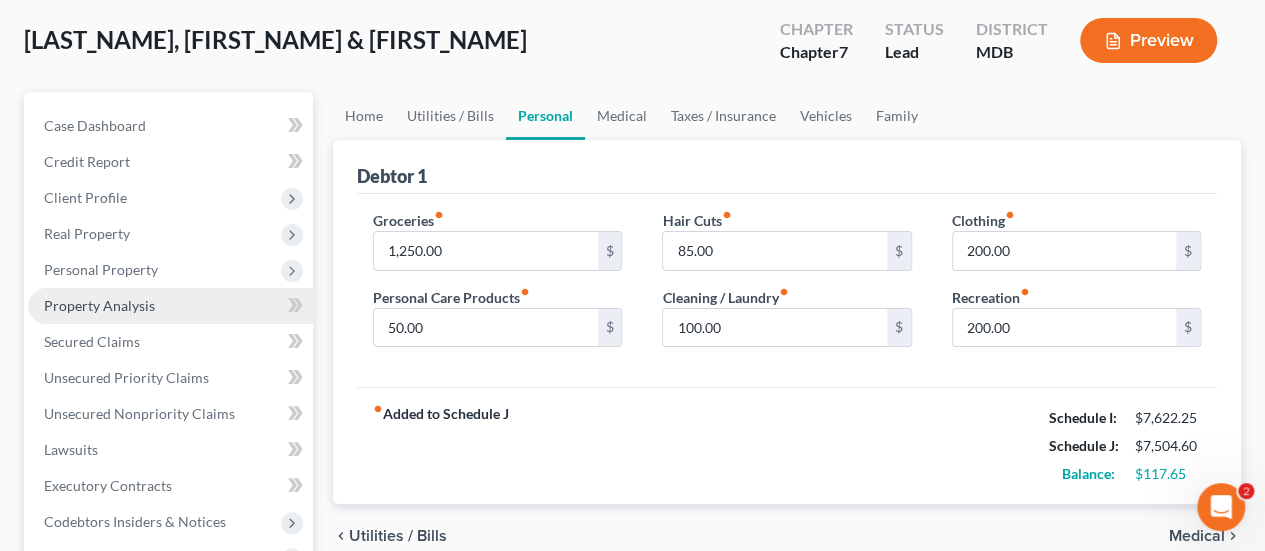 click on "Property Analysis" at bounding box center (99, 305) 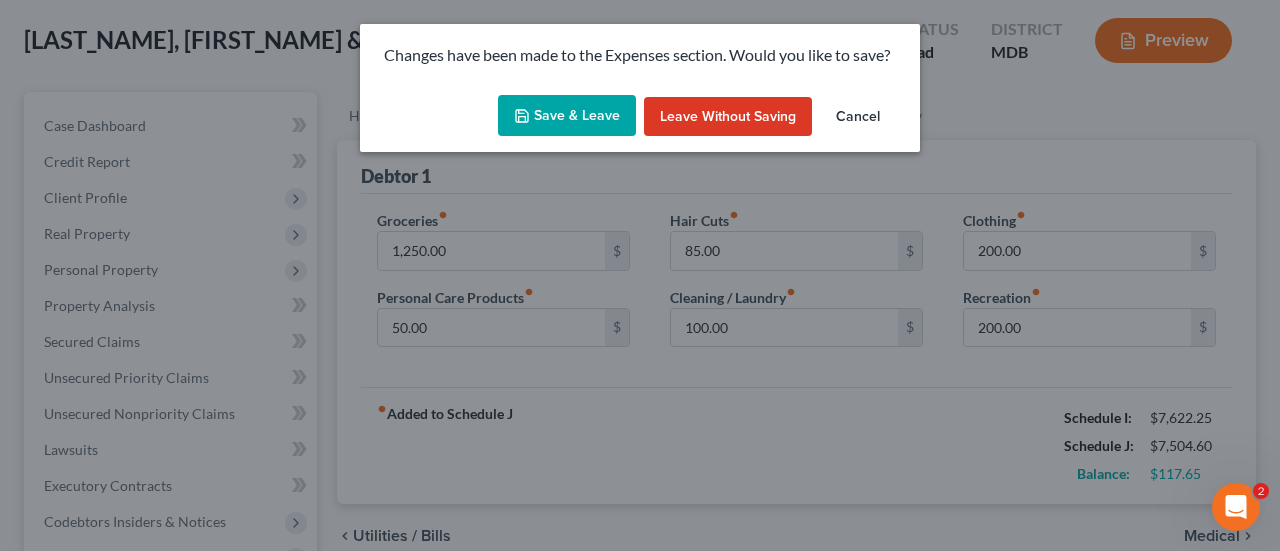 click on "Save & Leave" at bounding box center (567, 116) 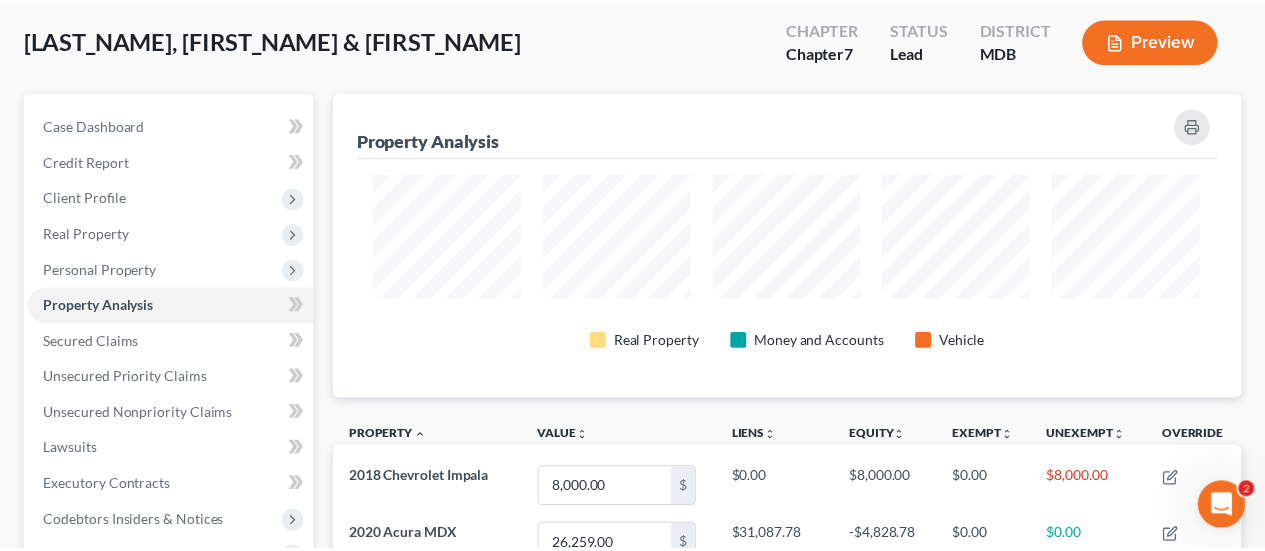 scroll, scrollTop: 0, scrollLeft: 0, axis: both 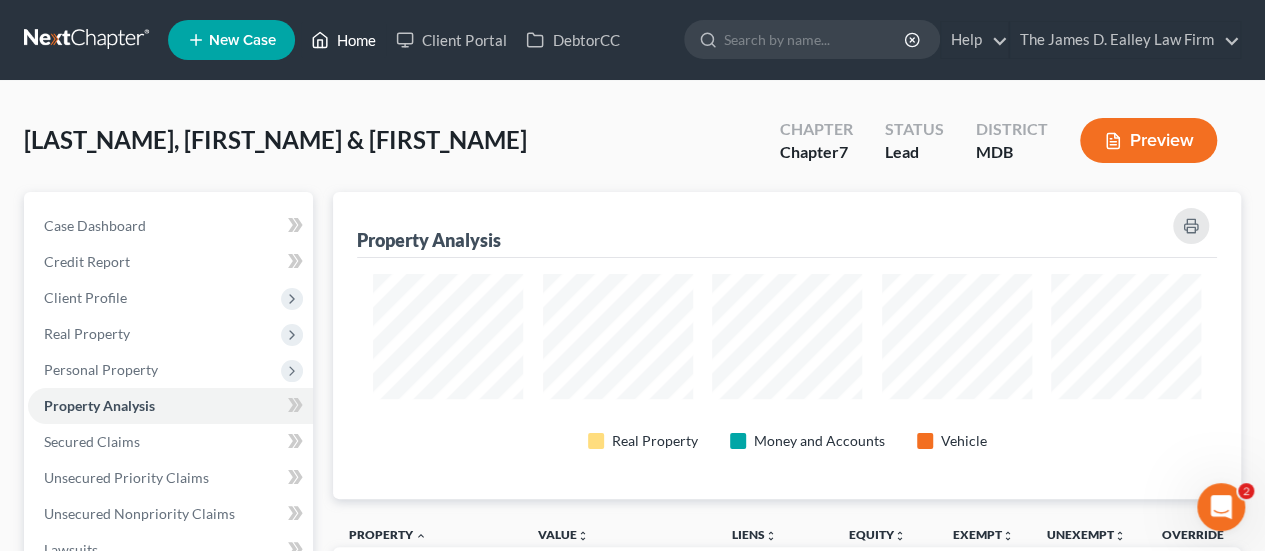 click on "Home" at bounding box center [343, 40] 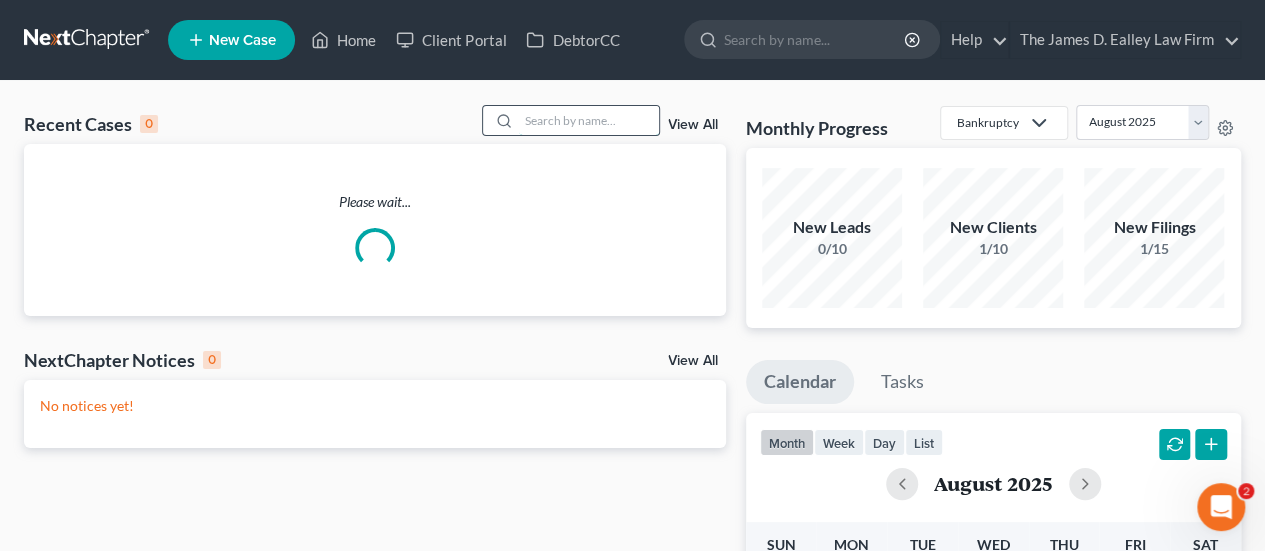 click at bounding box center (589, 120) 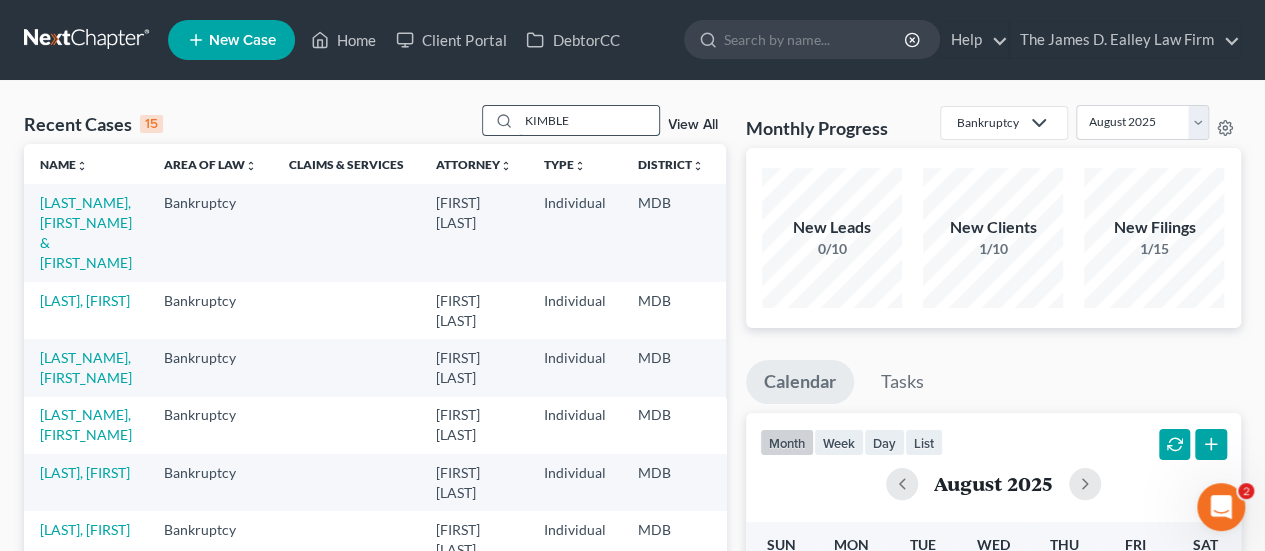 type on "KIMBLE" 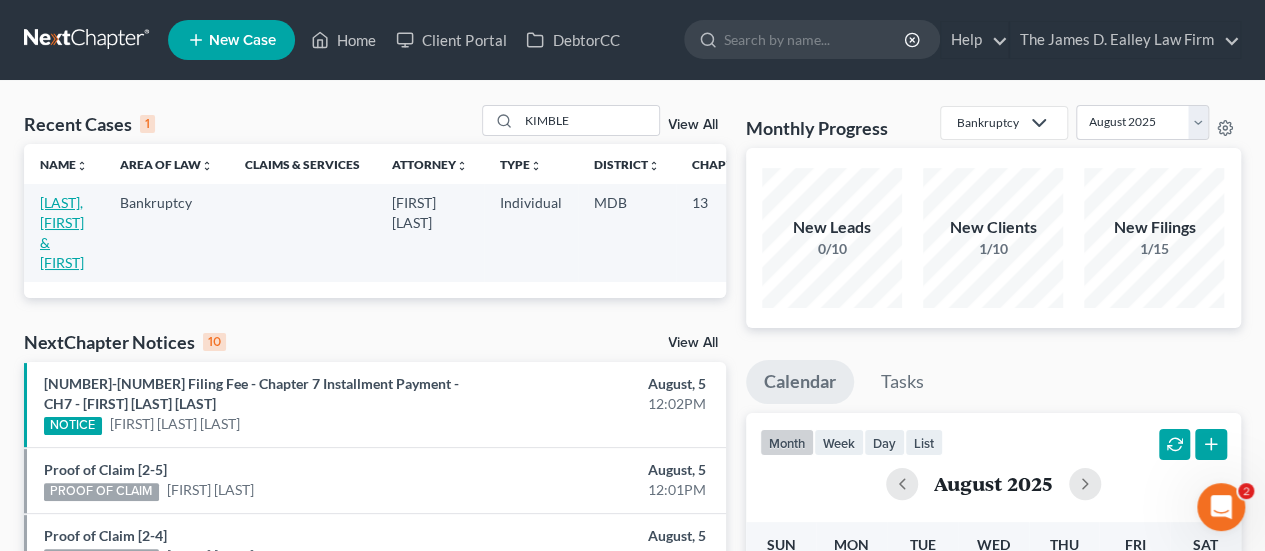 click on "[LAST], [FIRST] & [FIRST]" at bounding box center (62, 232) 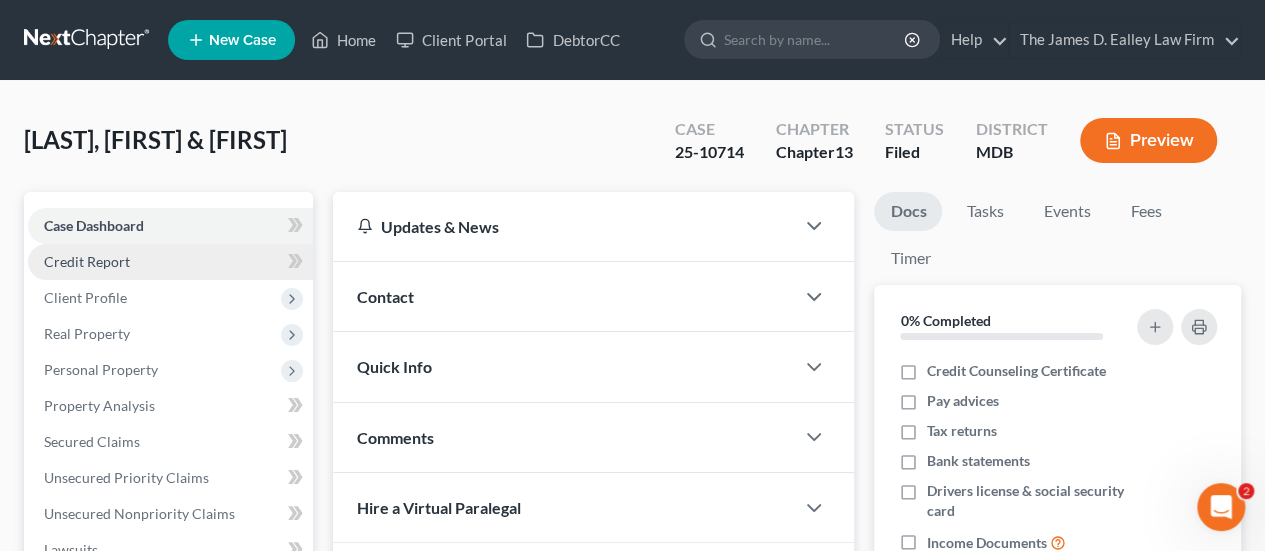 click on "Credit Report" at bounding box center (87, 261) 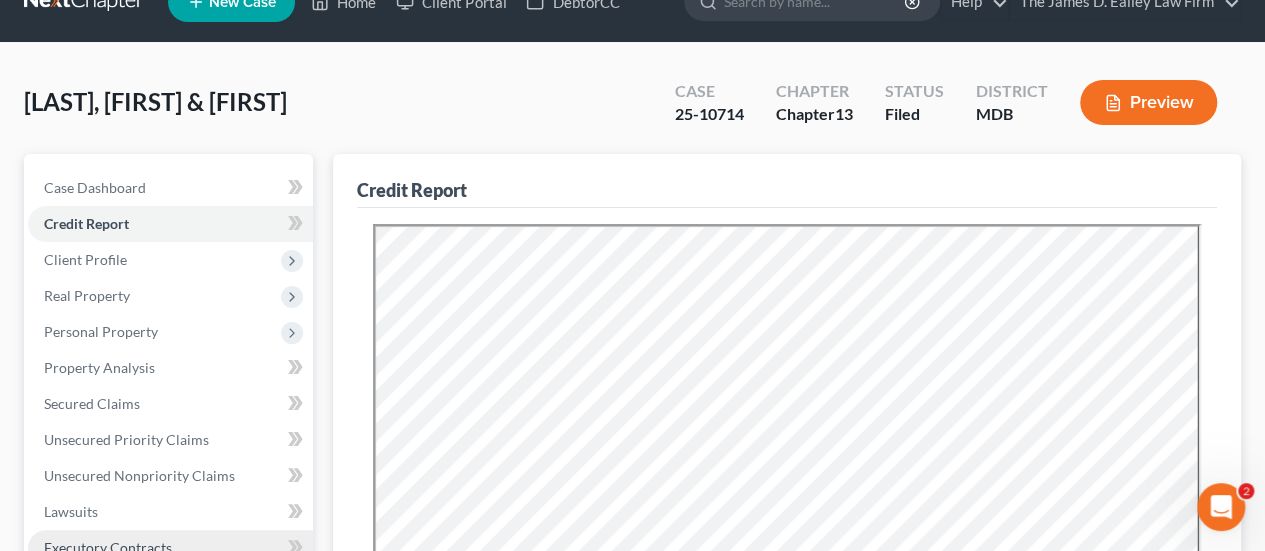 scroll, scrollTop: 0, scrollLeft: 0, axis: both 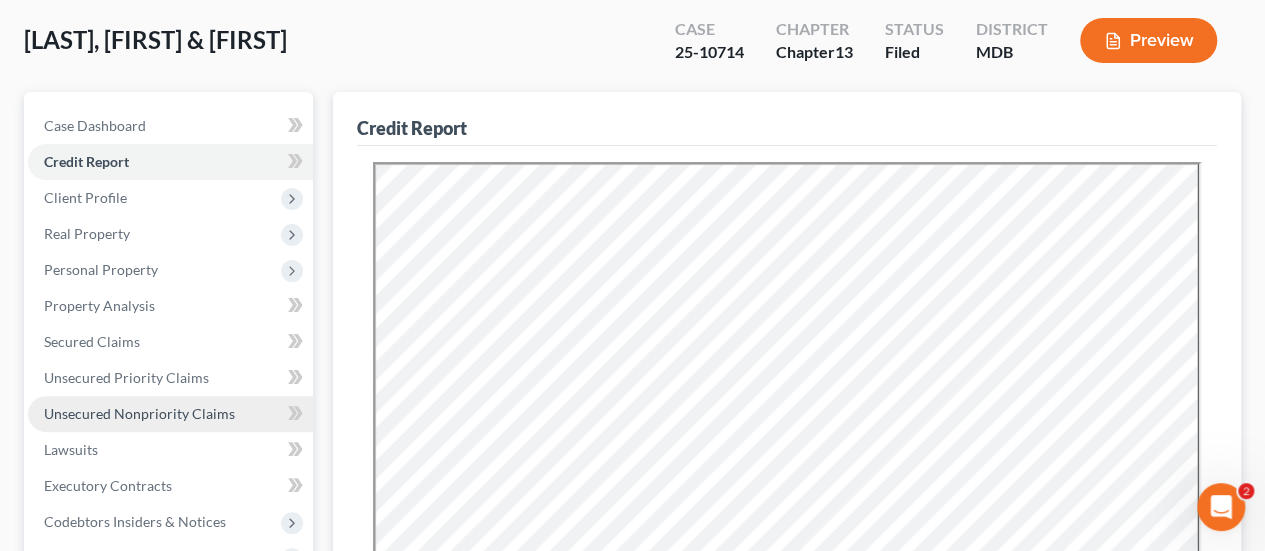 click on "Unsecured Nonpriority Claims" at bounding box center [139, 413] 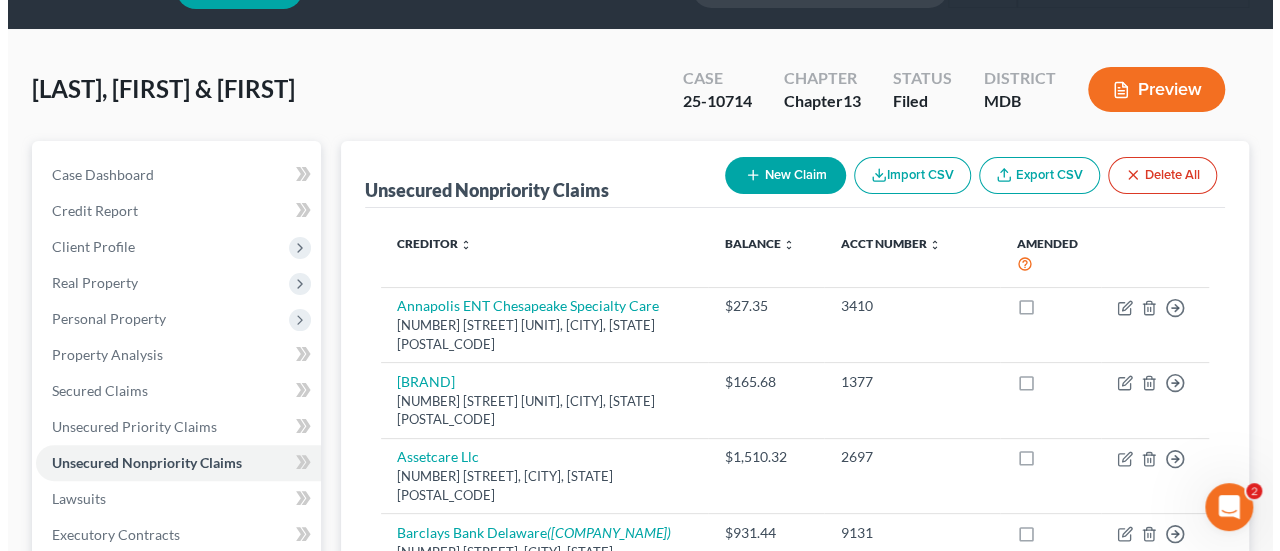 scroll, scrollTop: 0, scrollLeft: 0, axis: both 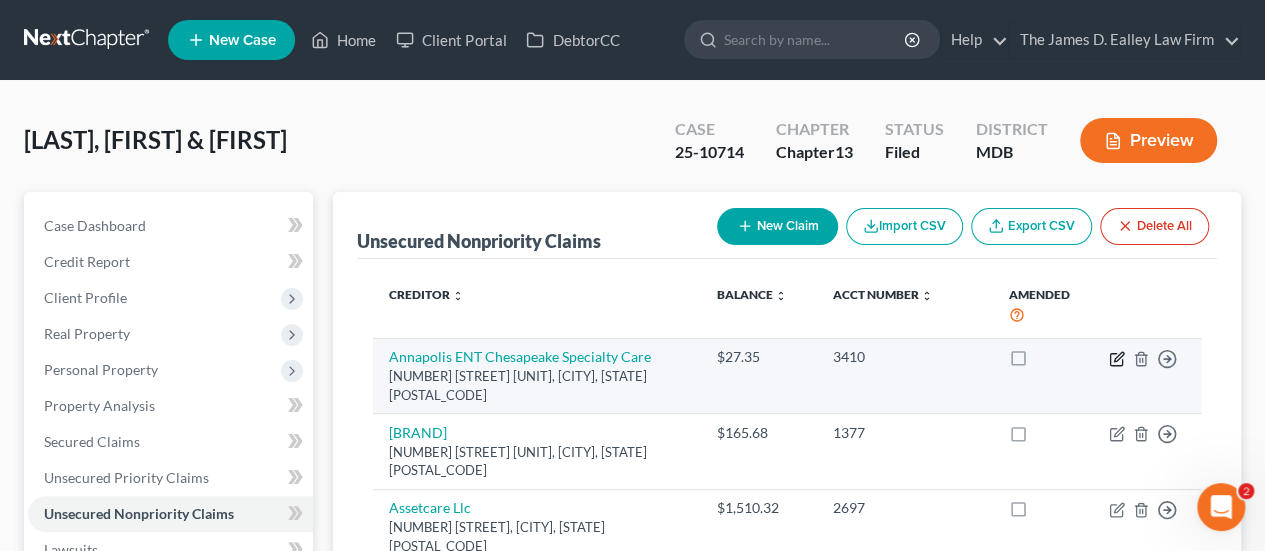 click on "Move to D Move to E Move to G Move to Notice Only" at bounding box center [1147, 376] 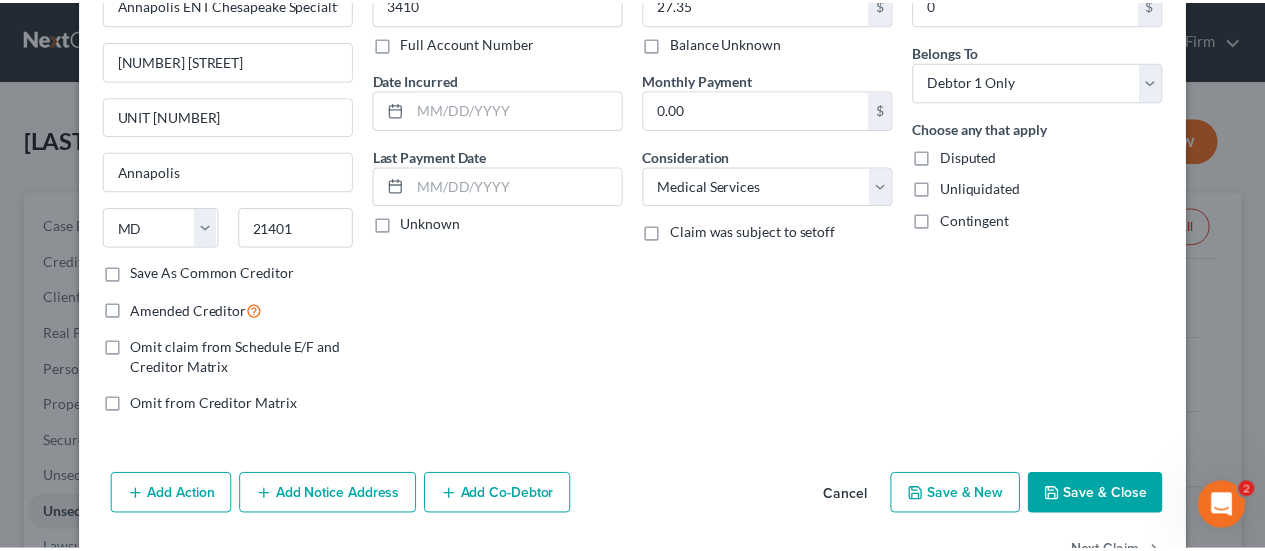 scroll, scrollTop: 187, scrollLeft: 0, axis: vertical 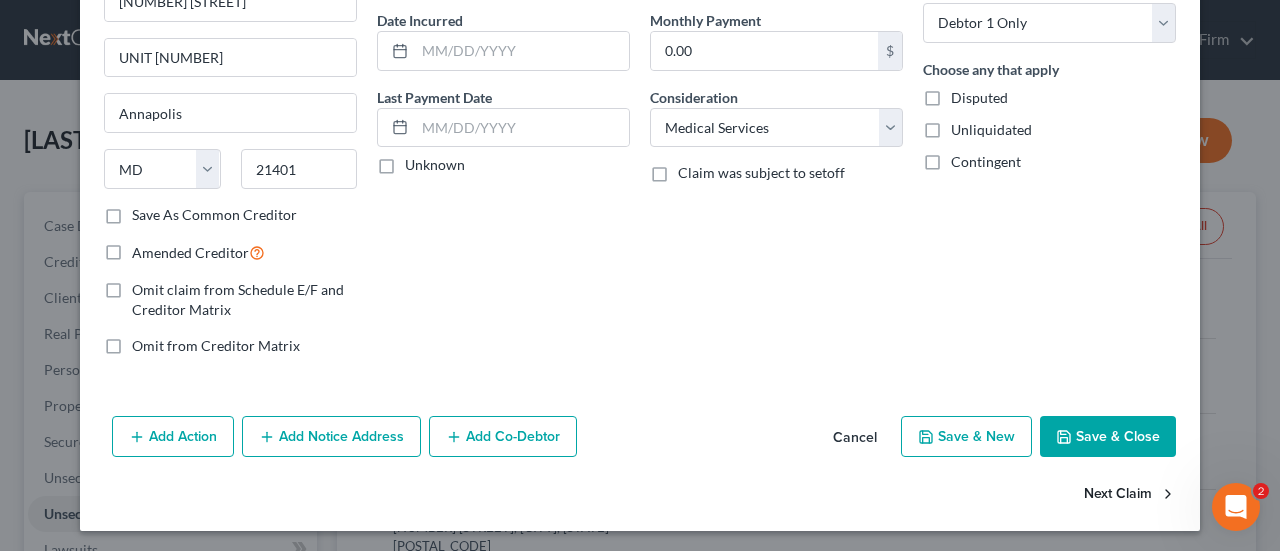 click on "Next Claim" at bounding box center (1130, 494) 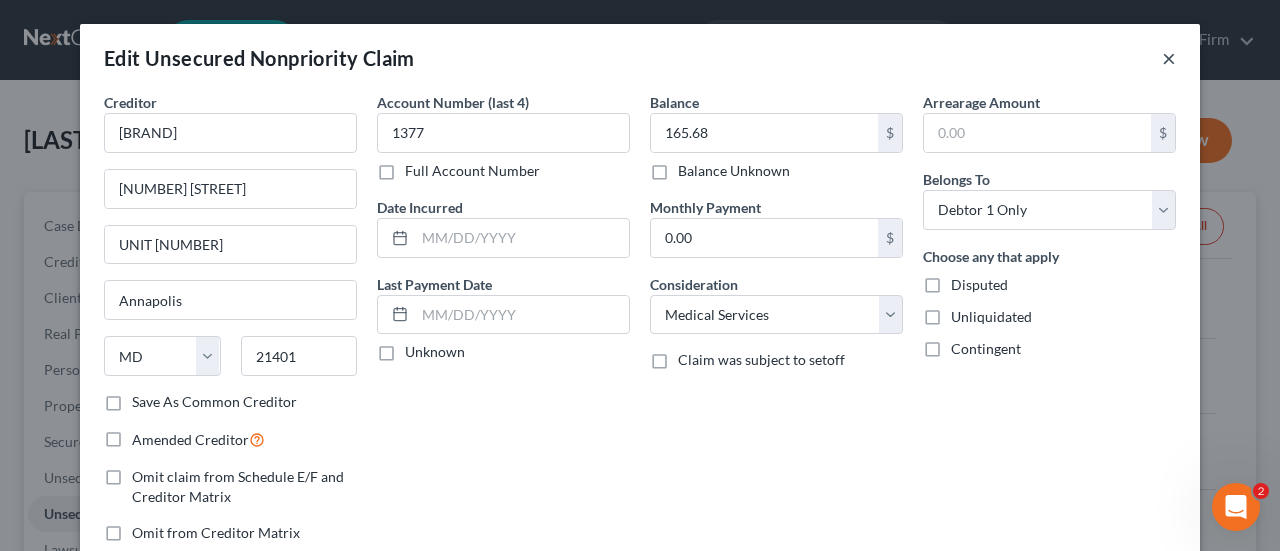 click on "×" at bounding box center (1169, 58) 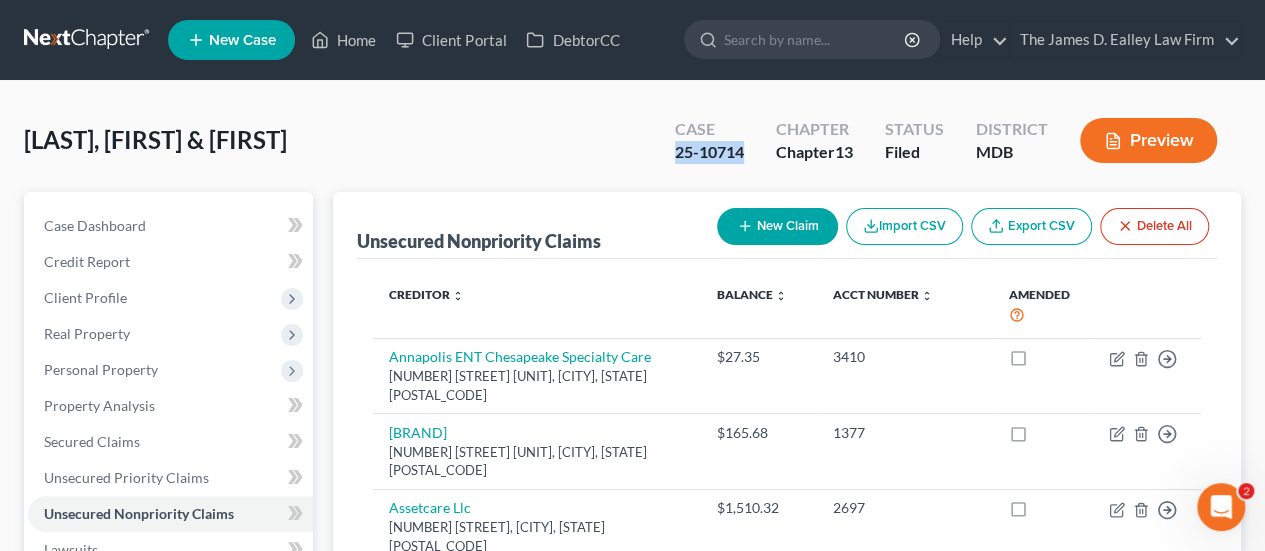 drag, startPoint x: 750, startPoint y: 149, endPoint x: 674, endPoint y: 158, distance: 76.53104 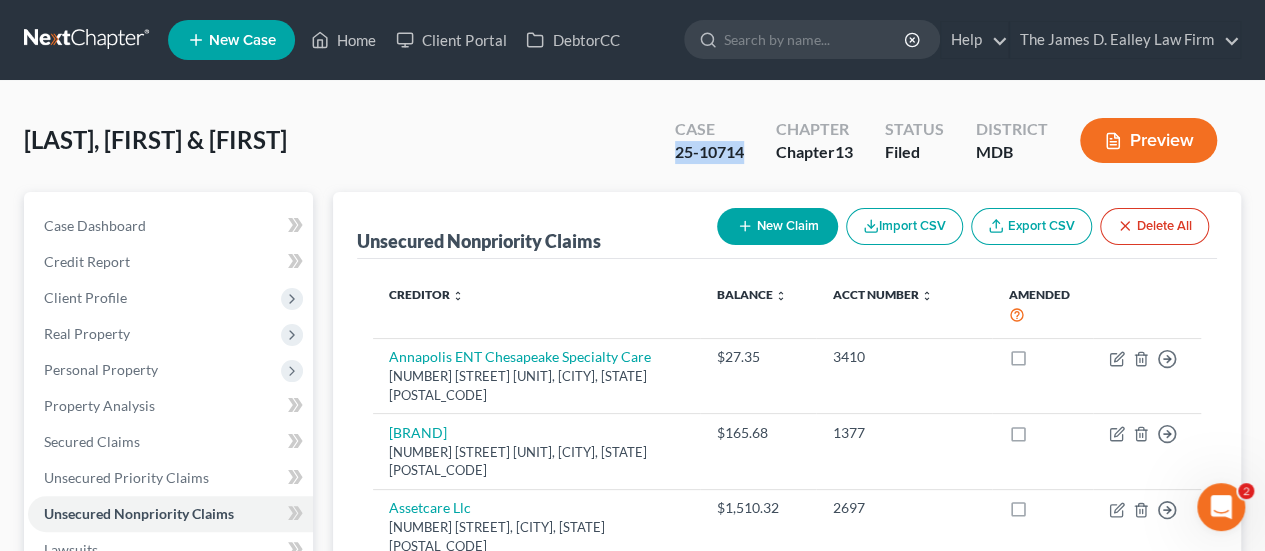 copy on "25-10714" 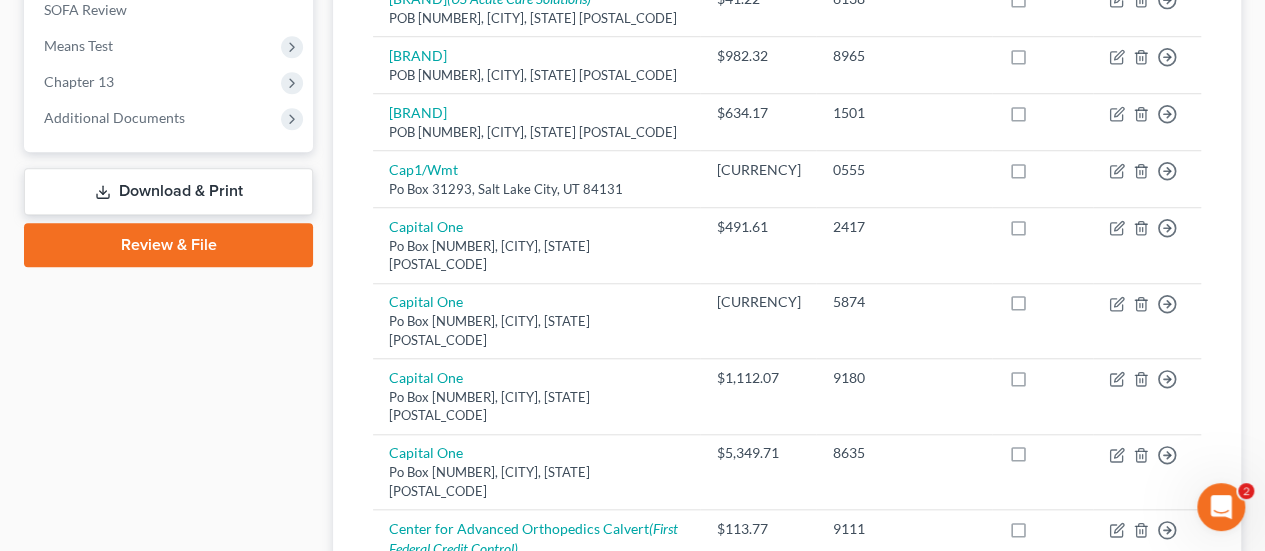 scroll, scrollTop: 800, scrollLeft: 0, axis: vertical 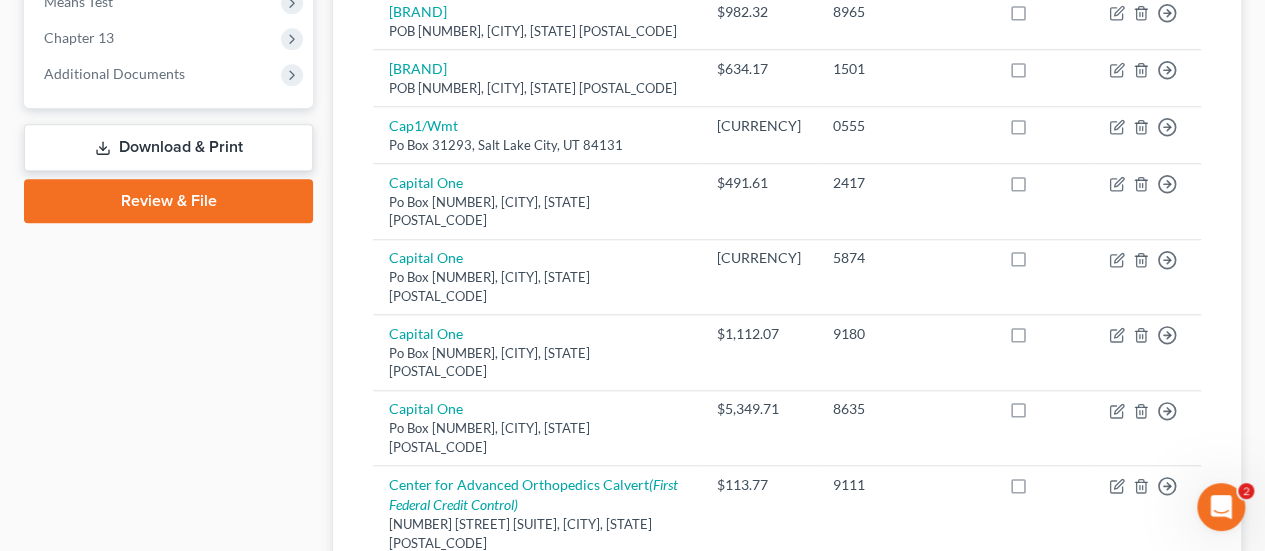 click 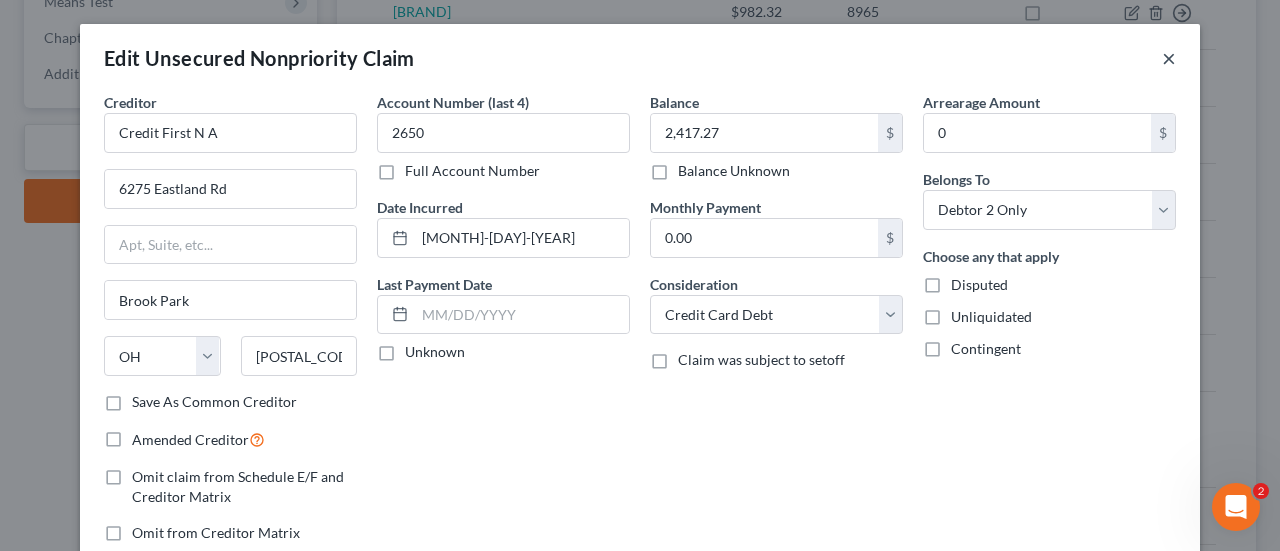 click on "×" at bounding box center (1169, 58) 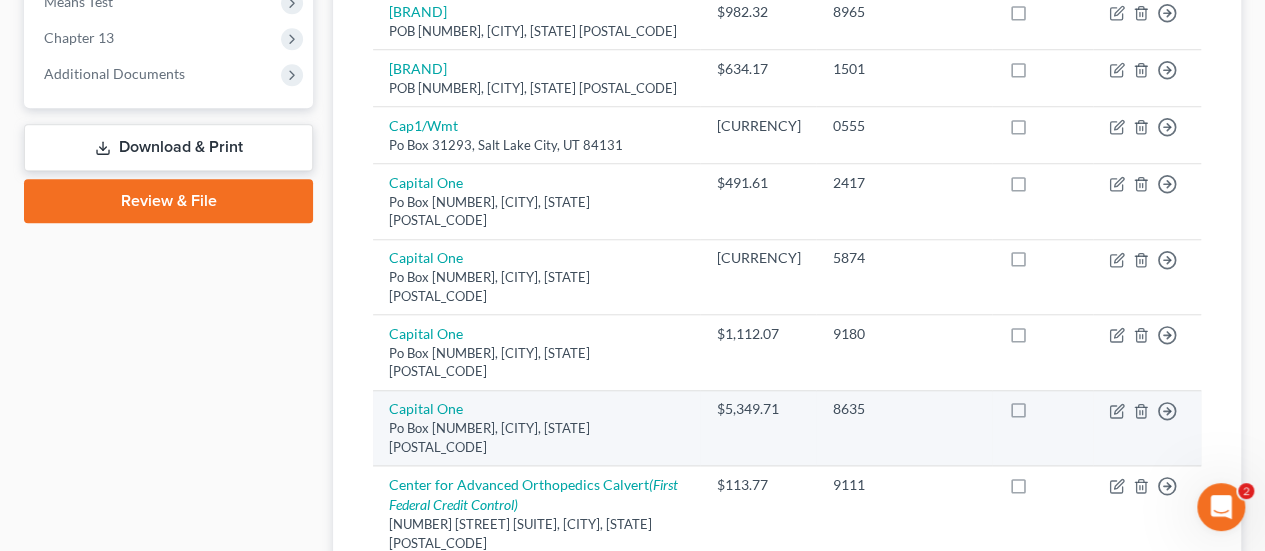 scroll, scrollTop: 700, scrollLeft: 0, axis: vertical 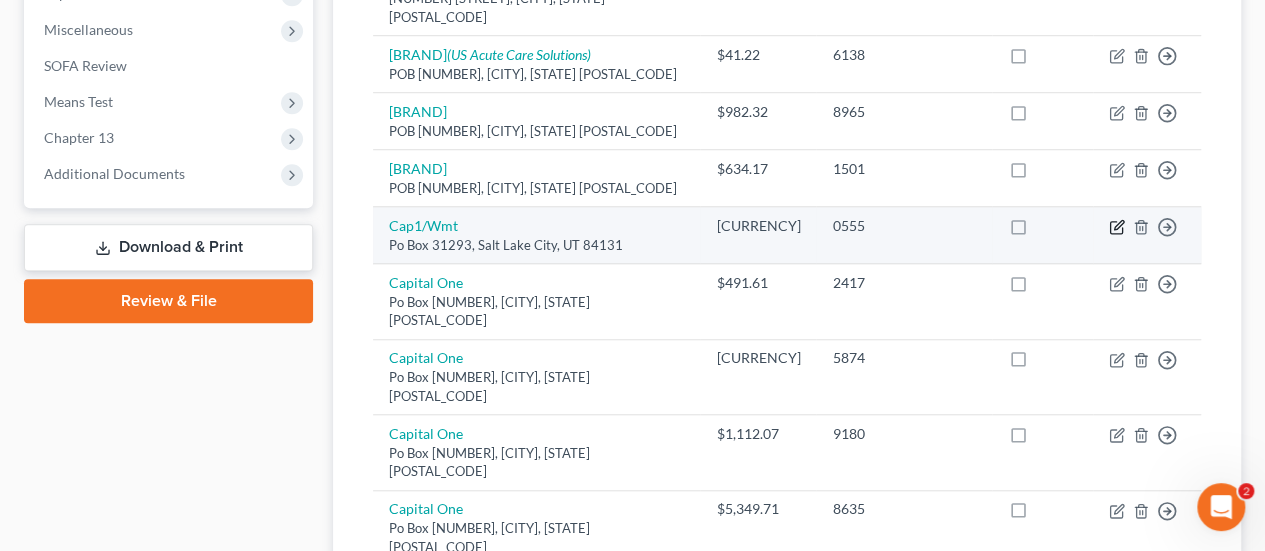click 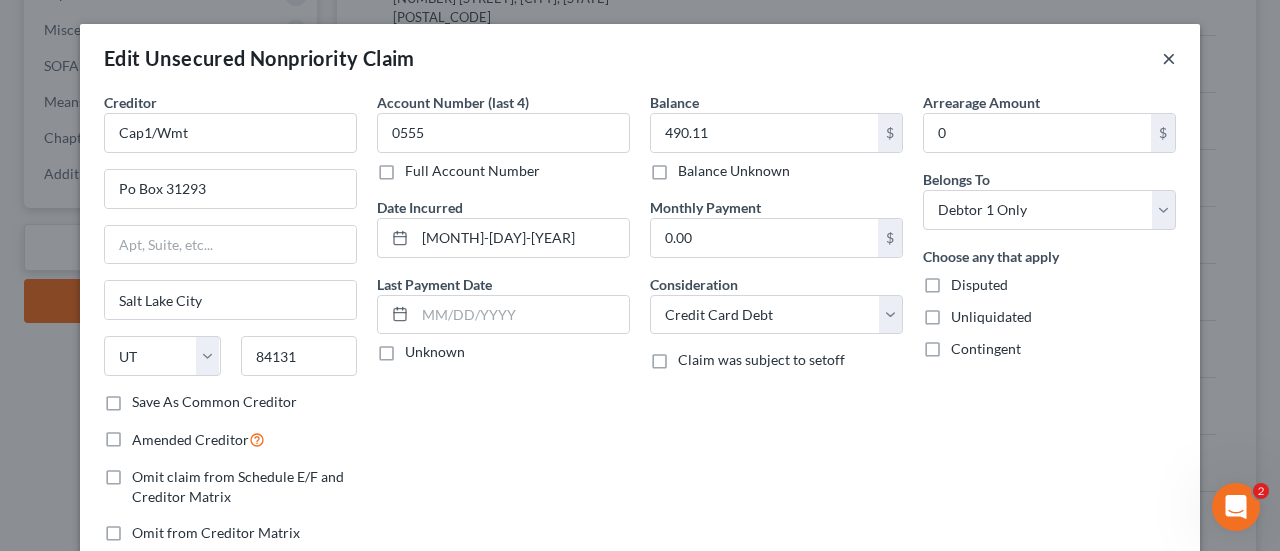 click on "×" at bounding box center [1169, 58] 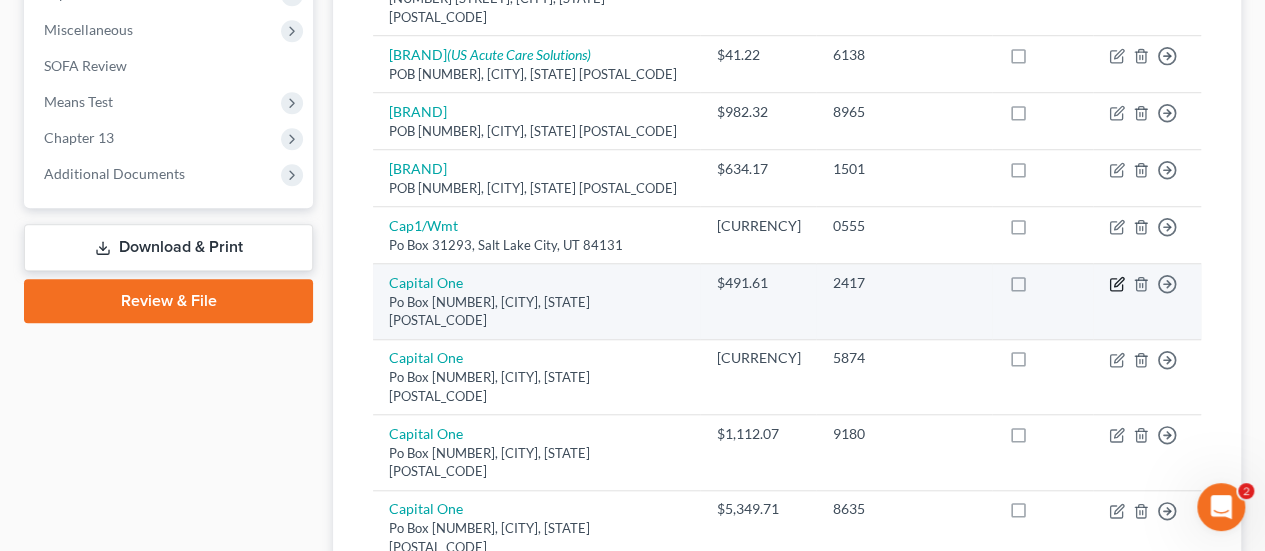 click 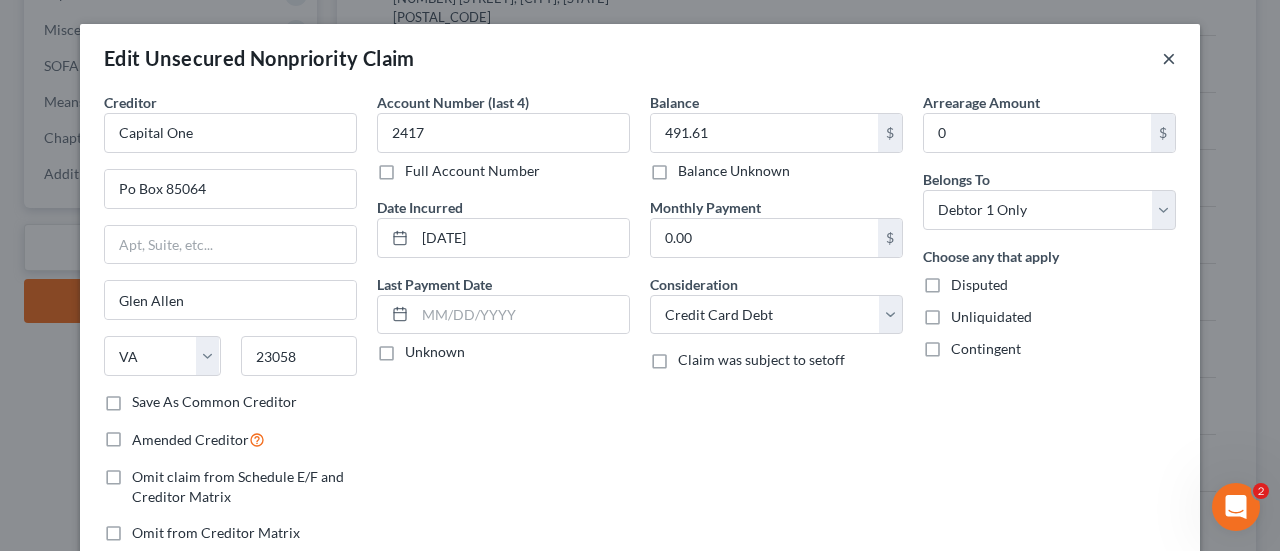 click on "×" at bounding box center [1169, 58] 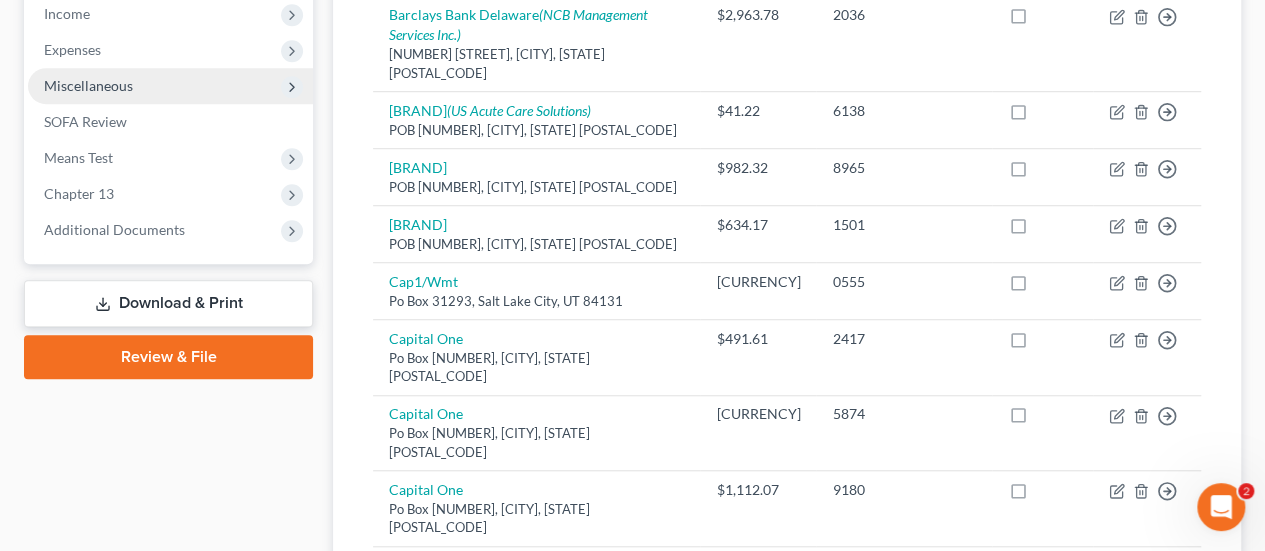 scroll, scrollTop: 600, scrollLeft: 0, axis: vertical 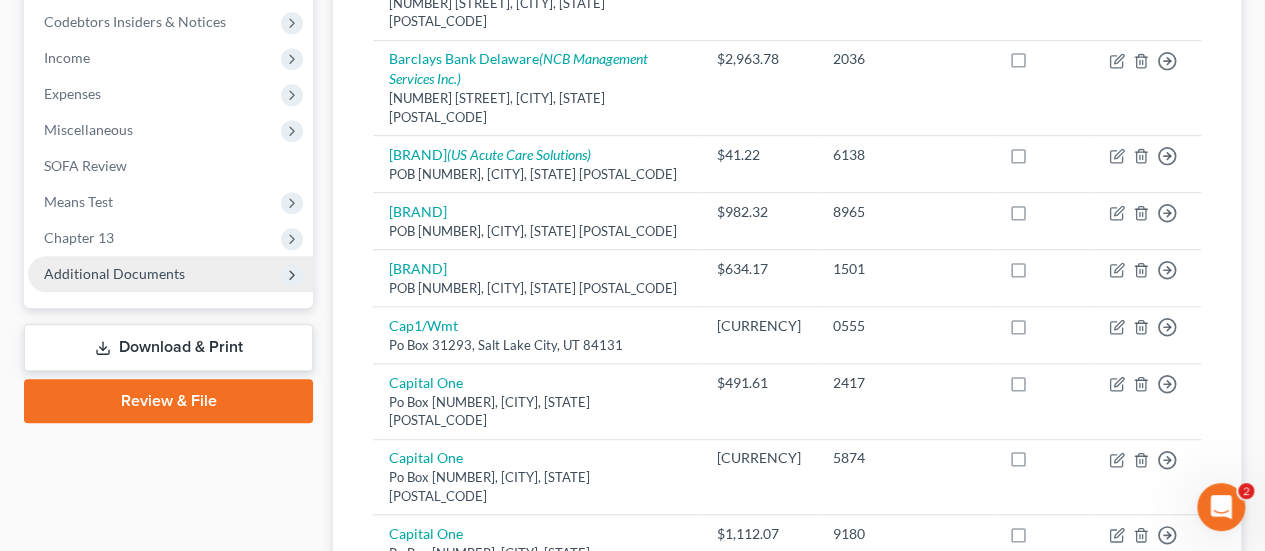 click on "Additional Documents" at bounding box center (114, 273) 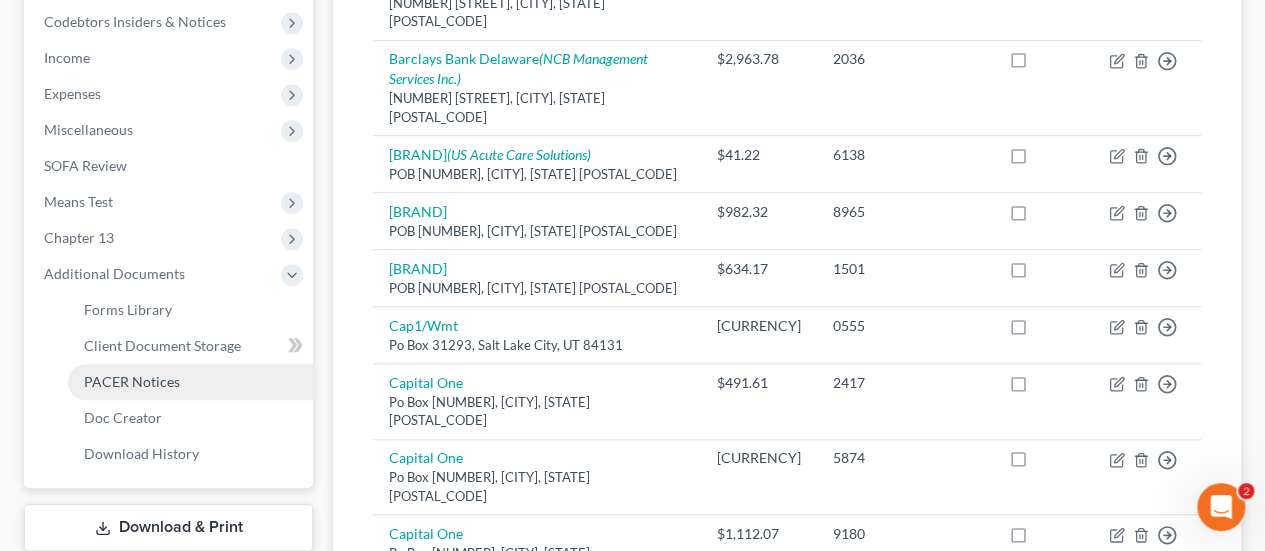 click on "PACER Notices" at bounding box center [132, 381] 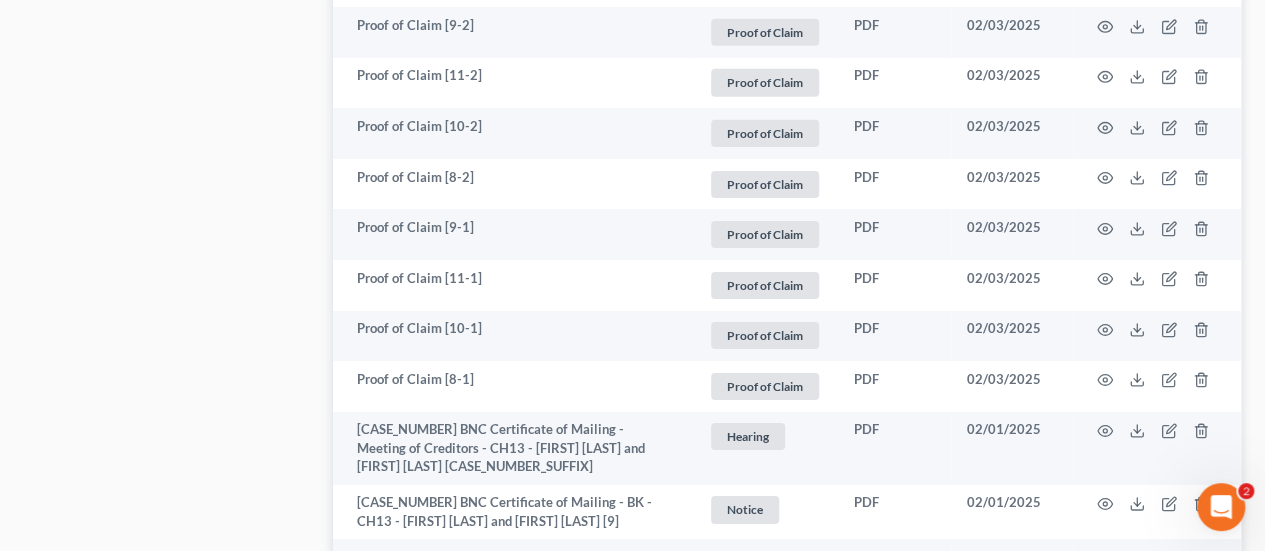 scroll, scrollTop: 3200, scrollLeft: 0, axis: vertical 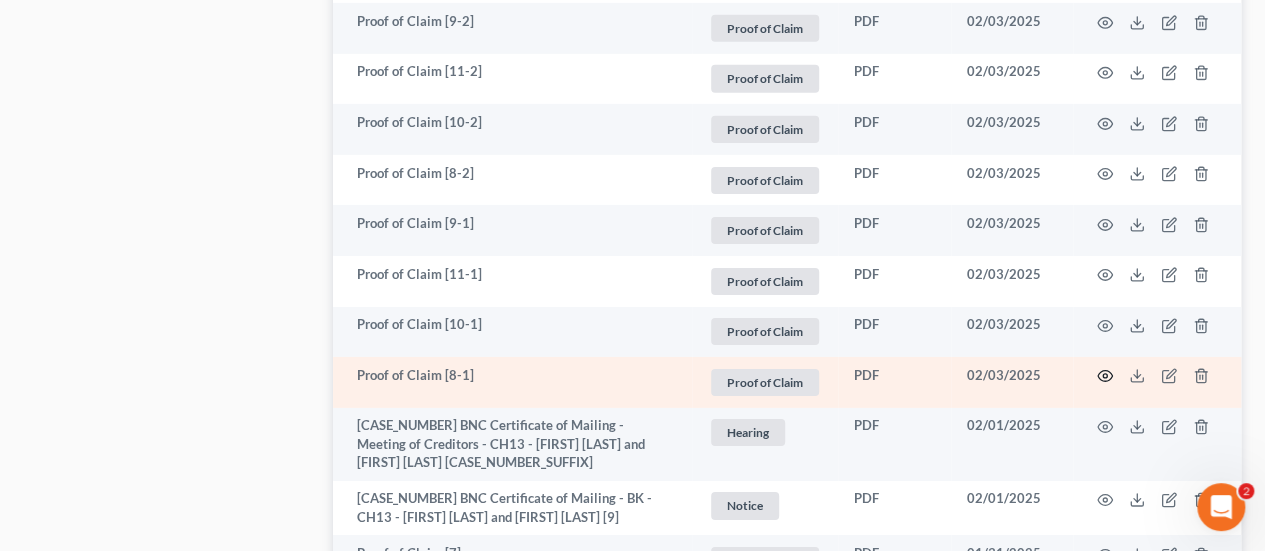 click 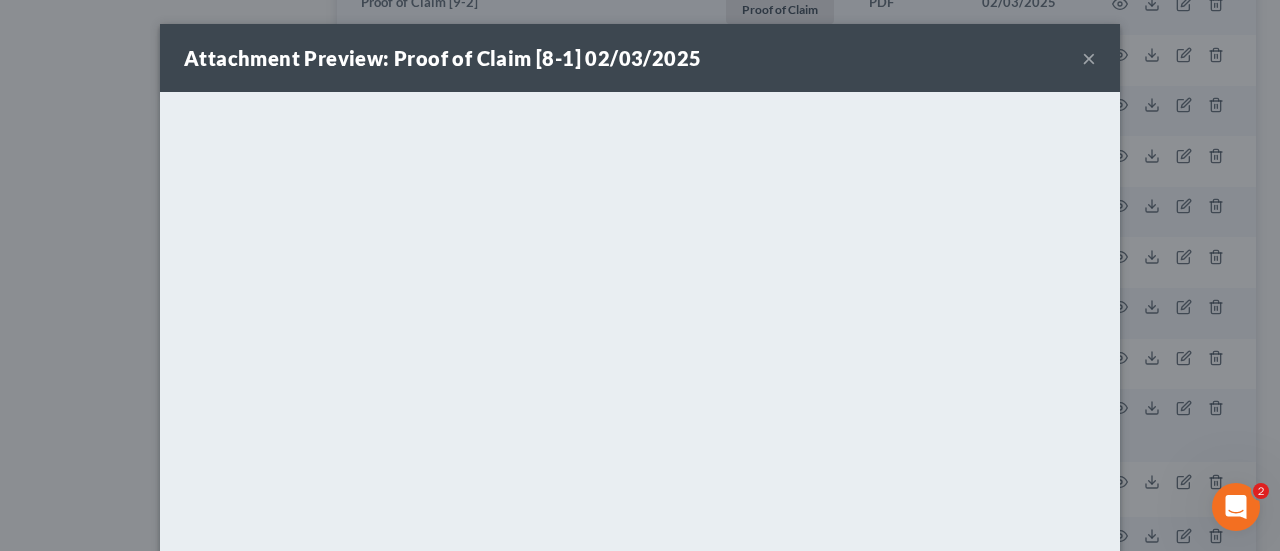 drag, startPoint x: 1085, startPoint y: 56, endPoint x: 1022, endPoint y: 94, distance: 73.57309 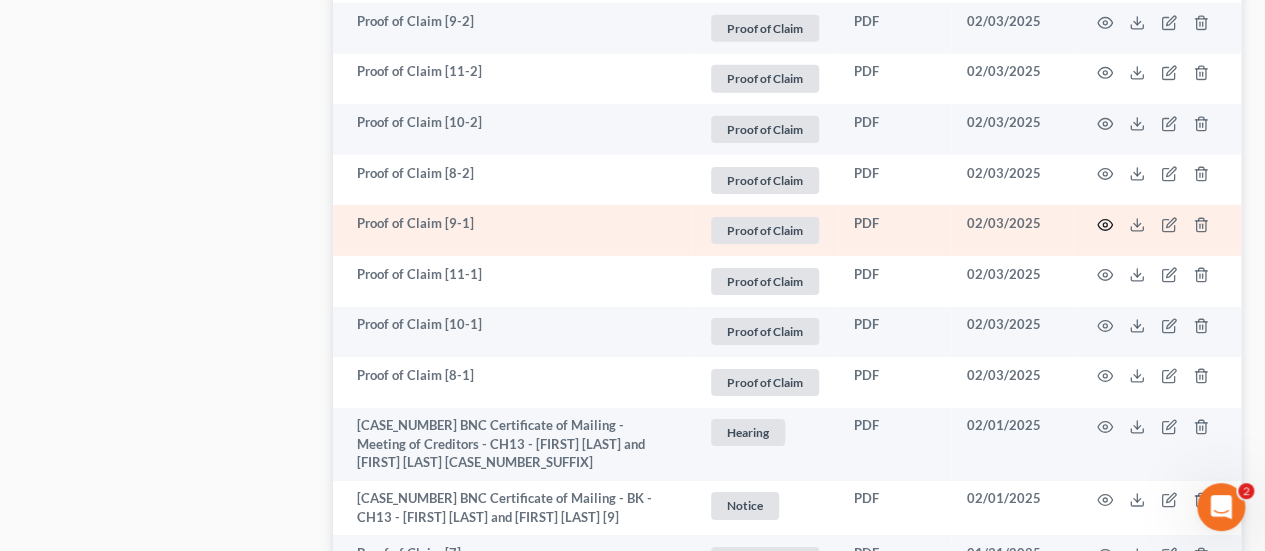 click 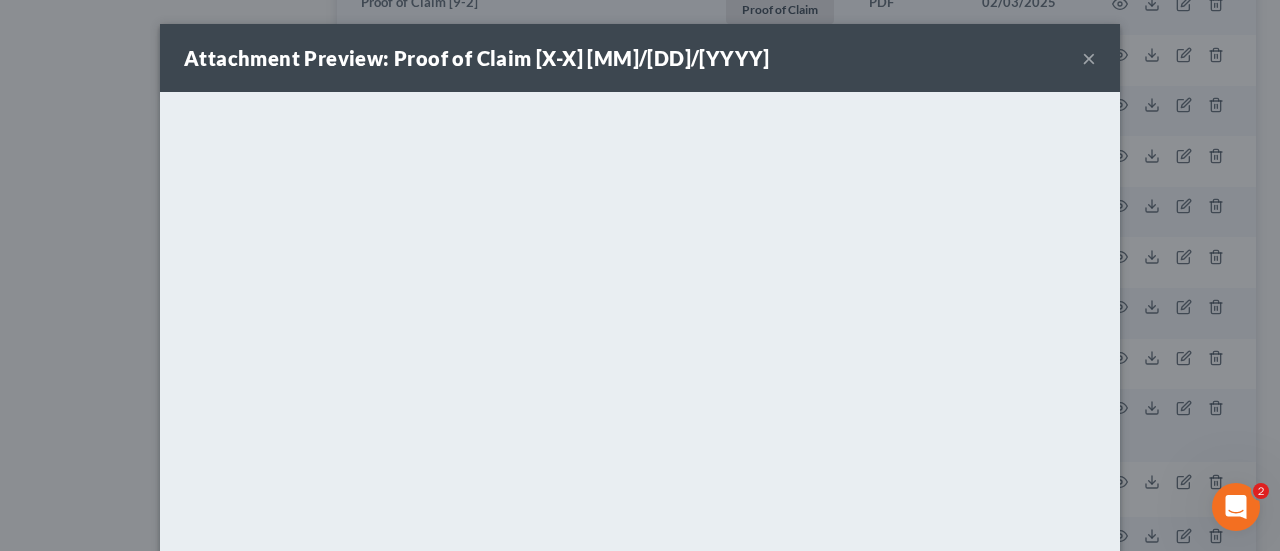 click on "×" at bounding box center (1089, 58) 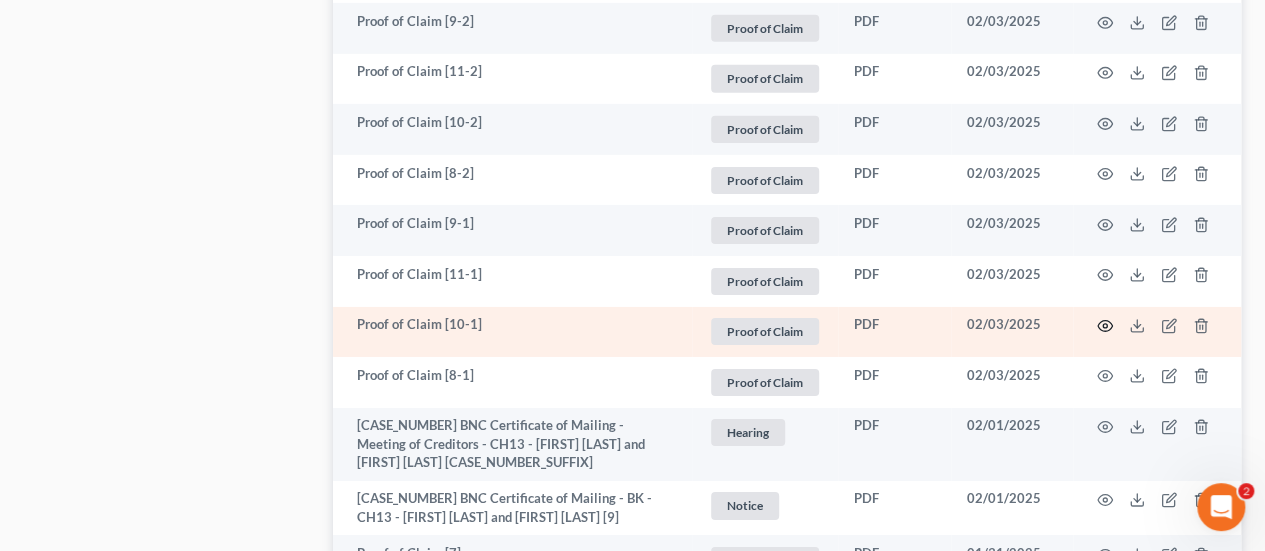 click 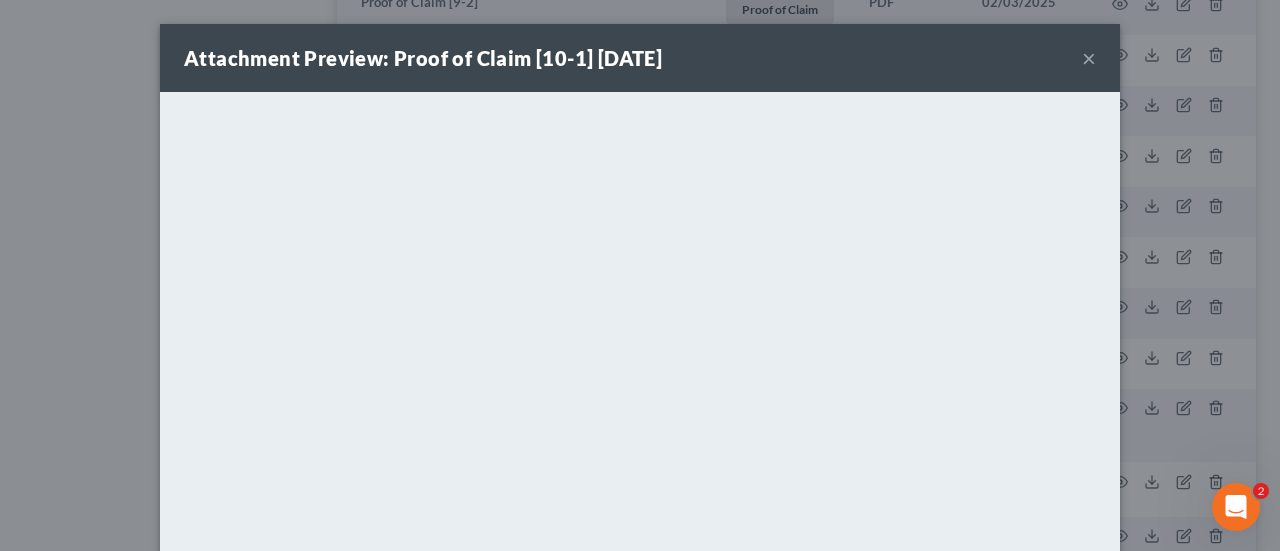 click on "×" at bounding box center [1089, 58] 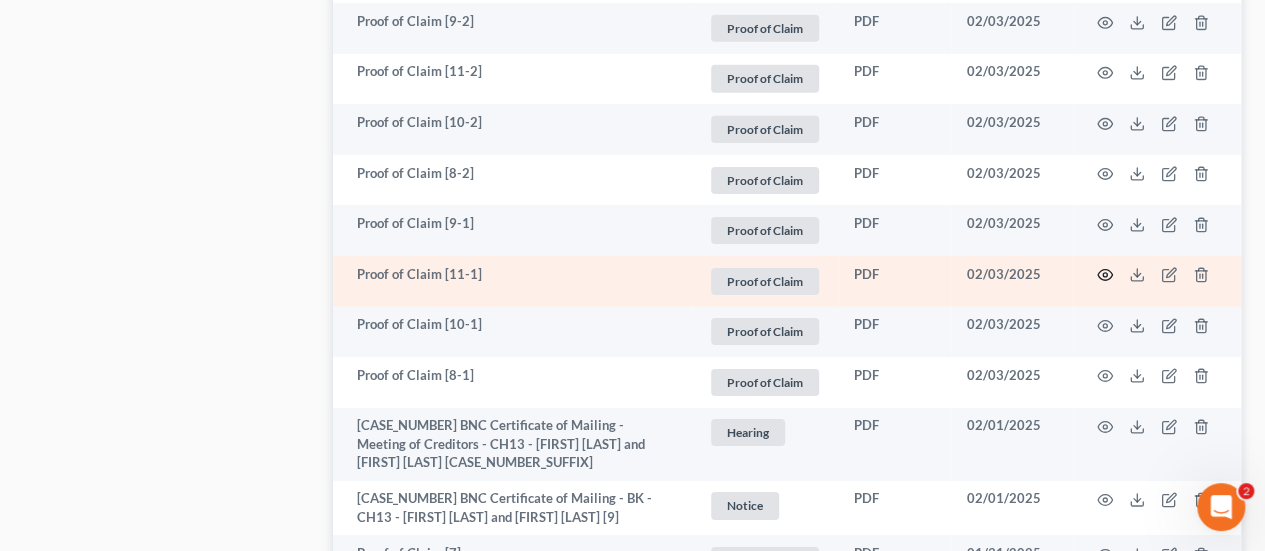 click 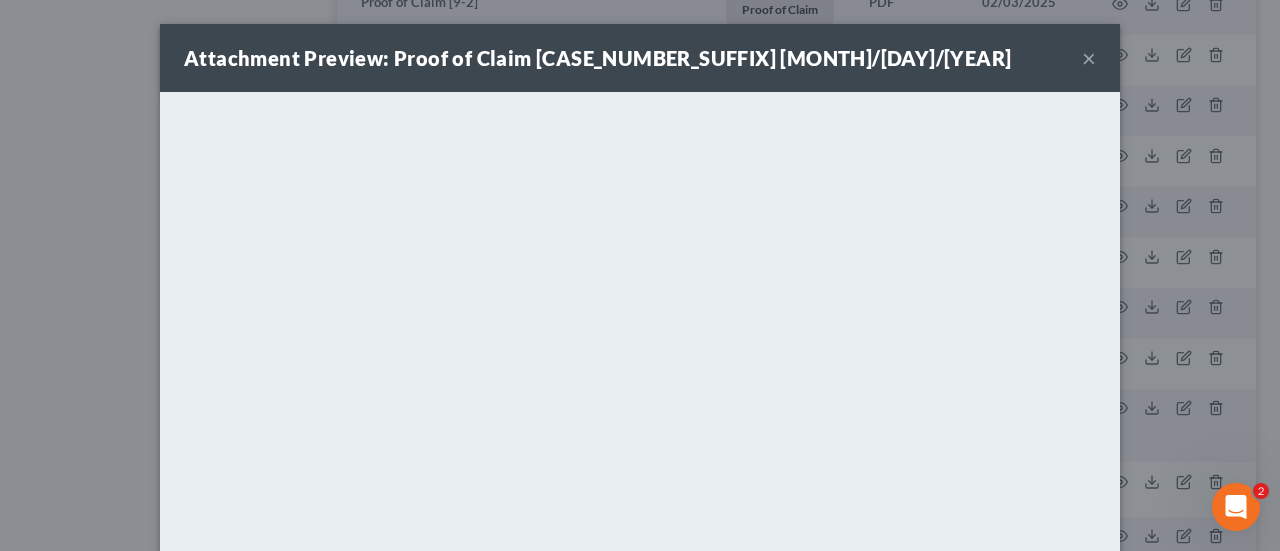 drag, startPoint x: 1076, startPoint y: 64, endPoint x: 1010, endPoint y: 98, distance: 74.24284 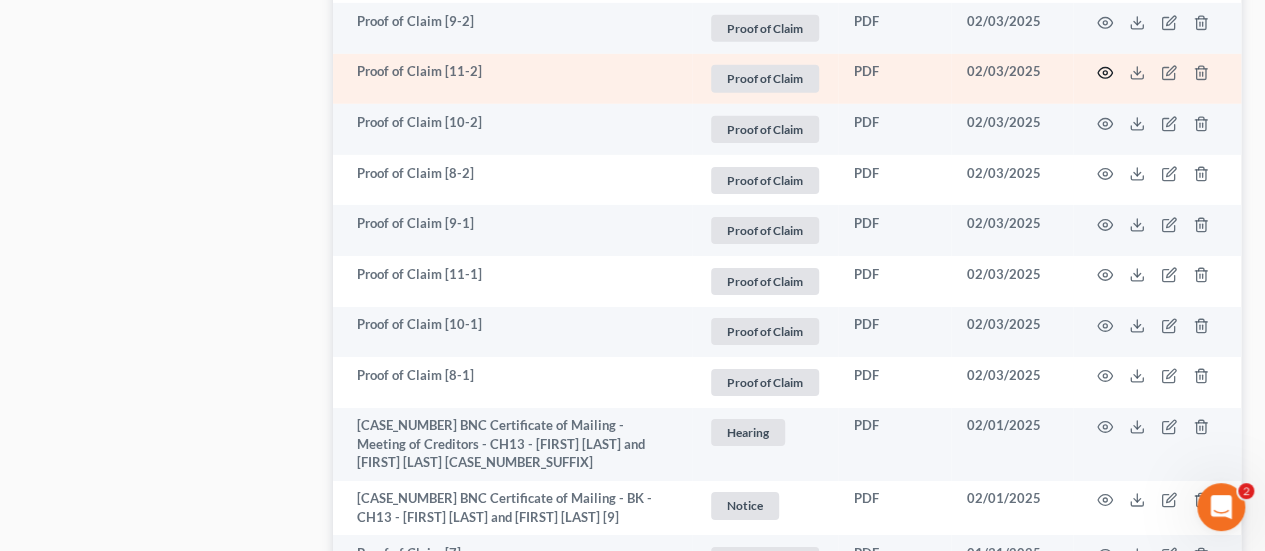 click 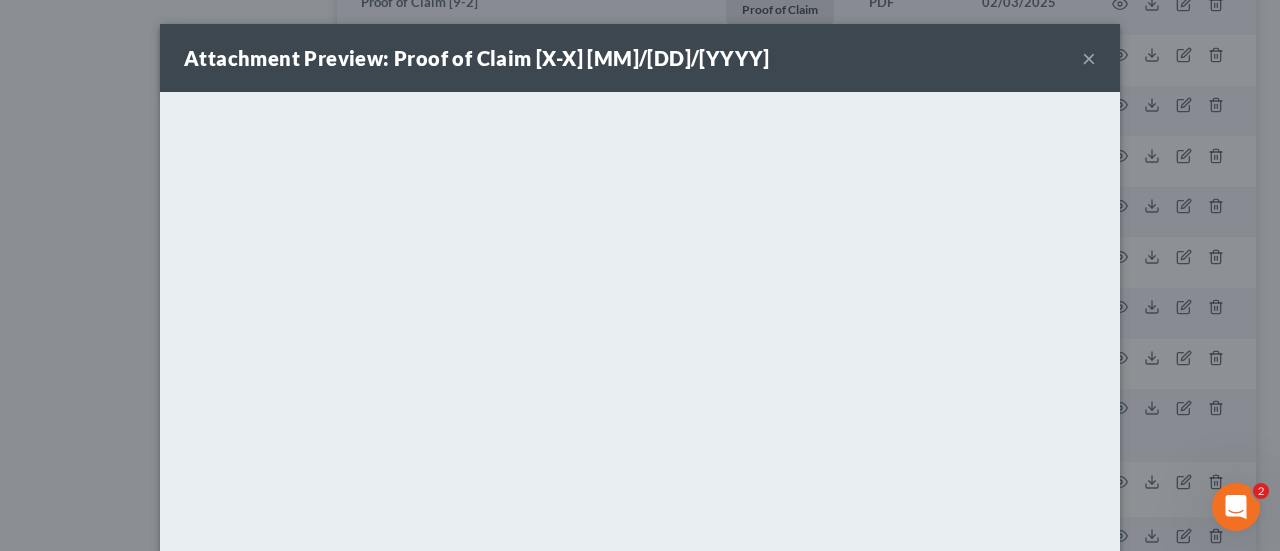 click on "×" at bounding box center (1089, 58) 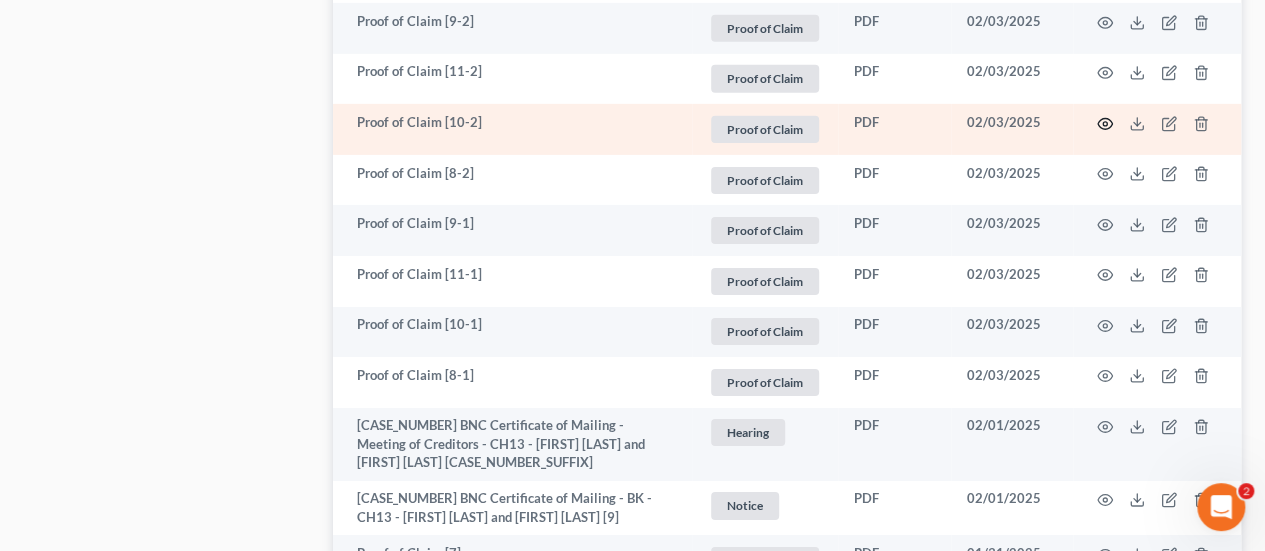 click 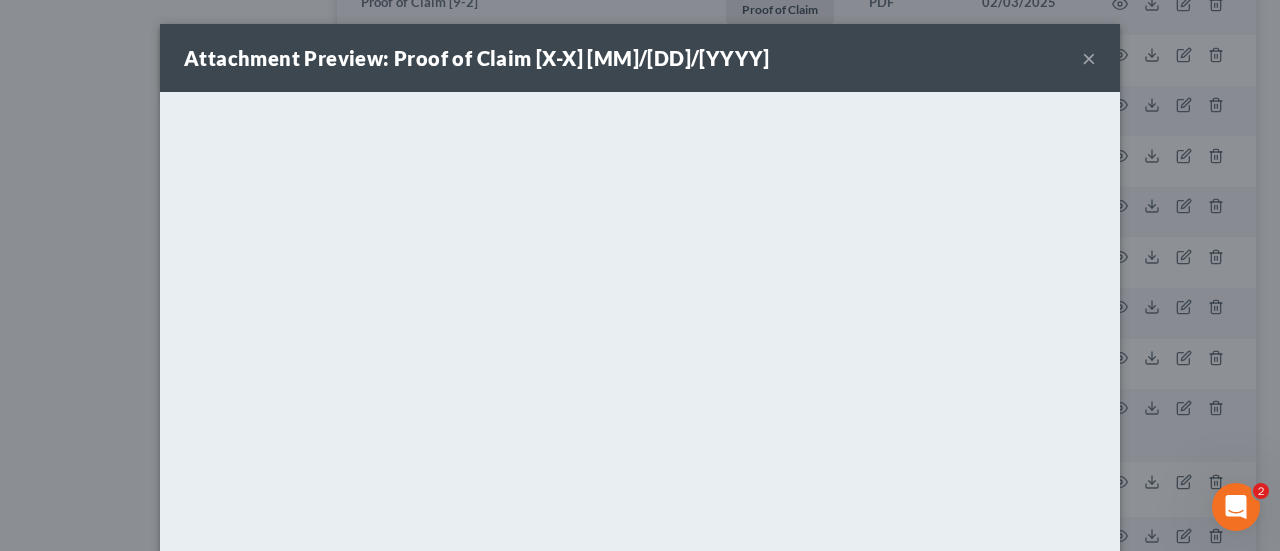 click on "×" at bounding box center [1089, 58] 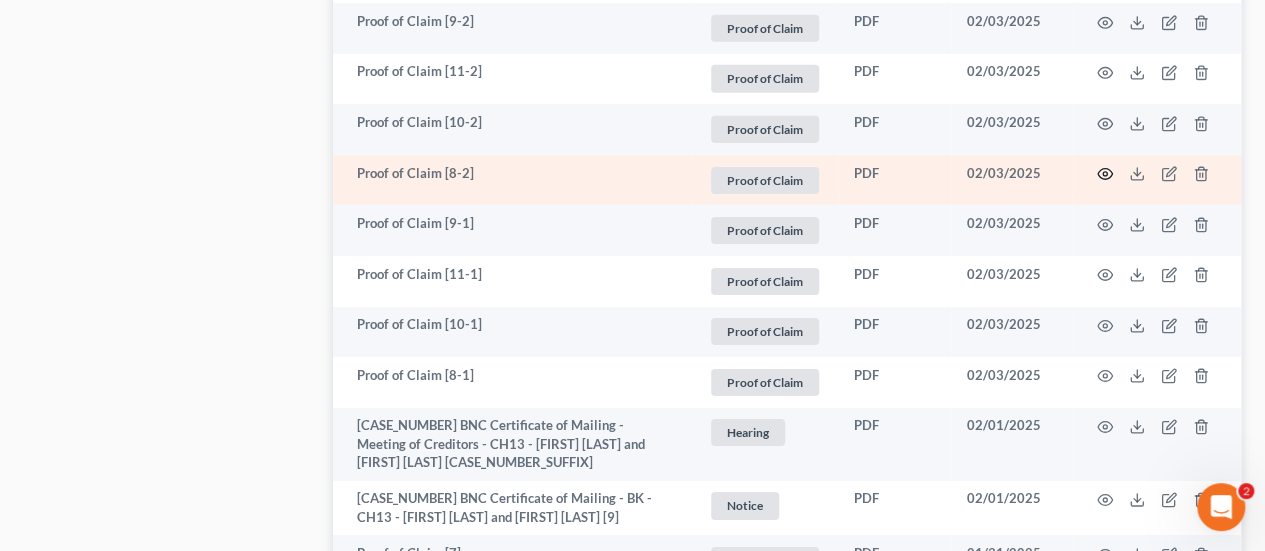 click 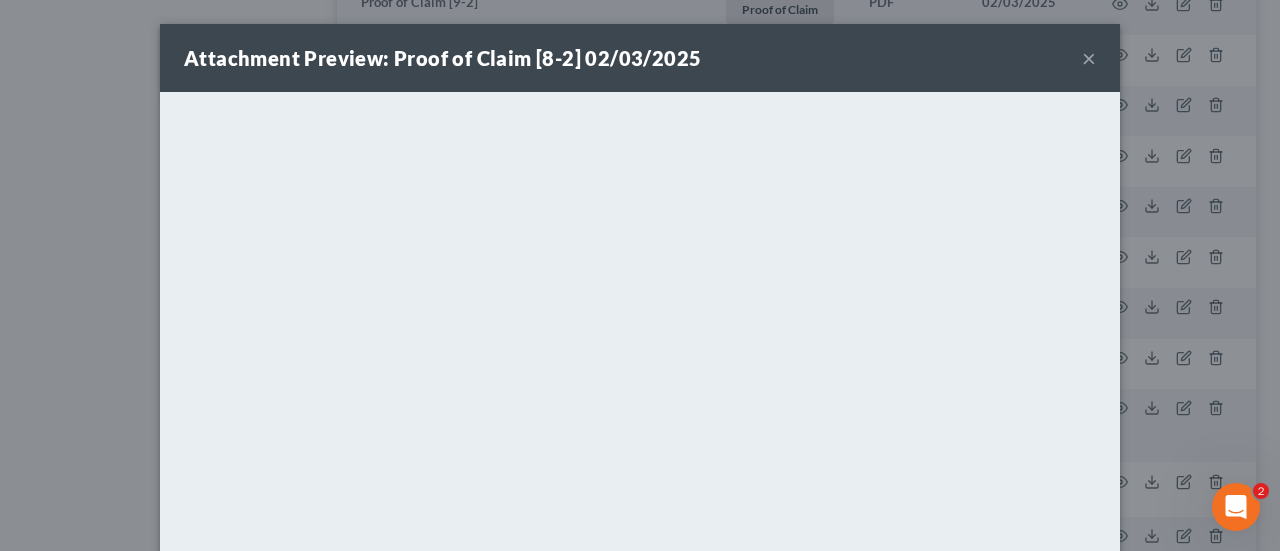 click on "×" at bounding box center (1089, 58) 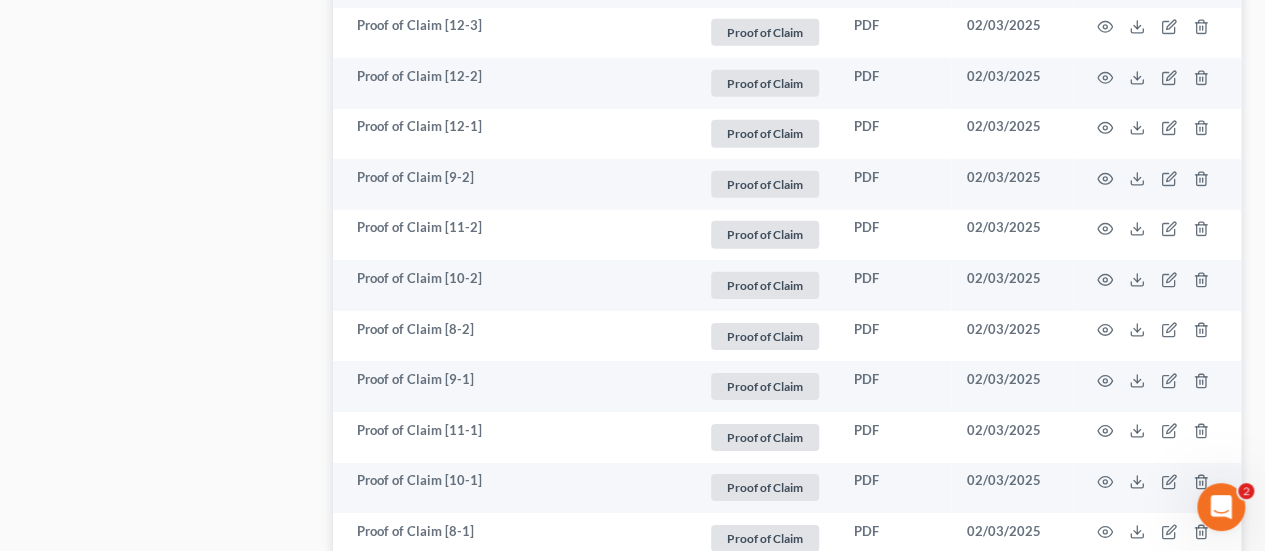 scroll, scrollTop: 3000, scrollLeft: 0, axis: vertical 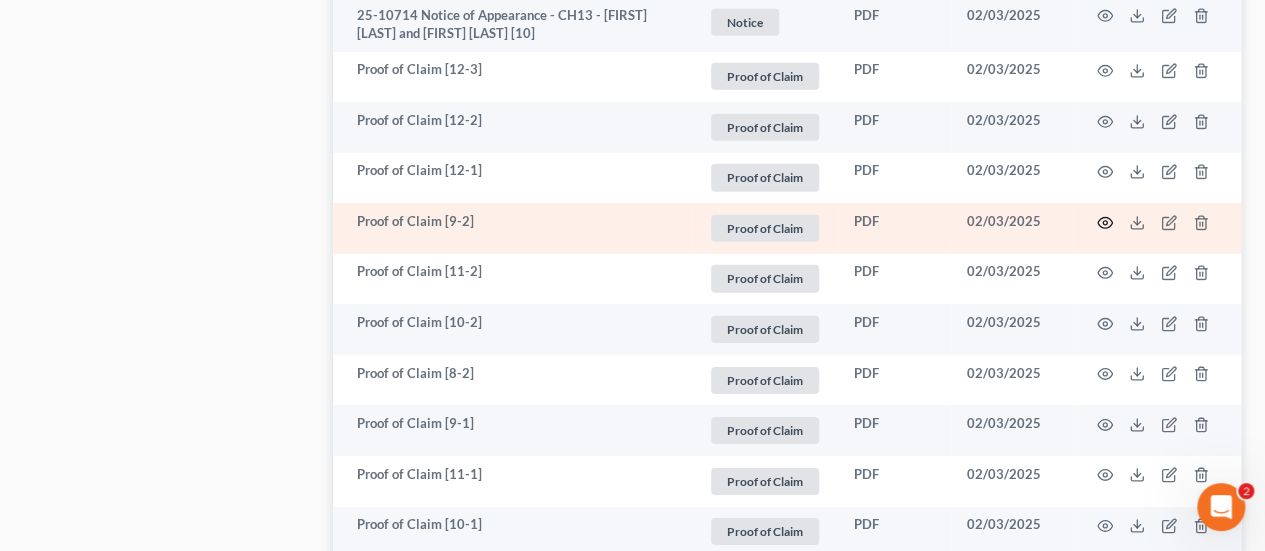 click 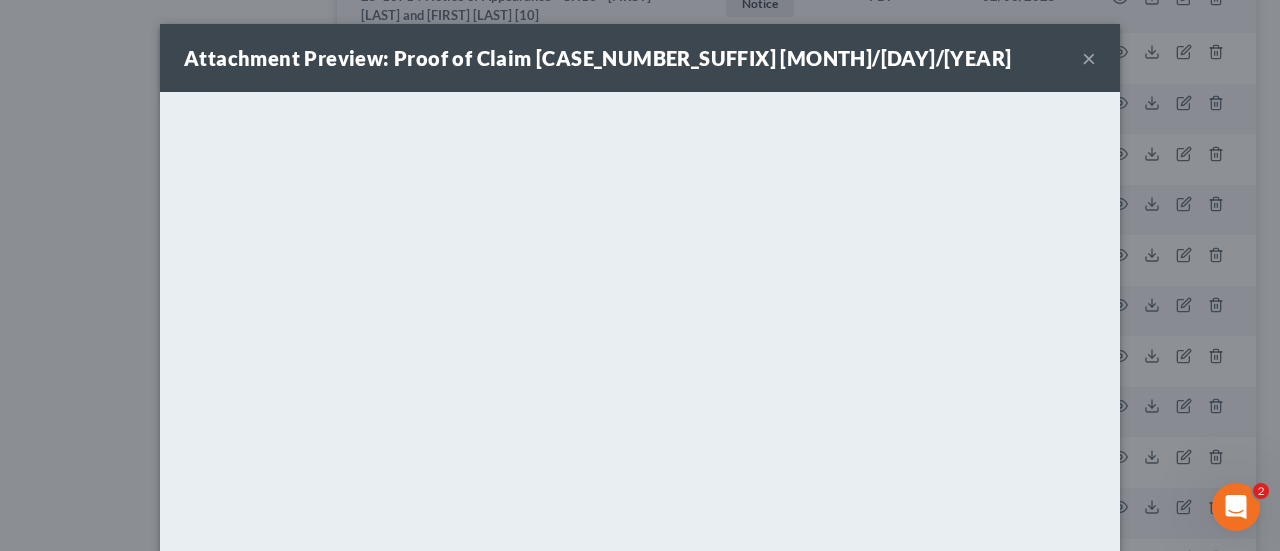click on "×" at bounding box center [1089, 58] 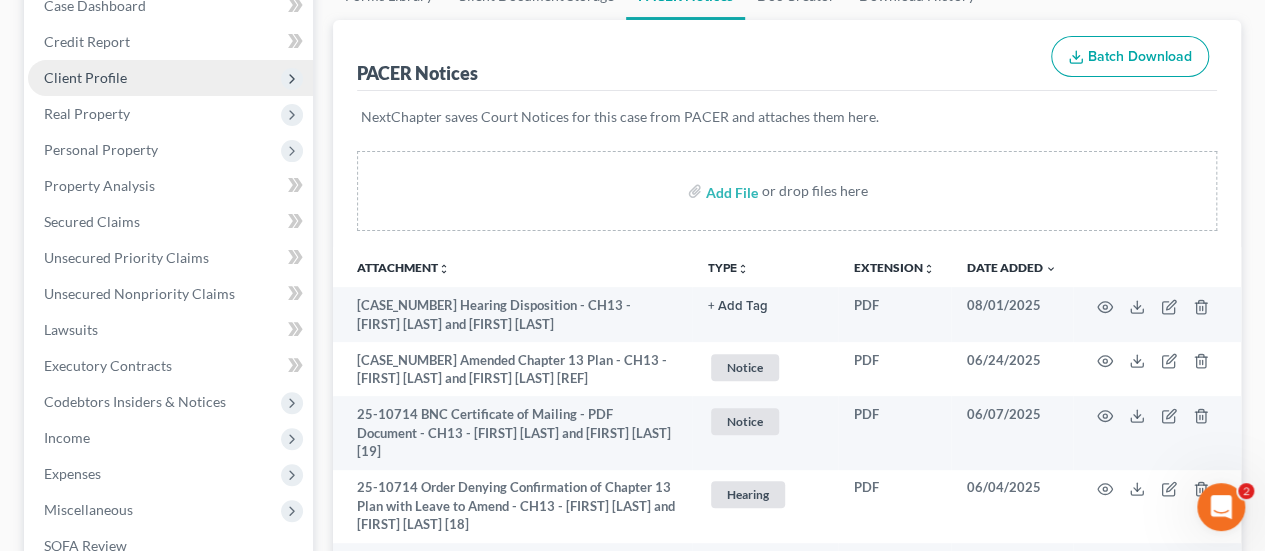 scroll, scrollTop: 300, scrollLeft: 0, axis: vertical 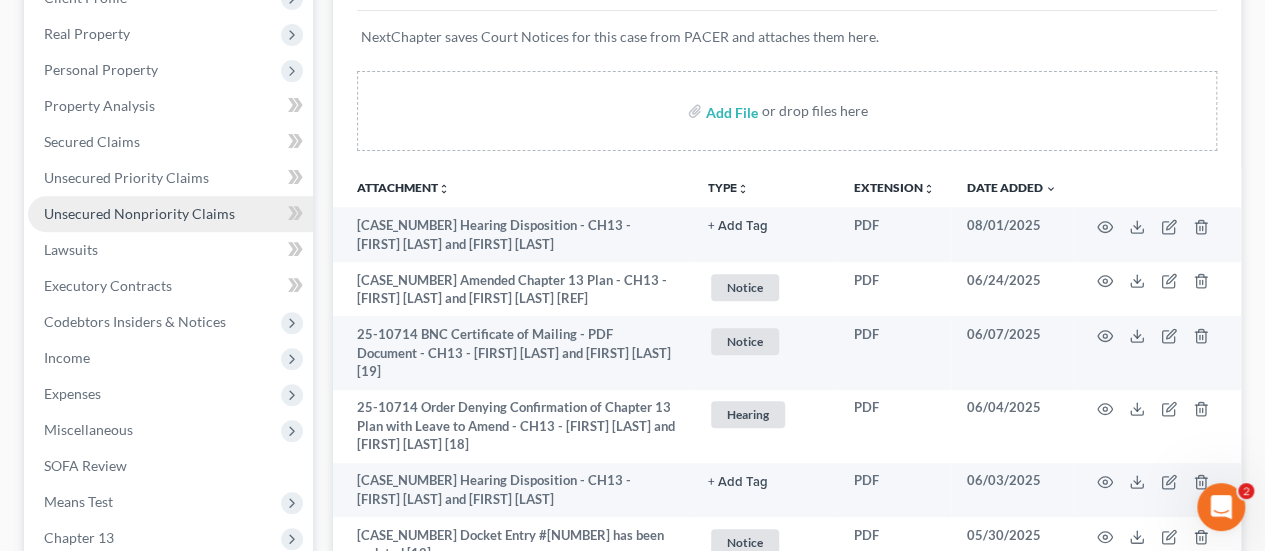 click on "Unsecured Nonpriority Claims" at bounding box center (139, 213) 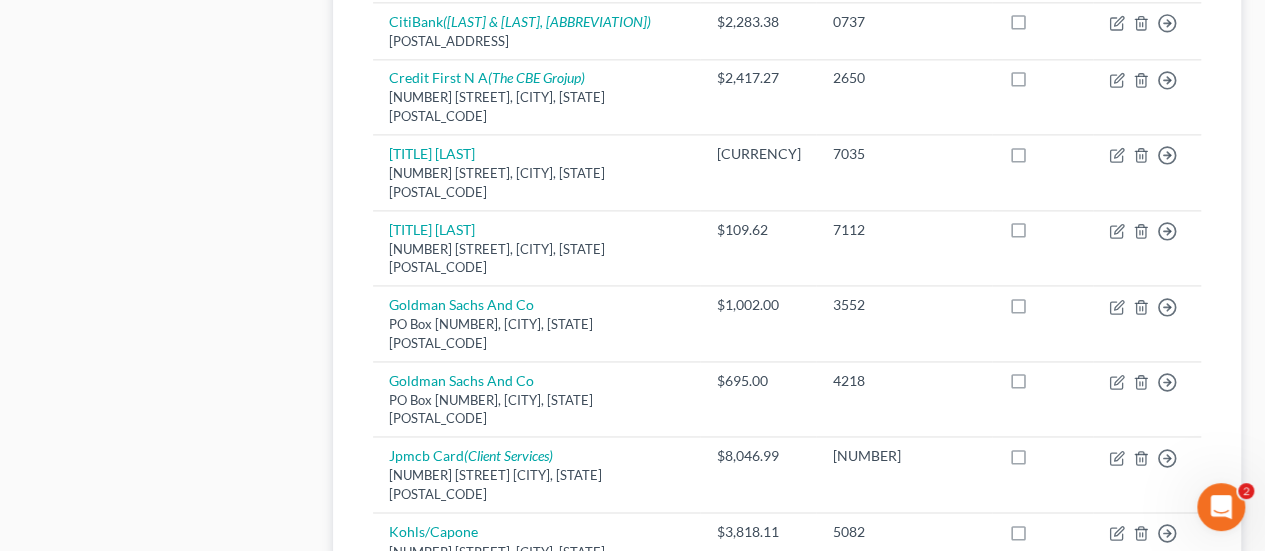 scroll, scrollTop: 1089, scrollLeft: 0, axis: vertical 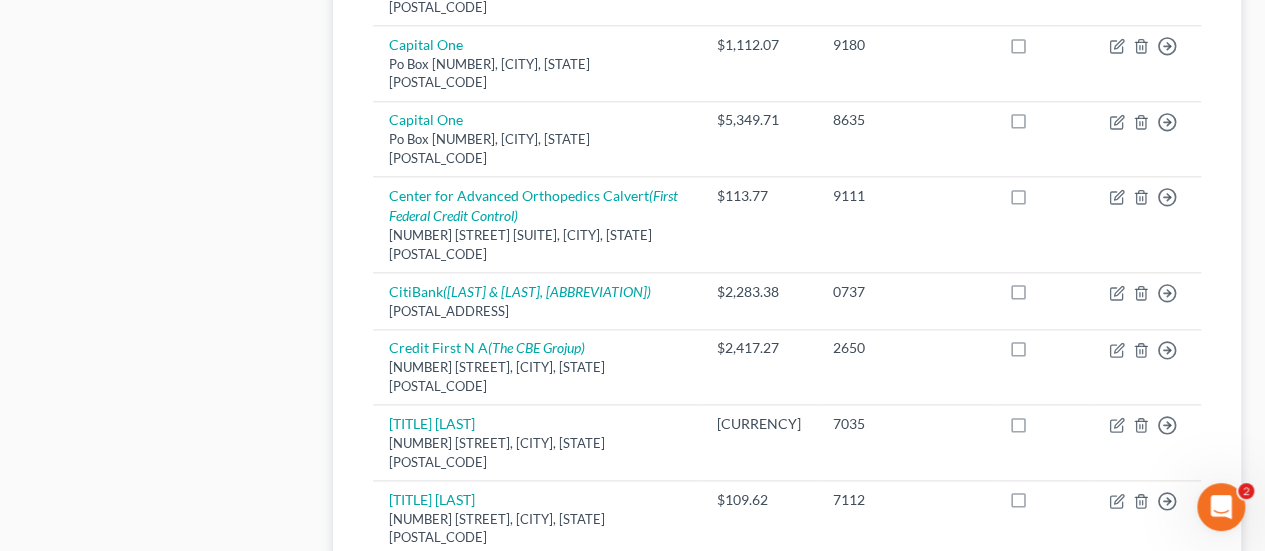 click 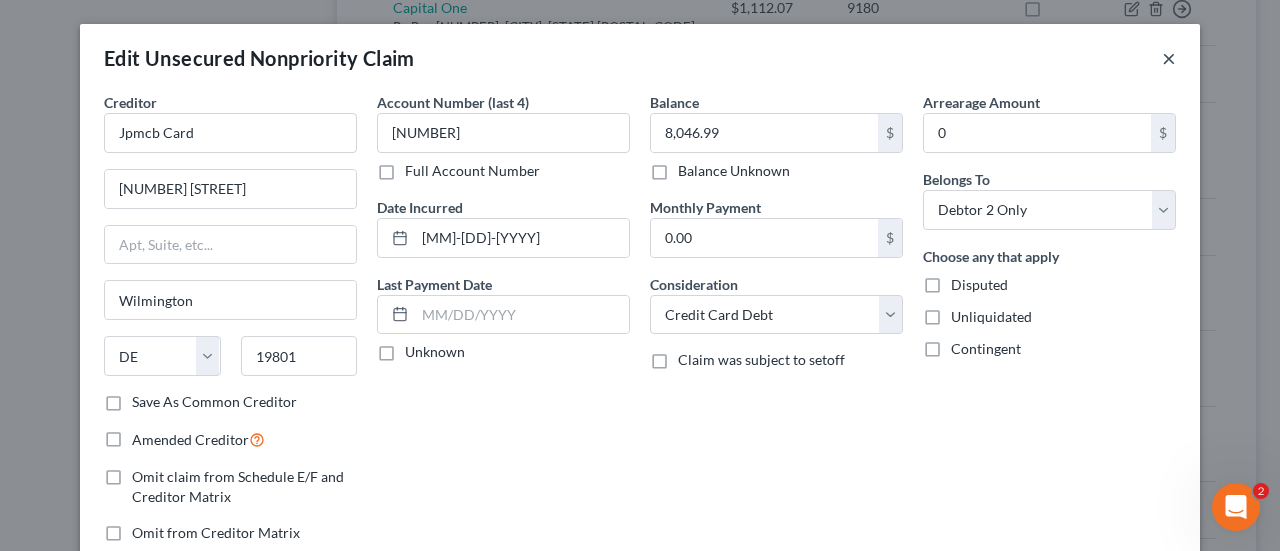 click on "×" at bounding box center [1169, 58] 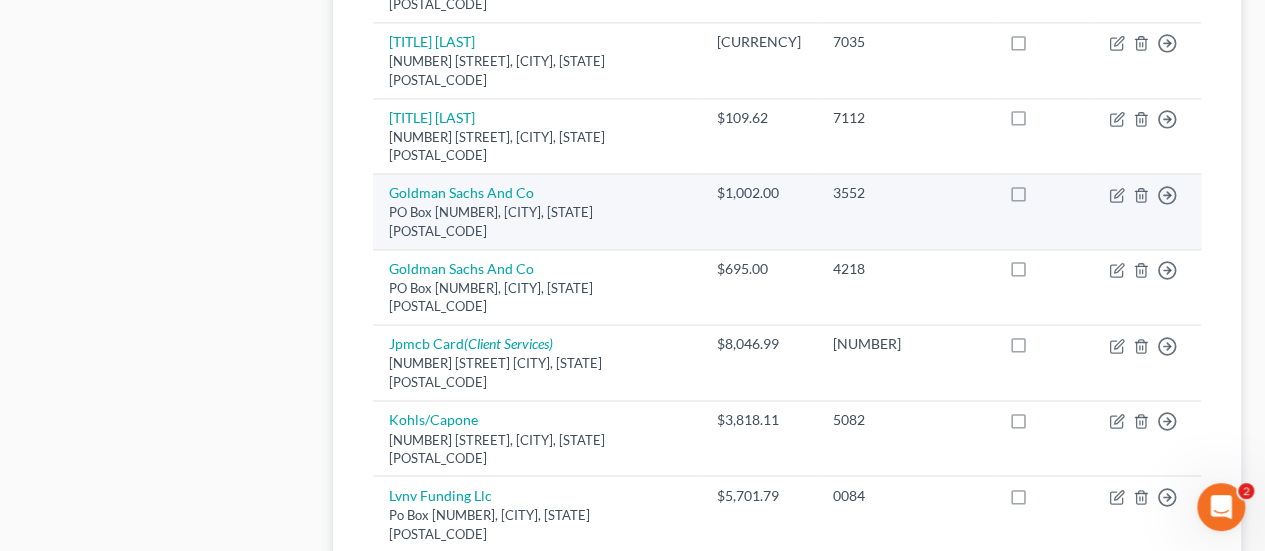 scroll, scrollTop: 1489, scrollLeft: 0, axis: vertical 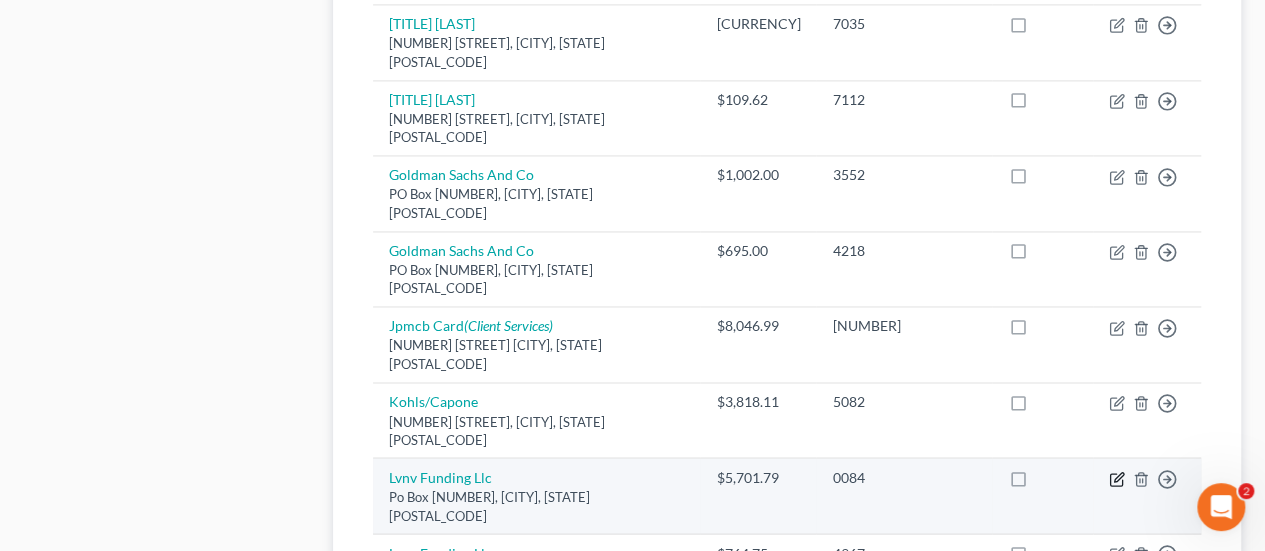 click 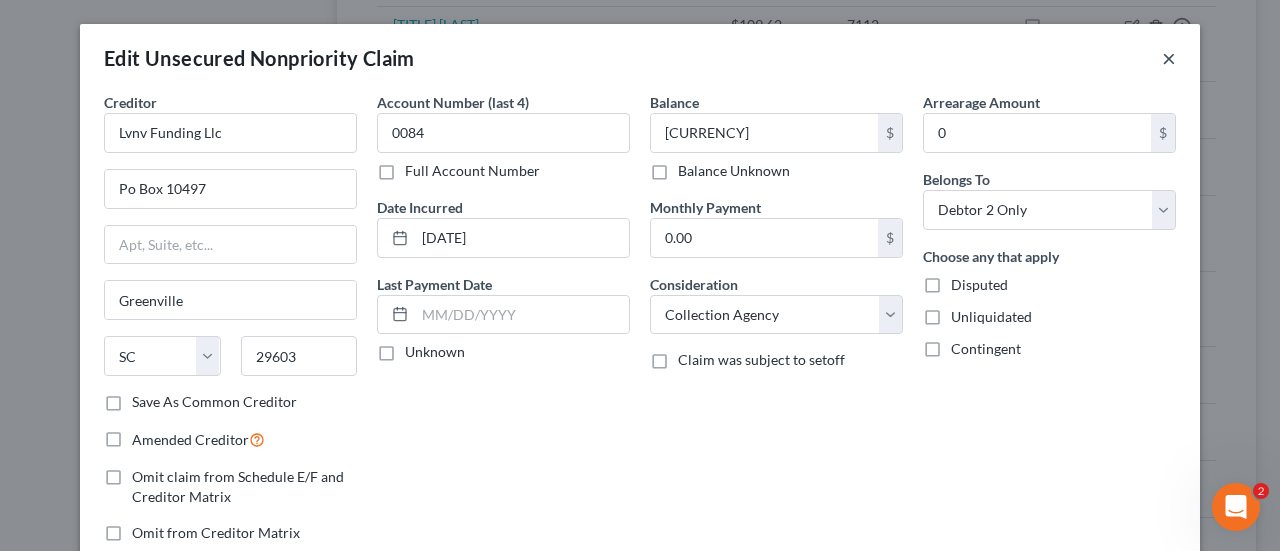 click on "×" at bounding box center (1169, 58) 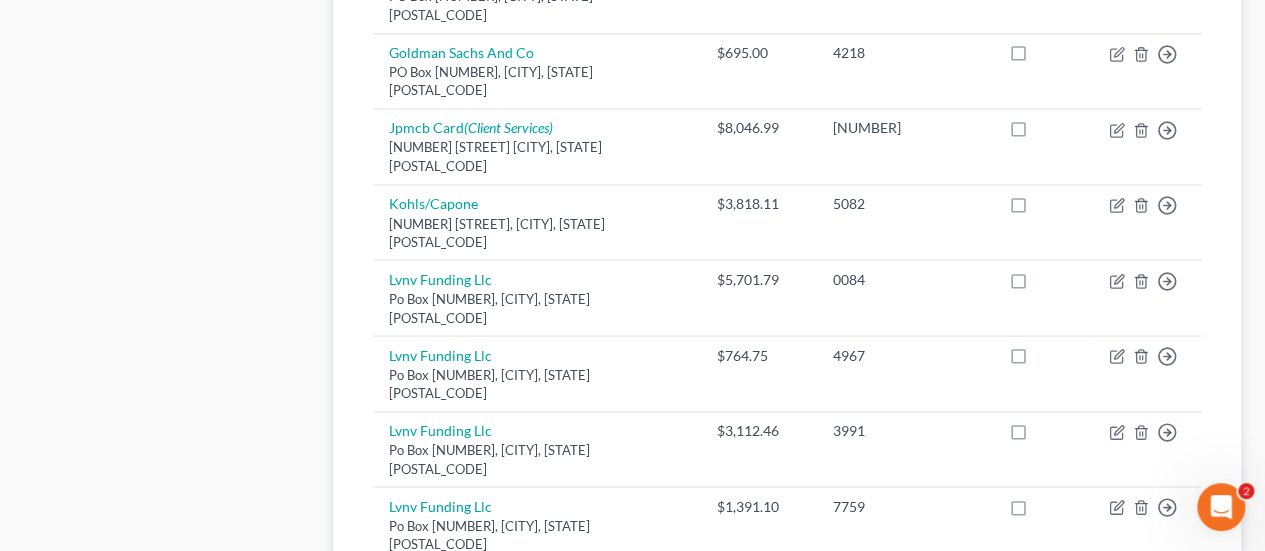 scroll, scrollTop: 1789, scrollLeft: 0, axis: vertical 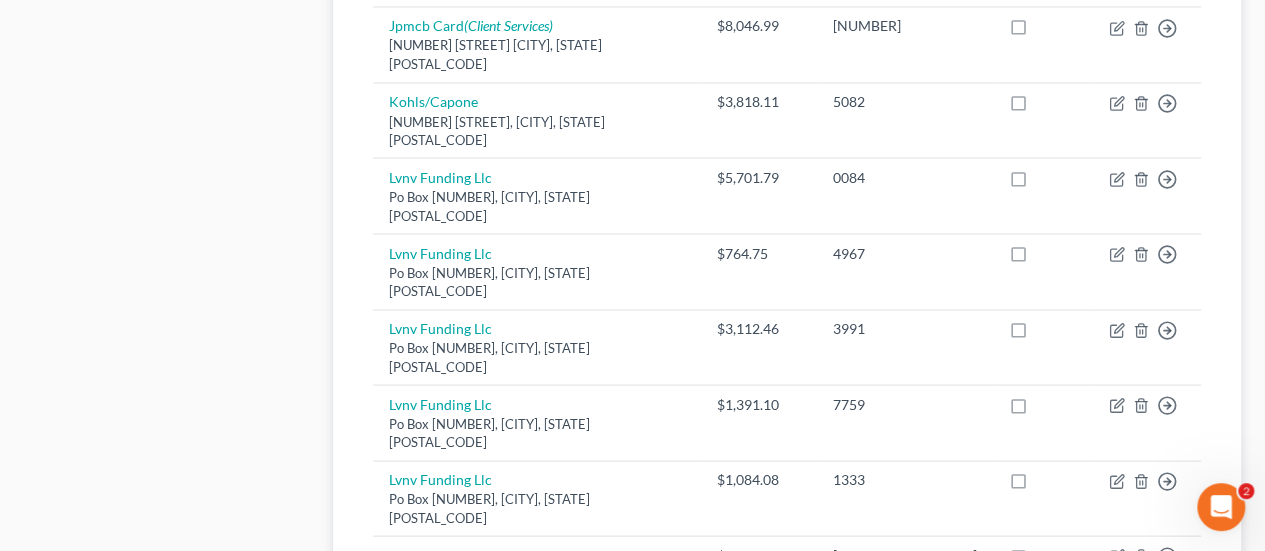 click on "2" at bounding box center [509, 865] 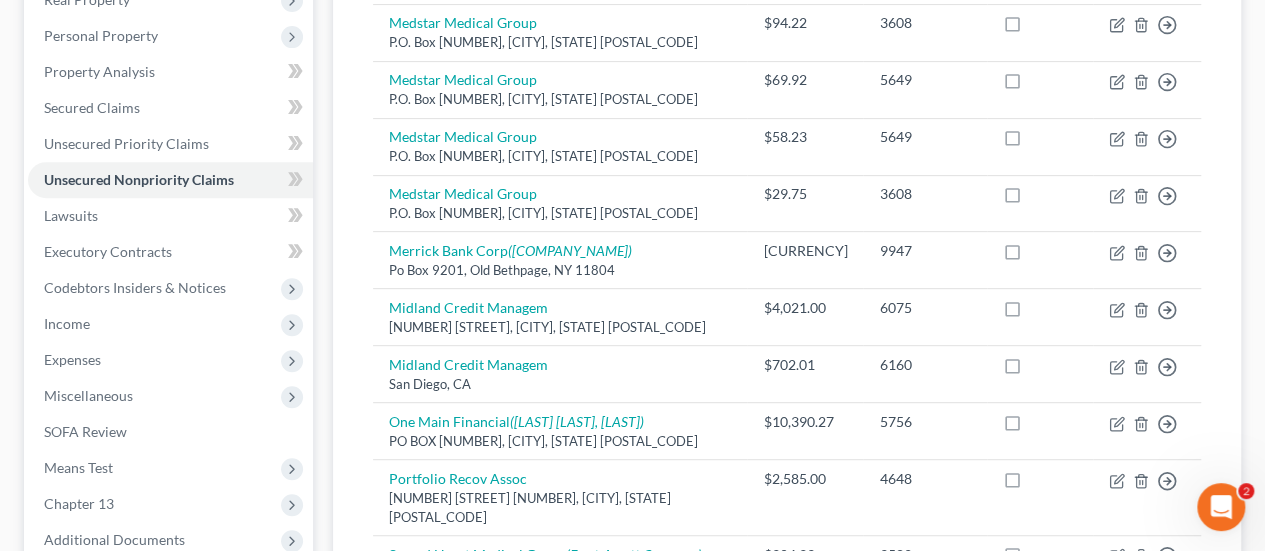 scroll, scrollTop: 302, scrollLeft: 0, axis: vertical 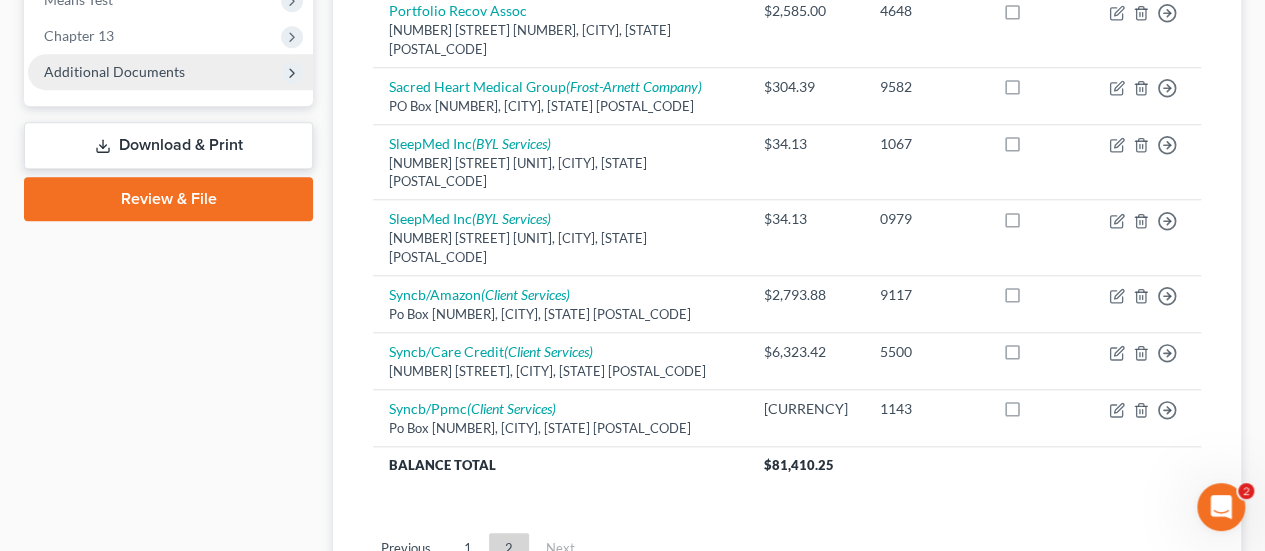 click on "Additional Documents" at bounding box center [114, 71] 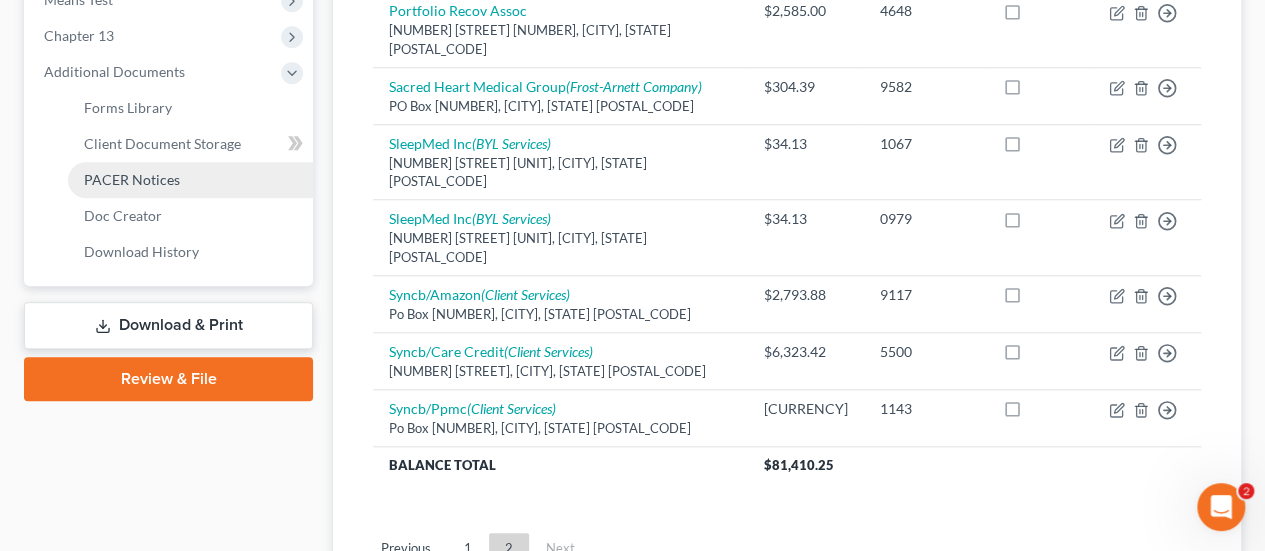 click on "PACER Notices" at bounding box center [132, 179] 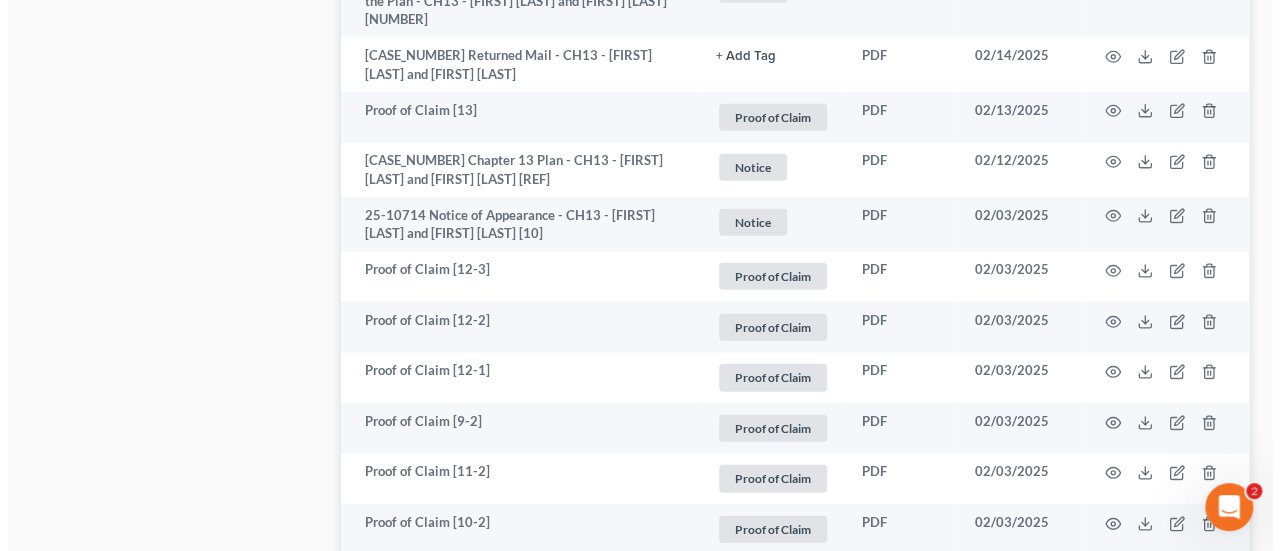 scroll, scrollTop: 2700, scrollLeft: 0, axis: vertical 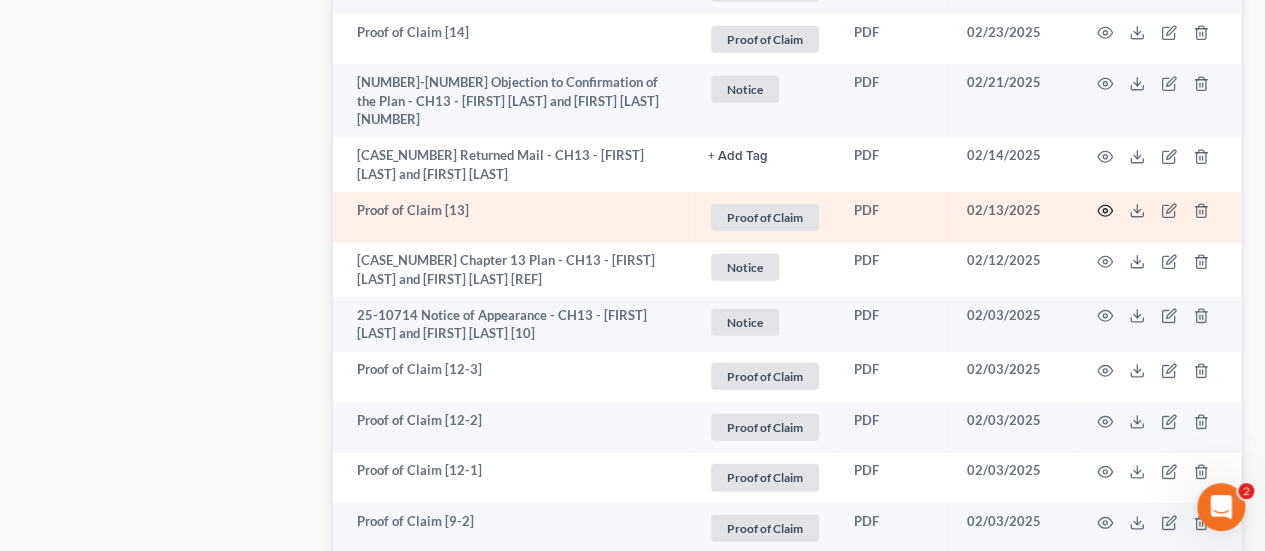 click 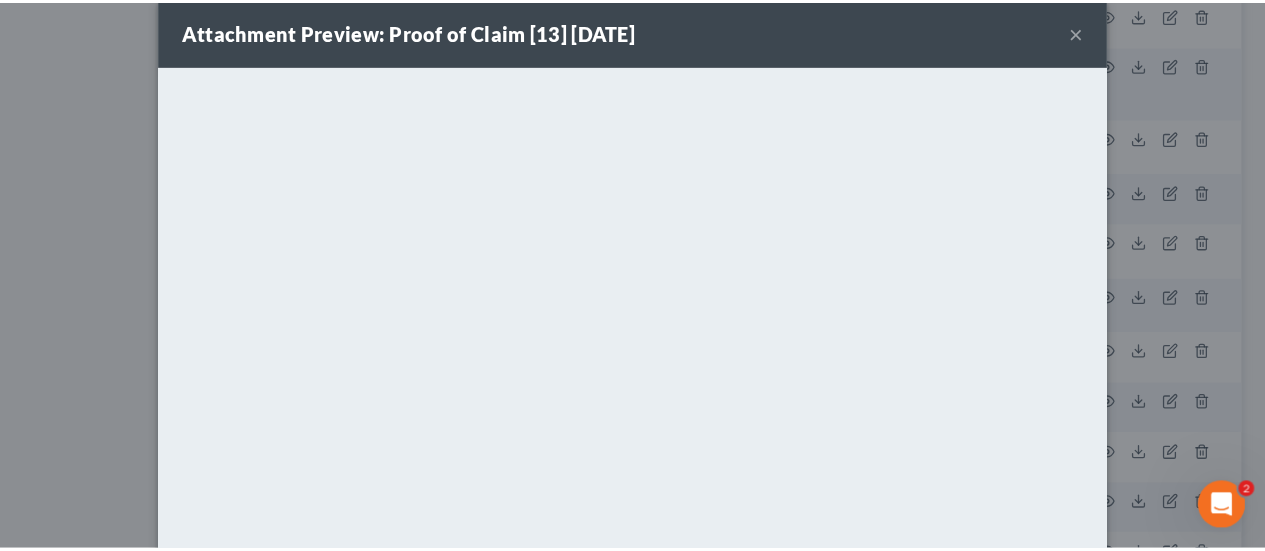 scroll, scrollTop: 0, scrollLeft: 0, axis: both 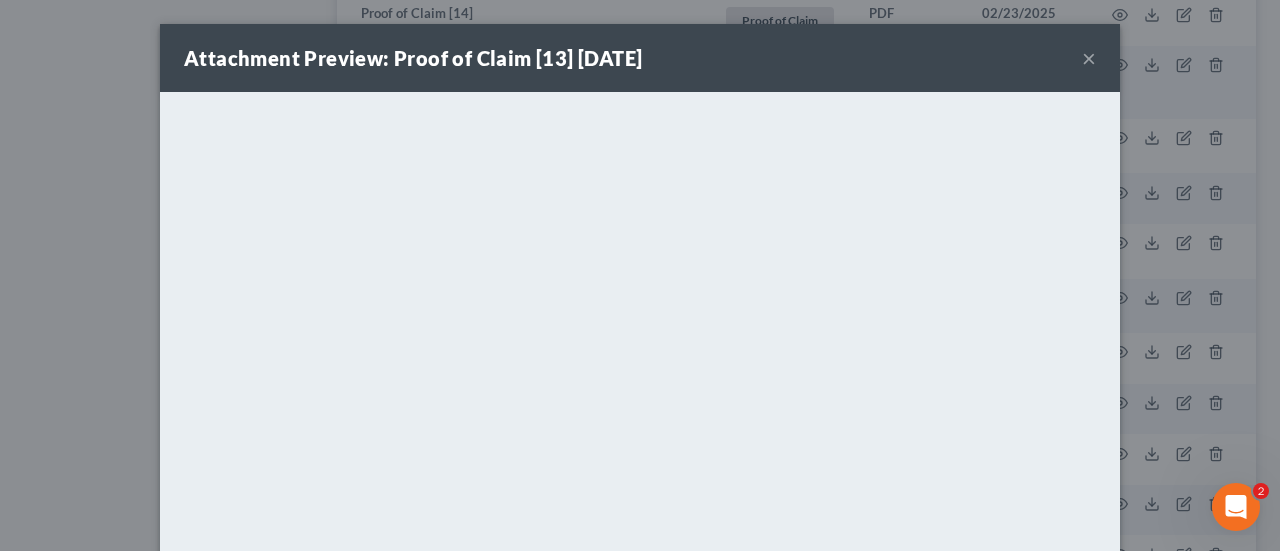 click on "×" at bounding box center [1089, 58] 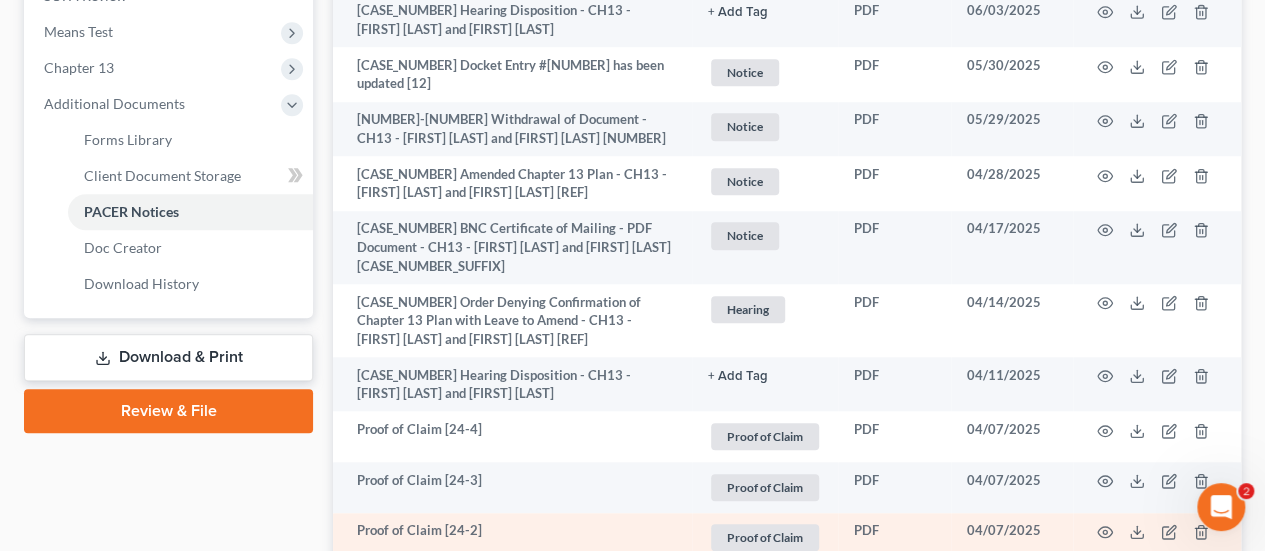 scroll, scrollTop: 300, scrollLeft: 0, axis: vertical 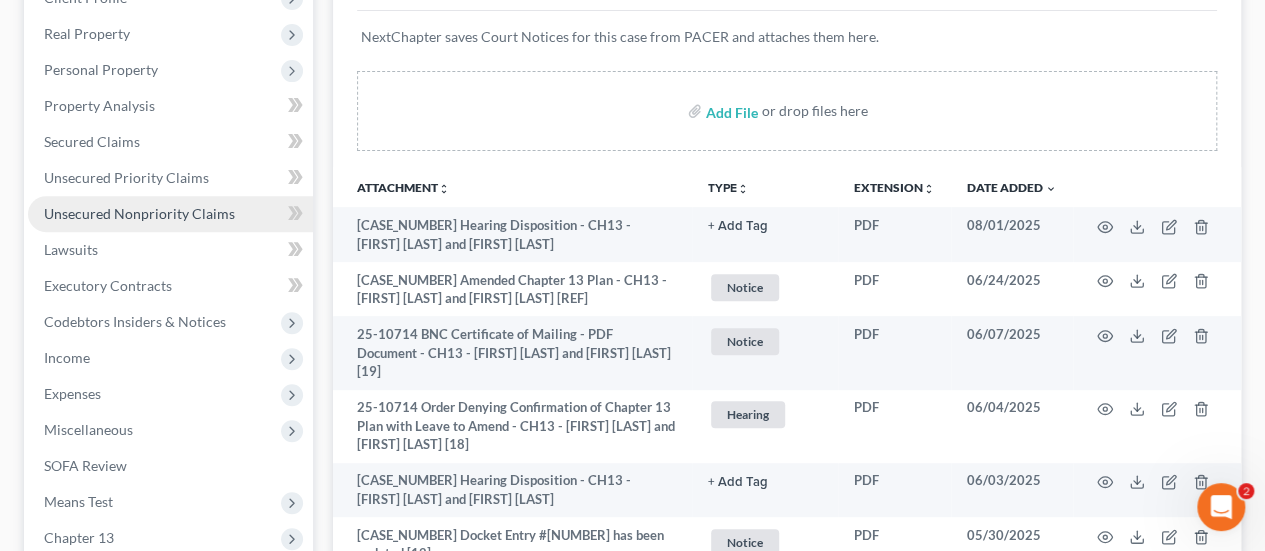 click on "Unsecured Nonpriority Claims" at bounding box center (139, 213) 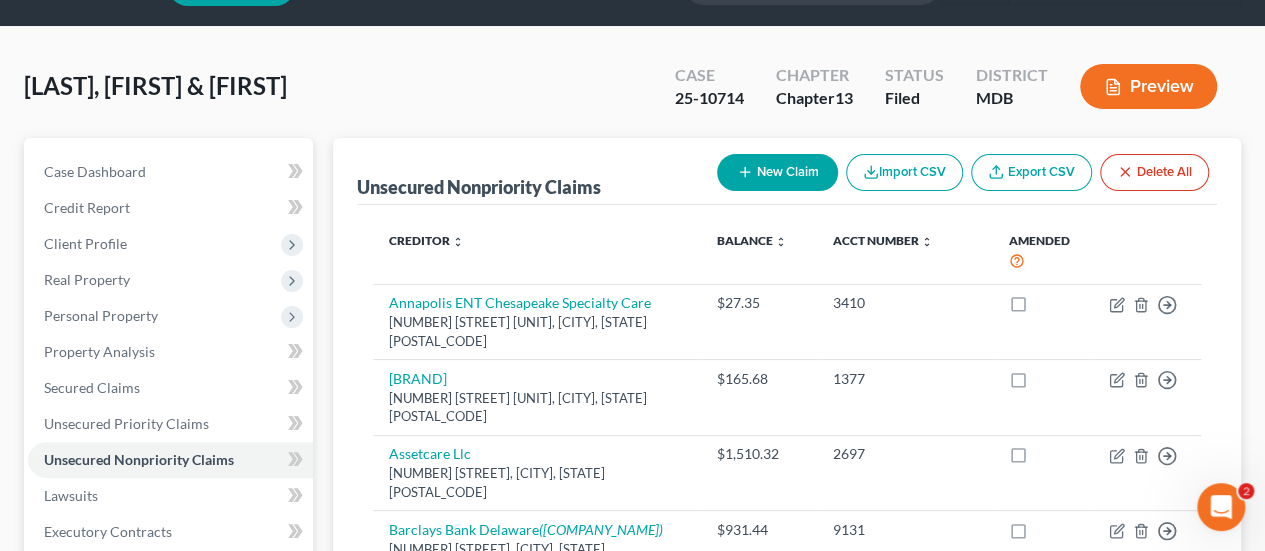 scroll, scrollTop: 0, scrollLeft: 0, axis: both 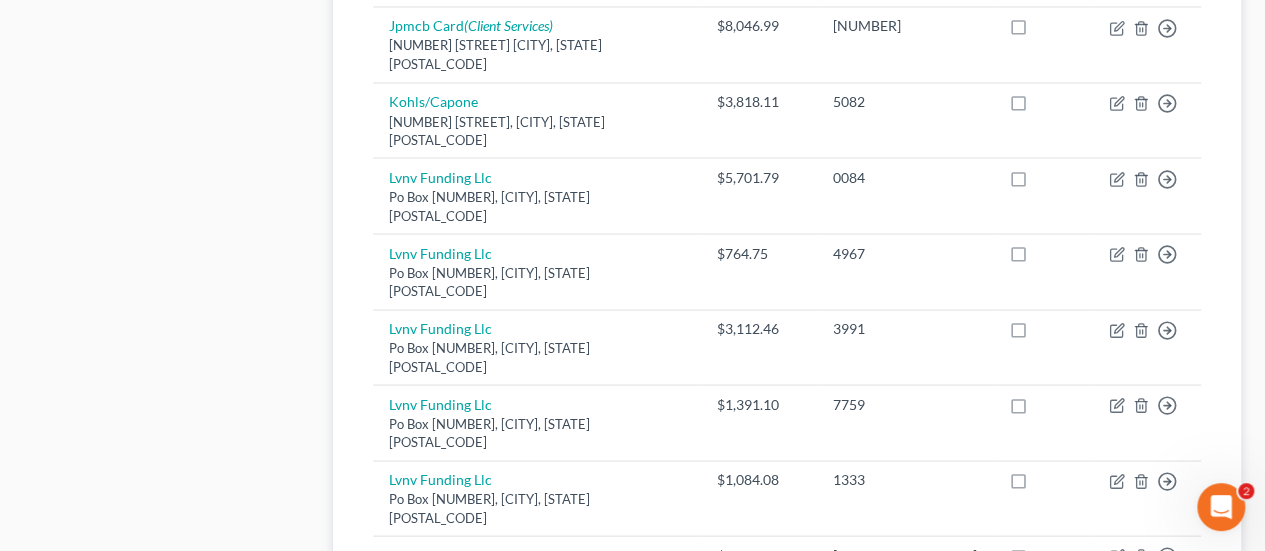 click on "2" at bounding box center (509, 865) 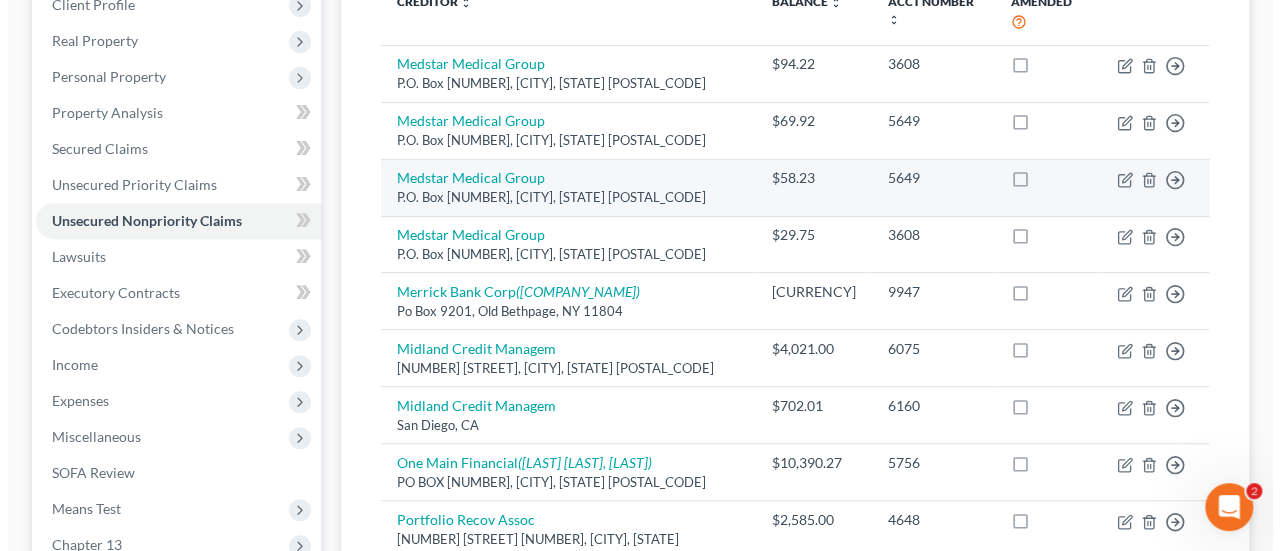 scroll, scrollTop: 302, scrollLeft: 0, axis: vertical 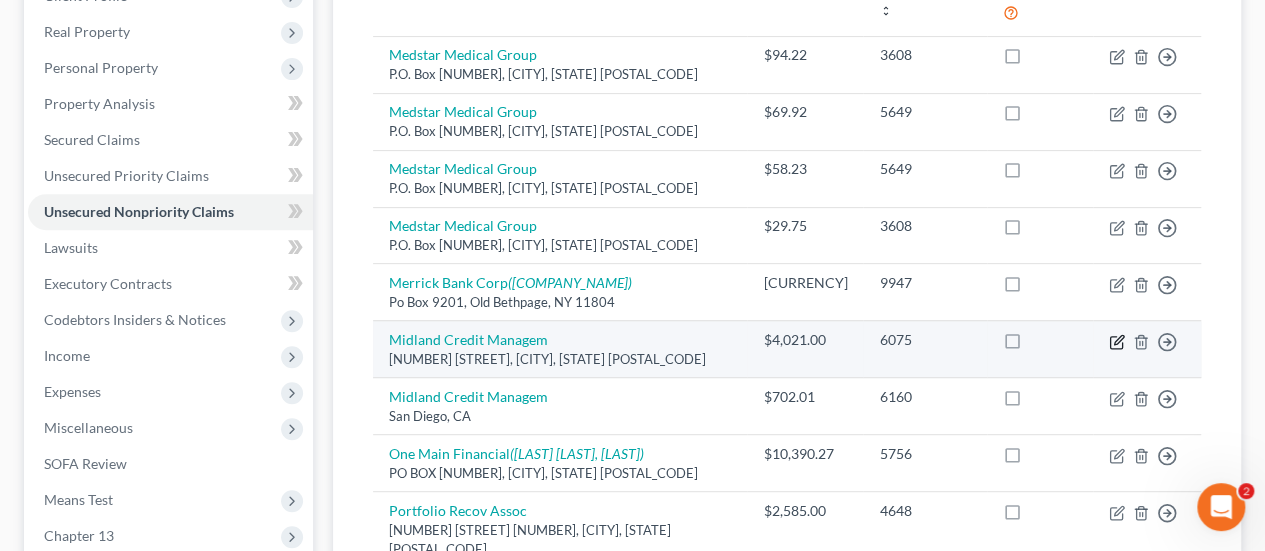 click 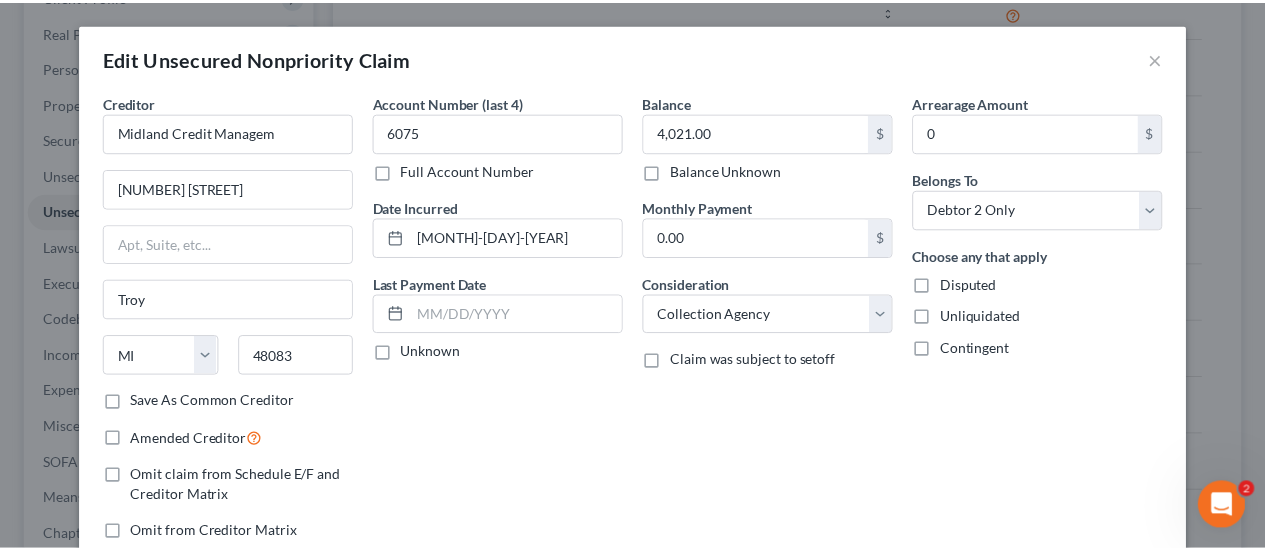 scroll, scrollTop: 187, scrollLeft: 0, axis: vertical 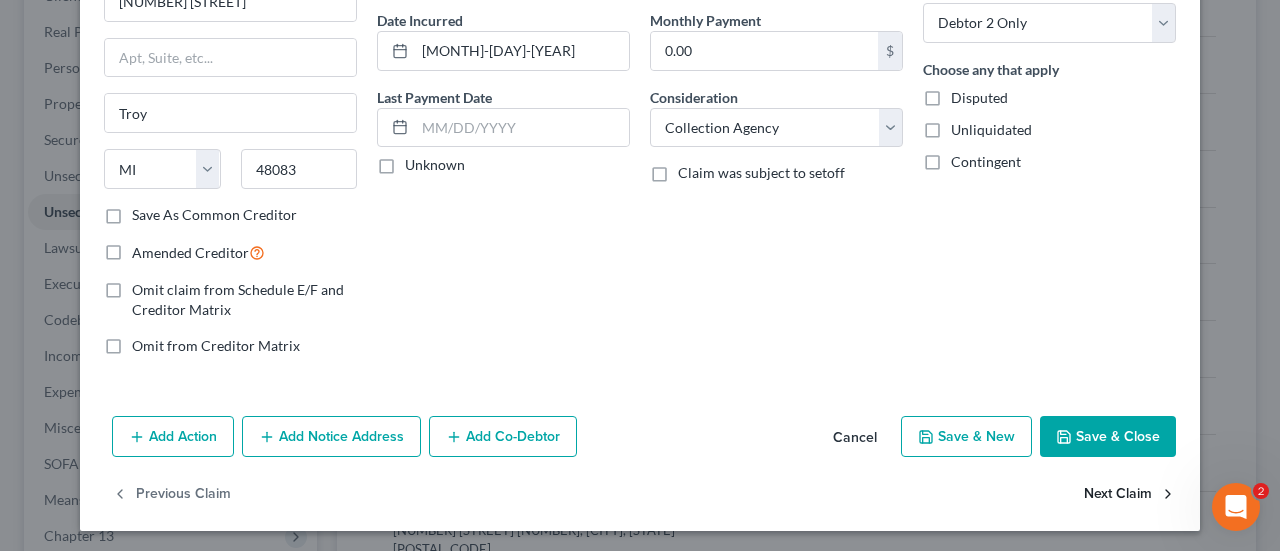 click on "Next Claim" at bounding box center (1130, 494) 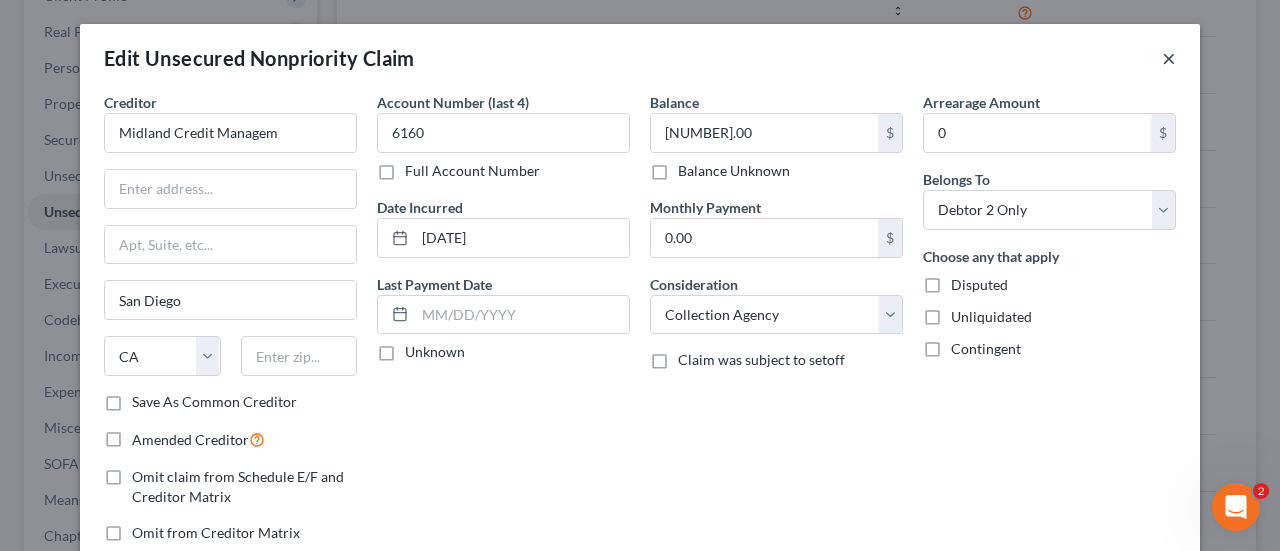 click on "×" at bounding box center (1169, 58) 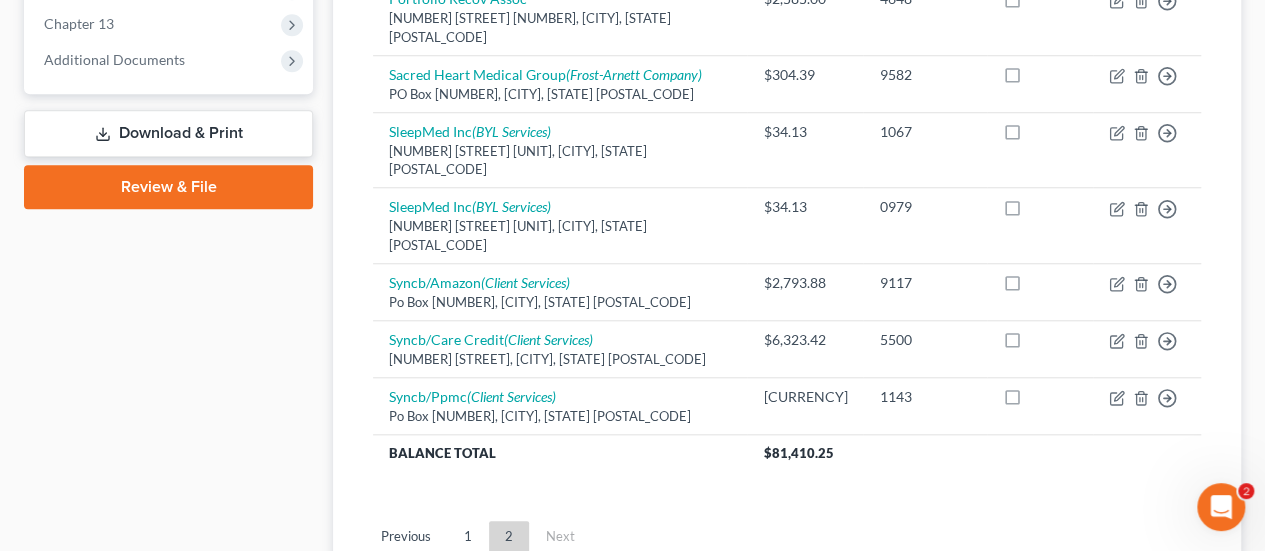 scroll, scrollTop: 702, scrollLeft: 0, axis: vertical 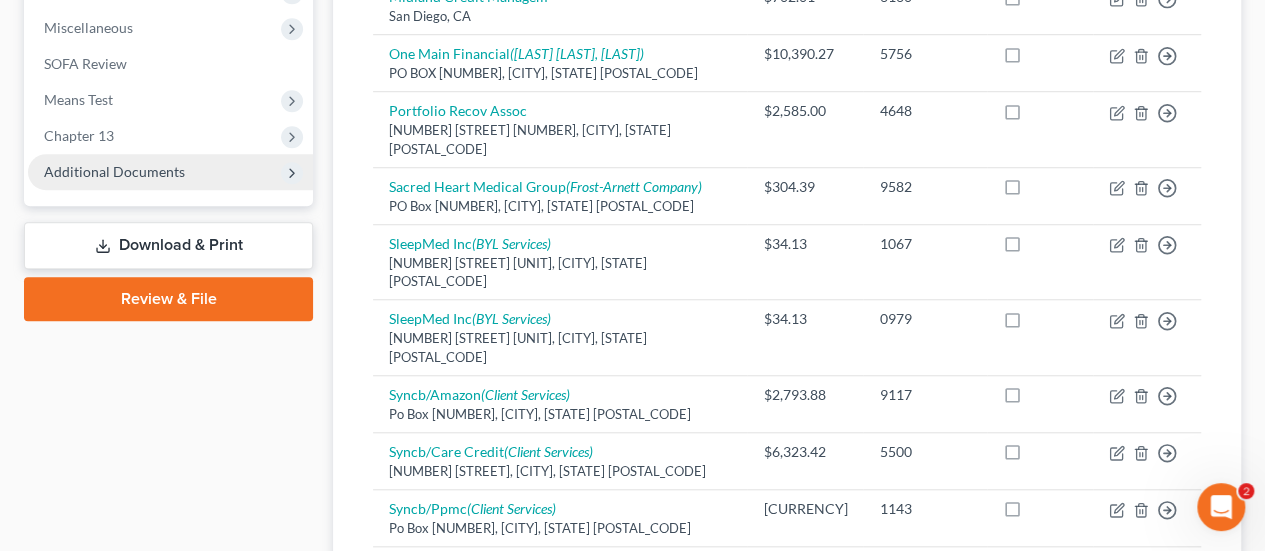 click on "Additional Documents" at bounding box center (114, 171) 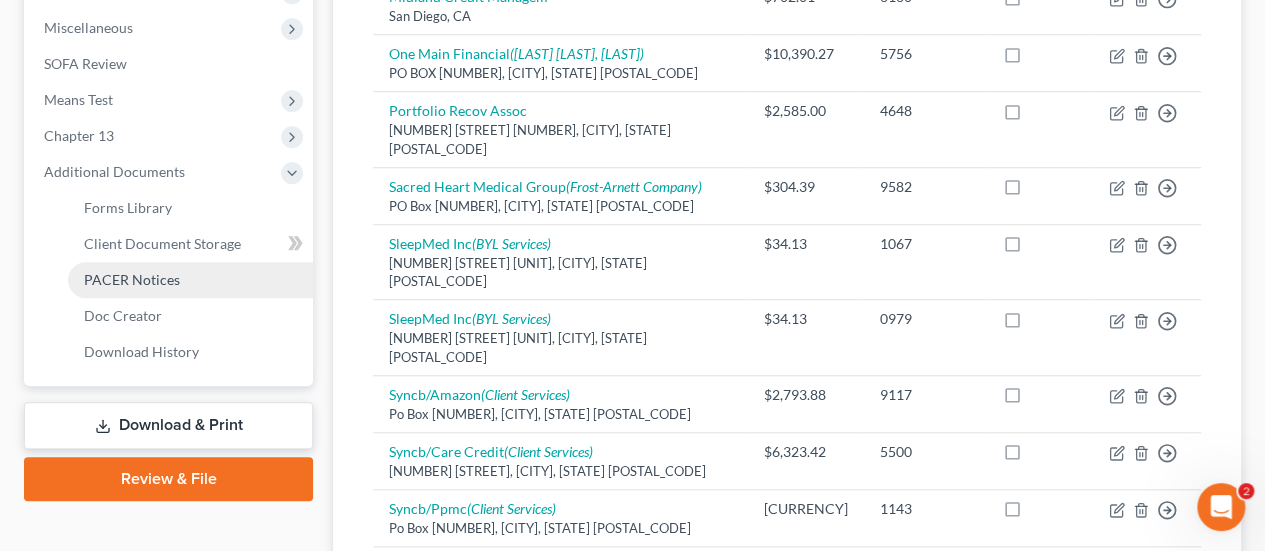 click on "PACER Notices" at bounding box center [132, 279] 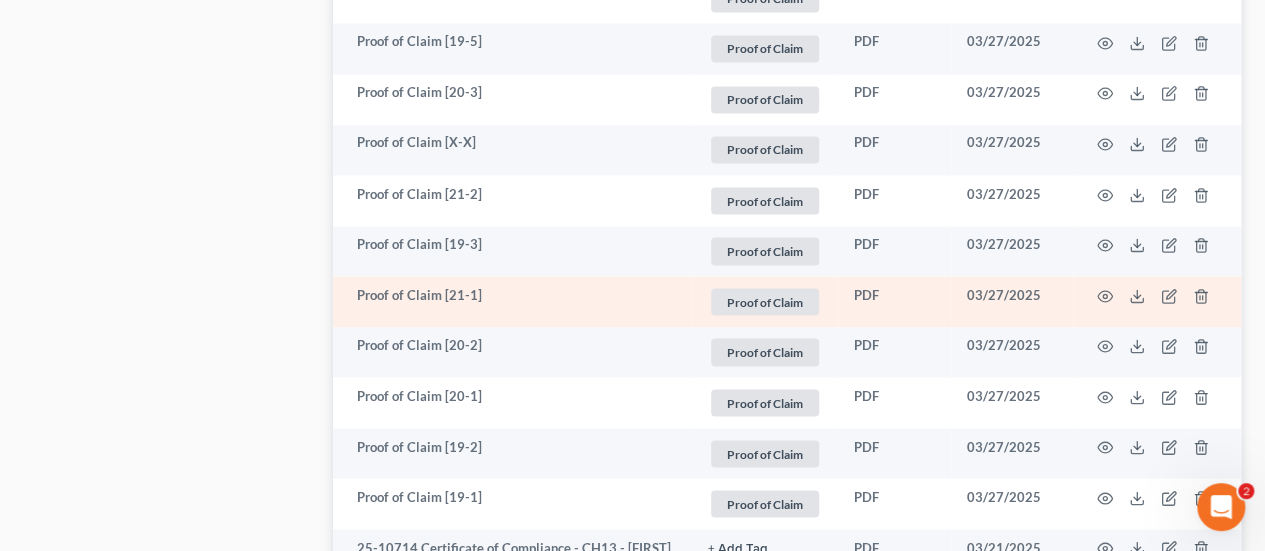 scroll, scrollTop: 1800, scrollLeft: 0, axis: vertical 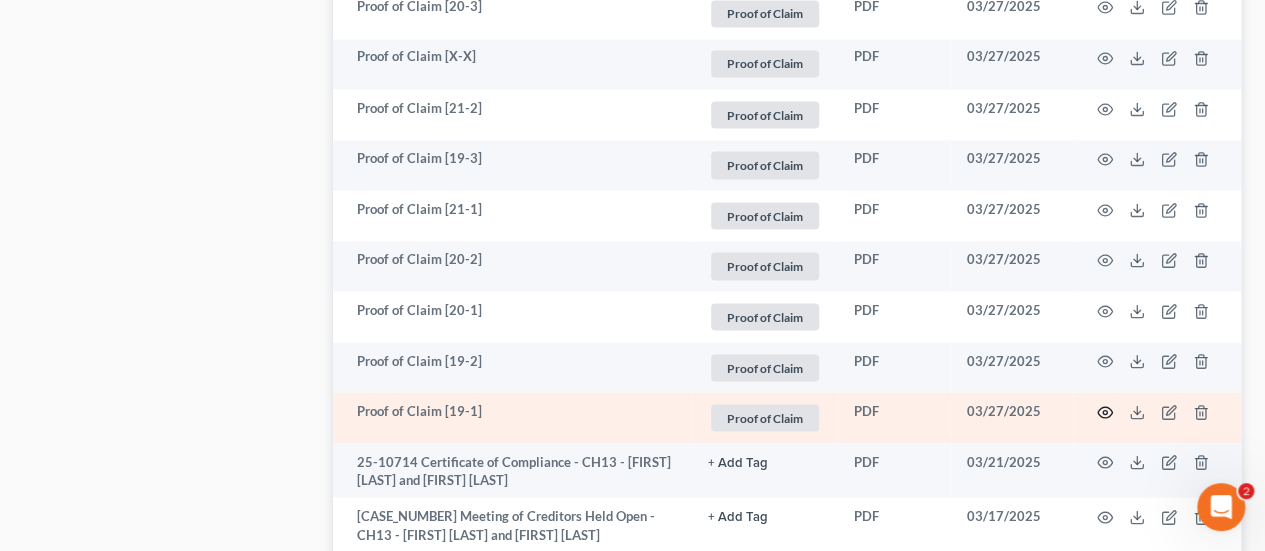 click 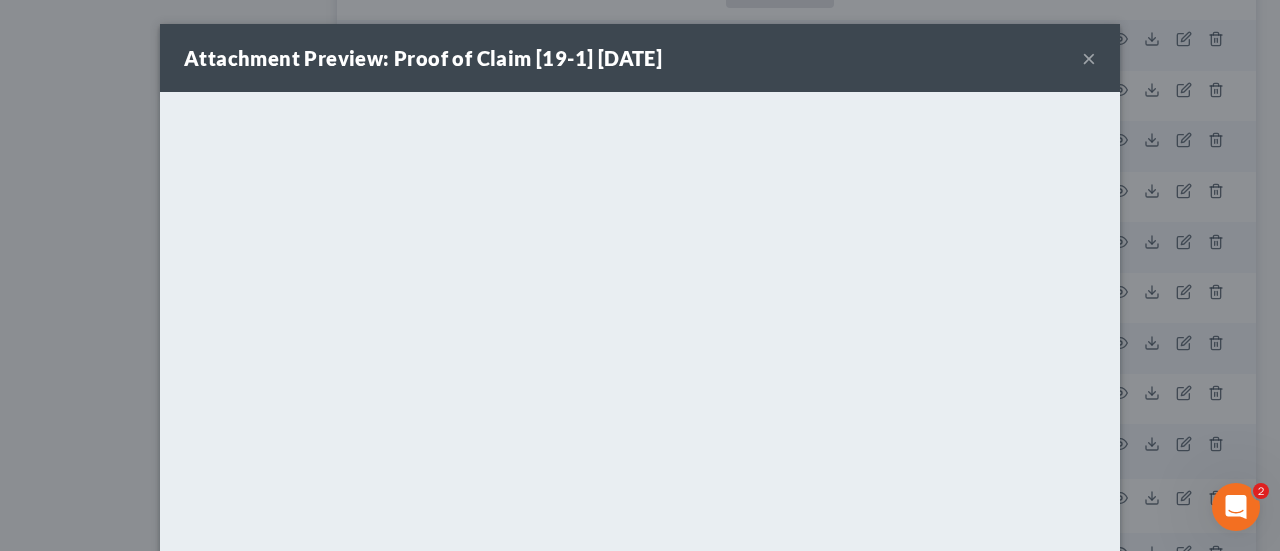 click on "×" at bounding box center [1089, 58] 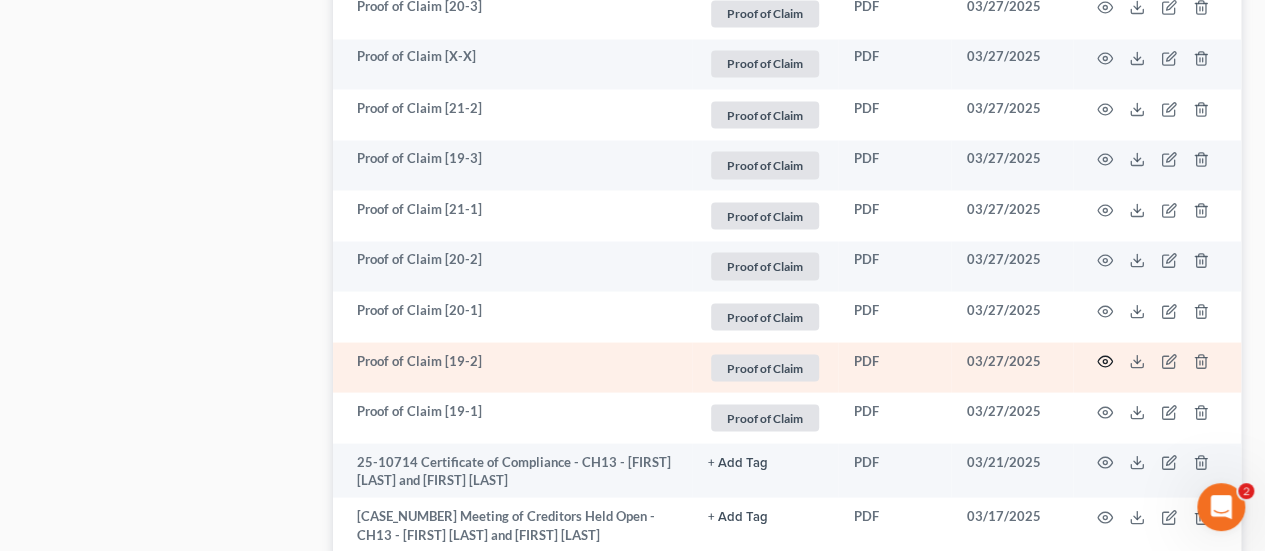 click 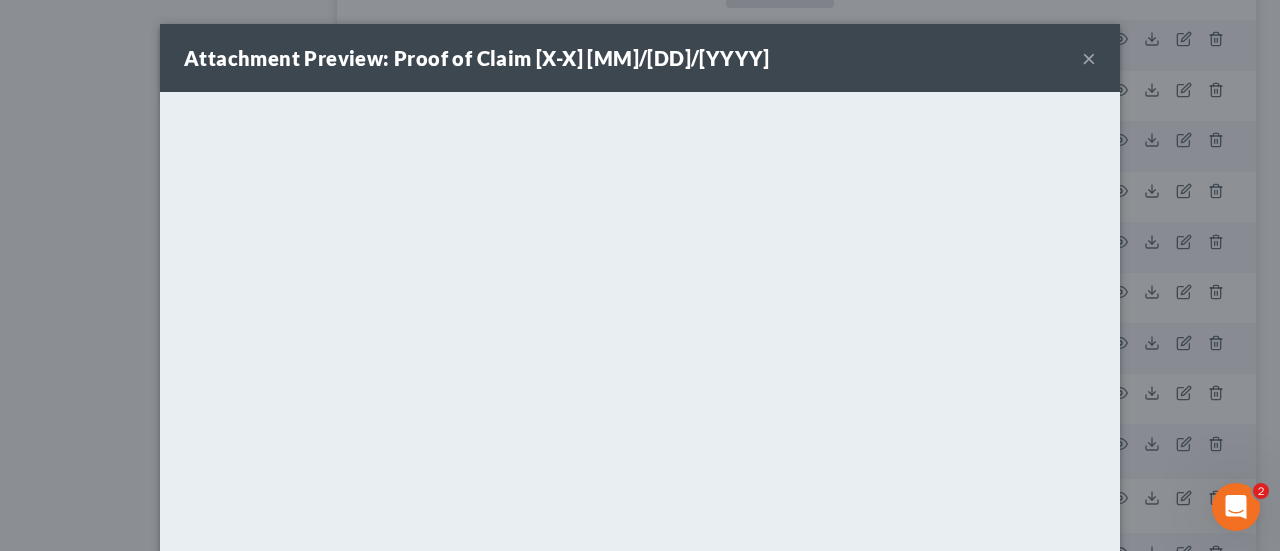 click on "×" at bounding box center (1089, 58) 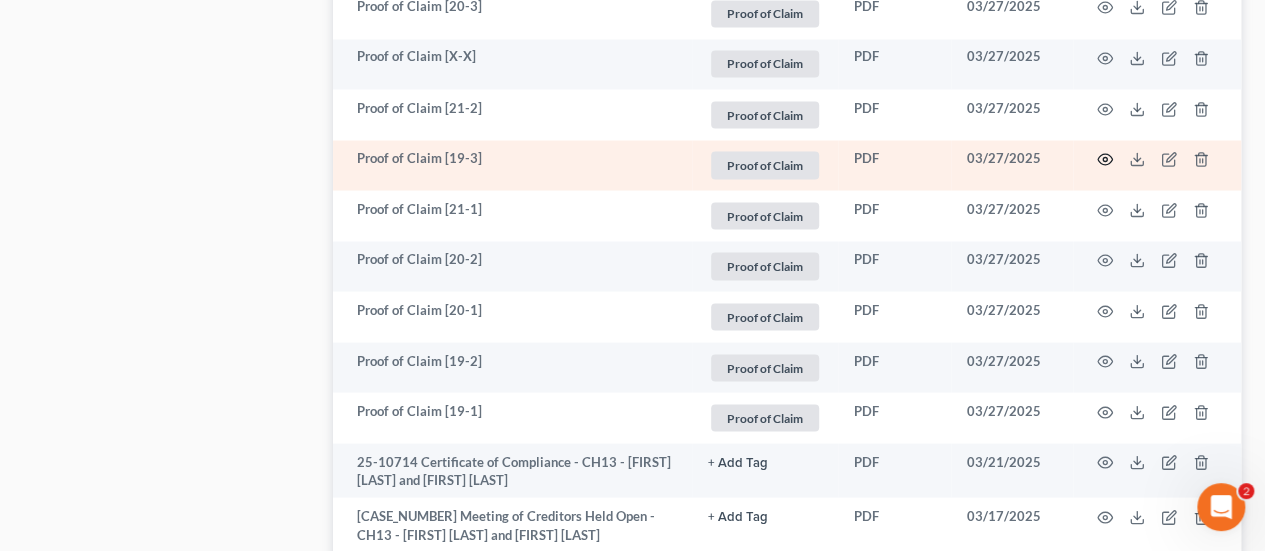 click 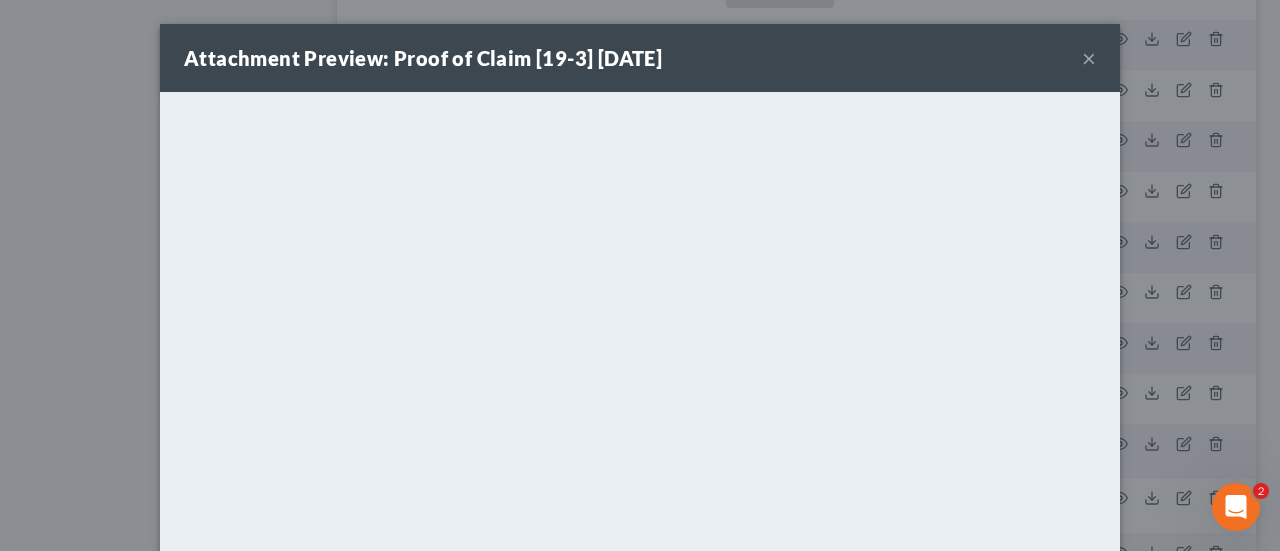 click on "×" at bounding box center [1089, 58] 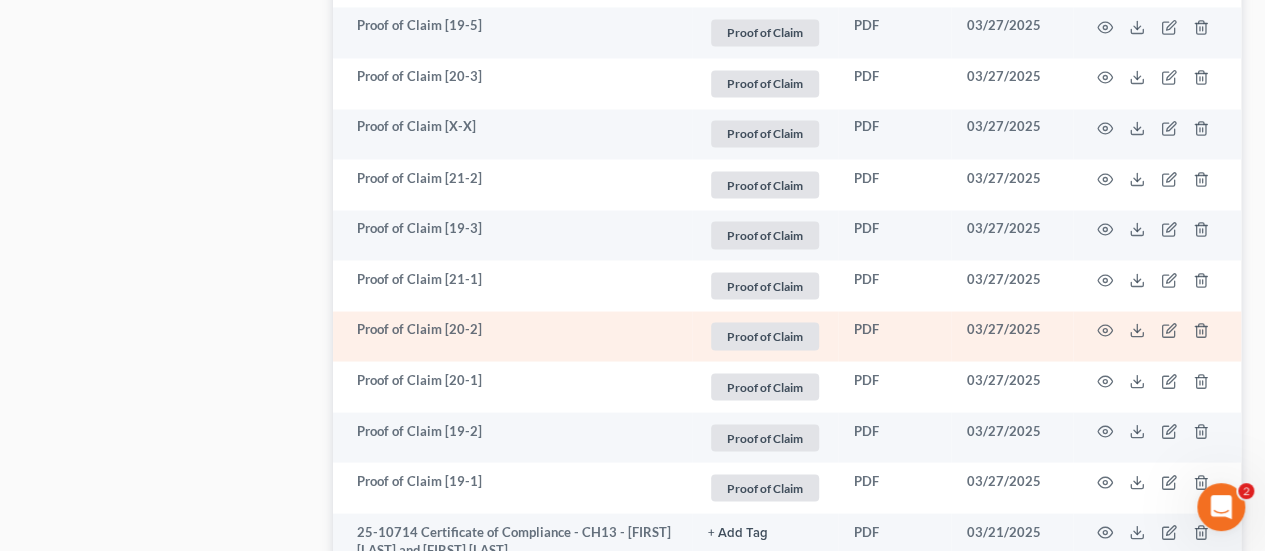 scroll, scrollTop: 1700, scrollLeft: 0, axis: vertical 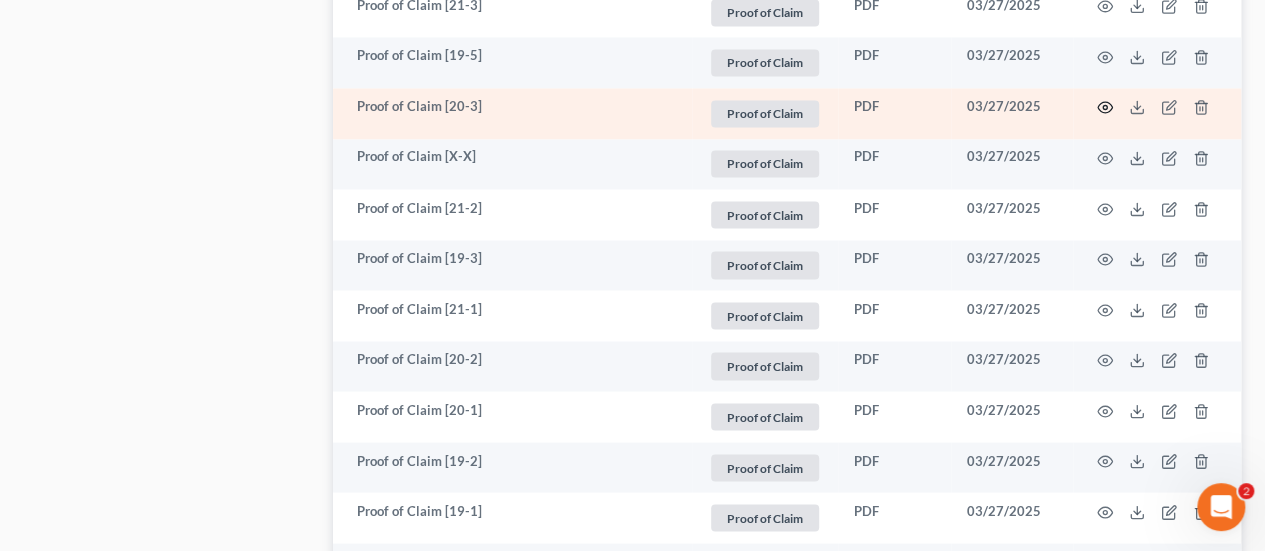 click 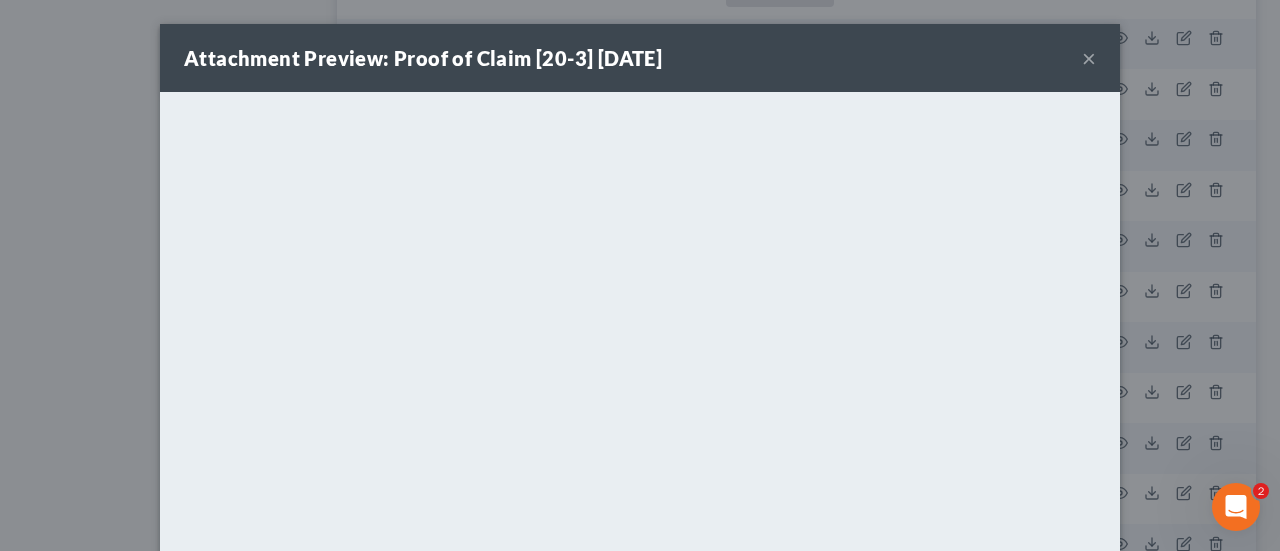 click on "×" at bounding box center [1089, 58] 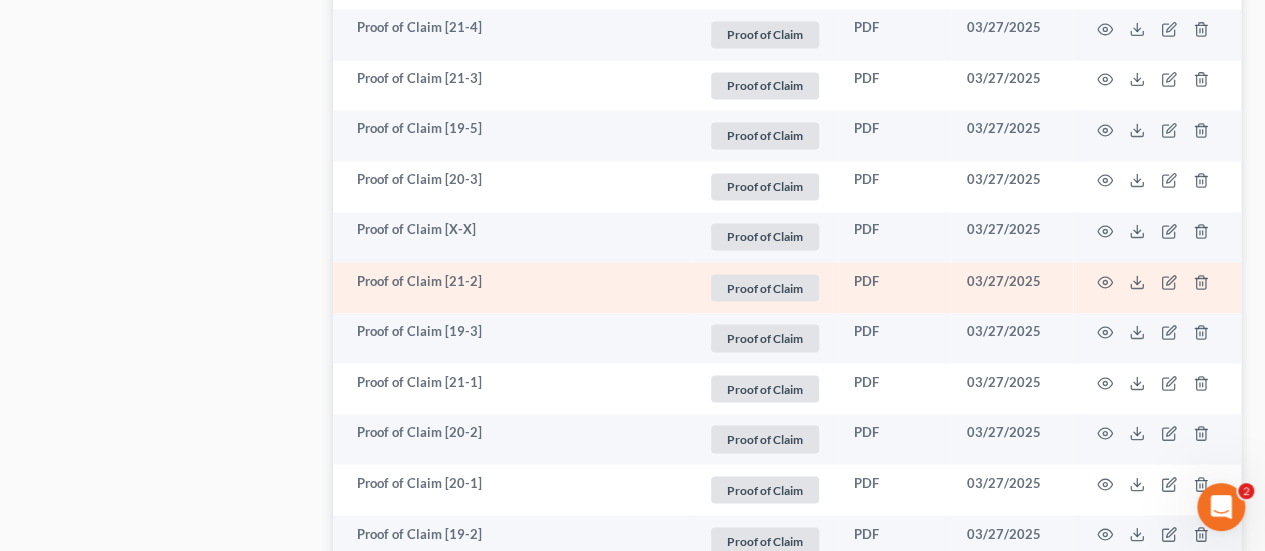 scroll, scrollTop: 1600, scrollLeft: 0, axis: vertical 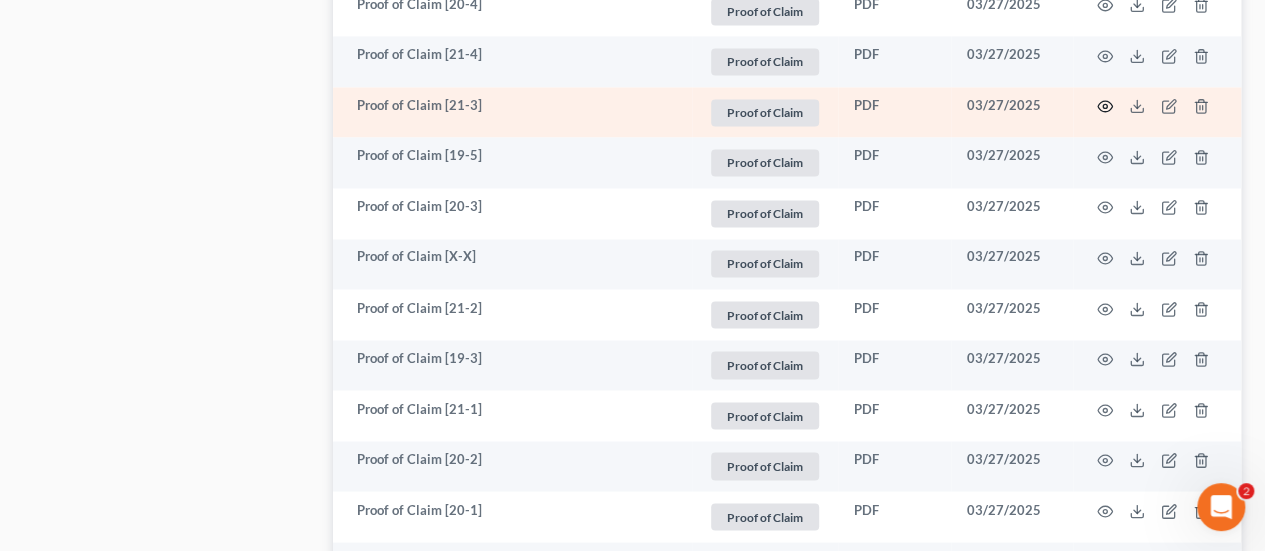 click 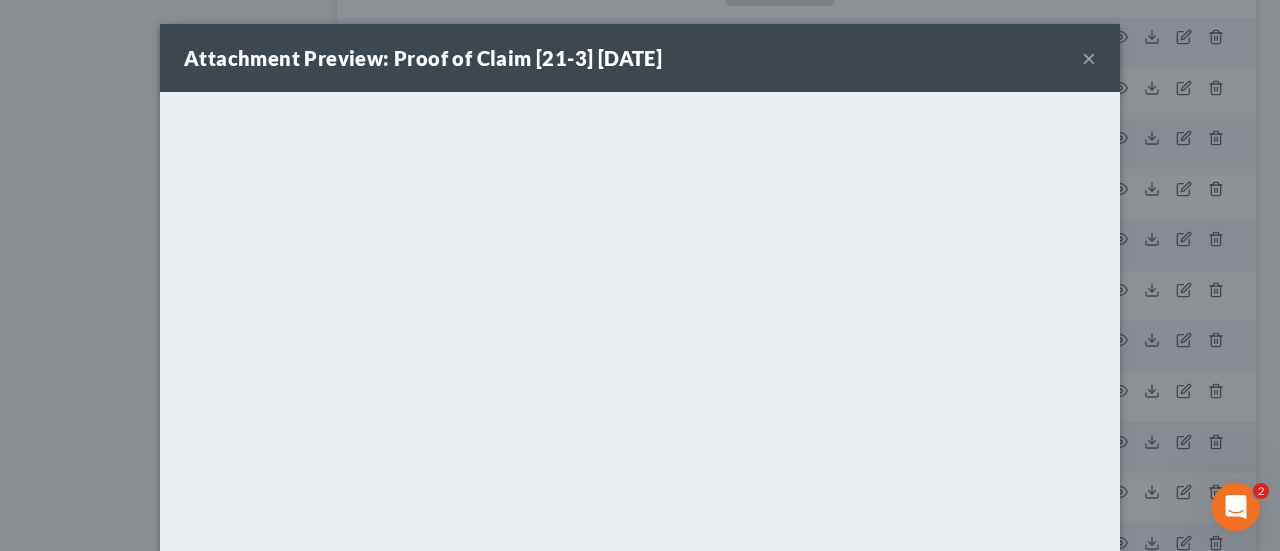 click on "×" at bounding box center [1089, 58] 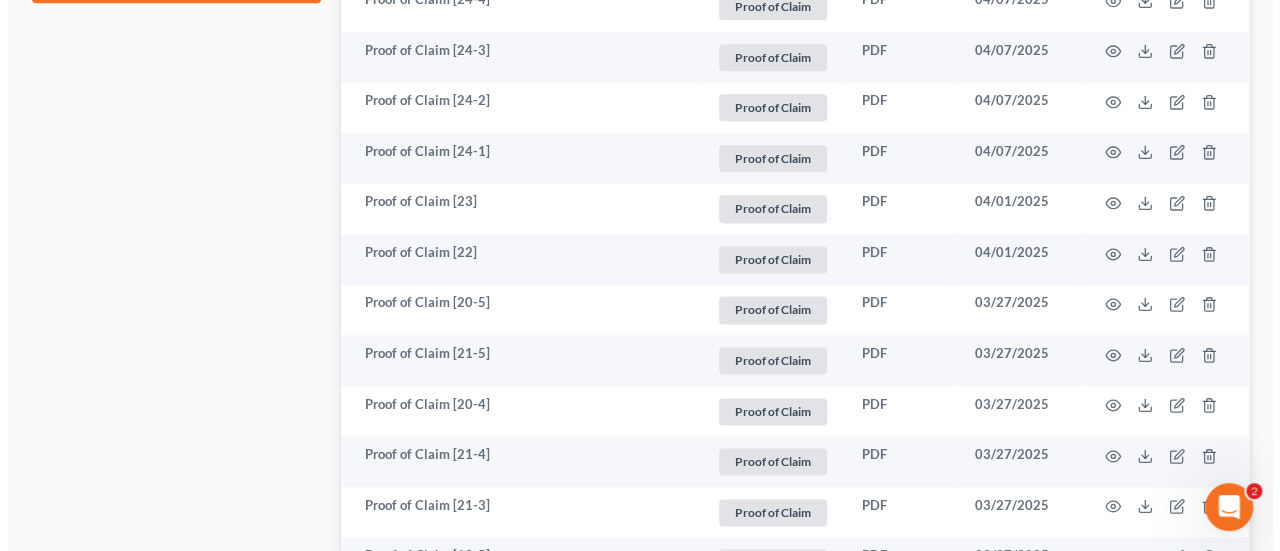 scroll, scrollTop: 1100, scrollLeft: 0, axis: vertical 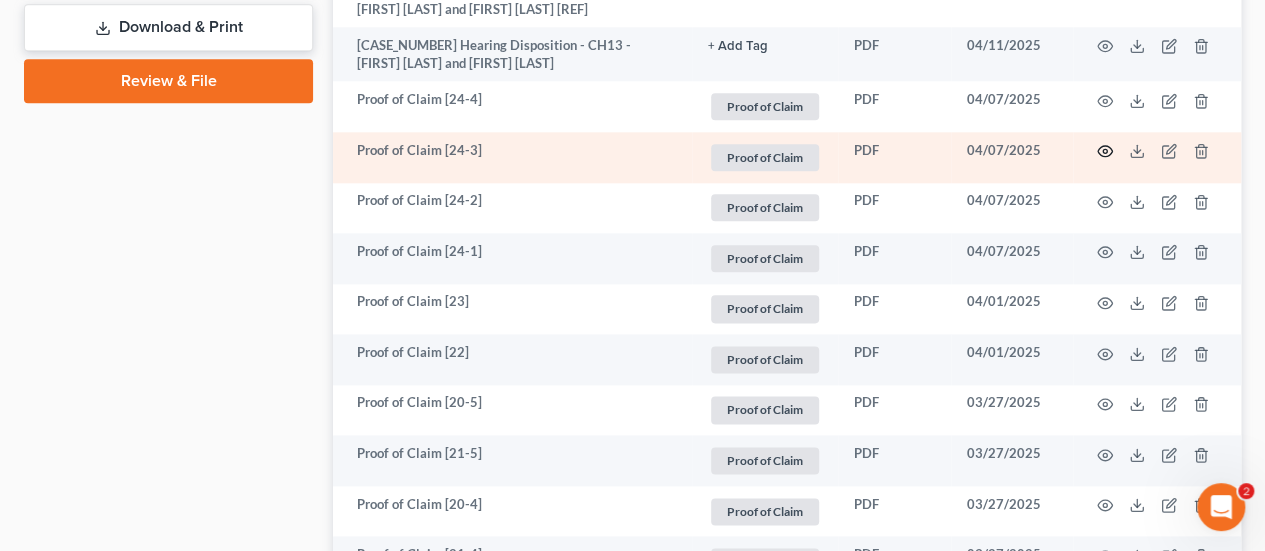 click 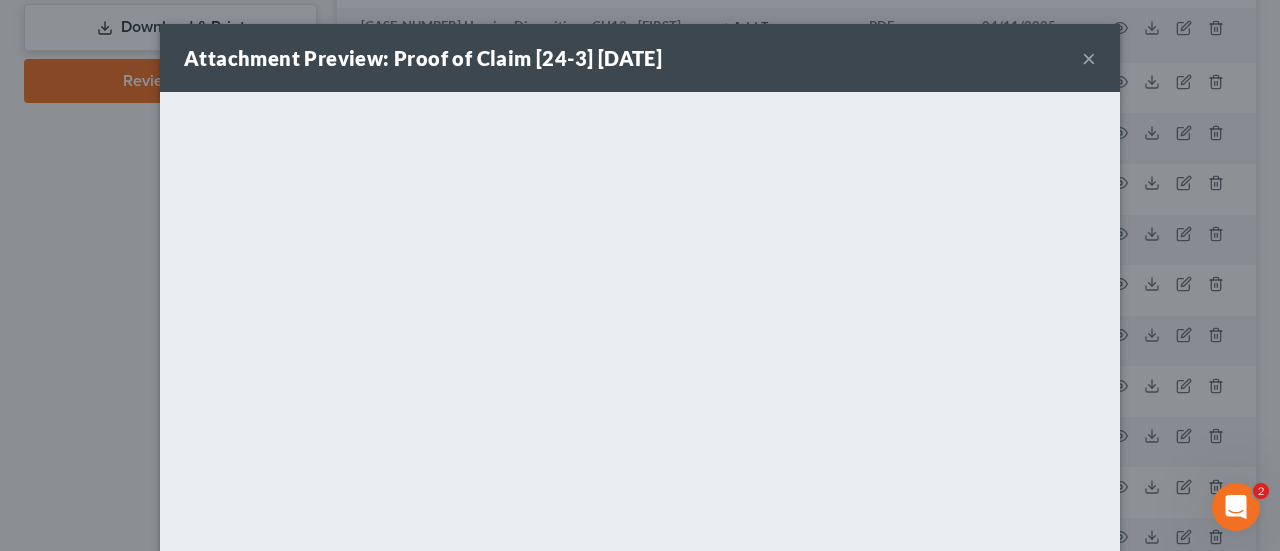 click on "×" at bounding box center [1089, 58] 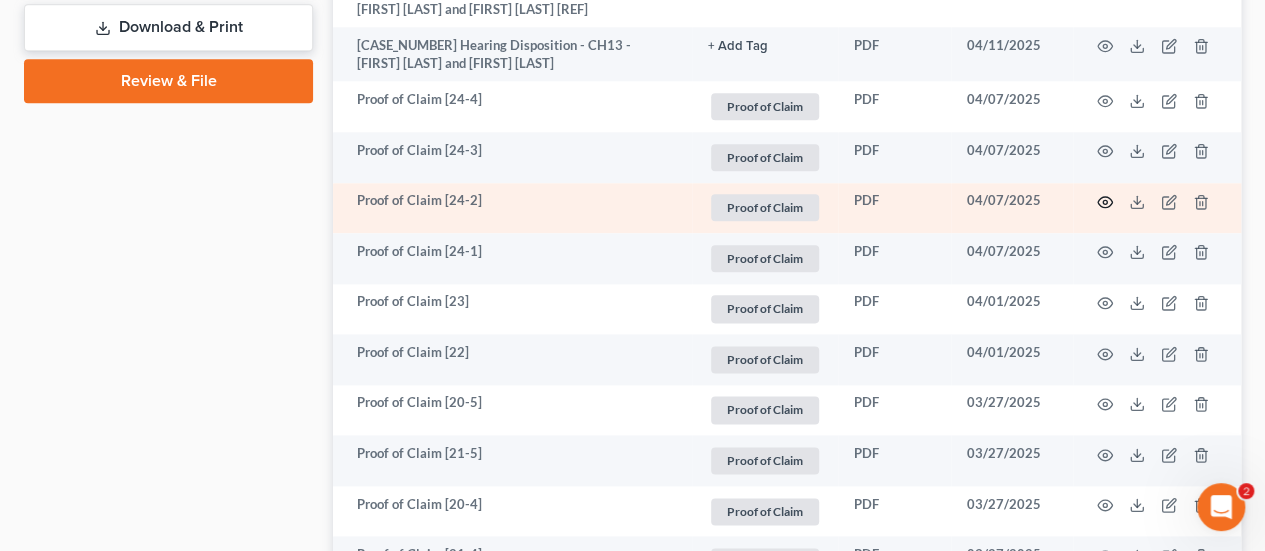 click 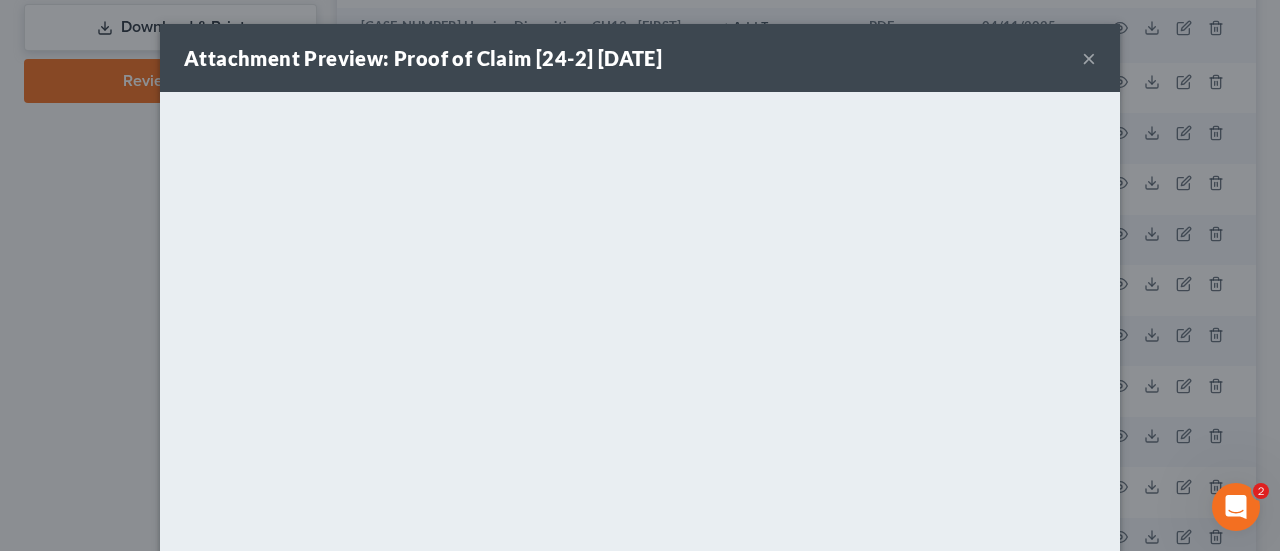 click on "×" at bounding box center (1089, 58) 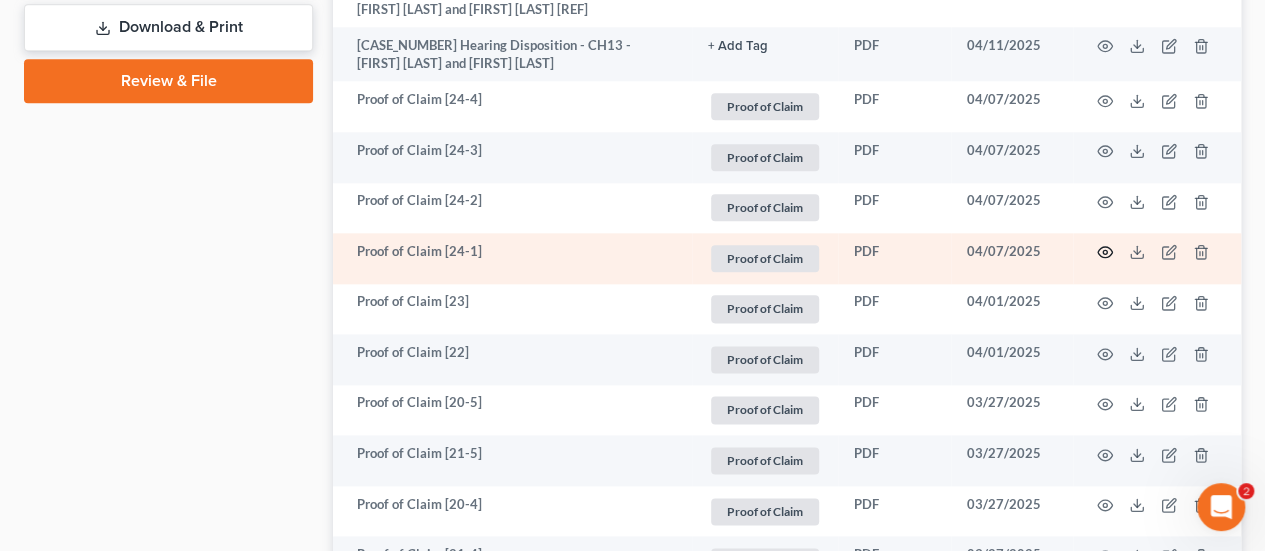 click 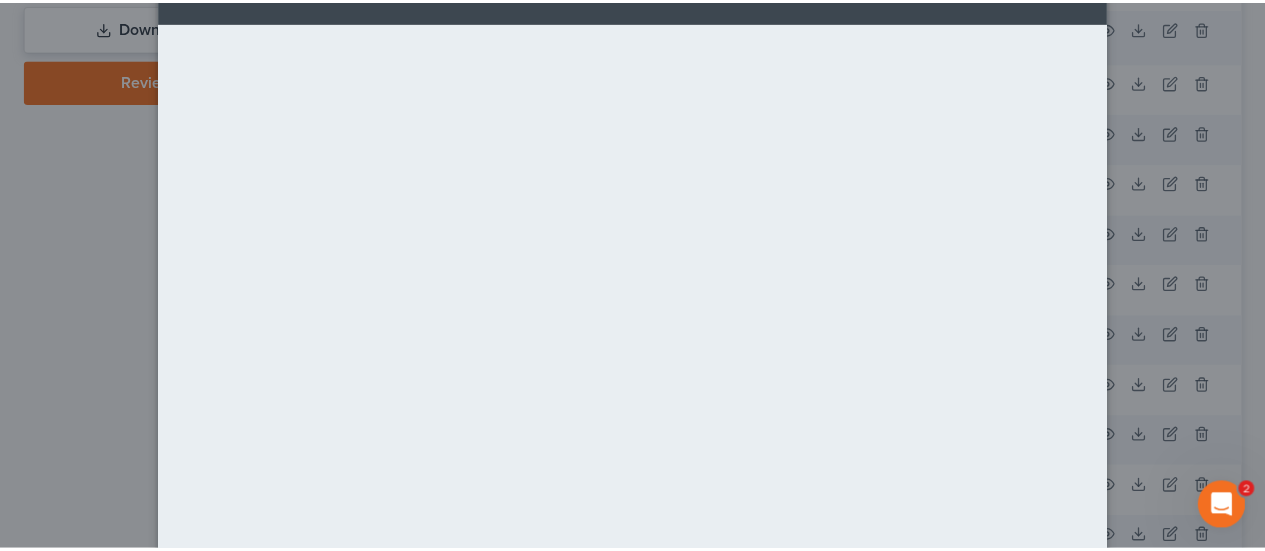 scroll, scrollTop: 0, scrollLeft: 0, axis: both 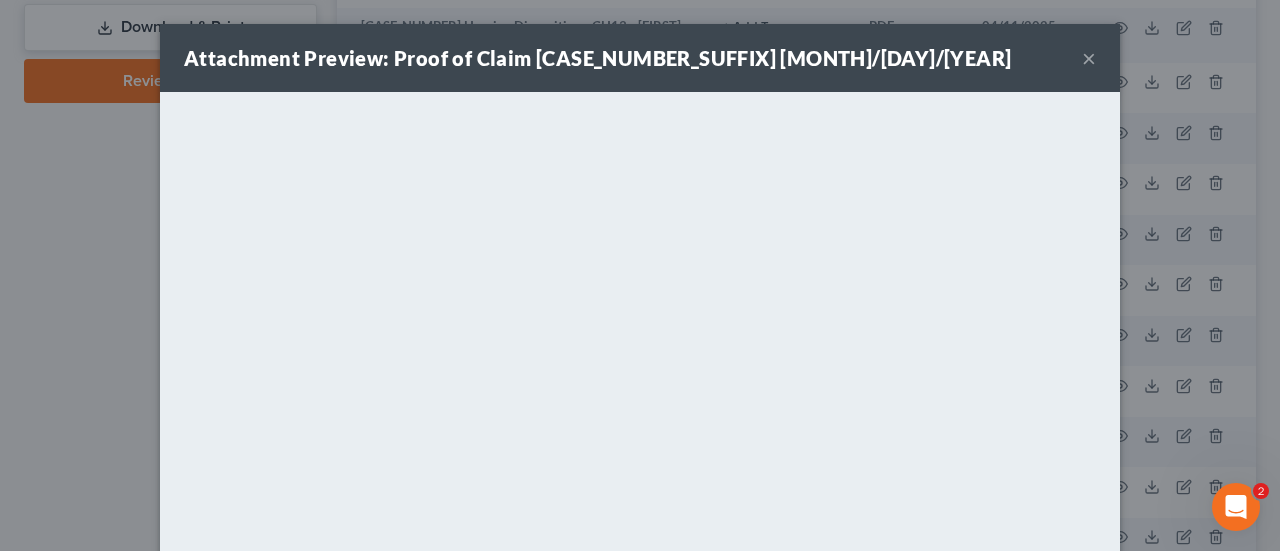 click on "×" at bounding box center (1089, 58) 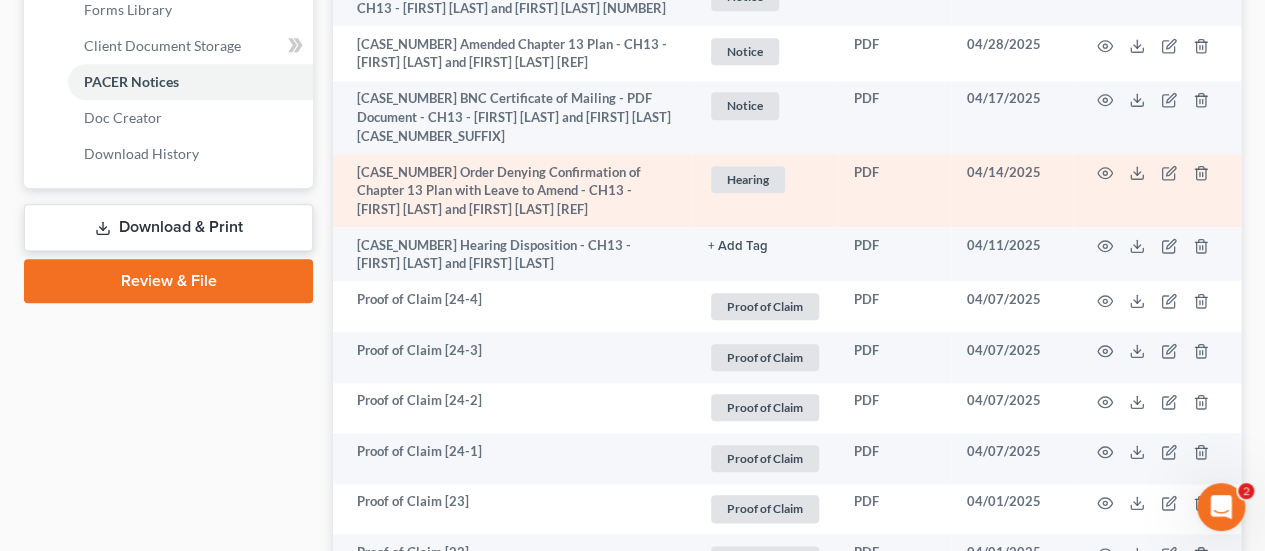 scroll, scrollTop: 1000, scrollLeft: 0, axis: vertical 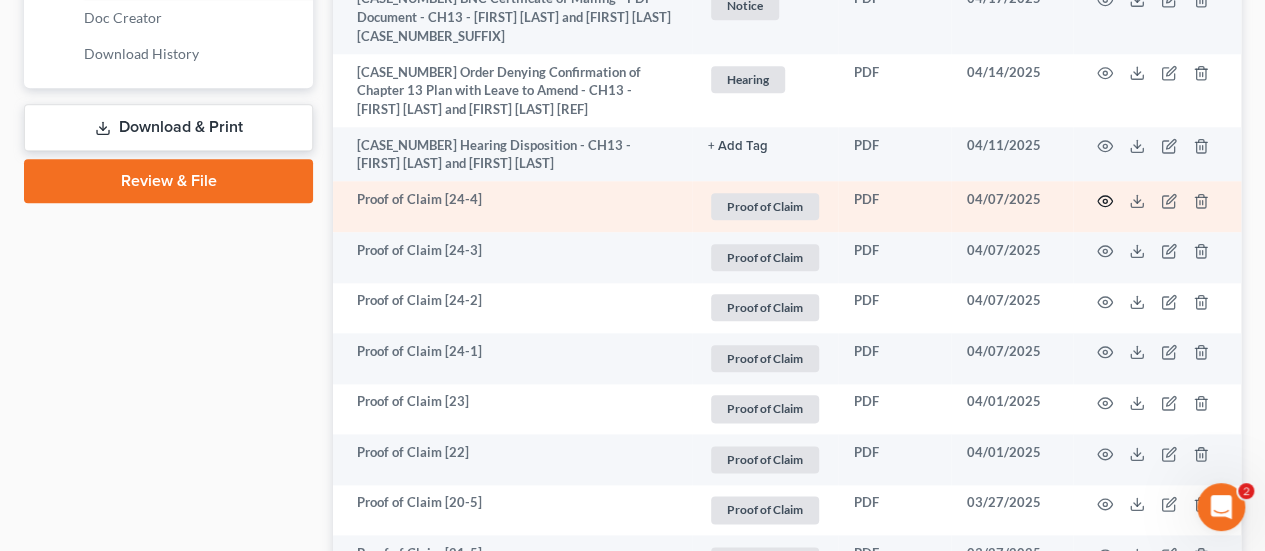 click 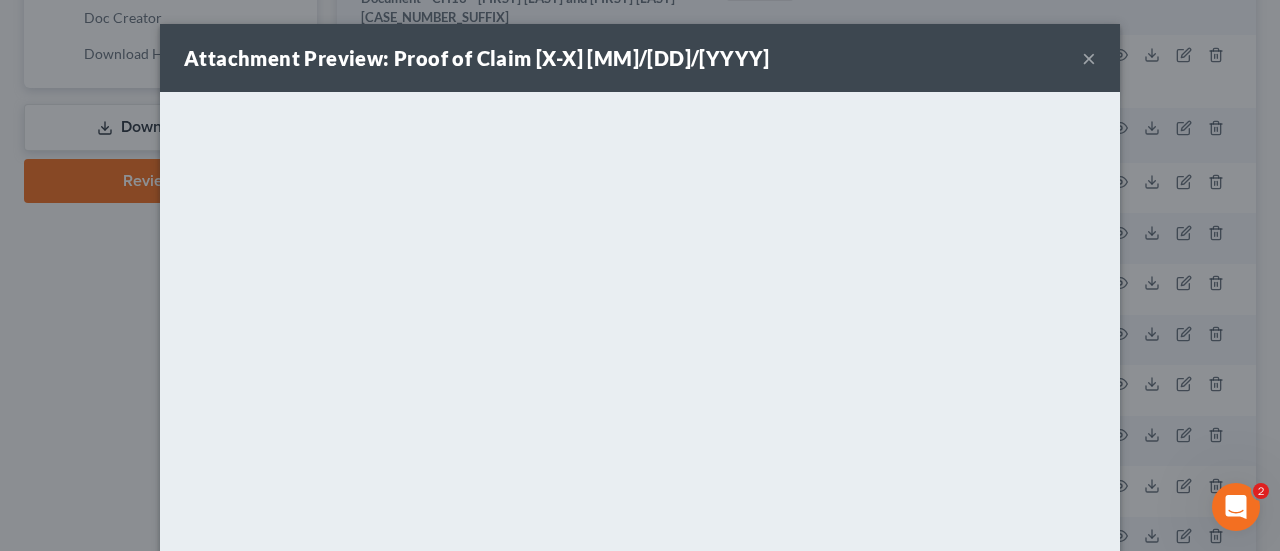 drag, startPoint x: 1084, startPoint y: 59, endPoint x: 1040, endPoint y: 92, distance: 55 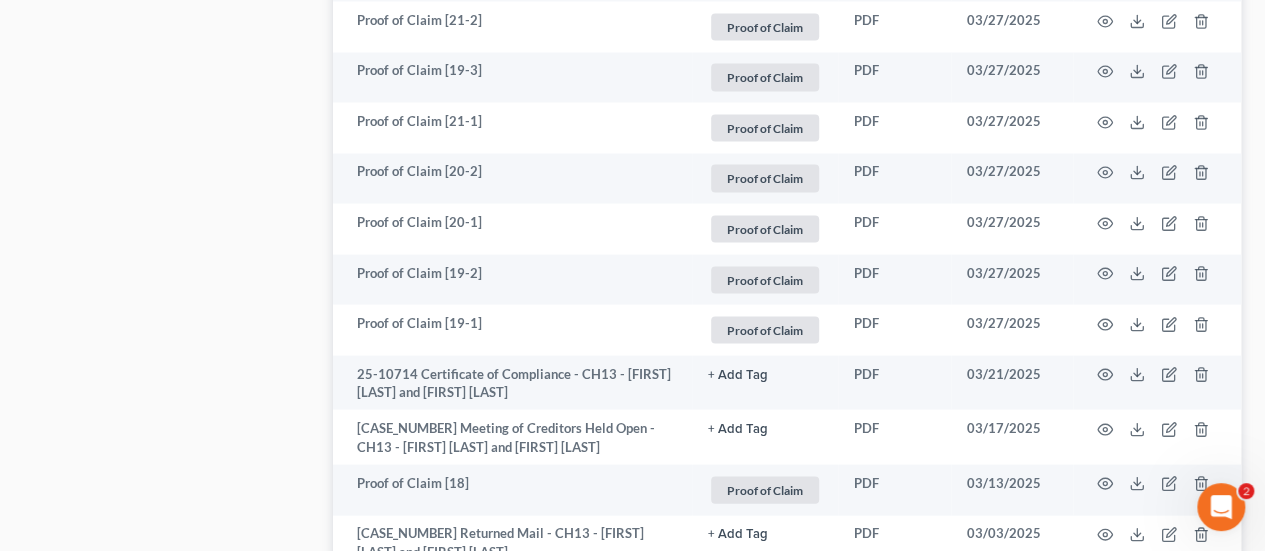scroll, scrollTop: 2000, scrollLeft: 0, axis: vertical 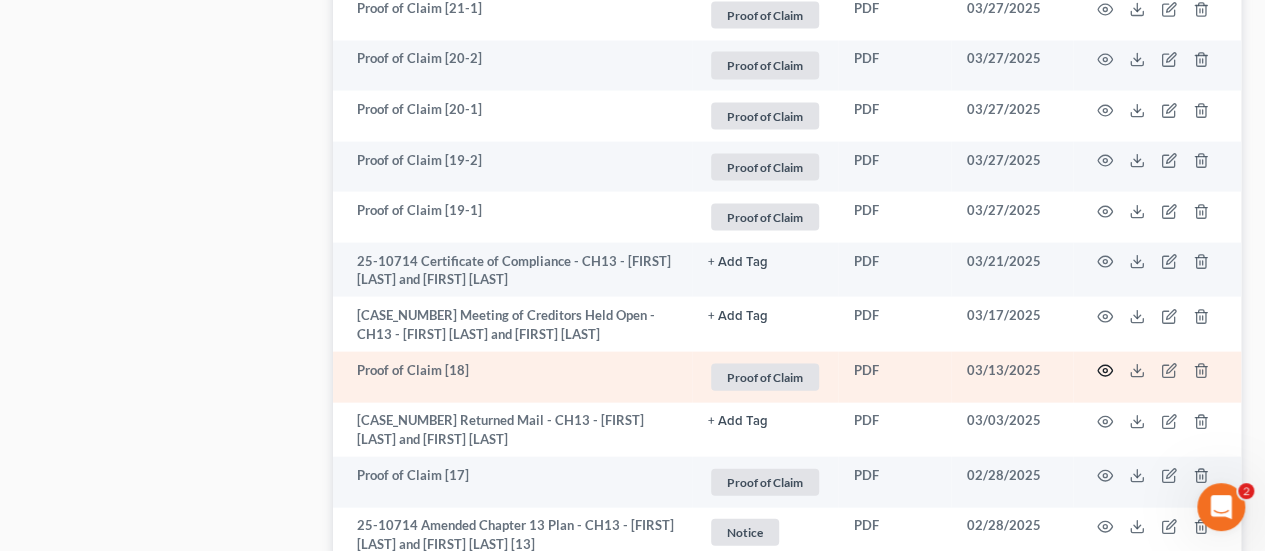 click 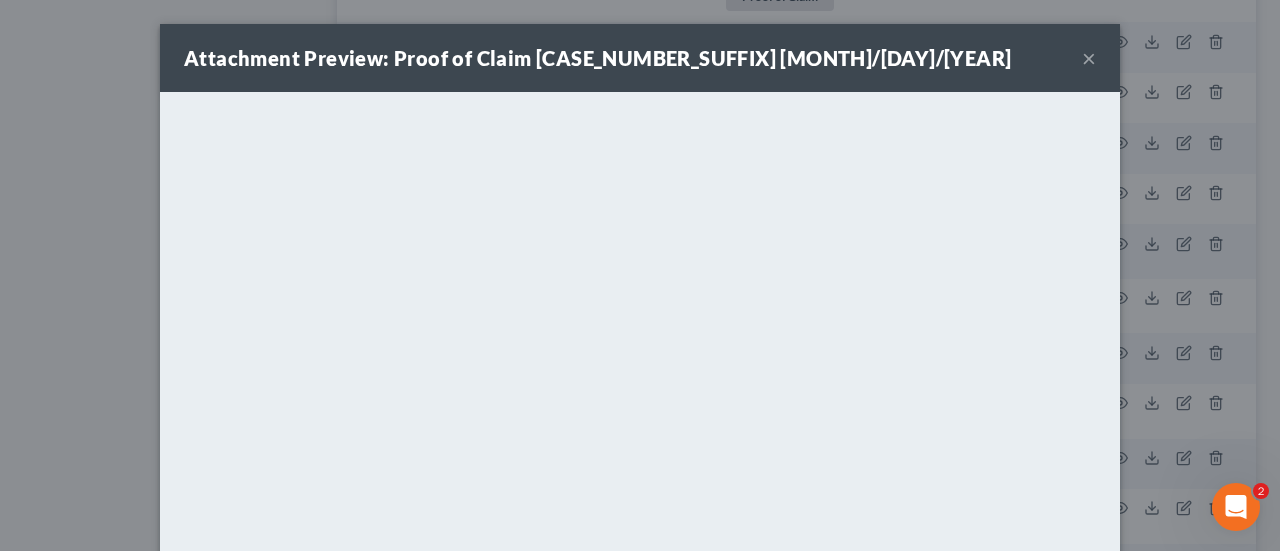 click on "×" at bounding box center [1089, 58] 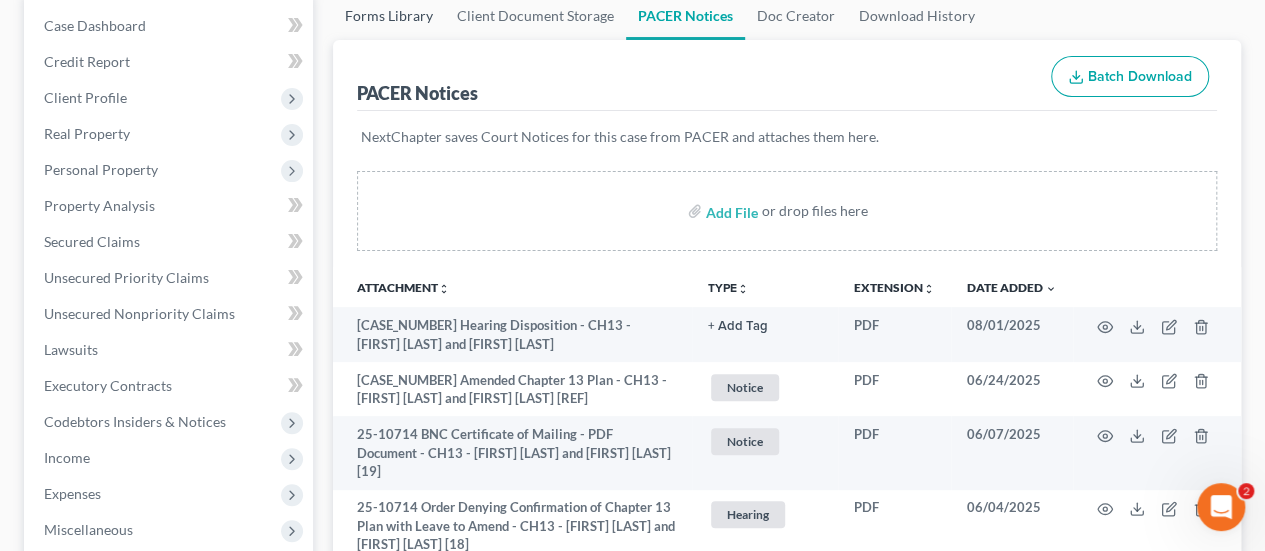 scroll, scrollTop: 0, scrollLeft: 0, axis: both 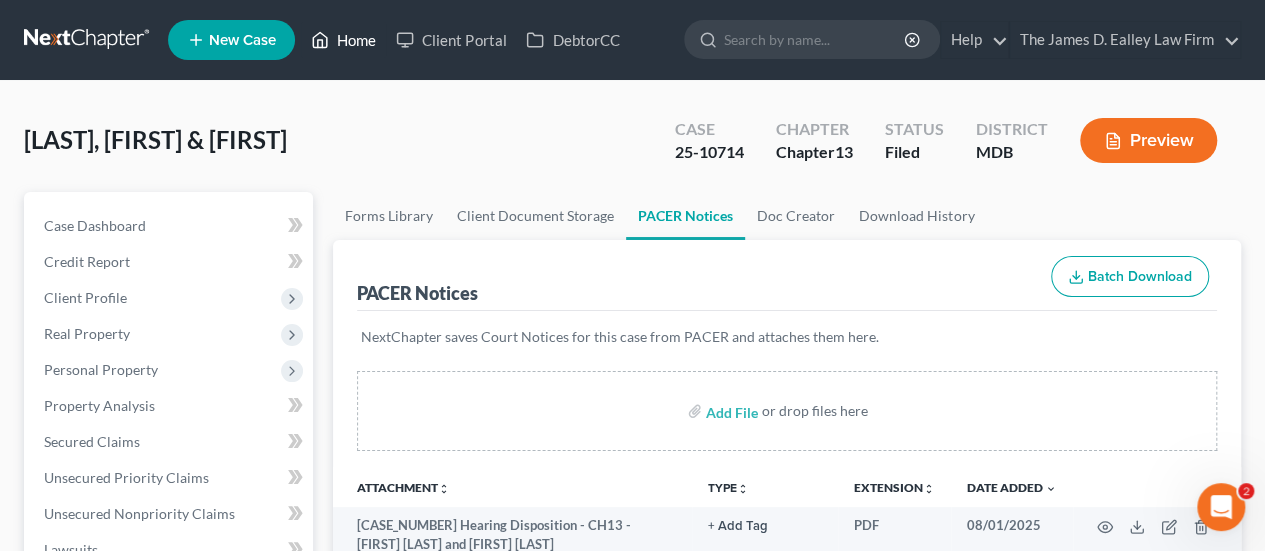 click on "Home" at bounding box center [343, 40] 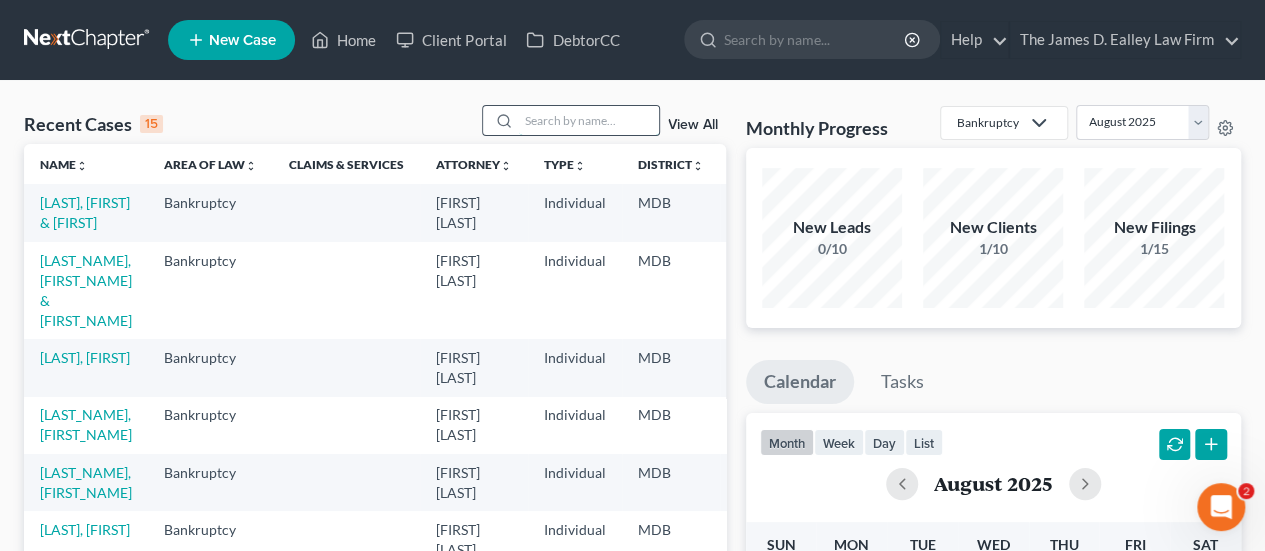 click at bounding box center [589, 120] 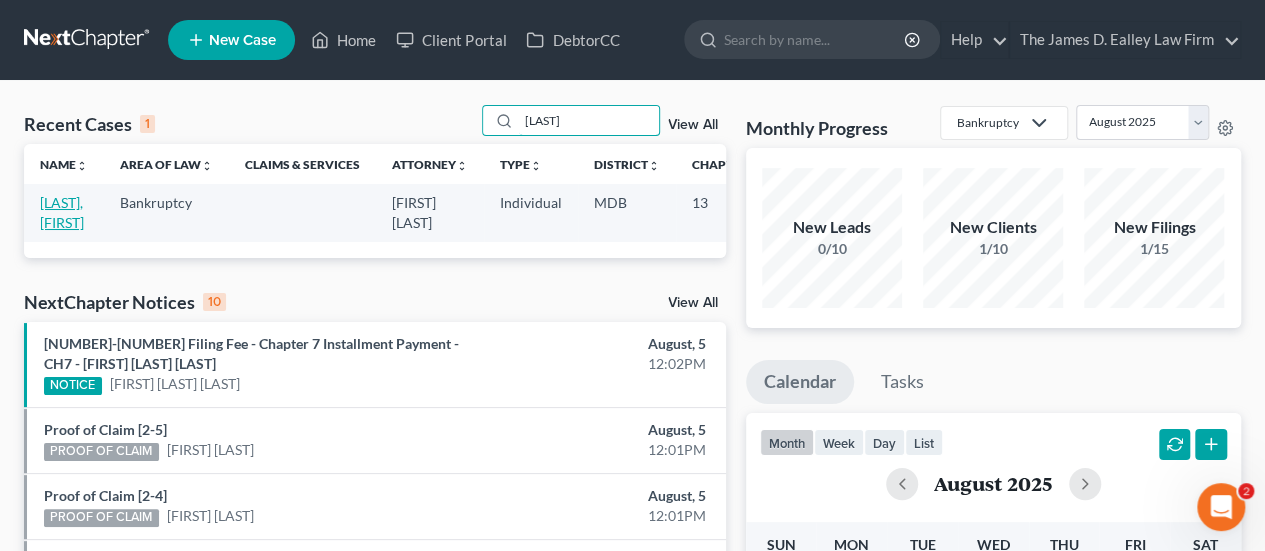 type on "[LAST]" 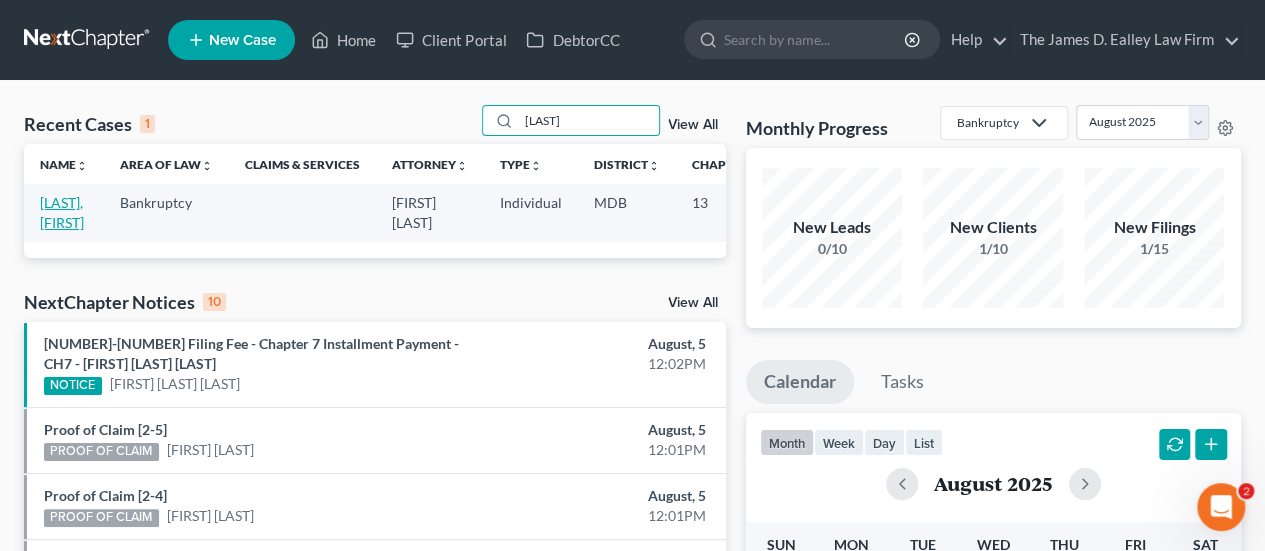 click on "[LAST], [FIRST]" at bounding box center (62, 212) 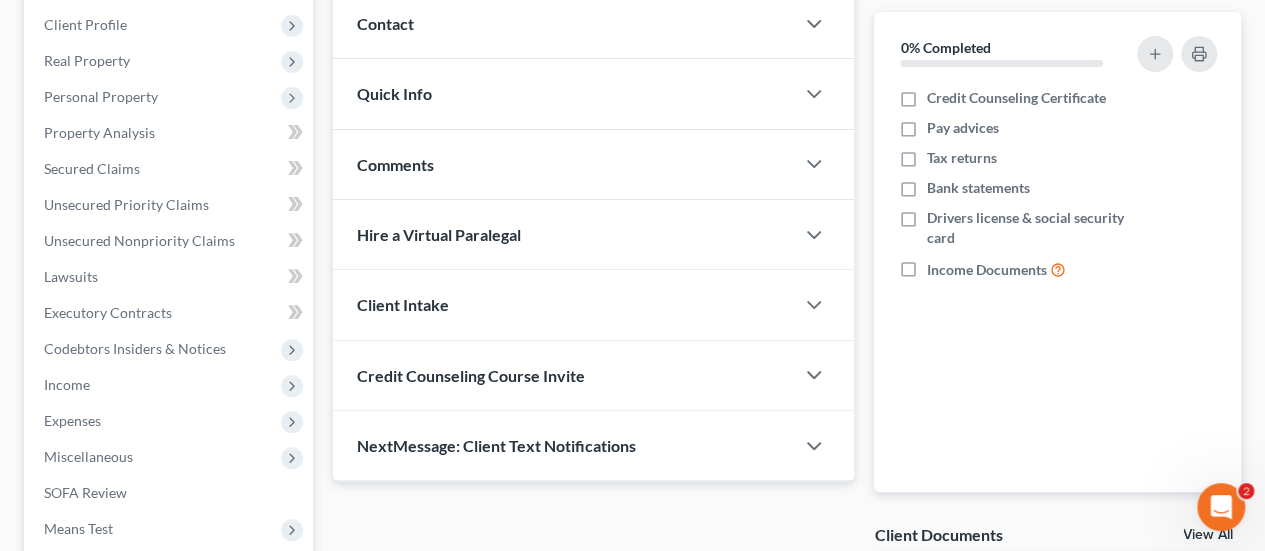 scroll, scrollTop: 300, scrollLeft: 0, axis: vertical 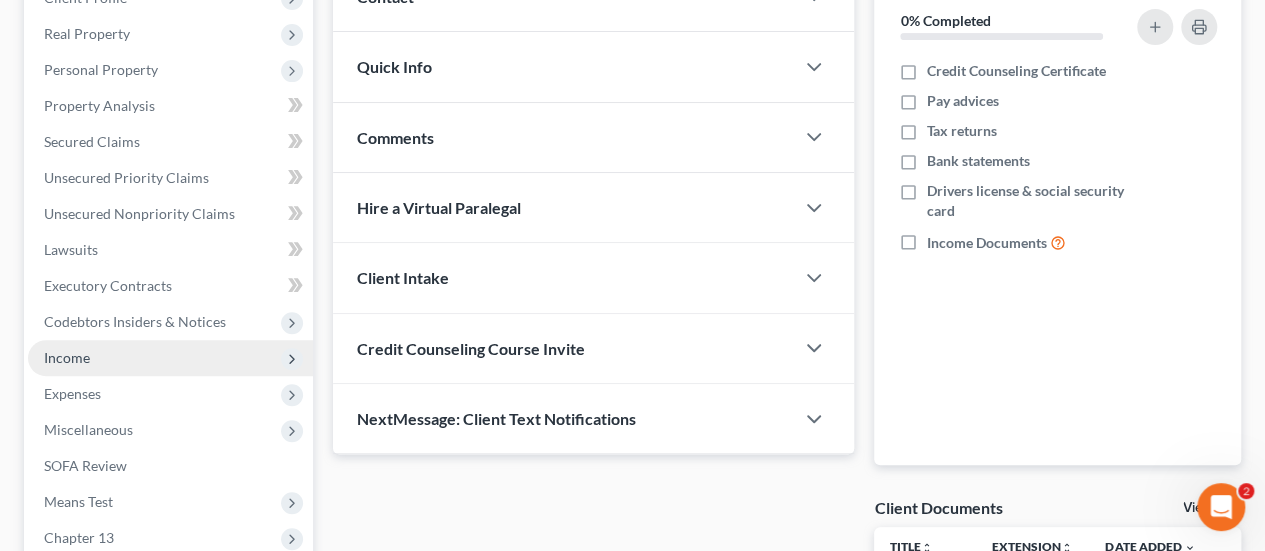 click on "Income" at bounding box center [67, 357] 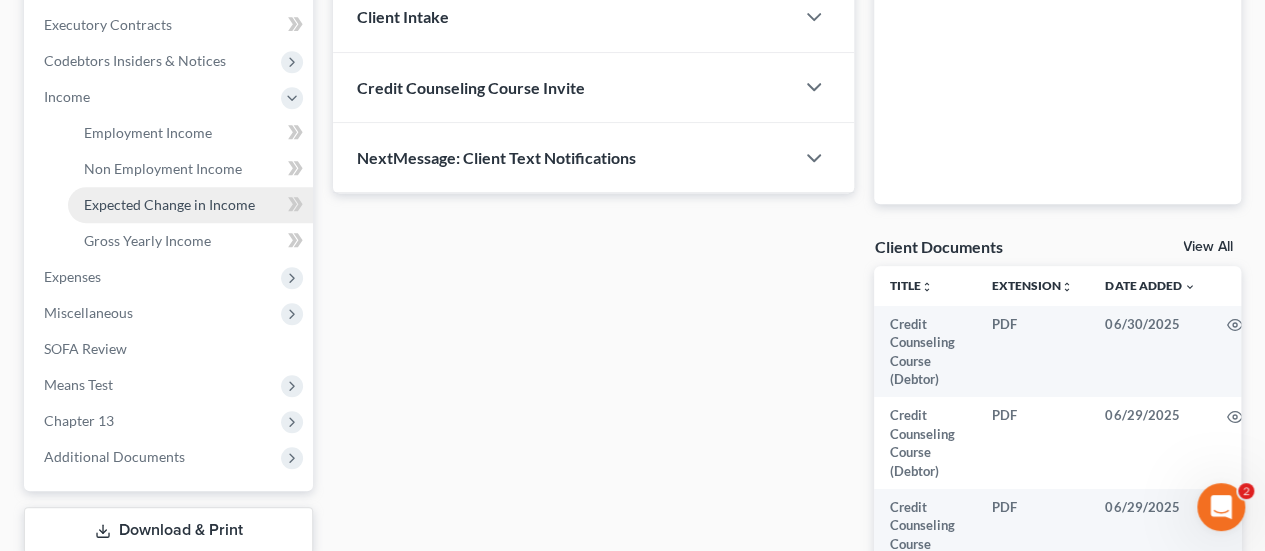 scroll, scrollTop: 600, scrollLeft: 0, axis: vertical 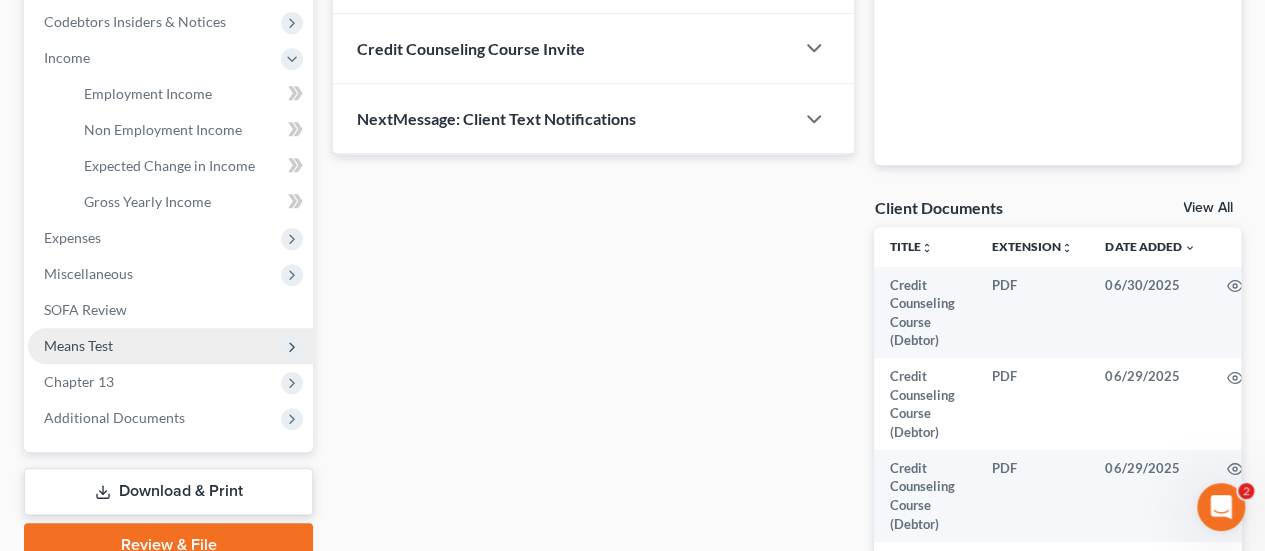 click on "Means Test" at bounding box center [78, 345] 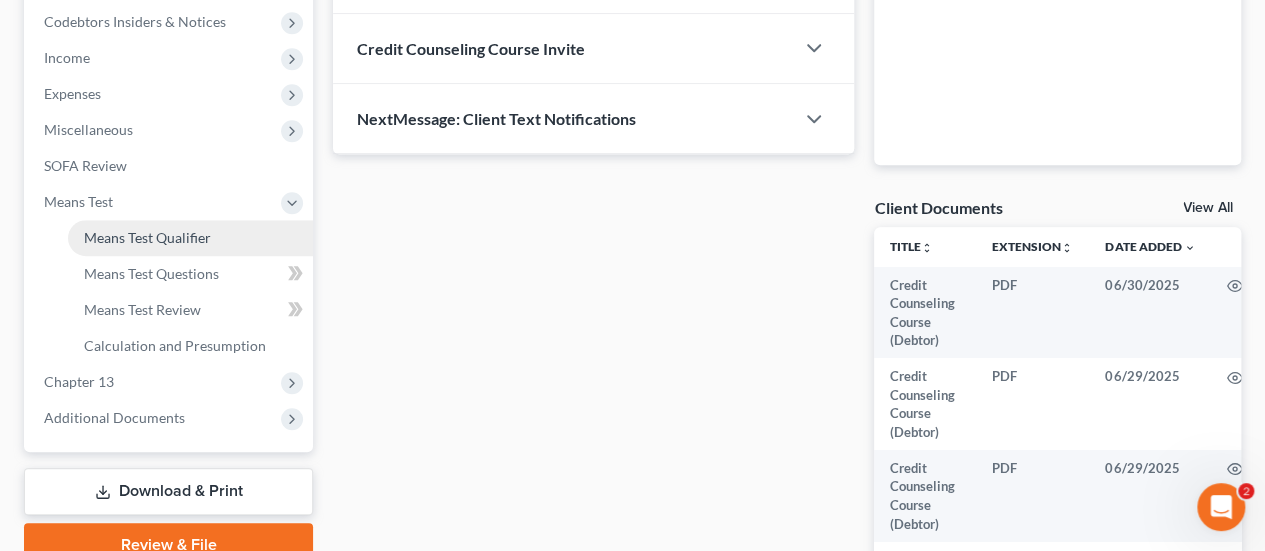 click on "Means Test Qualifier" at bounding box center (147, 237) 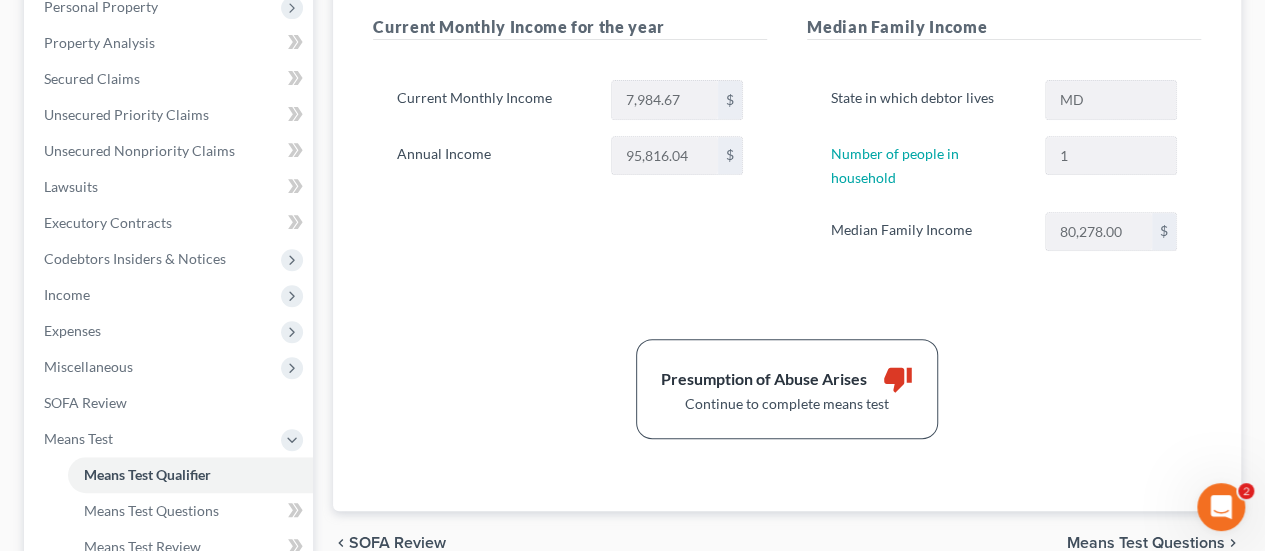 scroll, scrollTop: 400, scrollLeft: 0, axis: vertical 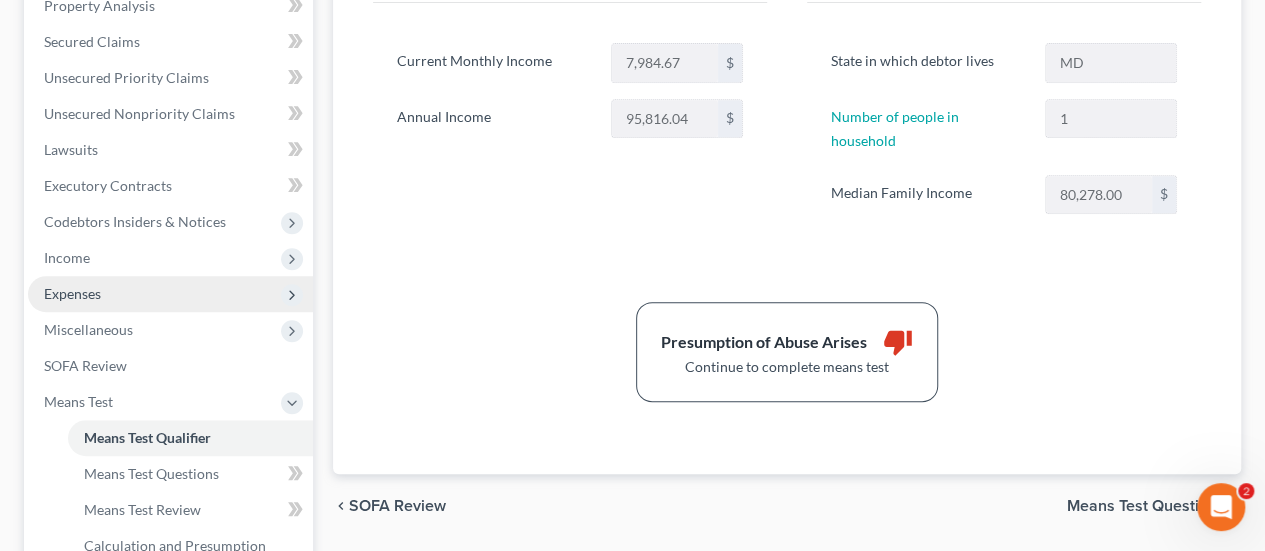 click on "Expenses" at bounding box center (72, 293) 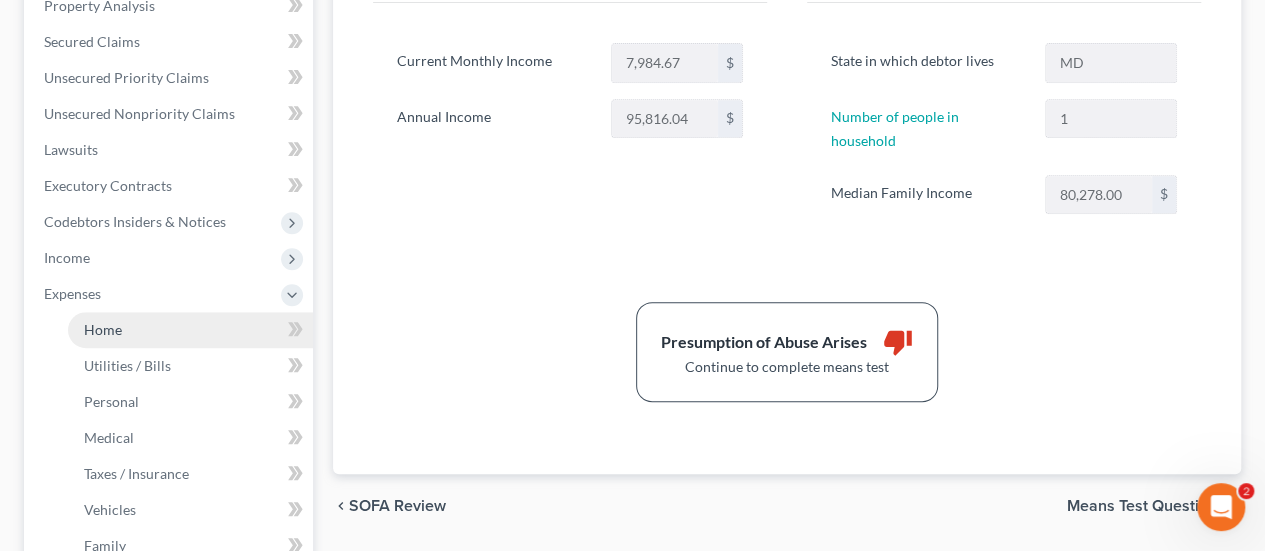 click on "Home" at bounding box center (103, 329) 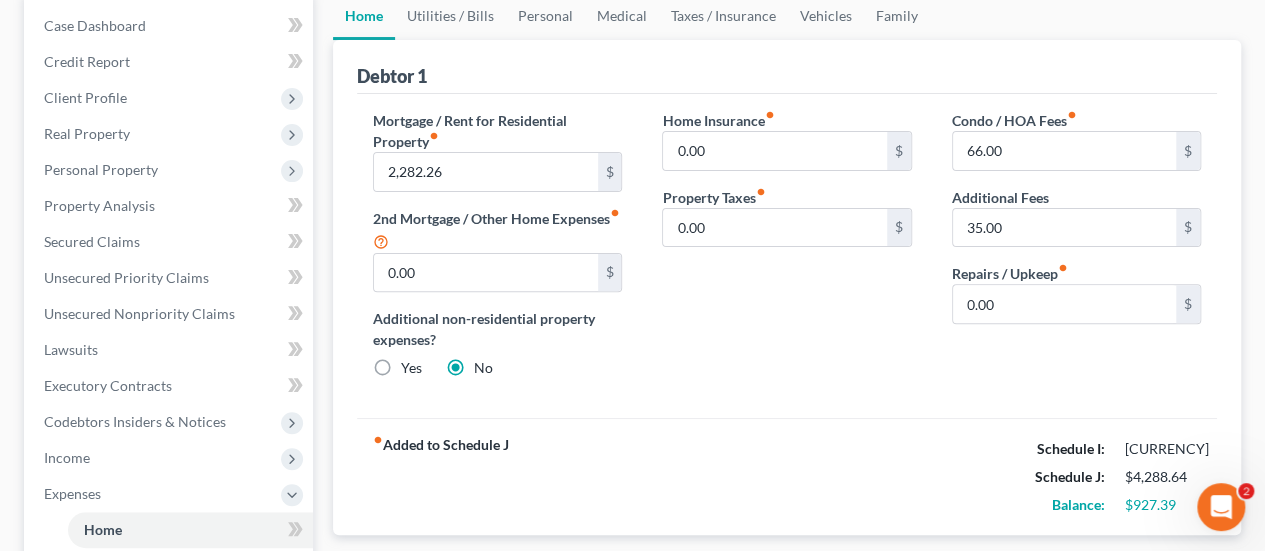 scroll, scrollTop: 100, scrollLeft: 0, axis: vertical 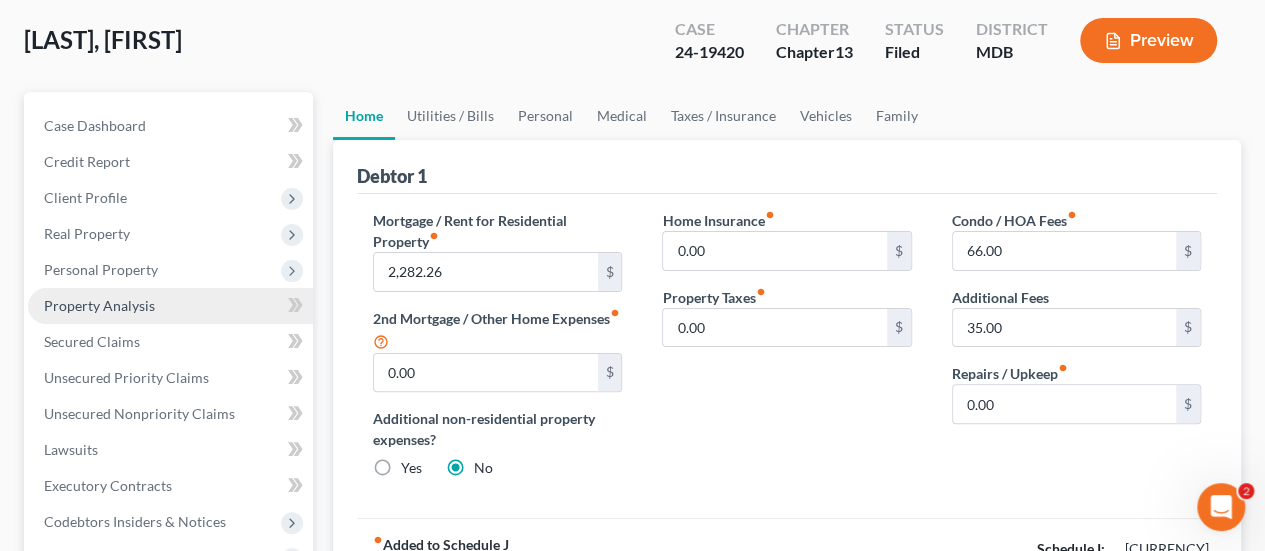 click on "Property Analysis" at bounding box center (99, 305) 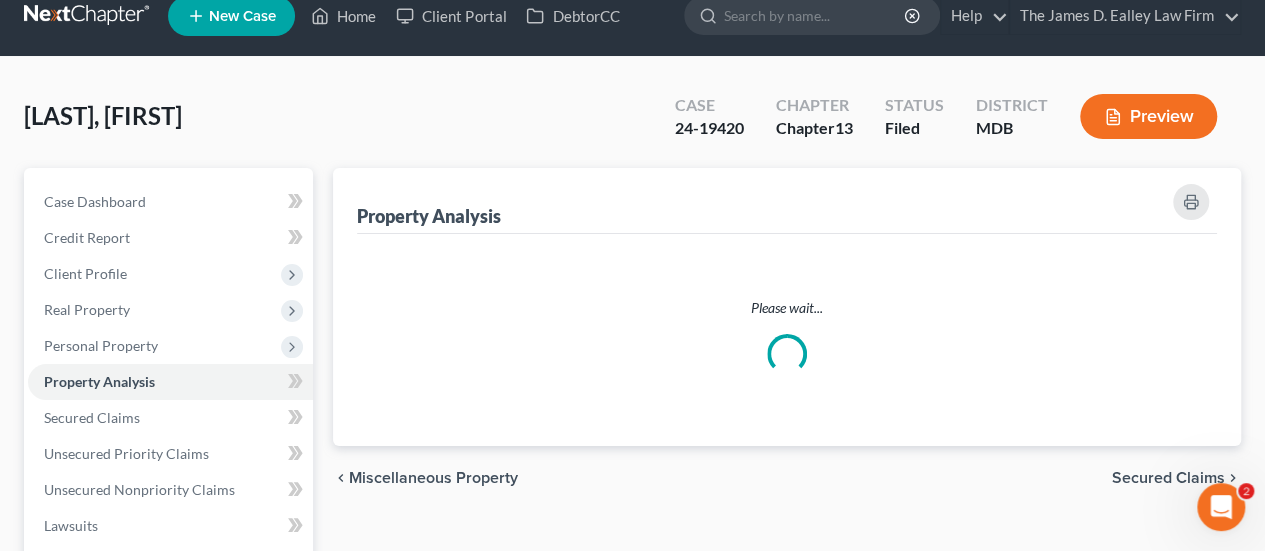 scroll, scrollTop: 0, scrollLeft: 0, axis: both 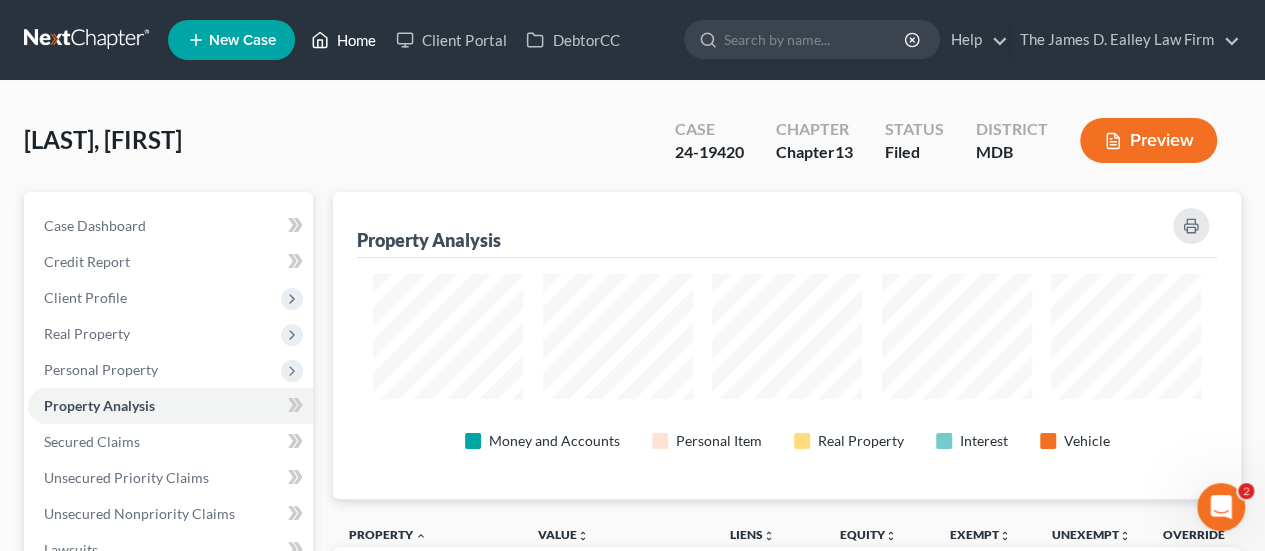 click on "Home" at bounding box center (343, 40) 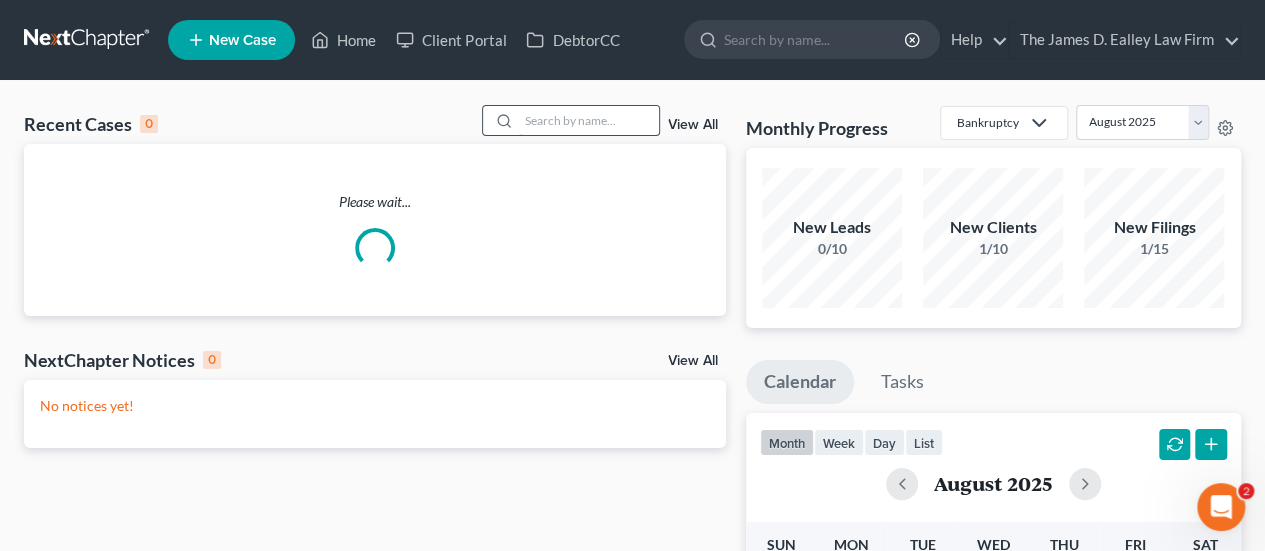 click at bounding box center (589, 120) 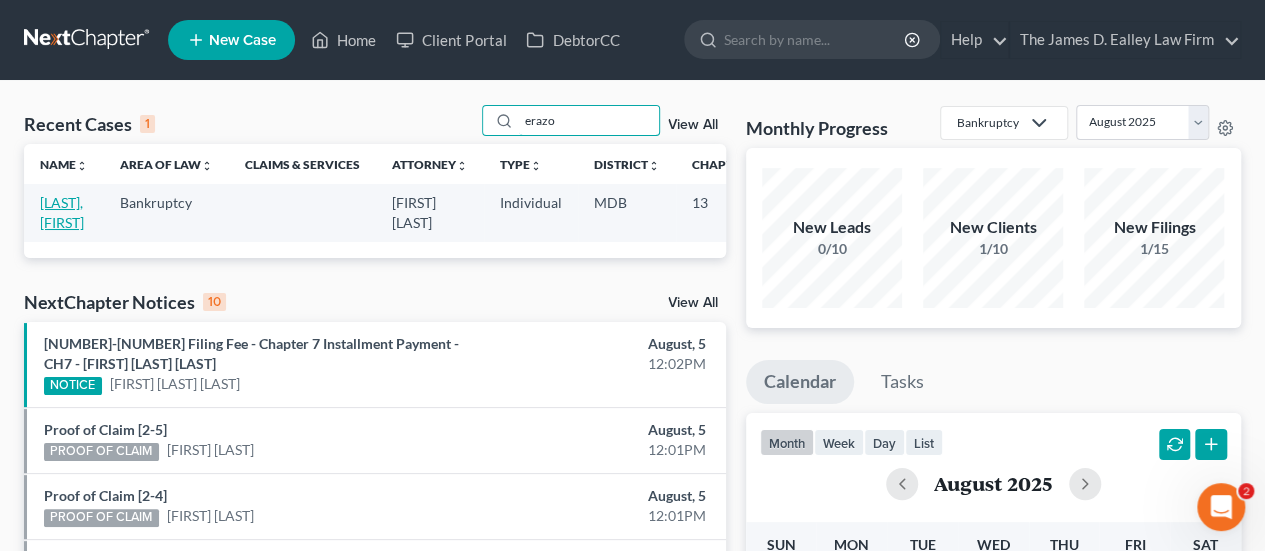 type on "erazo" 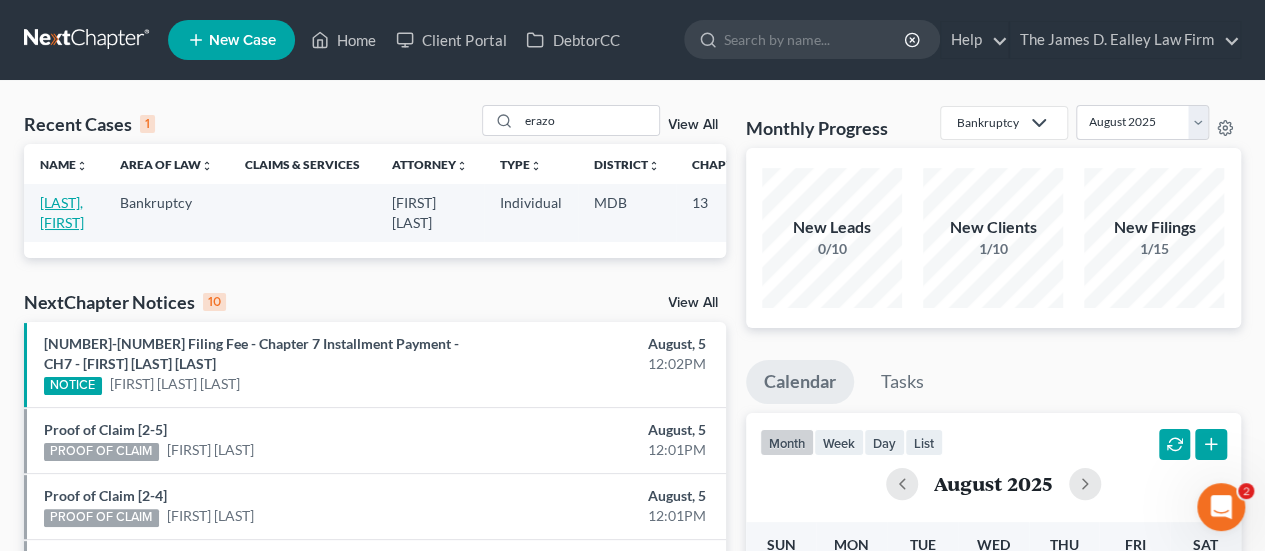 click on "[LAST], [FIRST]" at bounding box center (62, 212) 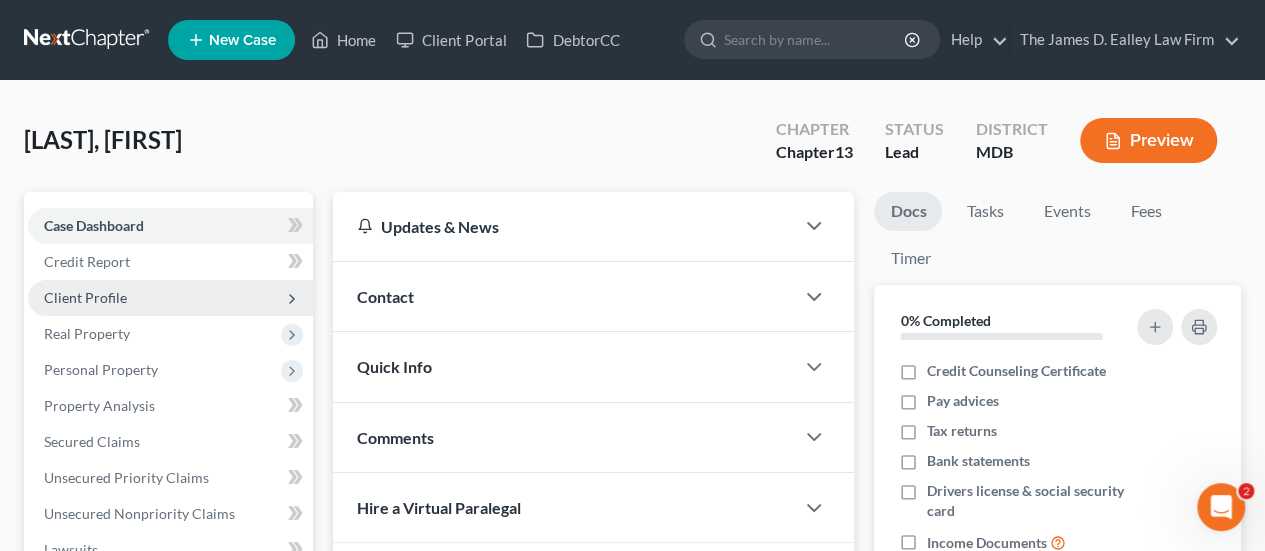 click on "Client Profile" at bounding box center (85, 297) 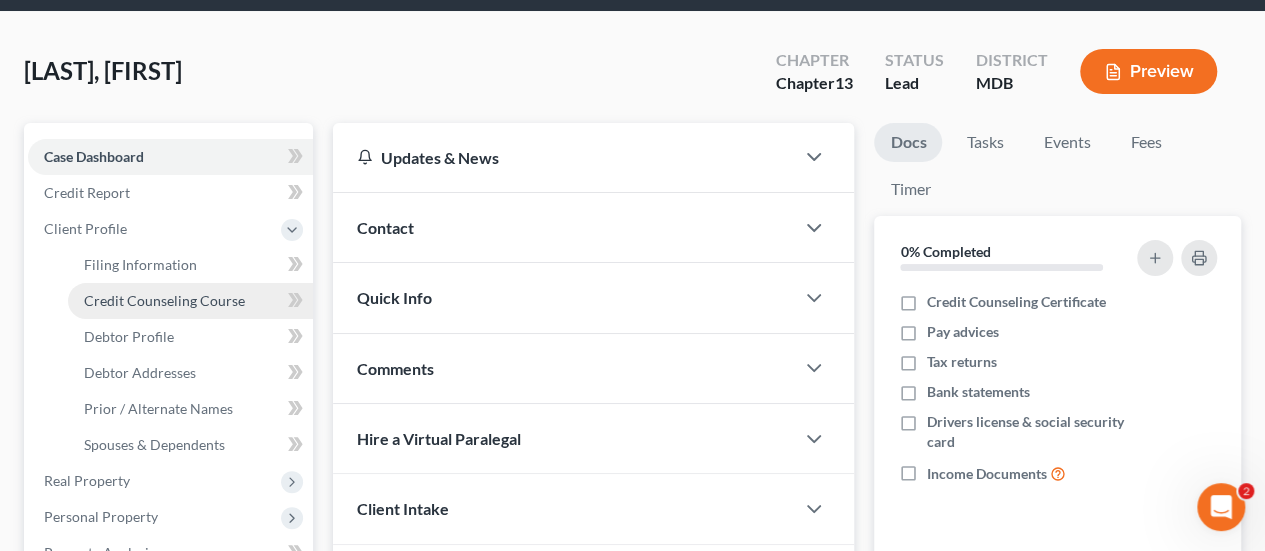 scroll, scrollTop: 100, scrollLeft: 0, axis: vertical 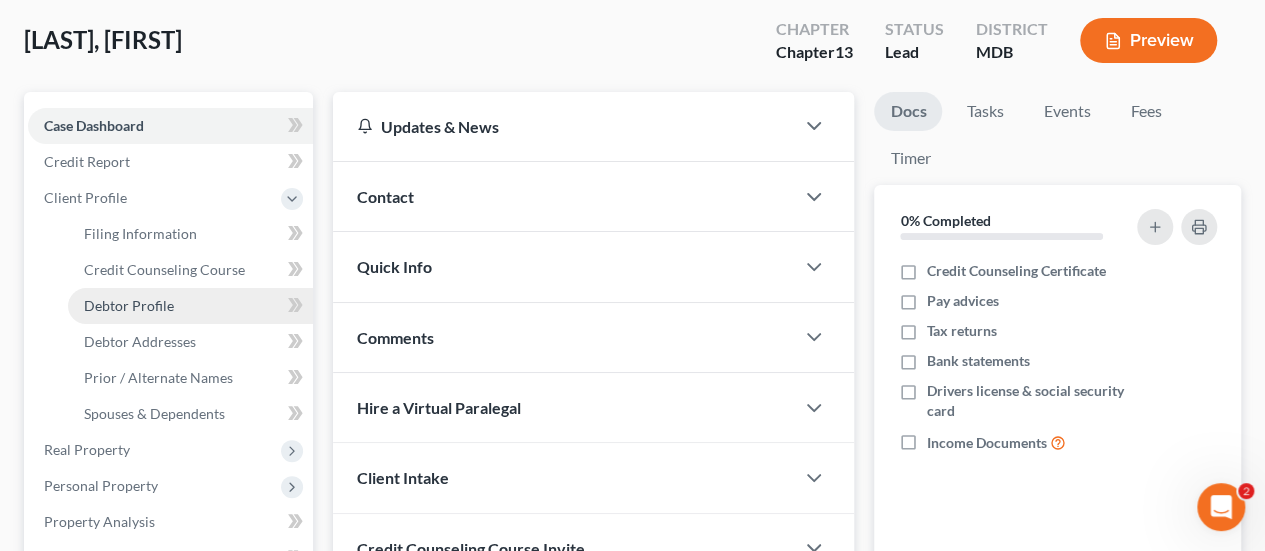 click on "Debtor Profile" at bounding box center (129, 305) 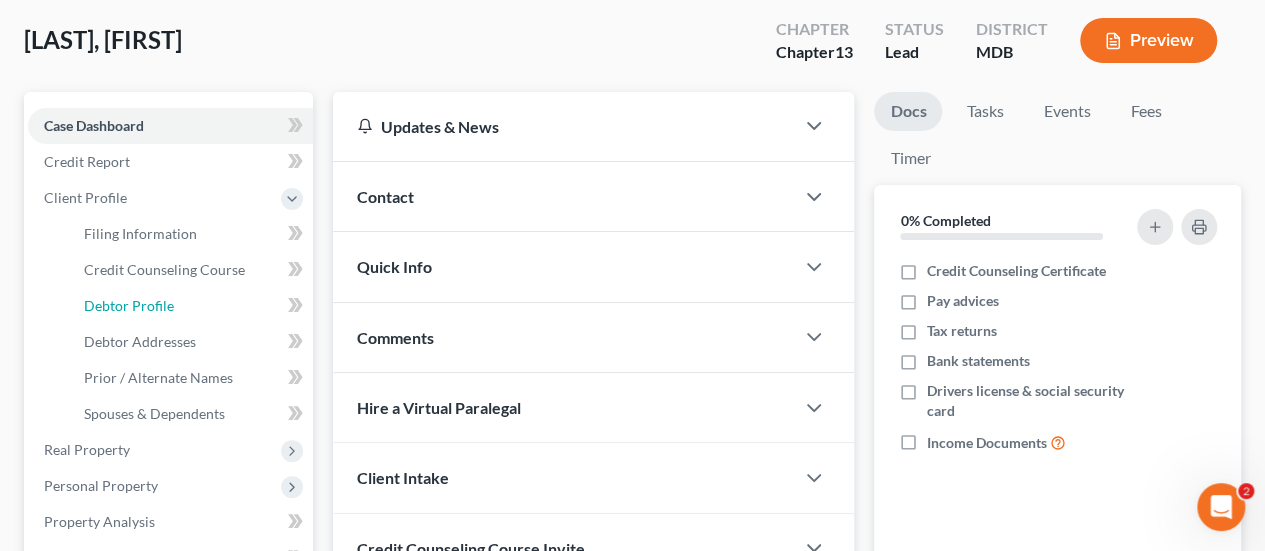 select on "0" 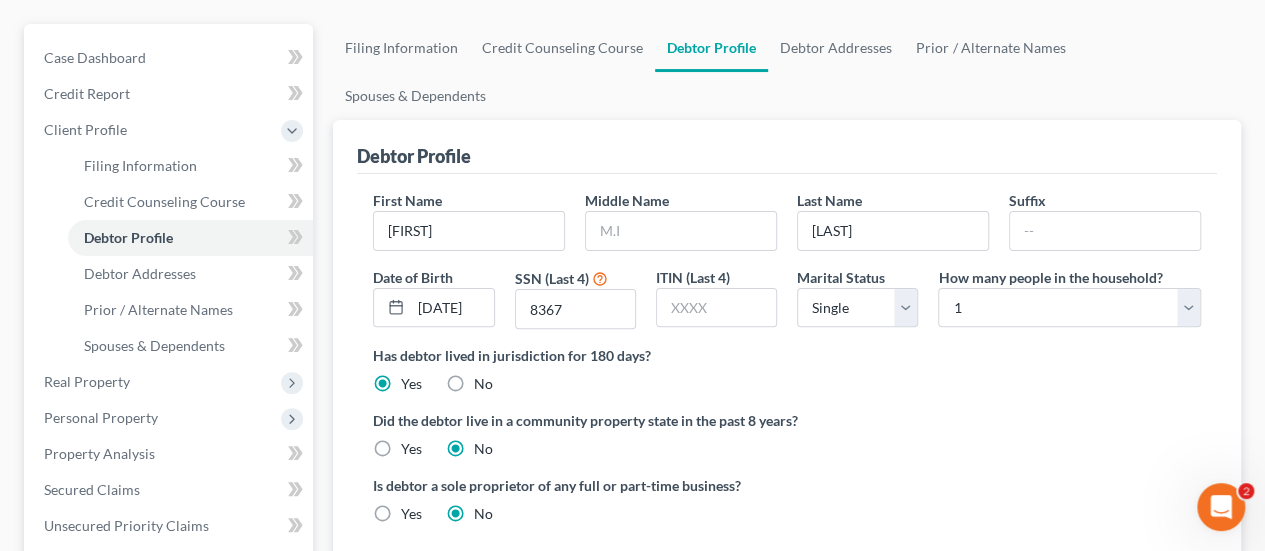 scroll, scrollTop: 200, scrollLeft: 0, axis: vertical 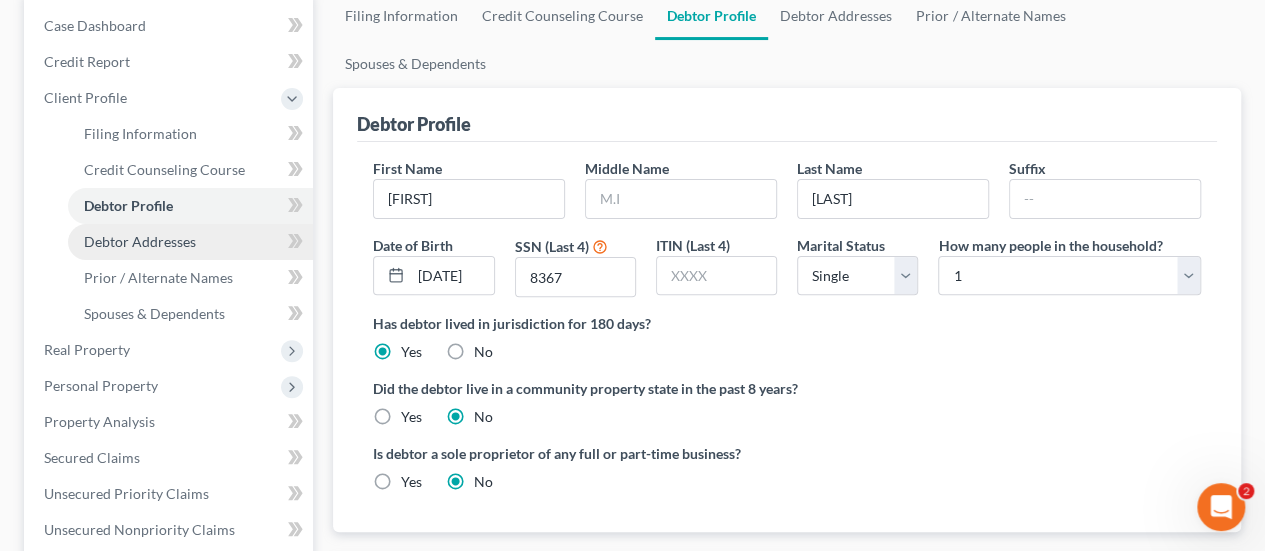 click on "Debtor Addresses" at bounding box center [140, 241] 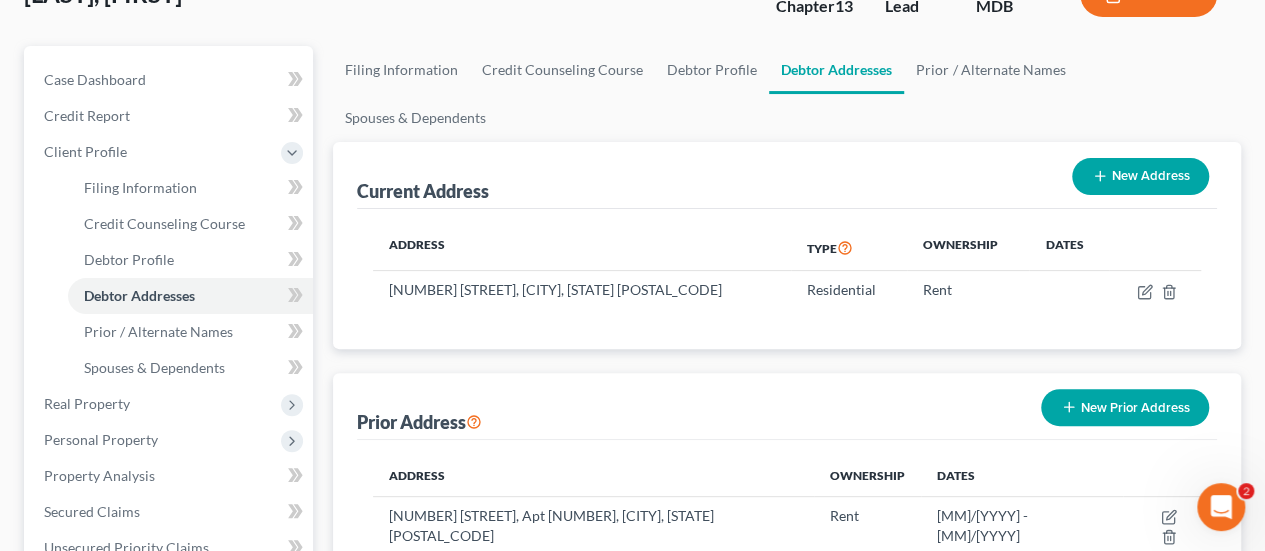 scroll, scrollTop: 100, scrollLeft: 0, axis: vertical 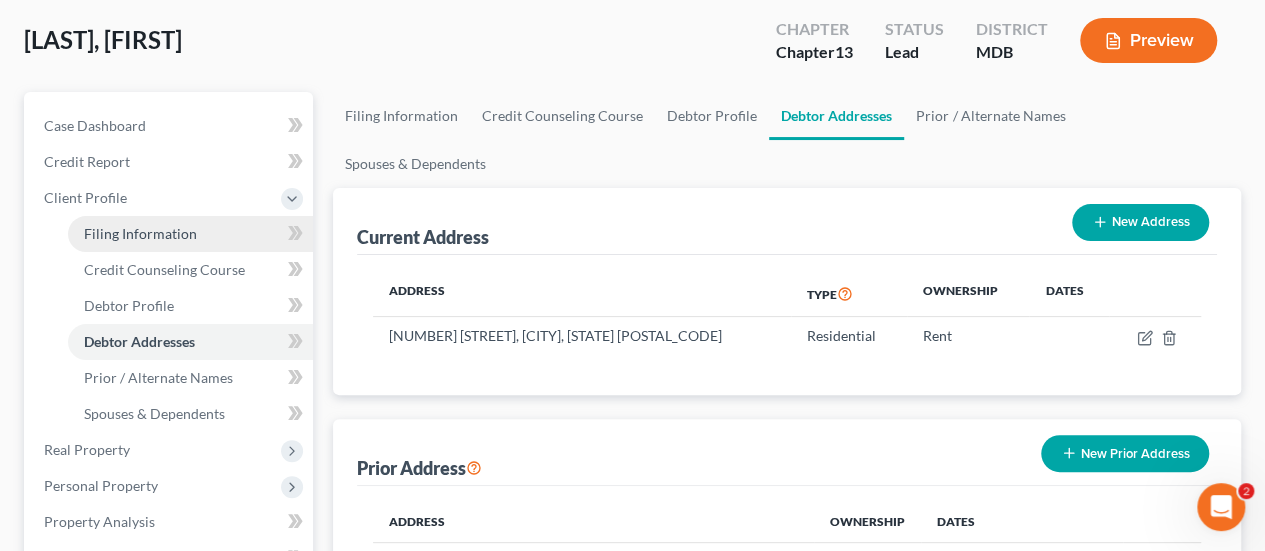 click on "Filing Information" at bounding box center (190, 234) 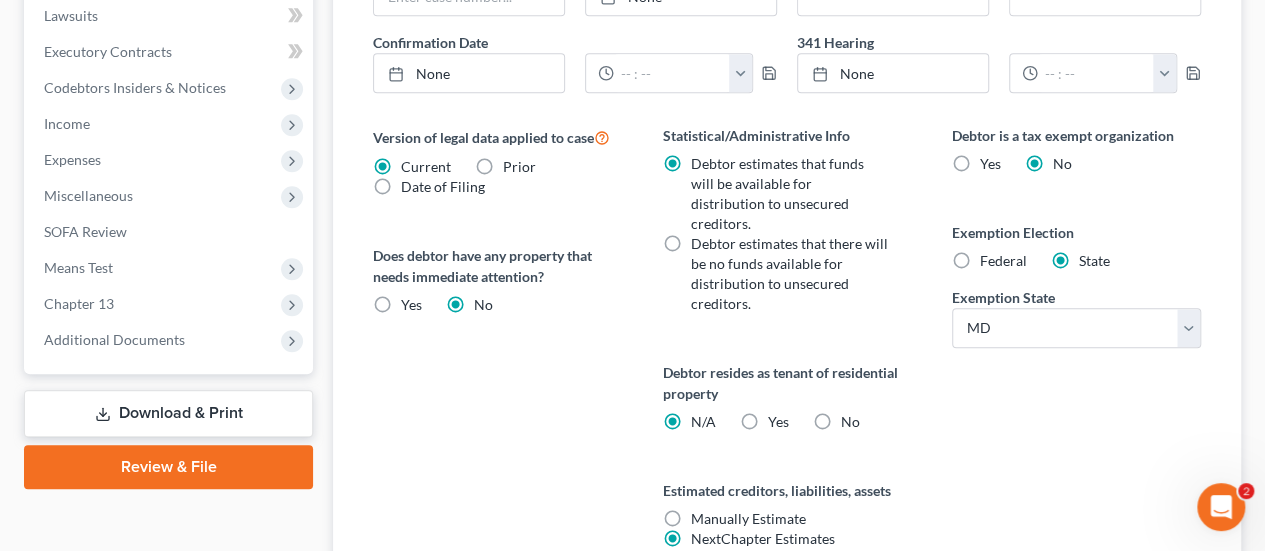 scroll, scrollTop: 863, scrollLeft: 0, axis: vertical 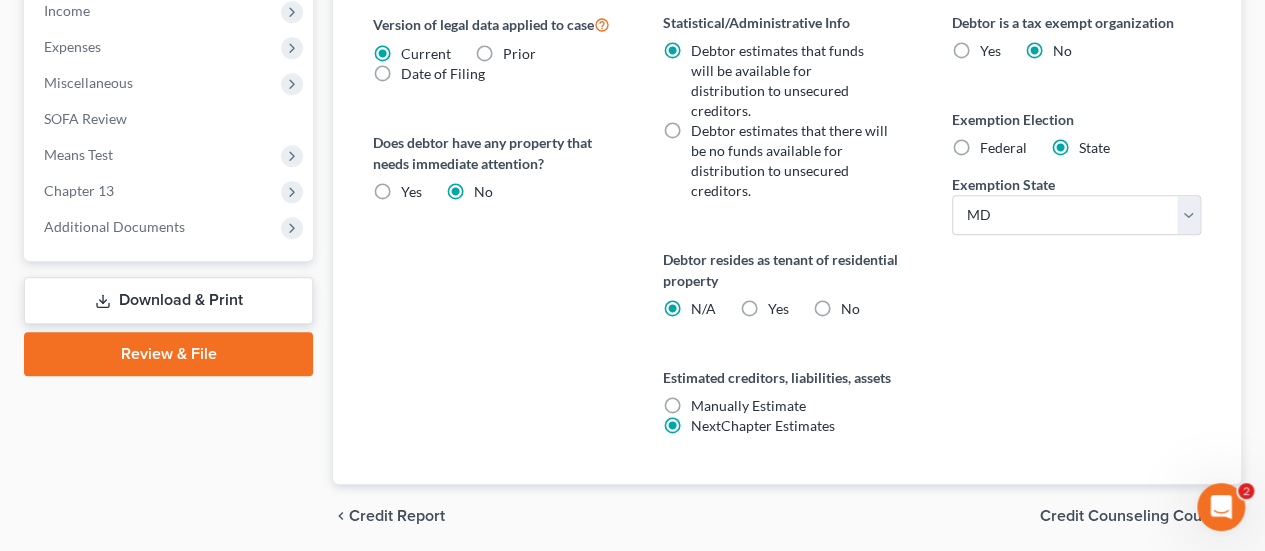 click on "Yes Yes" at bounding box center [777, 309] 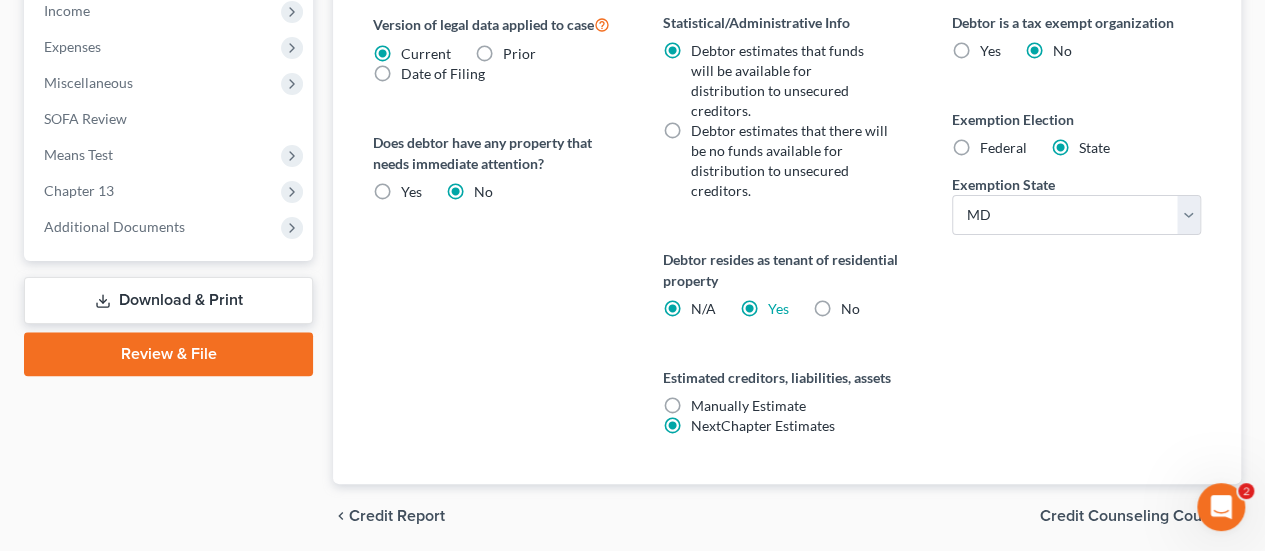 radio on "false" 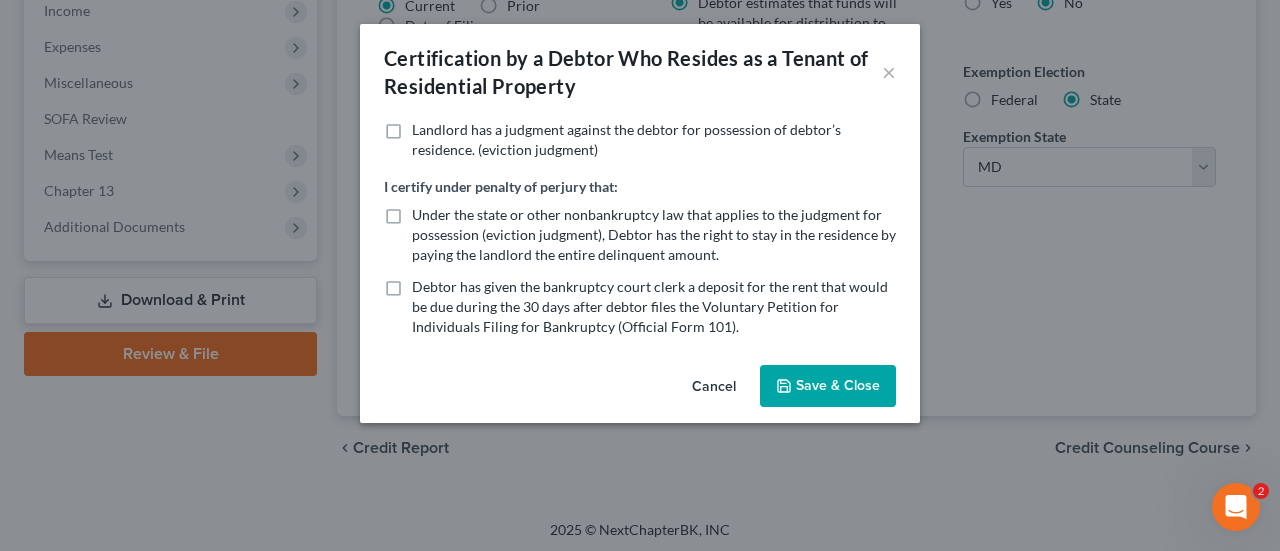 click on "Save & Close" at bounding box center (828, 386) 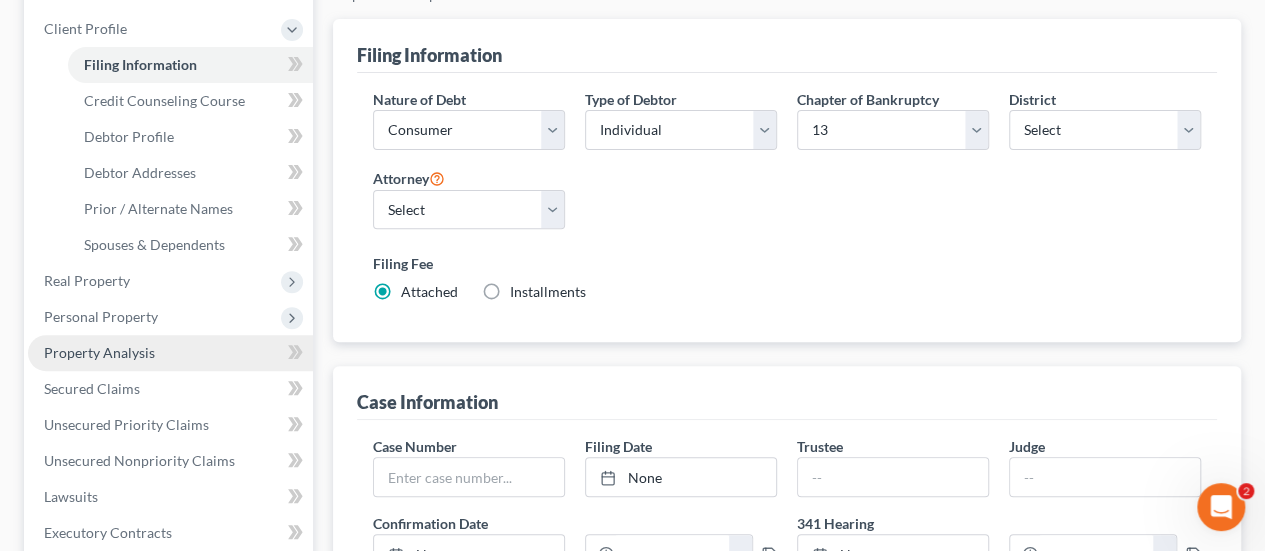 scroll, scrollTop: 263, scrollLeft: 0, axis: vertical 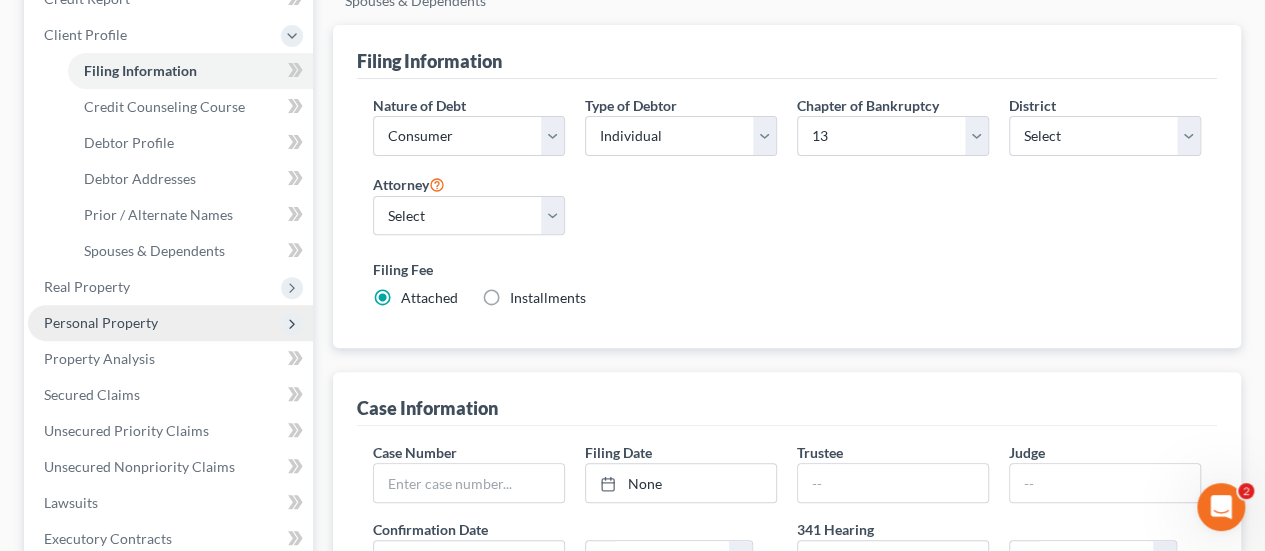 click on "Personal Property" at bounding box center [101, 322] 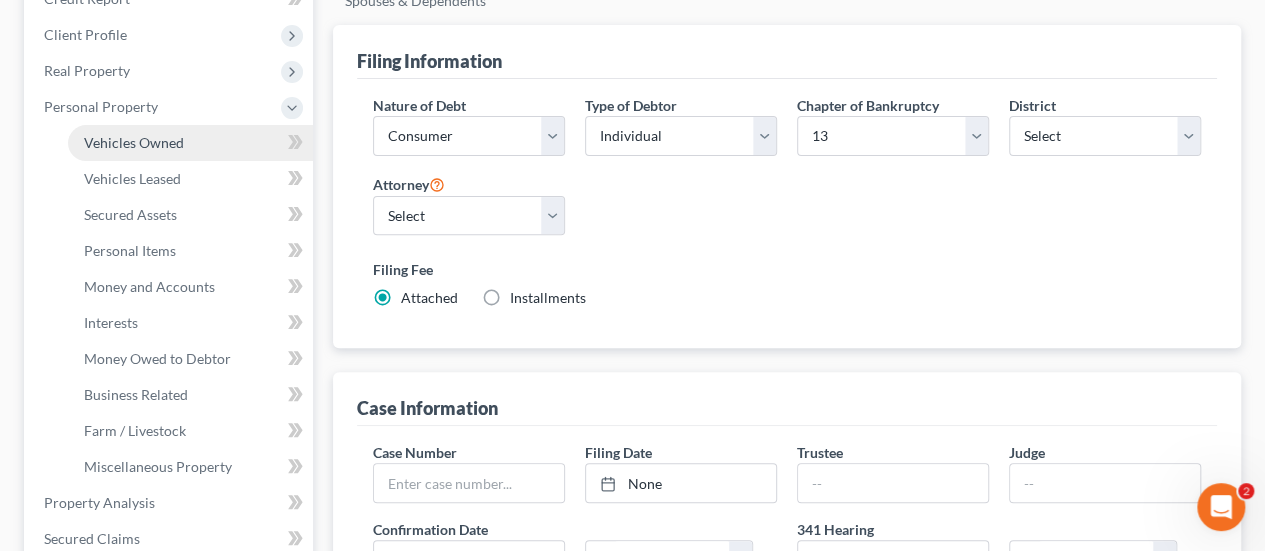 click on "Vehicles Owned" at bounding box center [190, 143] 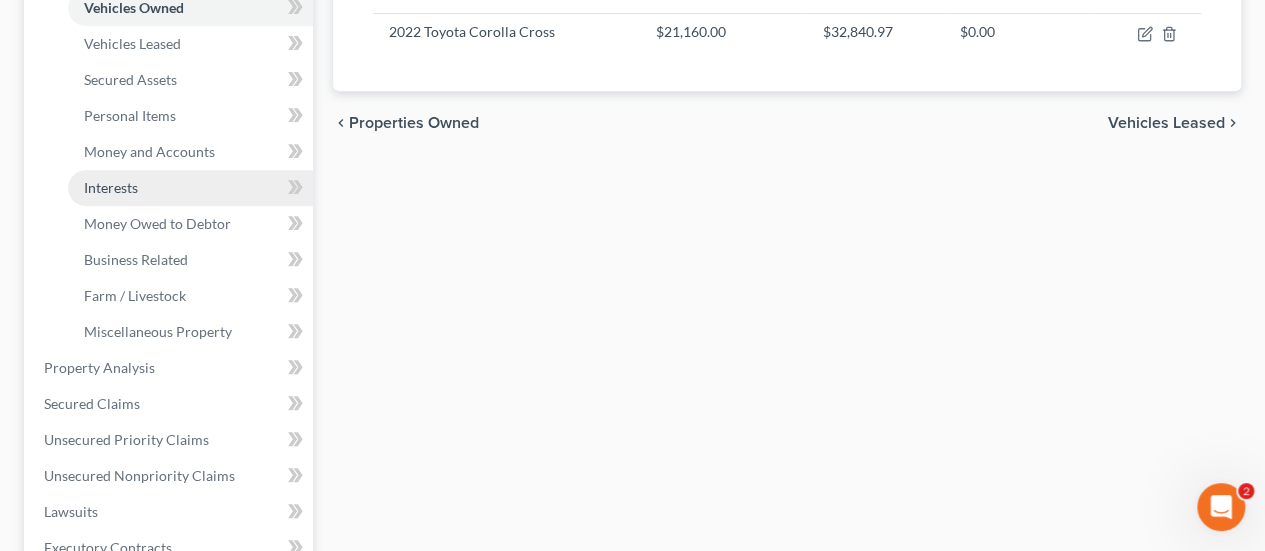 scroll, scrollTop: 400, scrollLeft: 0, axis: vertical 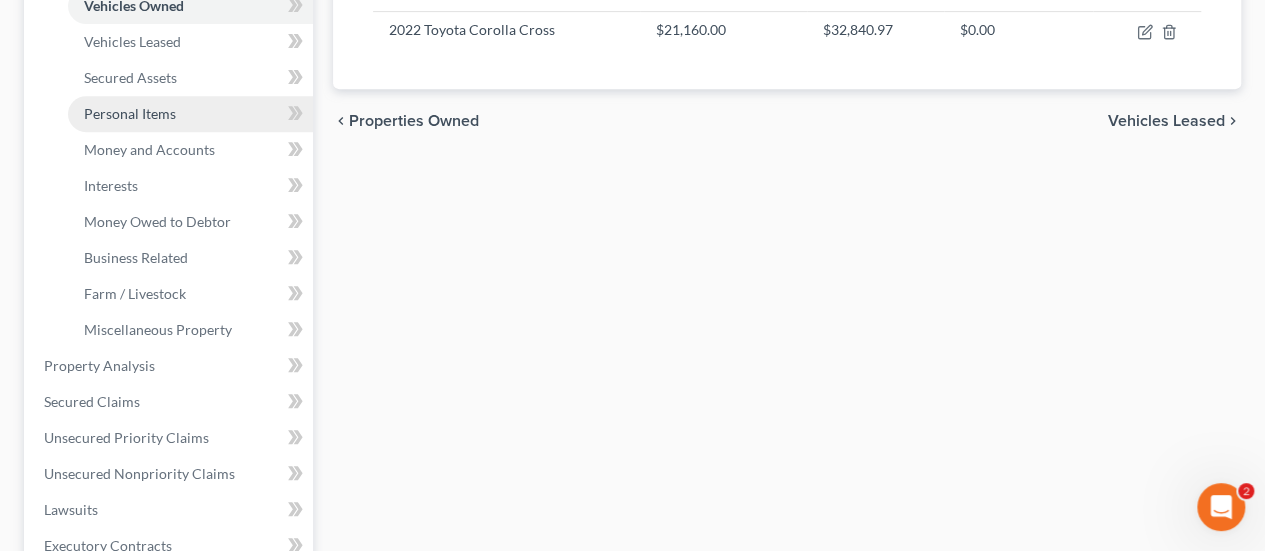 click on "Personal Items" at bounding box center [190, 114] 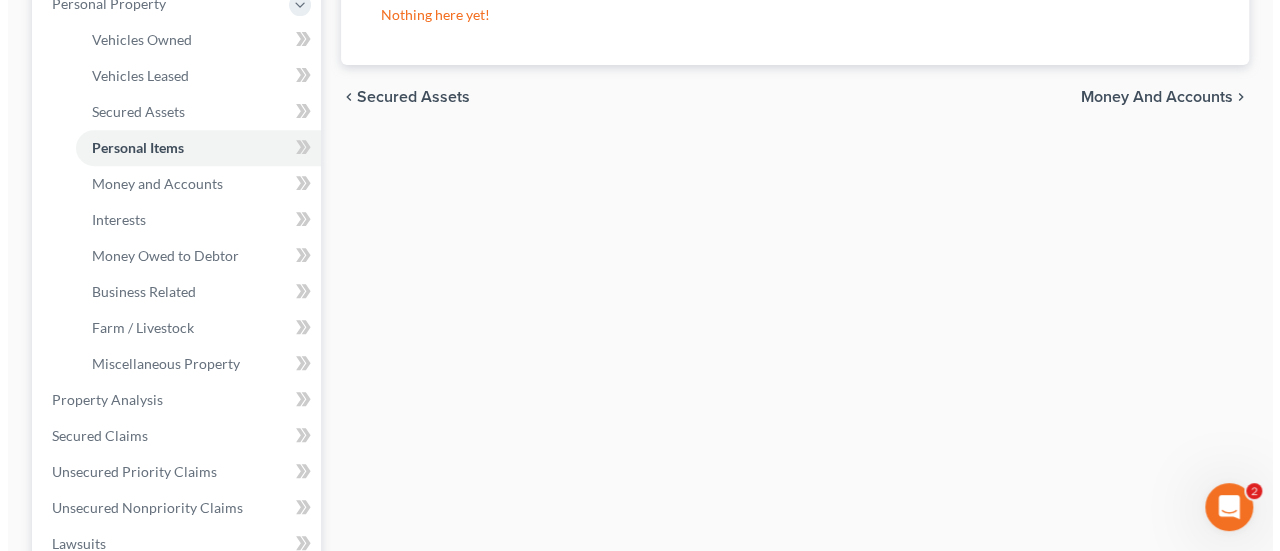 scroll, scrollTop: 0, scrollLeft: 0, axis: both 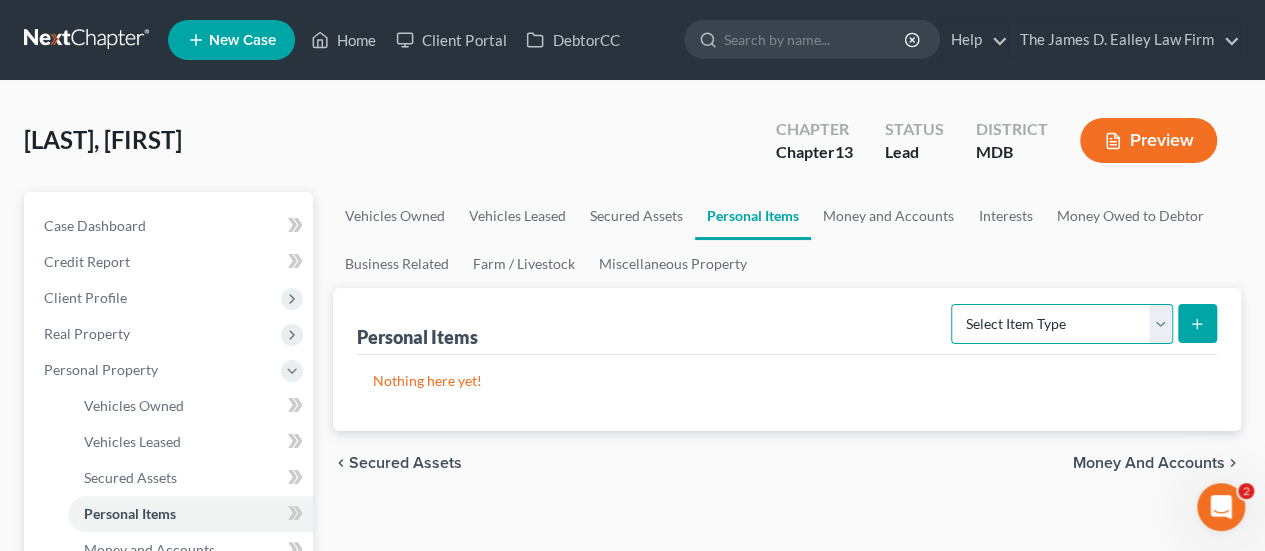 drag, startPoint x: 1075, startPoint y: 316, endPoint x: 1064, endPoint y: 314, distance: 11.18034 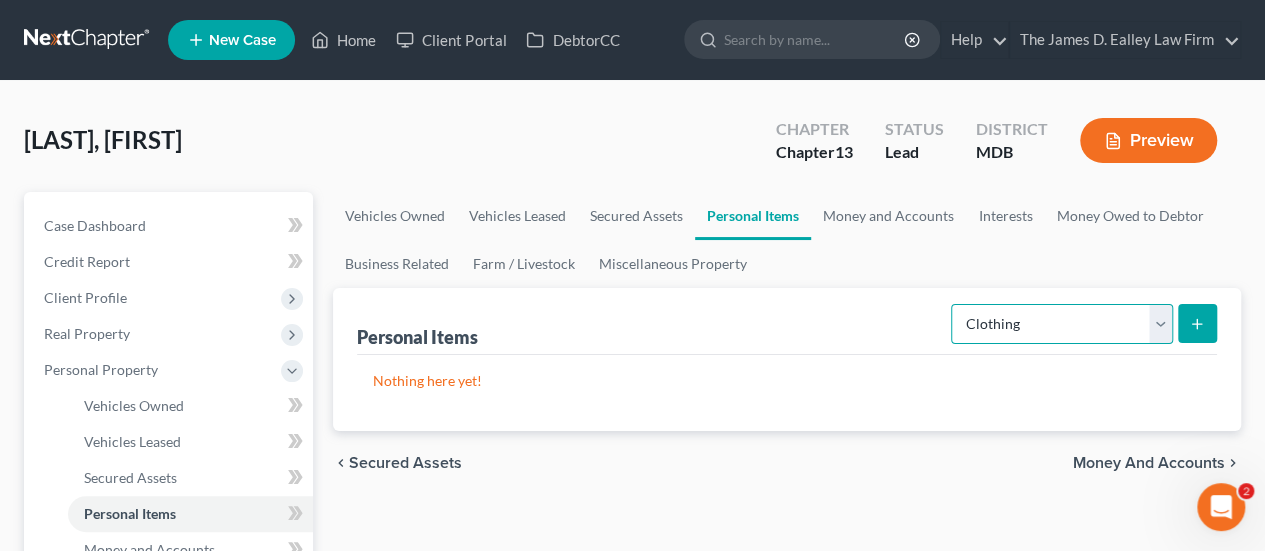 click on "Select Item Type Clothing Collectibles Of Value Electronics Firearms Household Goods Jewelry Other Pet(s) Sports & Hobby Equipment" at bounding box center [1062, 324] 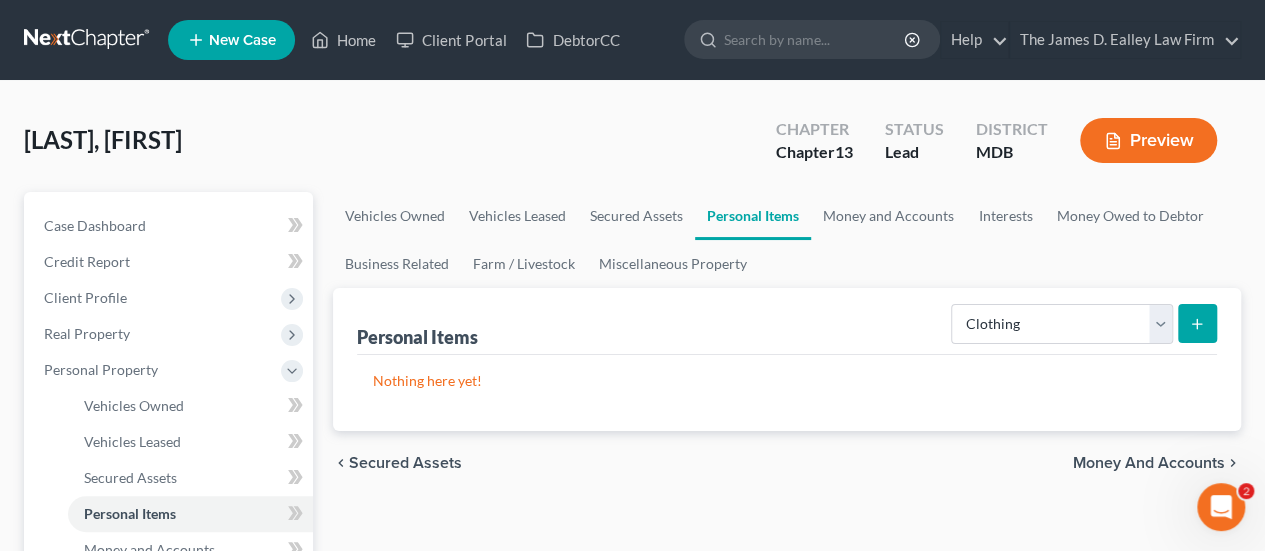 click at bounding box center (1197, 323) 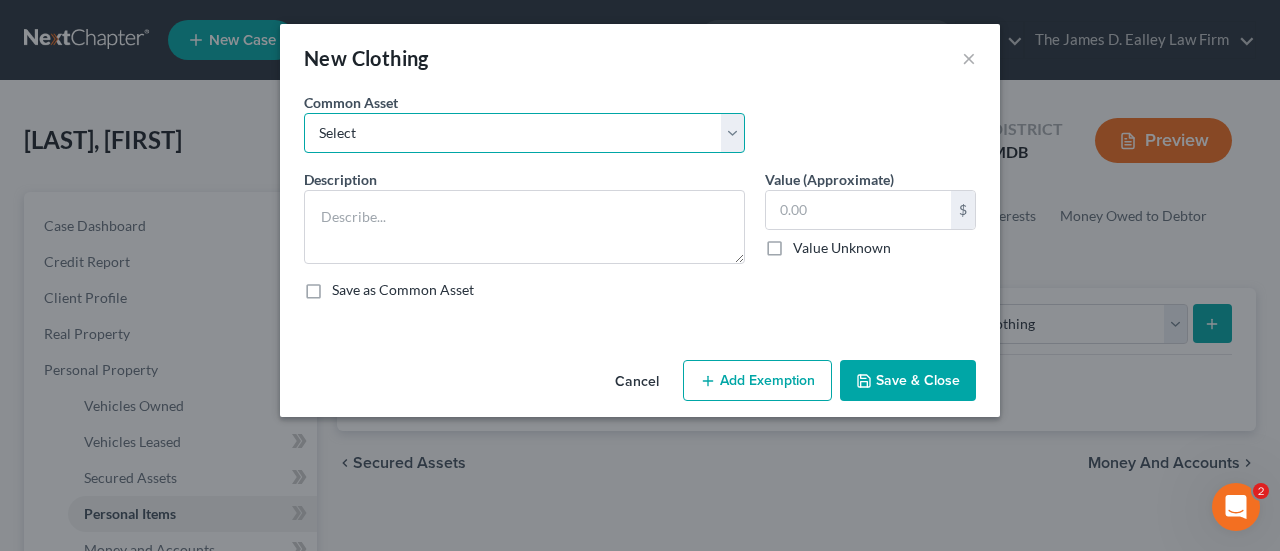 click on "Select Pants/Shorts, Skirts/Dresses, Shirts/Blouses, Suits, Coats/Jackets, Shoes/Boots Pants/Shorts, Shirts, Suits, Jackets, Shoes//Boots Pants/Shorts, Skirts/Dresses, Shirts/Blouses, Suits, Coats/Jackets, Shoes/Boots" at bounding box center (524, 133) 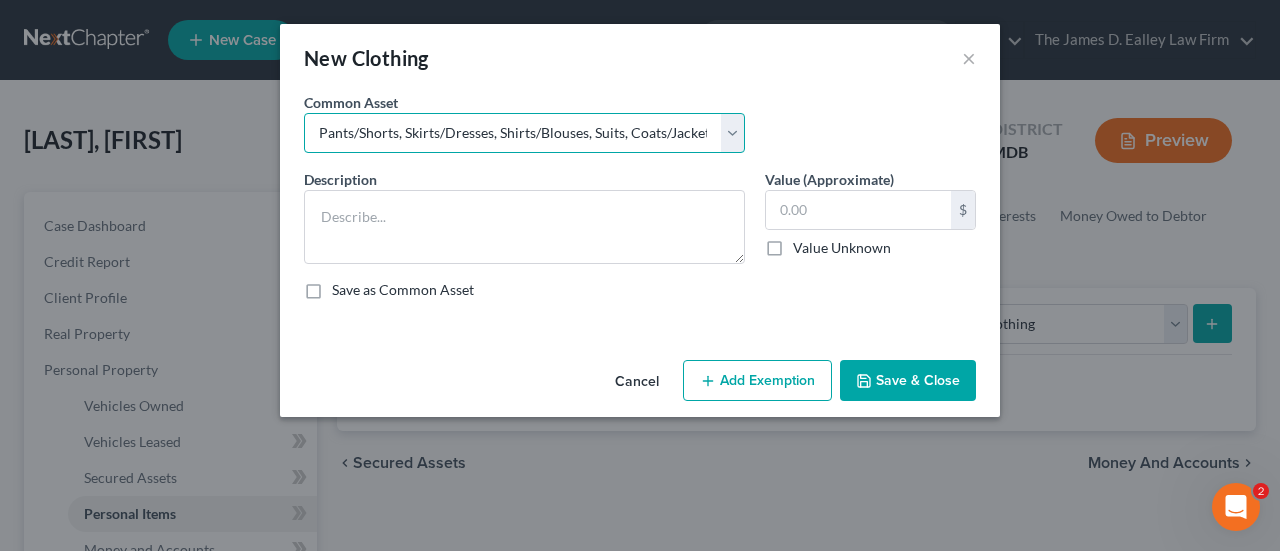 click on "Select Pants/Shorts, Skirts/Dresses, Shirts/Blouses, Suits, Coats/Jackets, Shoes/Boots Pants/Shorts, Shirts, Suits, Jackets, Shoes//Boots Pants/Shorts, Skirts/Dresses, Shirts/Blouses, Suits, Coats/Jackets, Shoes/Boots" at bounding box center [524, 133] 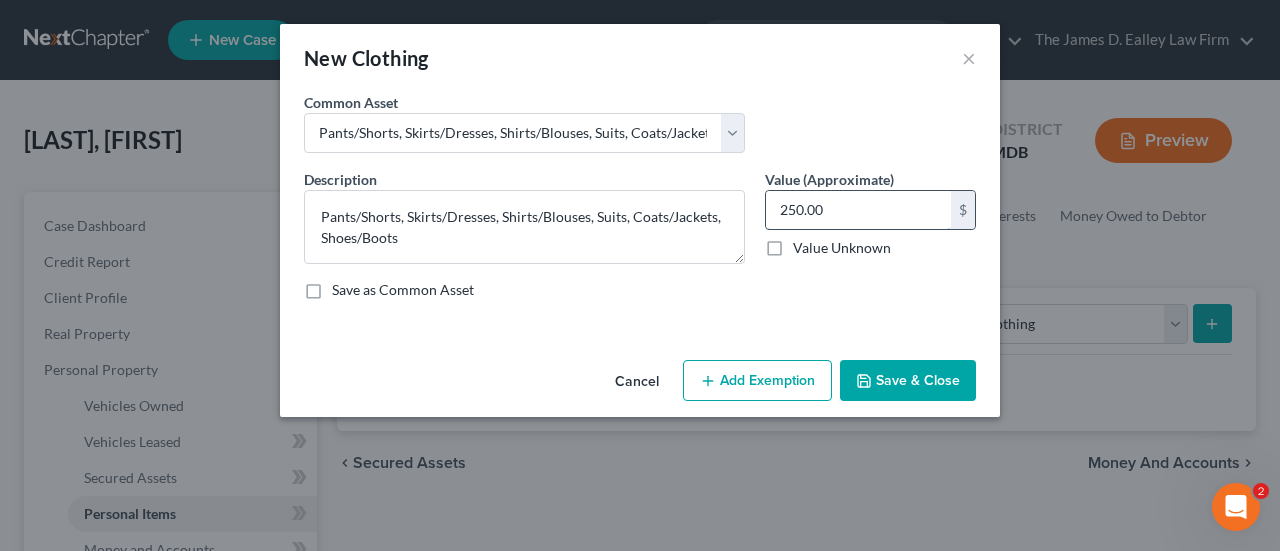 click on "250.00" at bounding box center (858, 210) 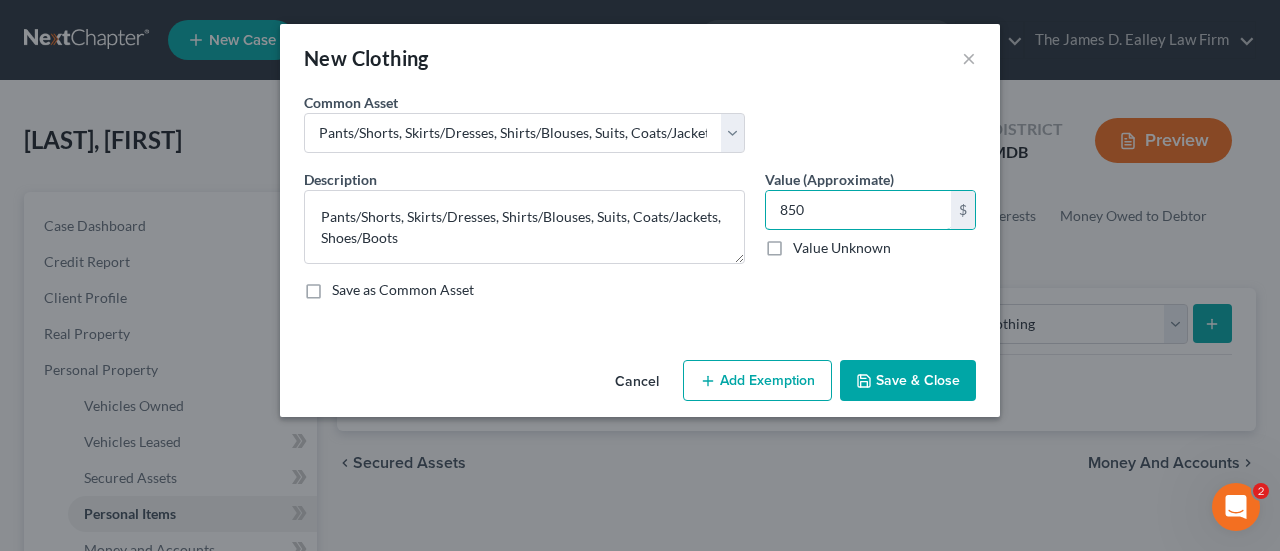 type on "850" 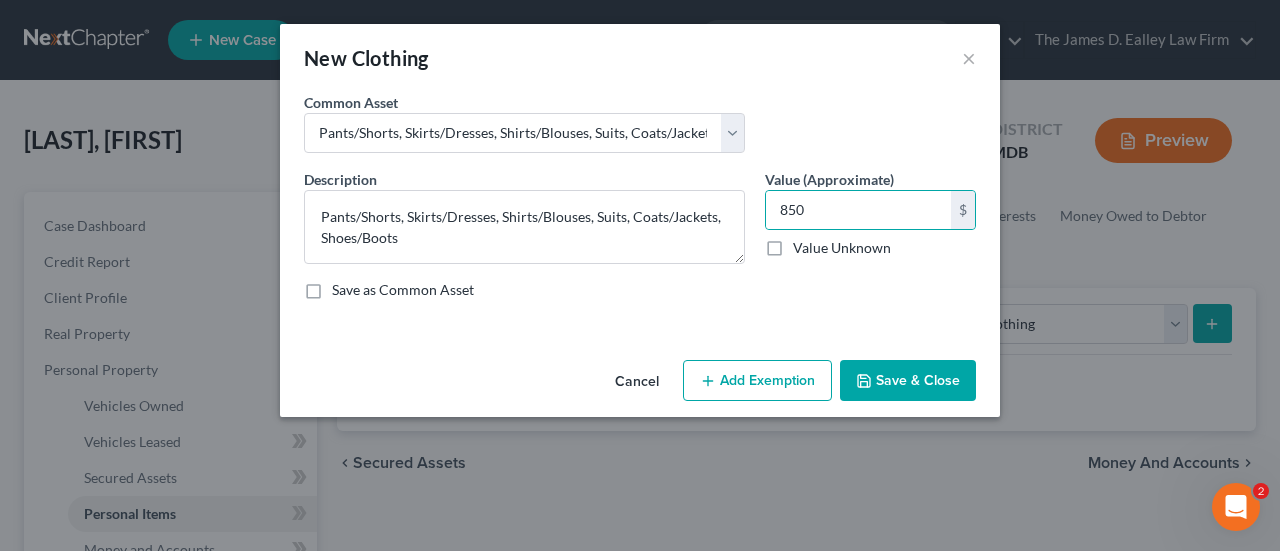 click on "Add Exemption" at bounding box center (757, 381) 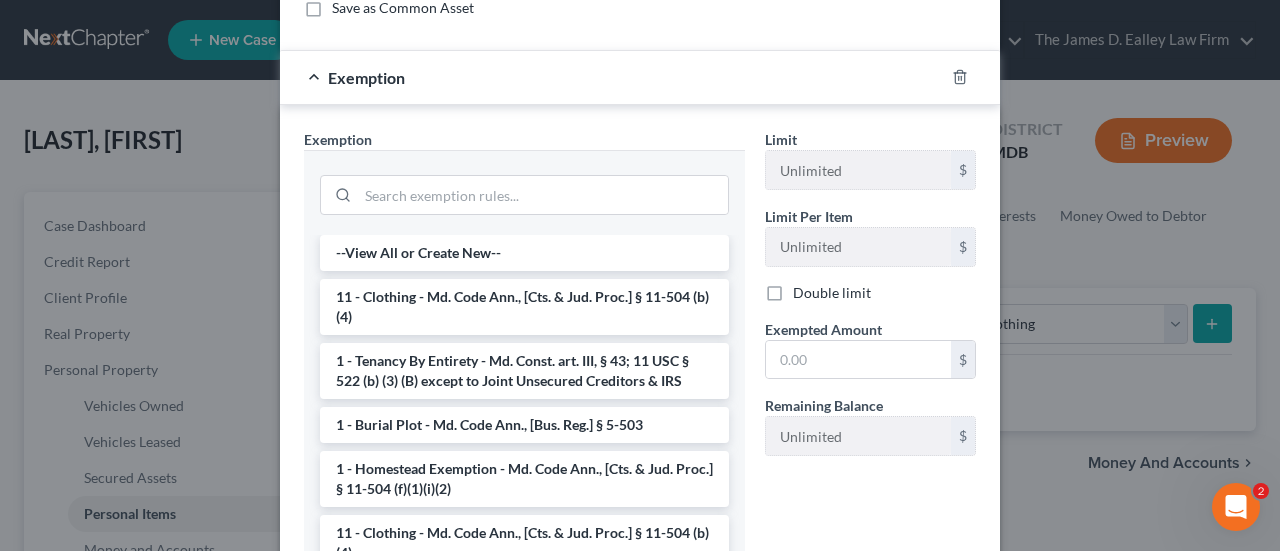 scroll, scrollTop: 300, scrollLeft: 0, axis: vertical 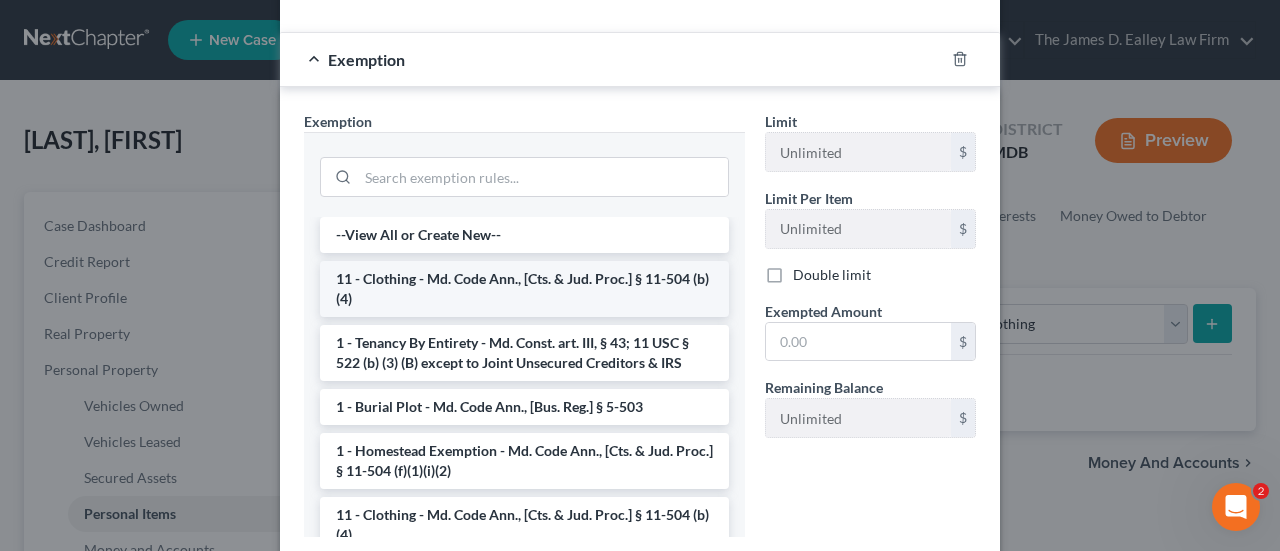 click on "11 - Clothing - Md. Code Ann., [Cts. & Jud. Proc.] § 11-504 (b)(4)" at bounding box center (524, 289) 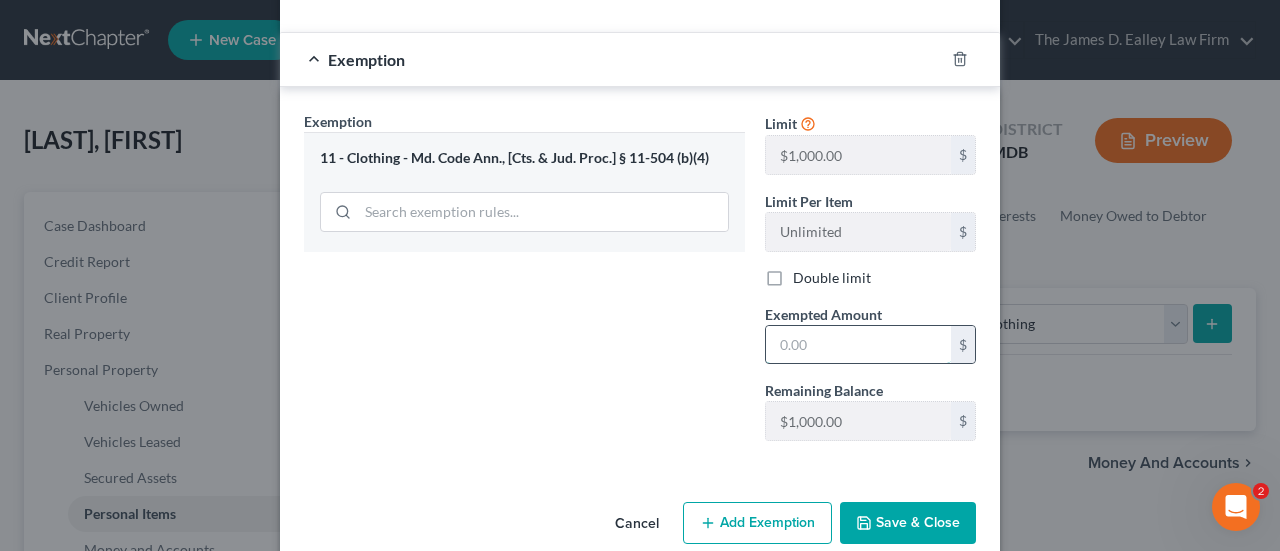 click at bounding box center [858, 345] 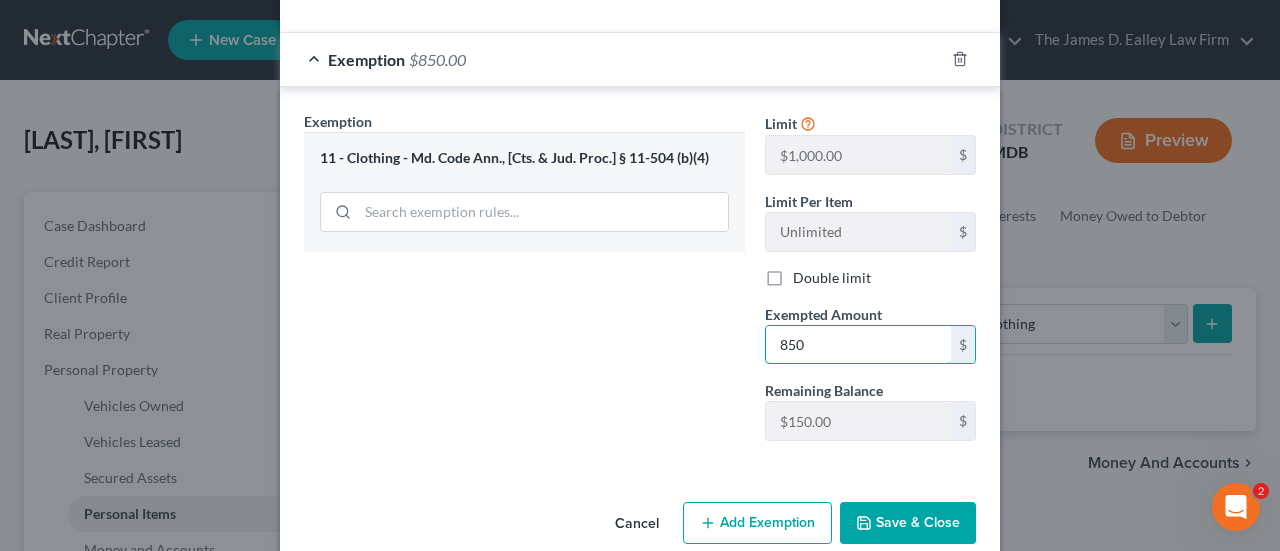 type on "850" 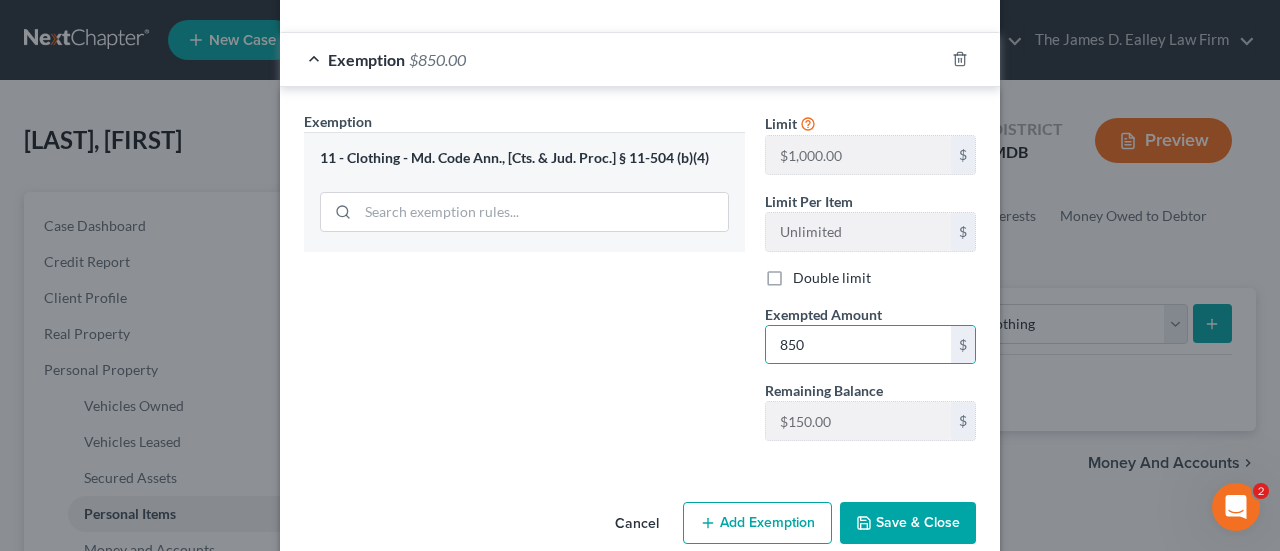 click on "Save & Close" at bounding box center [908, 523] 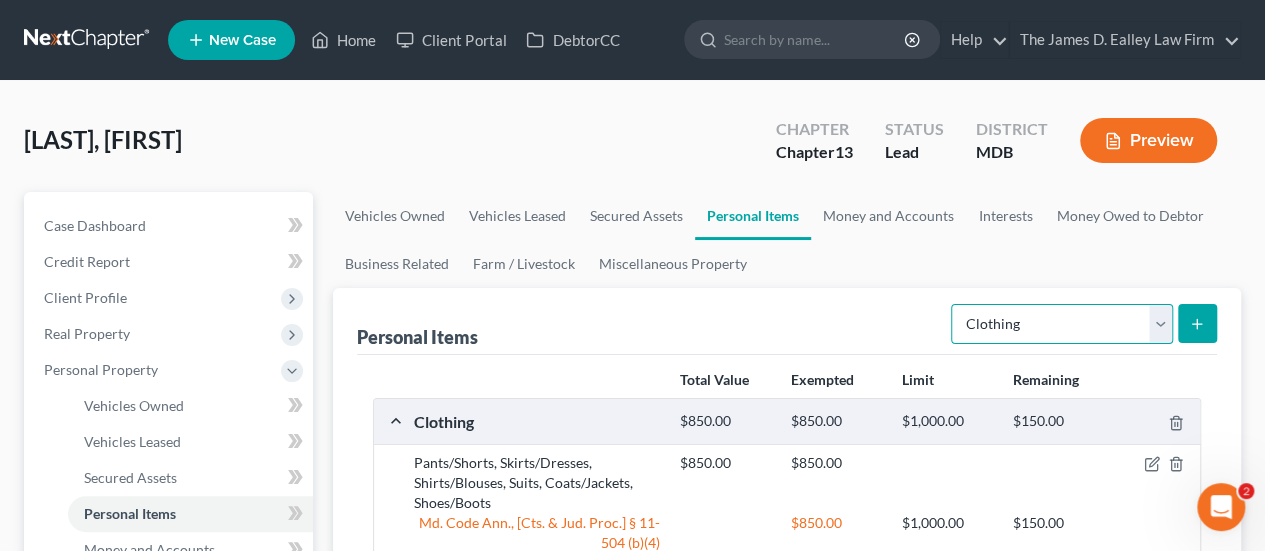 drag, startPoint x: 1162, startPoint y: 325, endPoint x: 1125, endPoint y: 305, distance: 42.059483 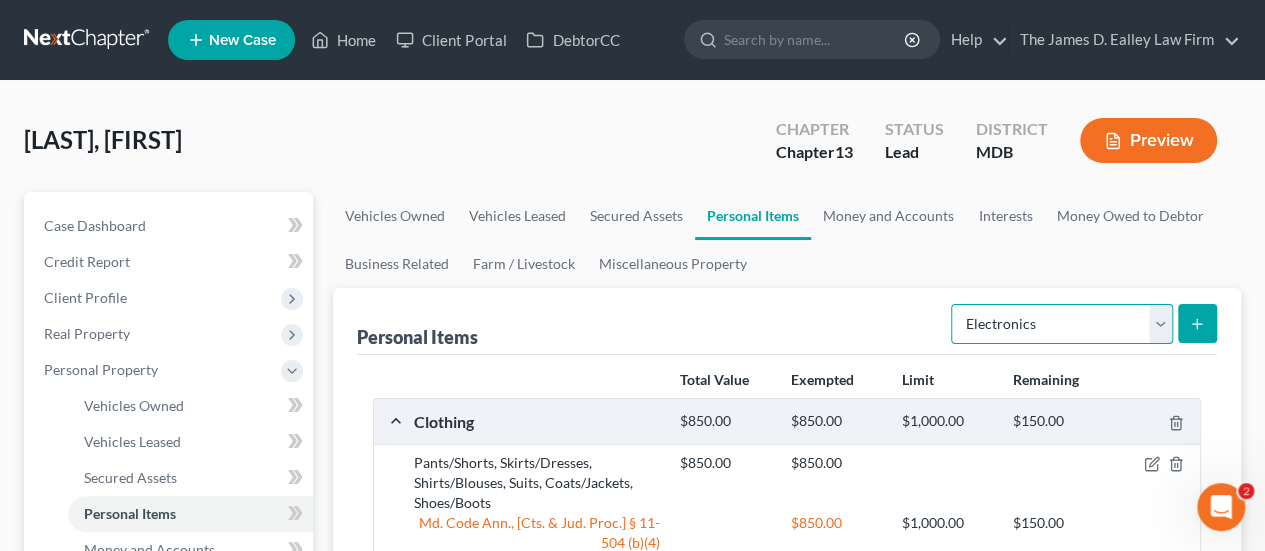 click on "Select Item Type Clothing Collectibles Of Value Electronics Firearms Household Goods Jewelry Other Pet(s) Sports & Hobby Equipment" at bounding box center [1062, 324] 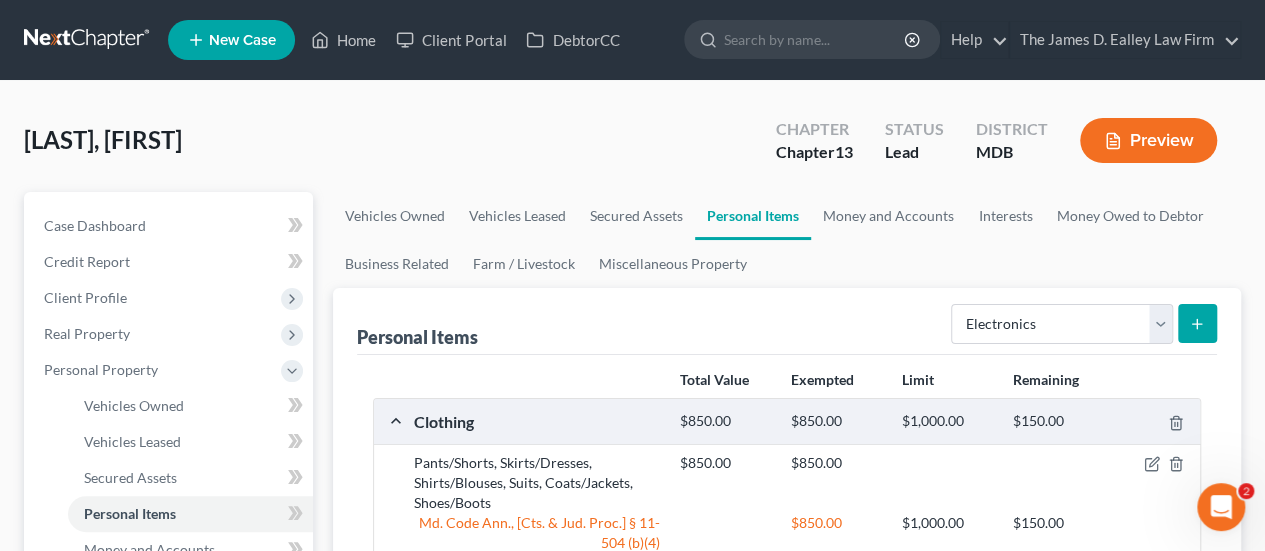 click at bounding box center (1197, 323) 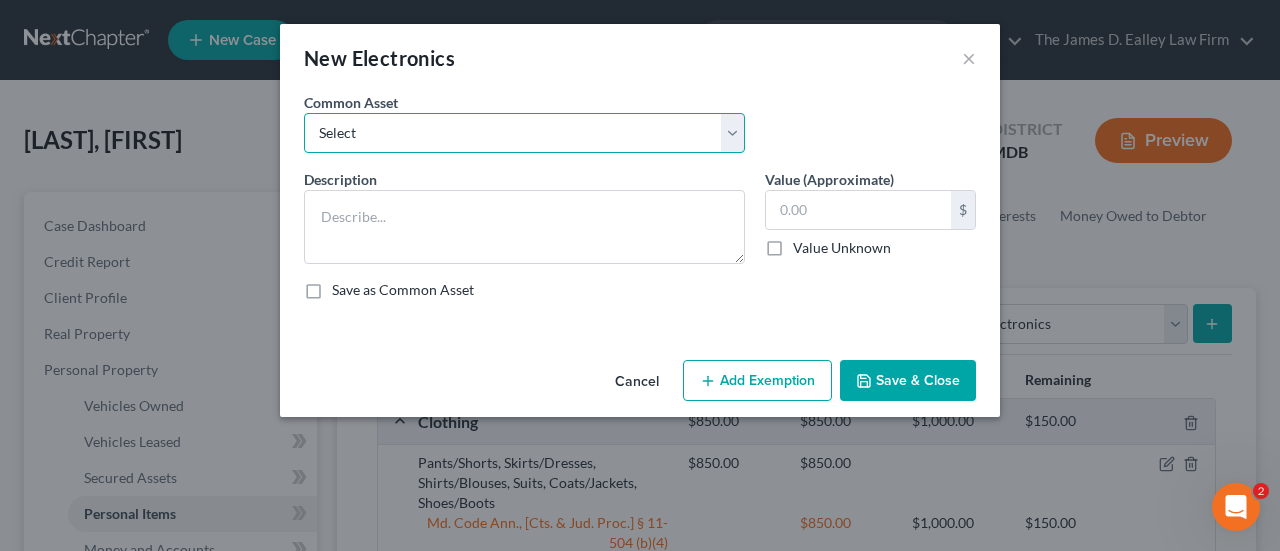 drag, startPoint x: 526, startPoint y: 126, endPoint x: 494, endPoint y: 149, distance: 39.40812 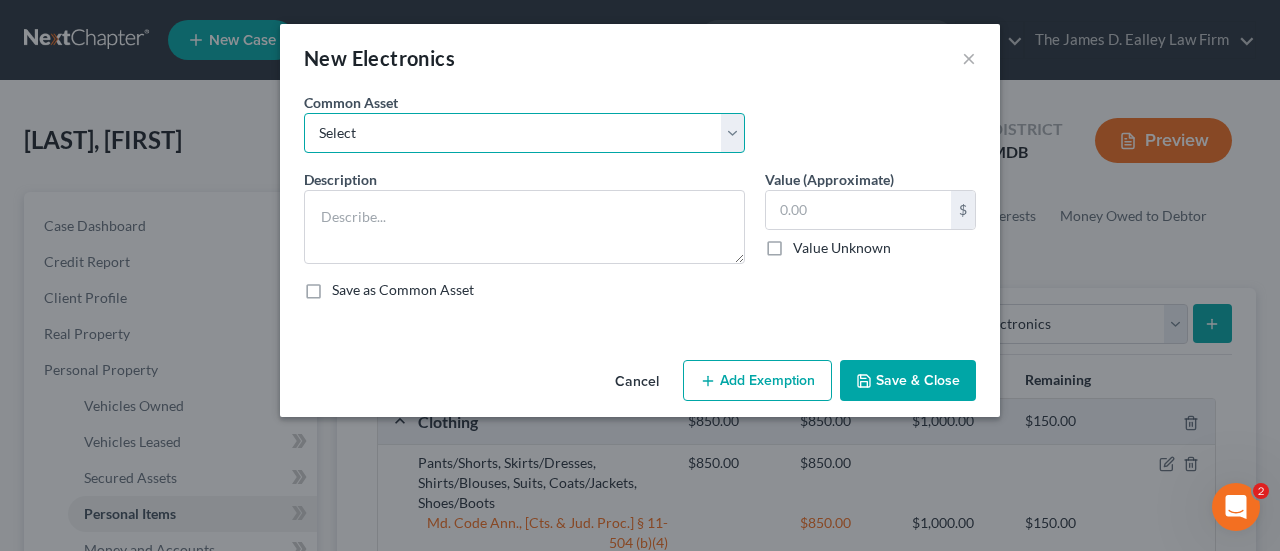 select on "9" 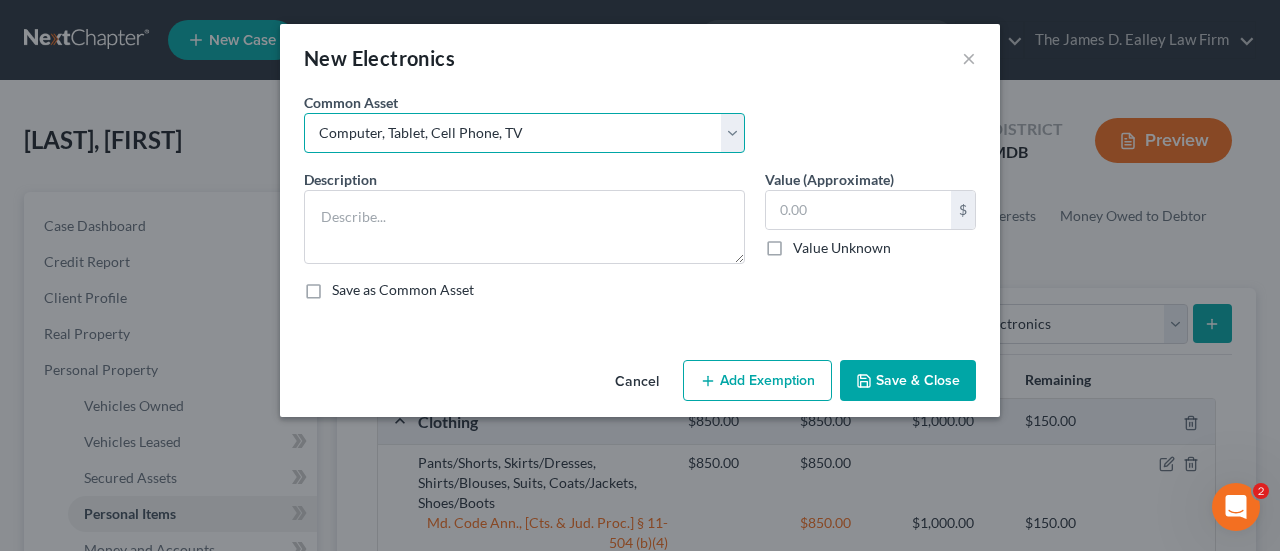 click on "Select TVs, DVR, DVDs, Computer, Tablets, Cell Phones TVs, DVR, DVDs, Computer, Tablets TV, Computers, DVR, DVD Televisions Computers/Tables/Cell Phones Stereo/Radio, Television, DVR/DVD/TIVO, Computer/Tablet, Cell Phone Computers/Tablets/Cell Phones/TVs TVs, DVD Player, Computers, Tablets, Cell Phones Computers/Tables/Cell Phones/TVs Computer, Tablet, Cell Phone, TV Computers/Tablets/Cell Phones/TVs Camera, photography accessories Tablets/Cell Phones/TVs" at bounding box center (524, 133) 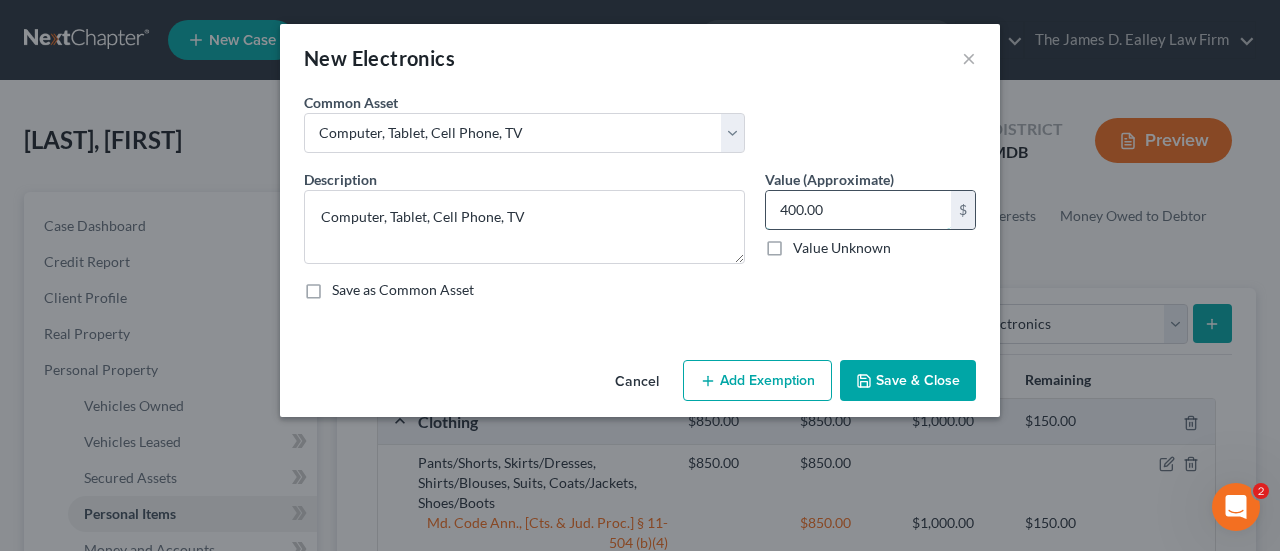 click on "400.00" at bounding box center (858, 210) 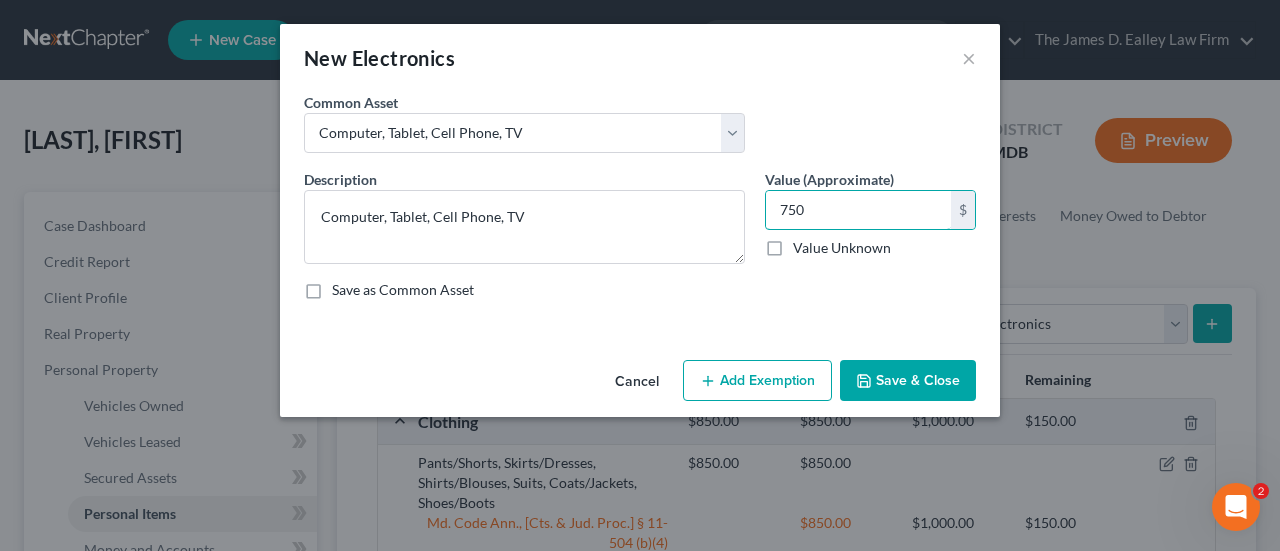 type on "750" 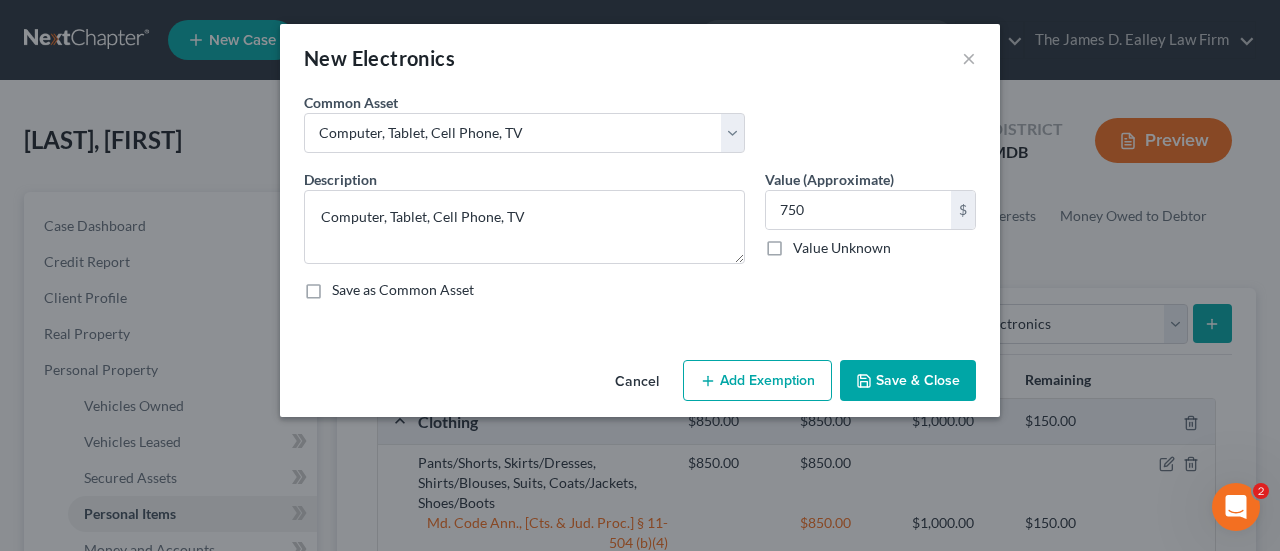 click on "Add Exemption" at bounding box center [757, 381] 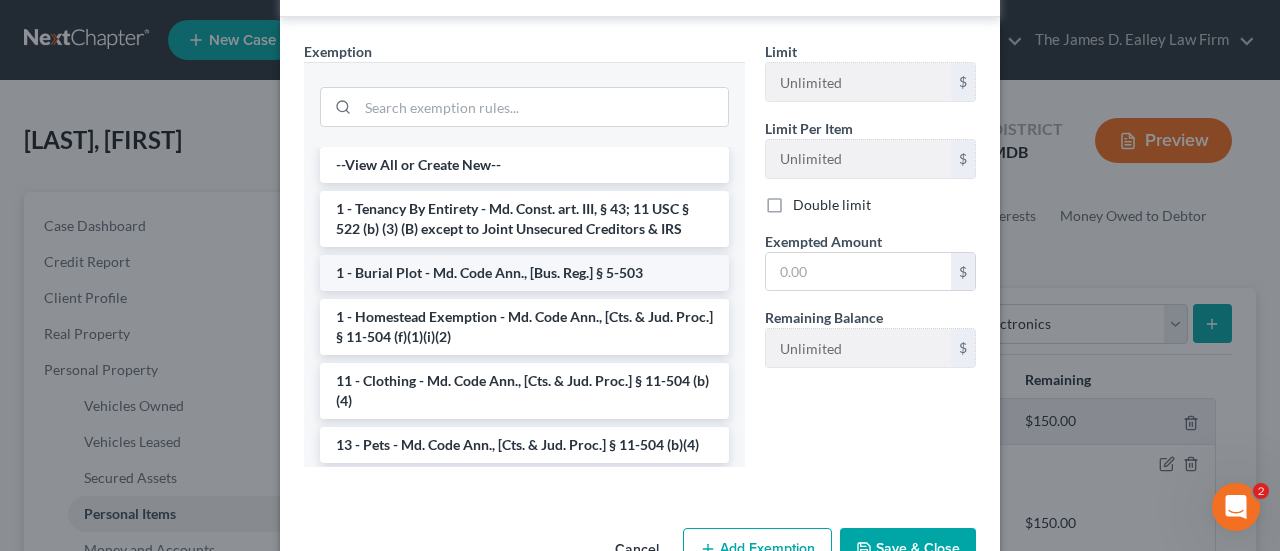 scroll, scrollTop: 400, scrollLeft: 0, axis: vertical 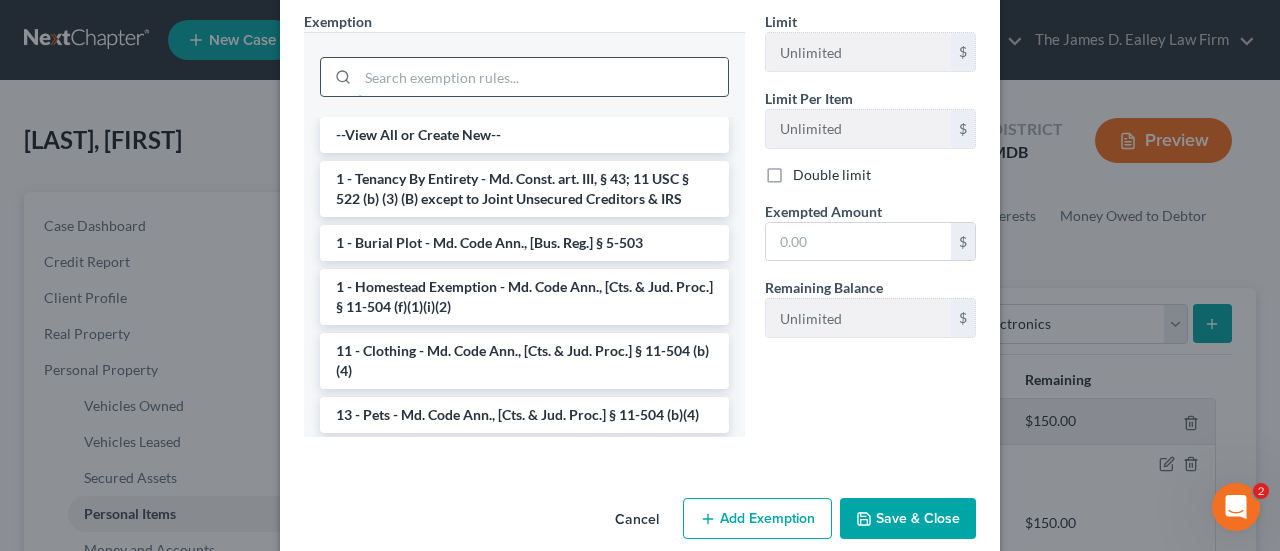 click at bounding box center (543, 77) 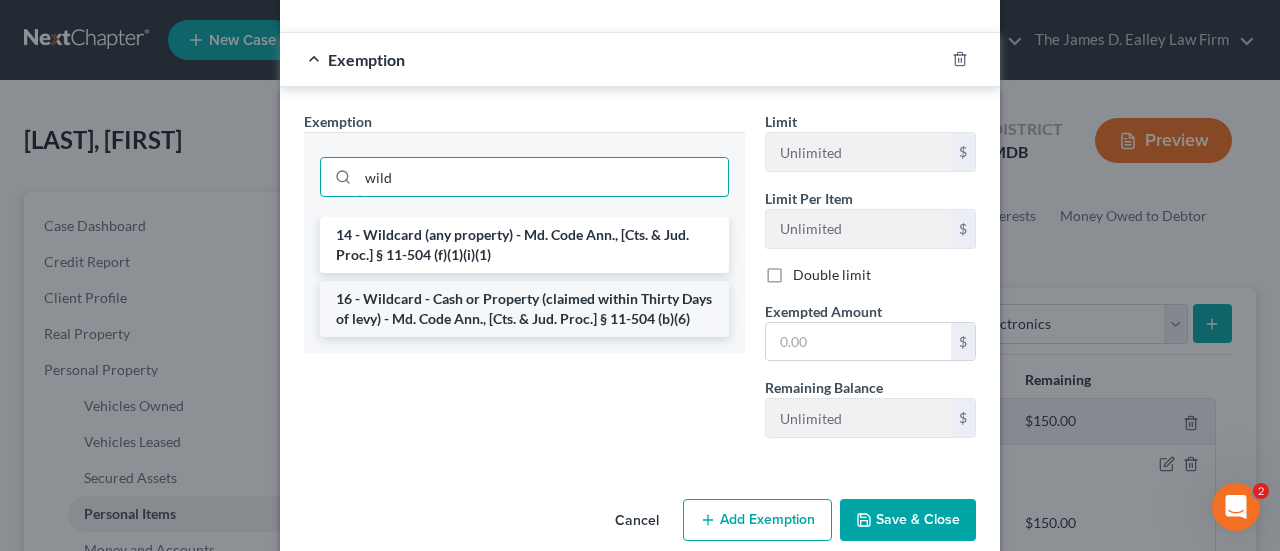 type on "wild" 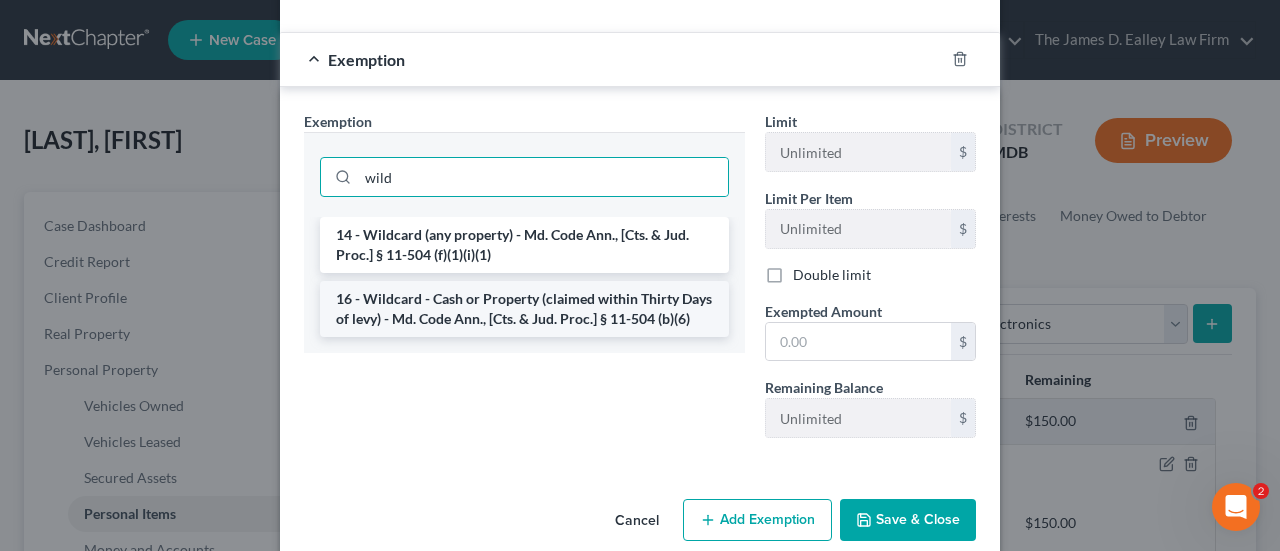 click on "16 - Wildcard - Cash or Property (claimed within Thirty Days of levy) - Md. Code Ann., [Cts. & Jud. Proc.] § 11-504 (b)(6)" at bounding box center [524, 309] 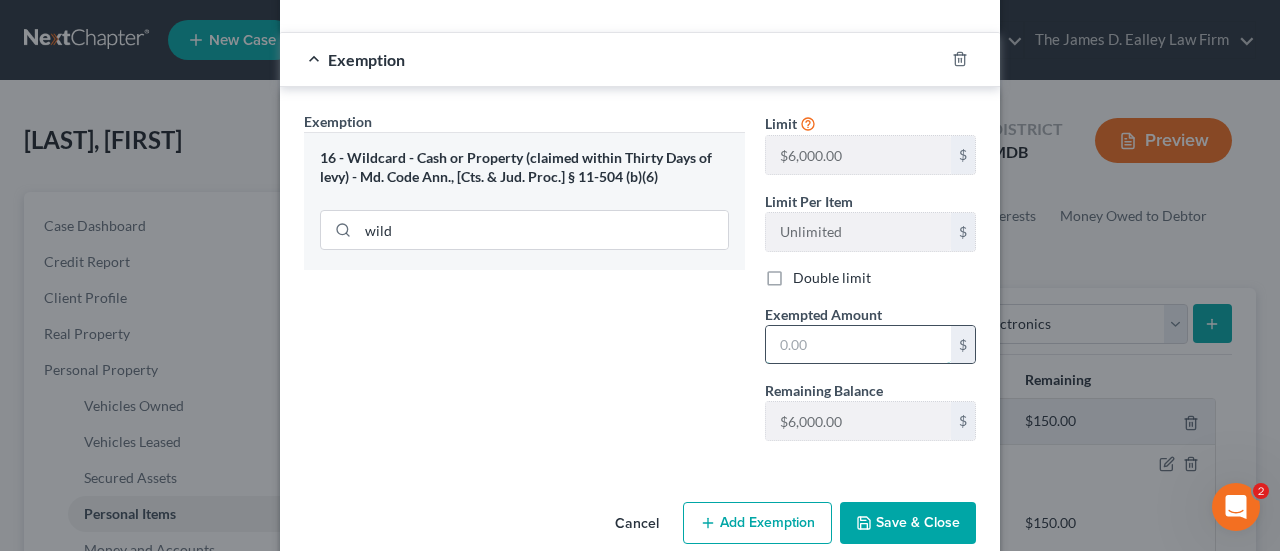 click at bounding box center [858, 345] 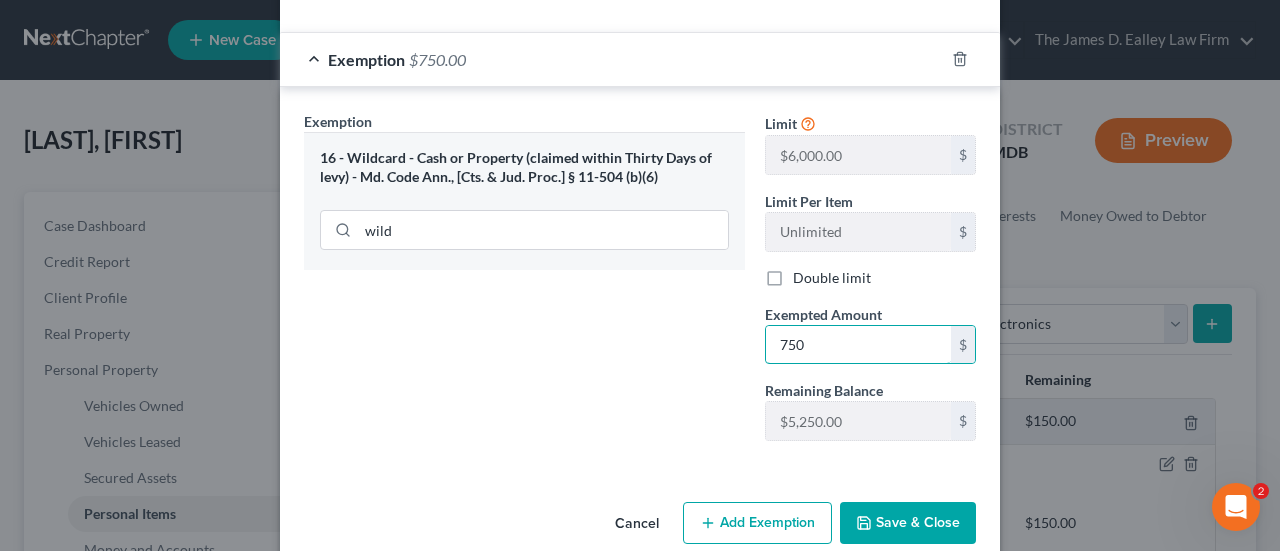 type on "750" 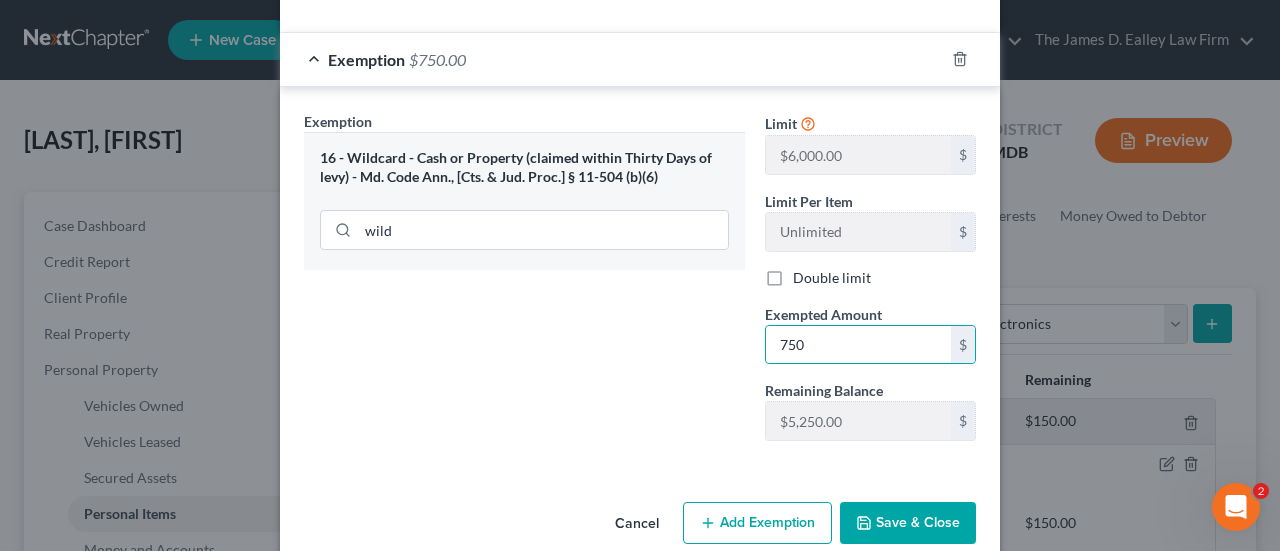 click on "Save & Close" at bounding box center [908, 523] 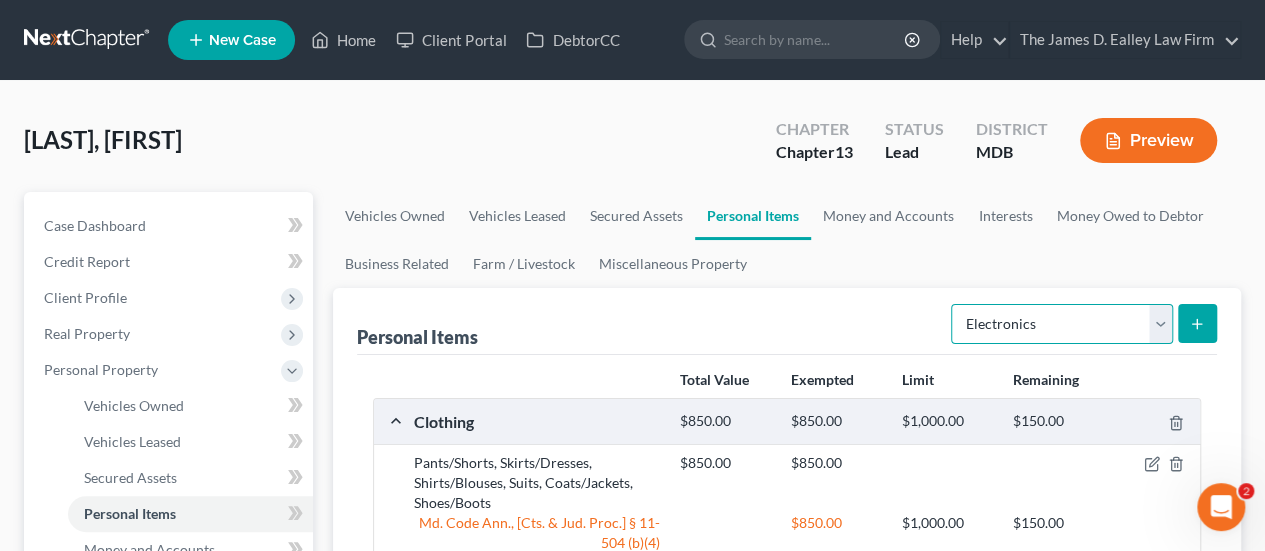drag, startPoint x: 1162, startPoint y: 330, endPoint x: 1125, endPoint y: 306, distance: 44.102154 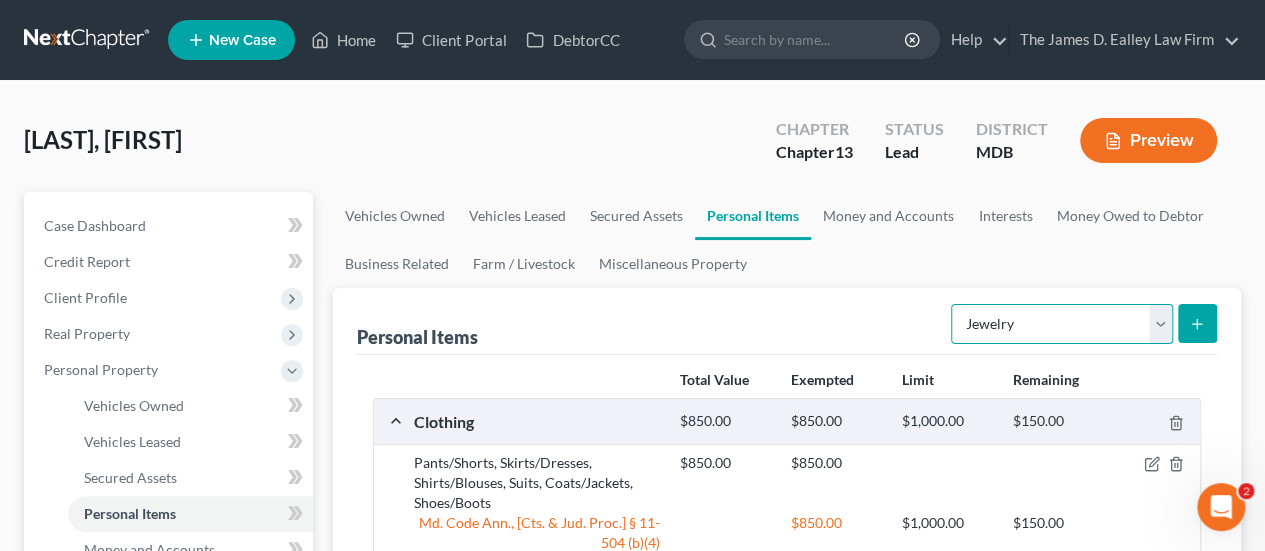 click on "Select Item Type Clothing Collectibles Of Value Electronics Firearms Household Goods Jewelry Other Pet(s) Sports & Hobby Equipment" at bounding box center (1062, 324) 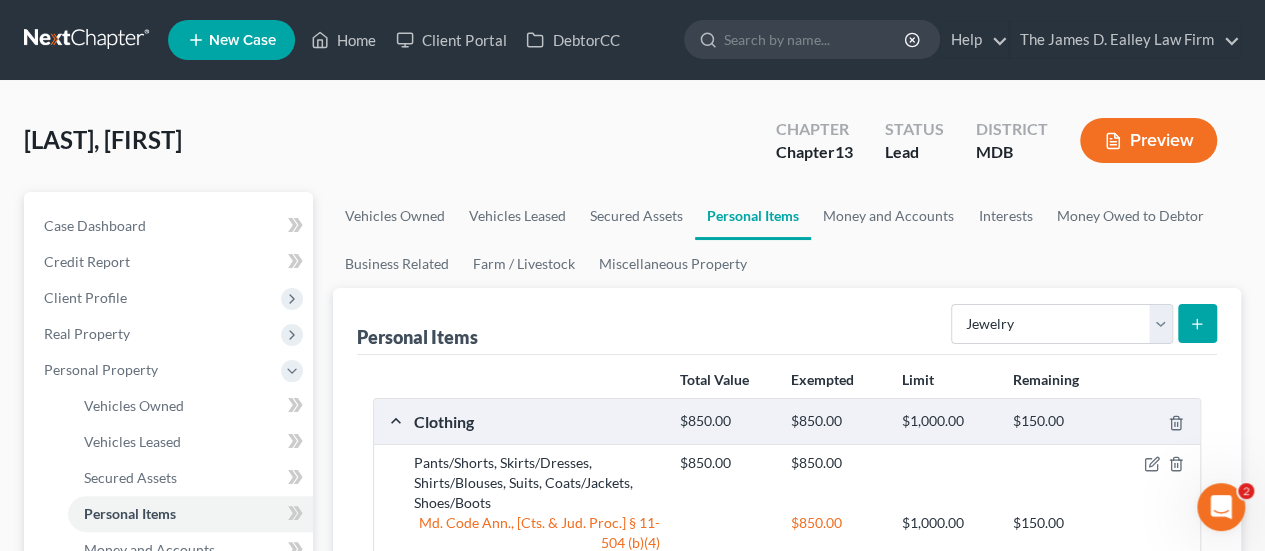 click 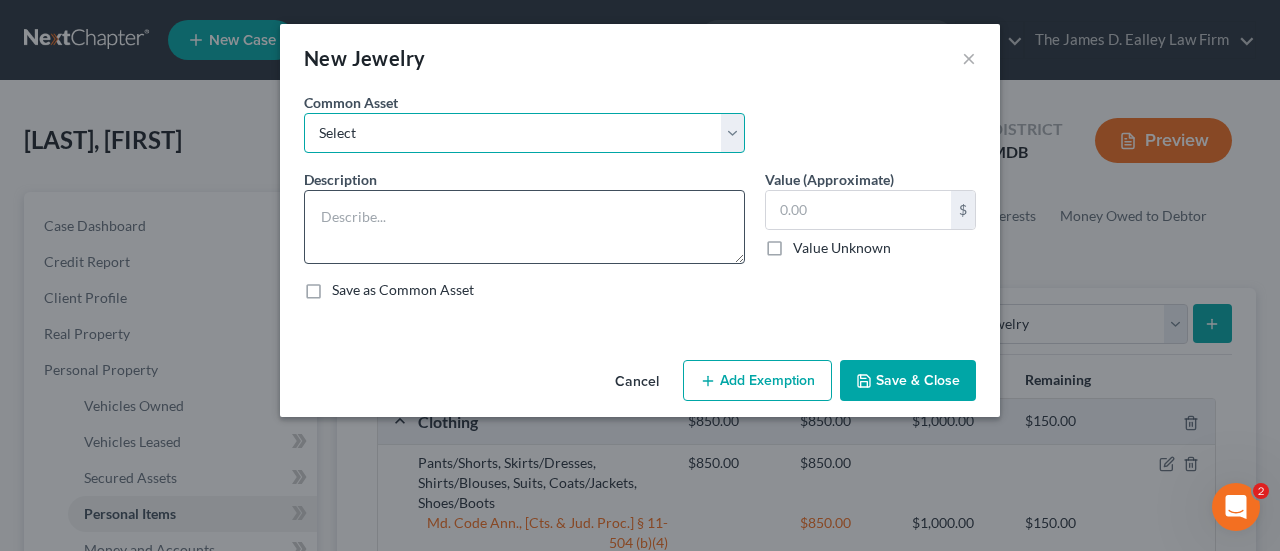 drag, startPoint x: 442, startPoint y: 129, endPoint x: 434, endPoint y: 229, distance: 100.31949 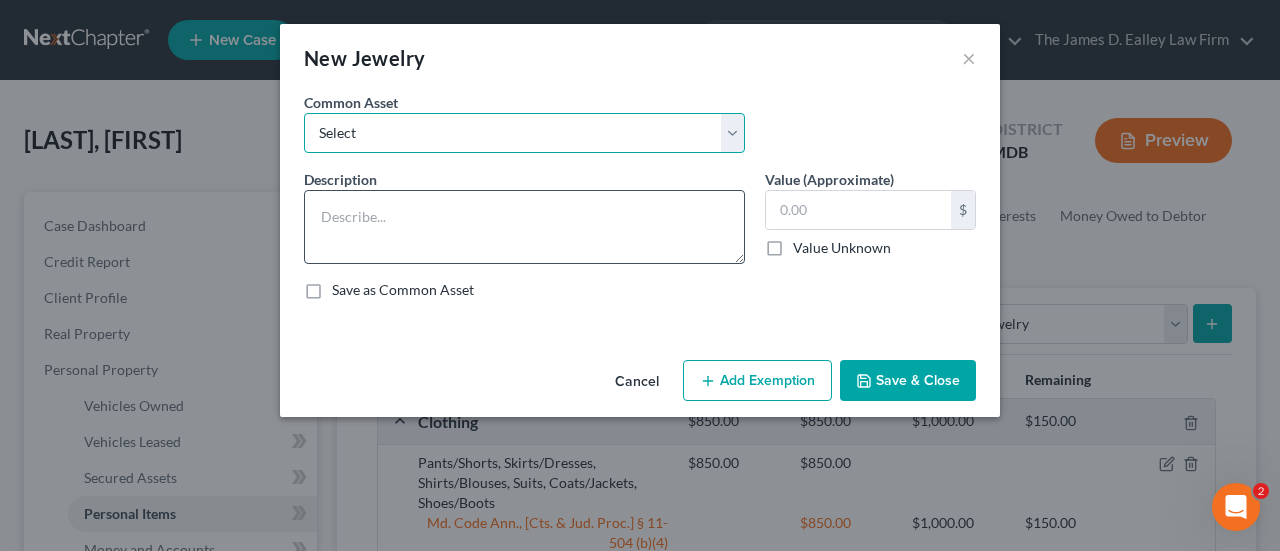select on "1" 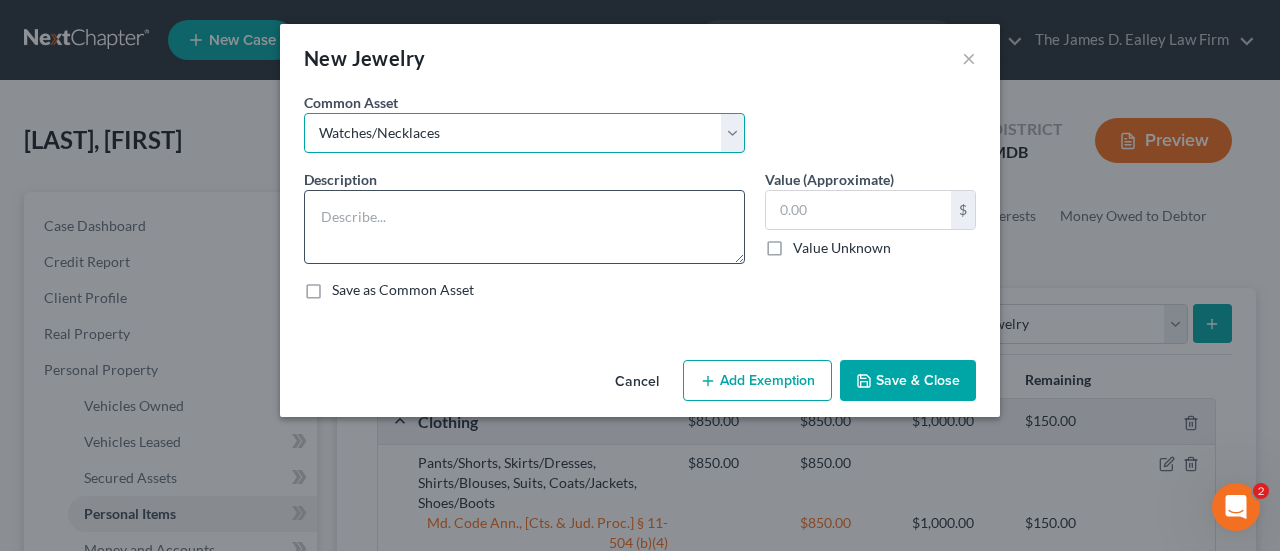 click on "Select Watches, Jewelry, Necklaces, Earrings, Bracelets, Rings Watches/Necklaces" at bounding box center [524, 133] 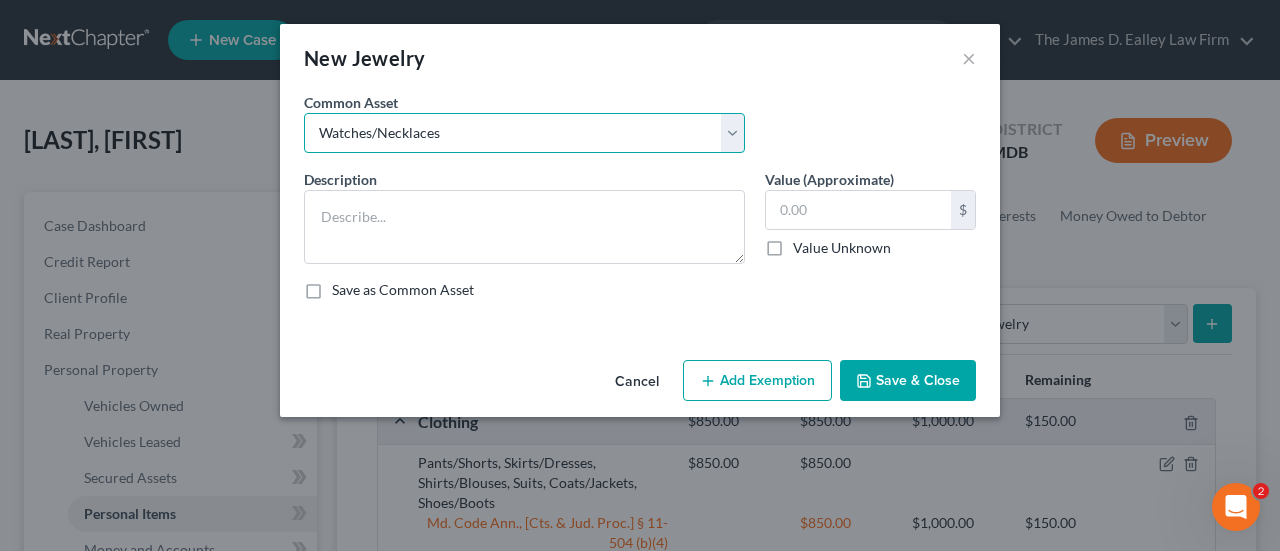 type on "Watches/Necklaces" 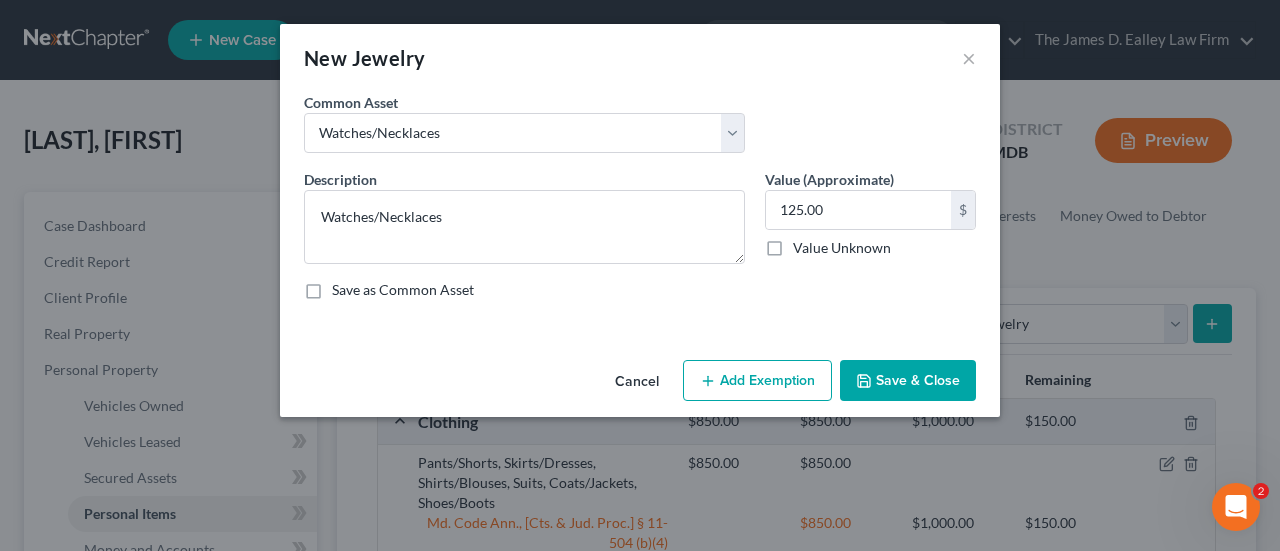 click on "Add Exemption" at bounding box center (757, 381) 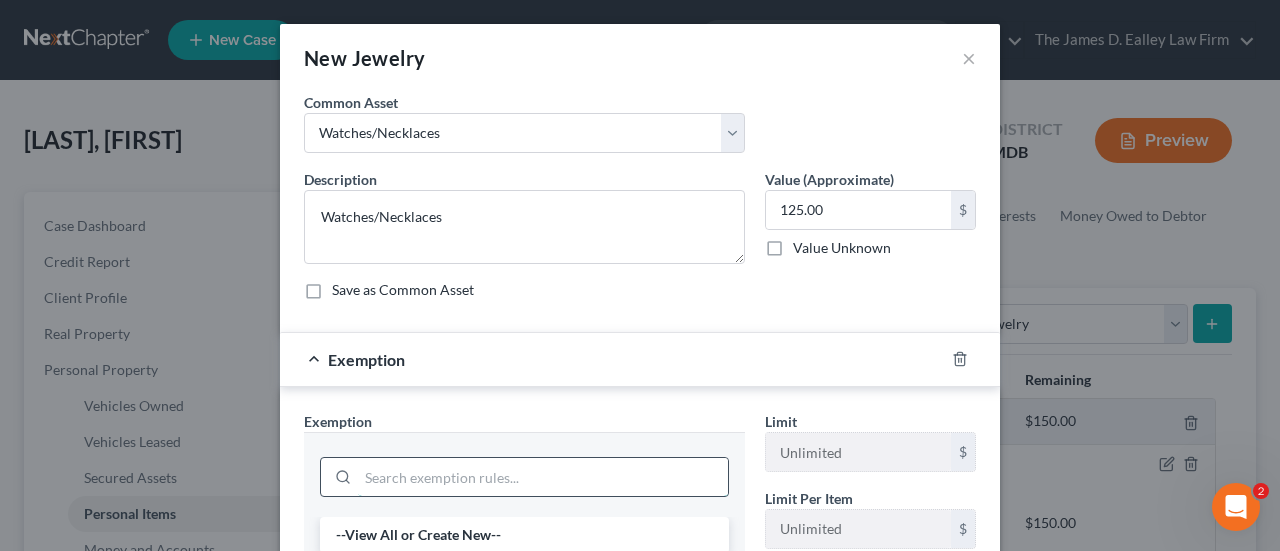 click at bounding box center (543, 477) 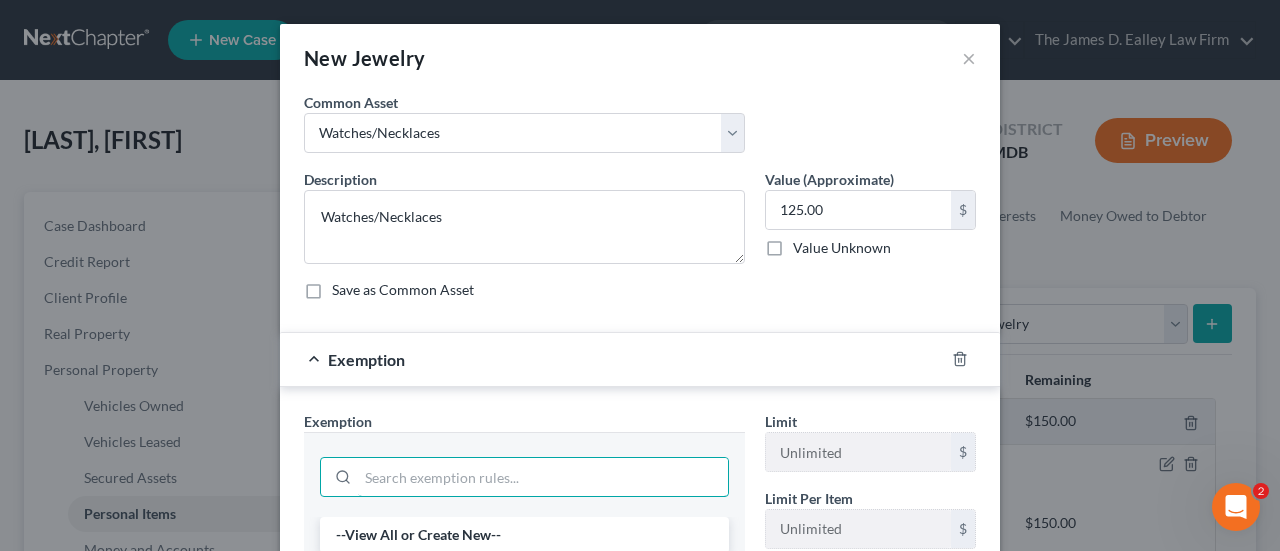 scroll, scrollTop: 300, scrollLeft: 0, axis: vertical 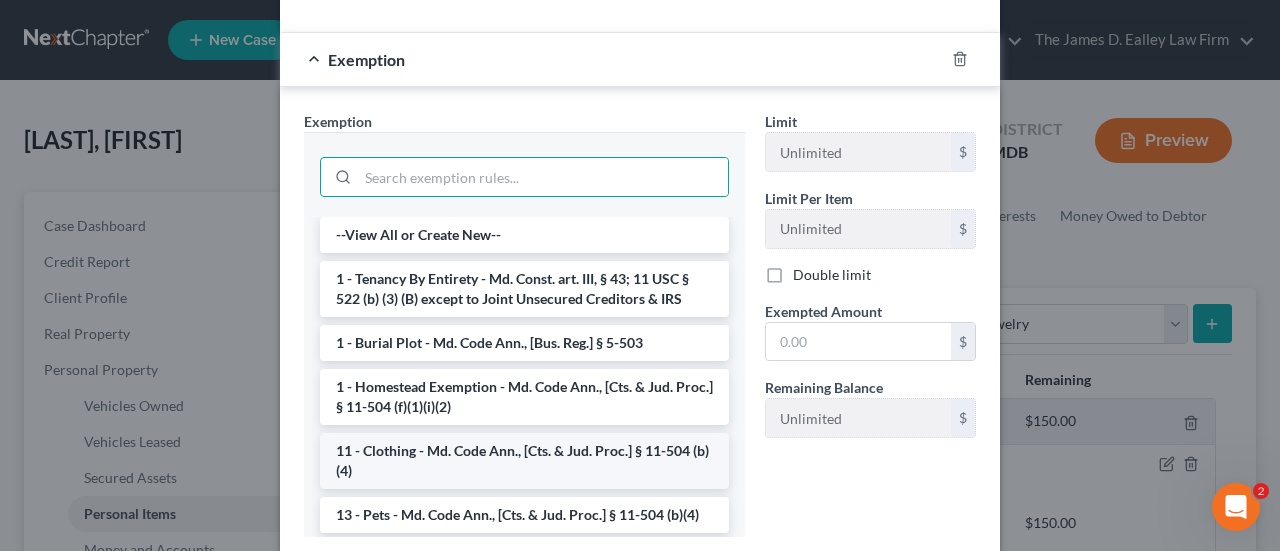 click on "11 - Clothing - Md. Code Ann., [Cts. & Jud. Proc.] § 11-504 (b)(4)" at bounding box center [524, 461] 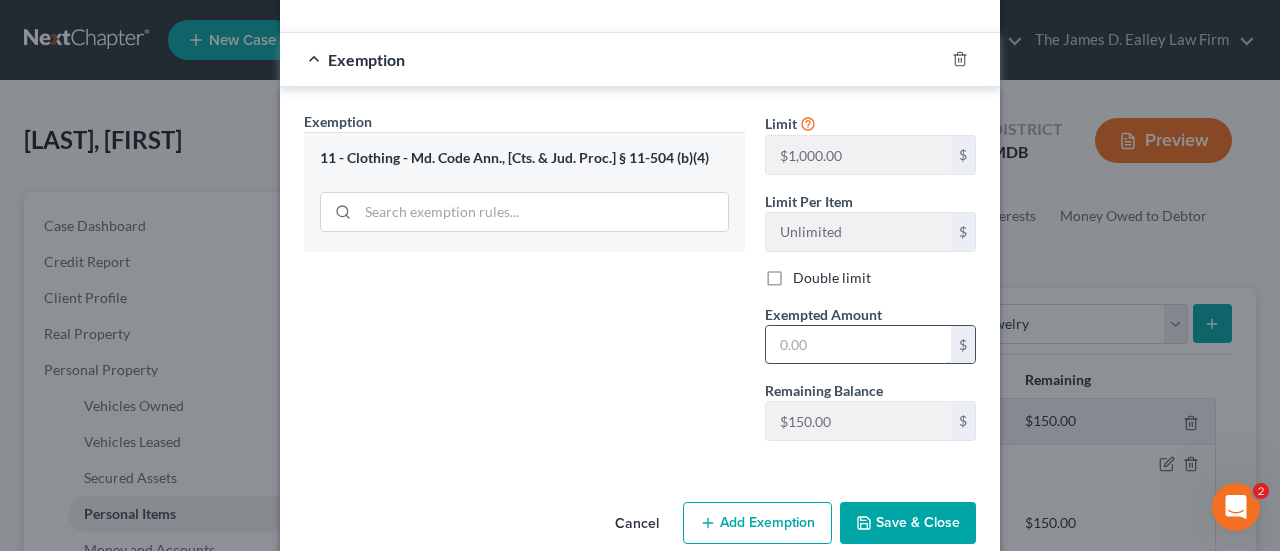 click at bounding box center [858, 345] 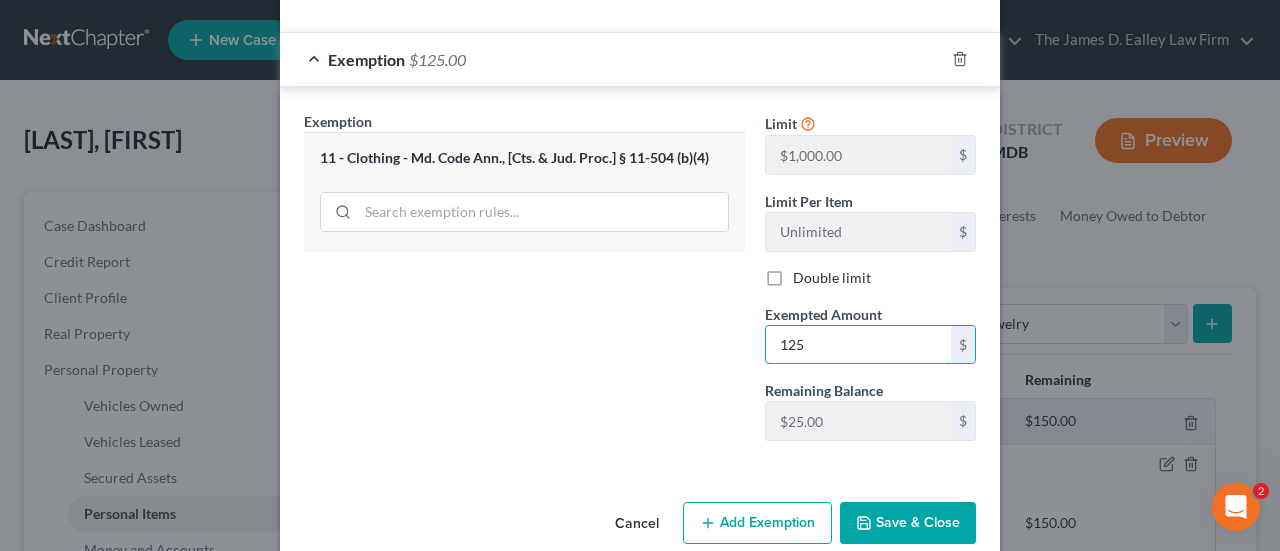 type on "125" 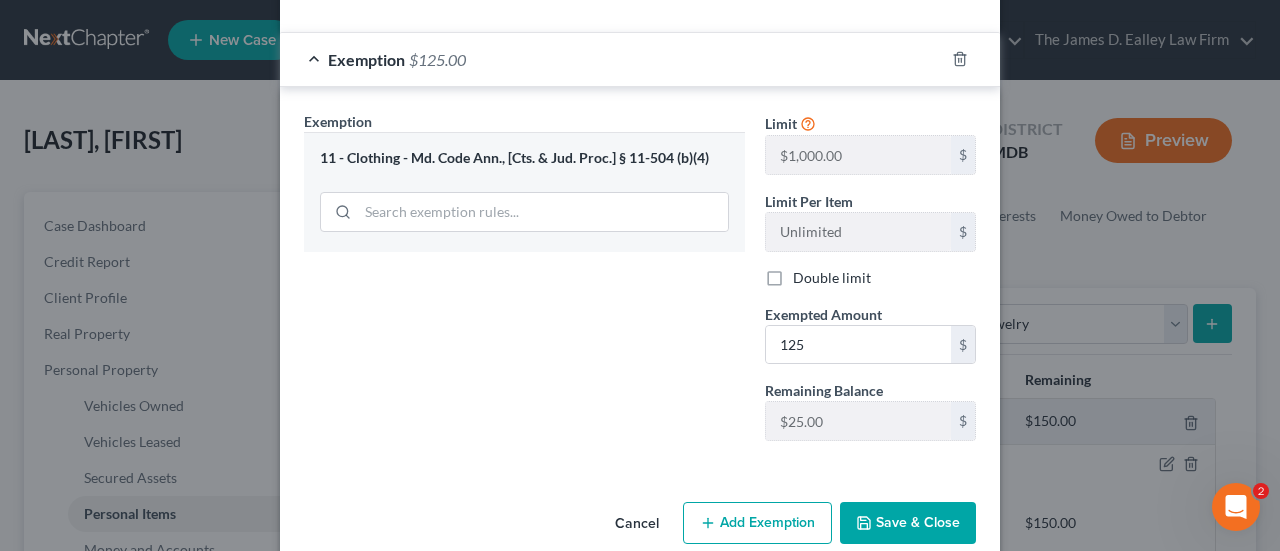 click on "Save & Close" at bounding box center (908, 523) 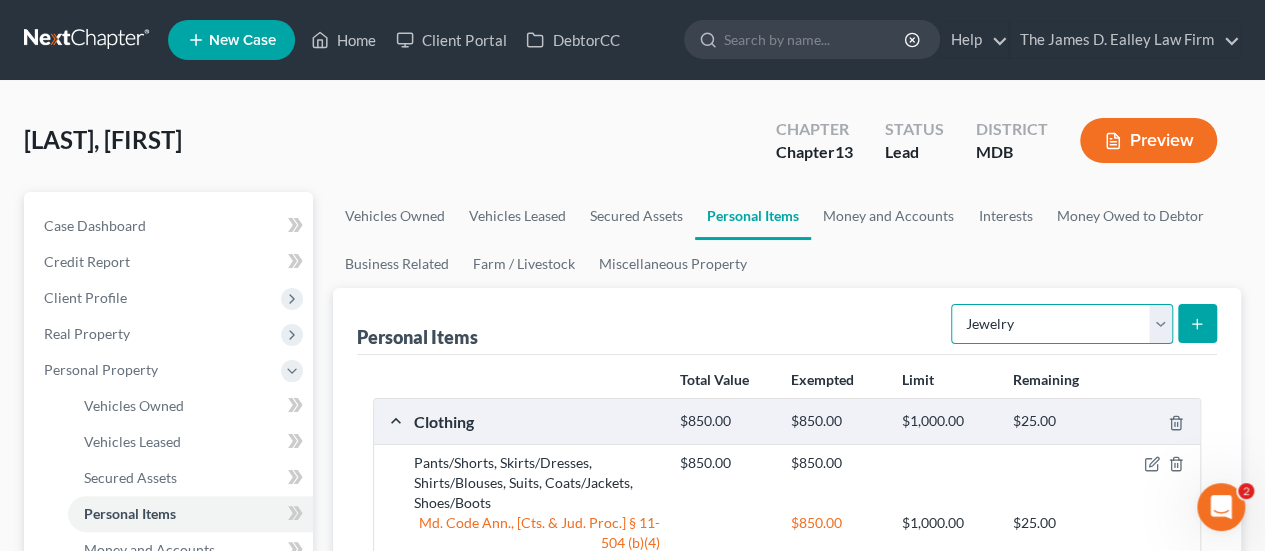 drag, startPoint x: 1166, startPoint y: 321, endPoint x: 1143, endPoint y: 304, distance: 28.600698 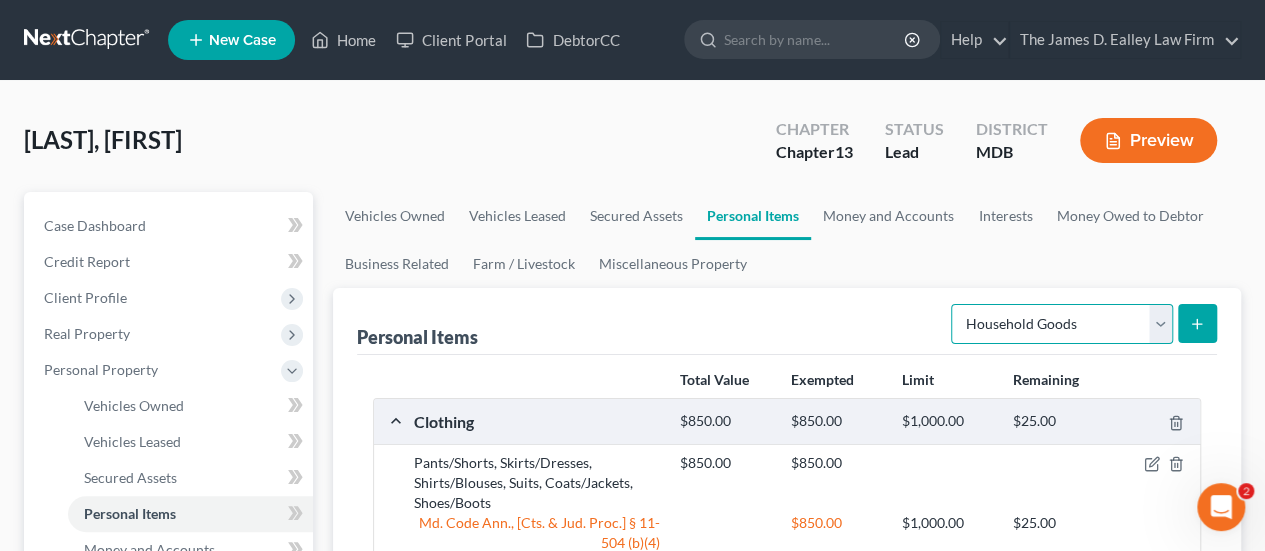 click on "Select Item Type Clothing Collectibles Of Value Electronics Firearms Household Goods Jewelry Other Pet(s) Sports & Hobby Equipment" at bounding box center [1062, 324] 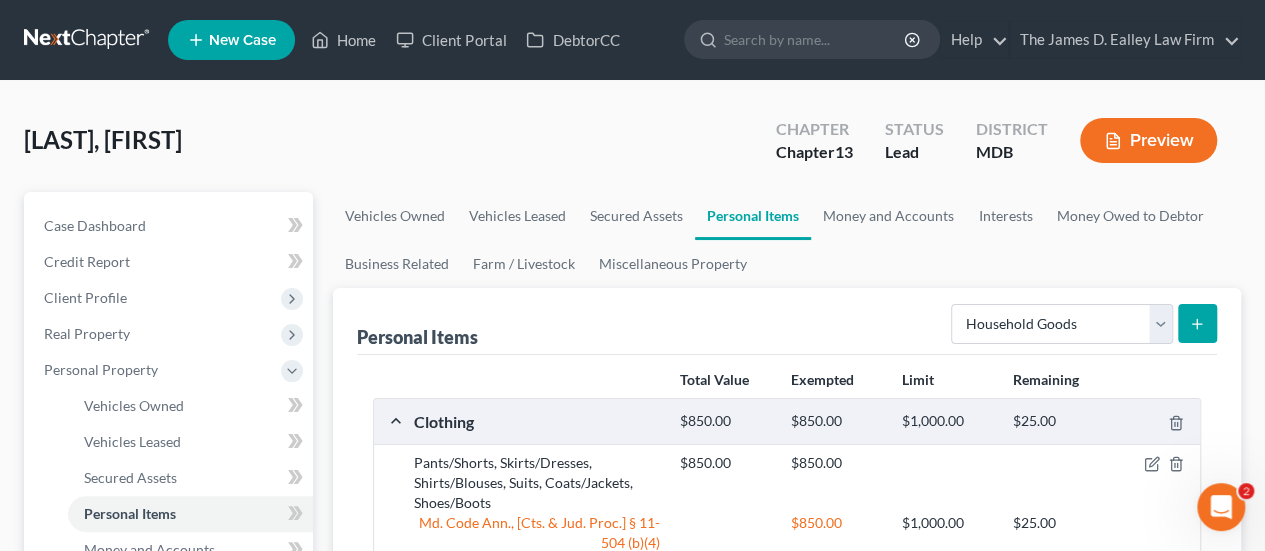 click 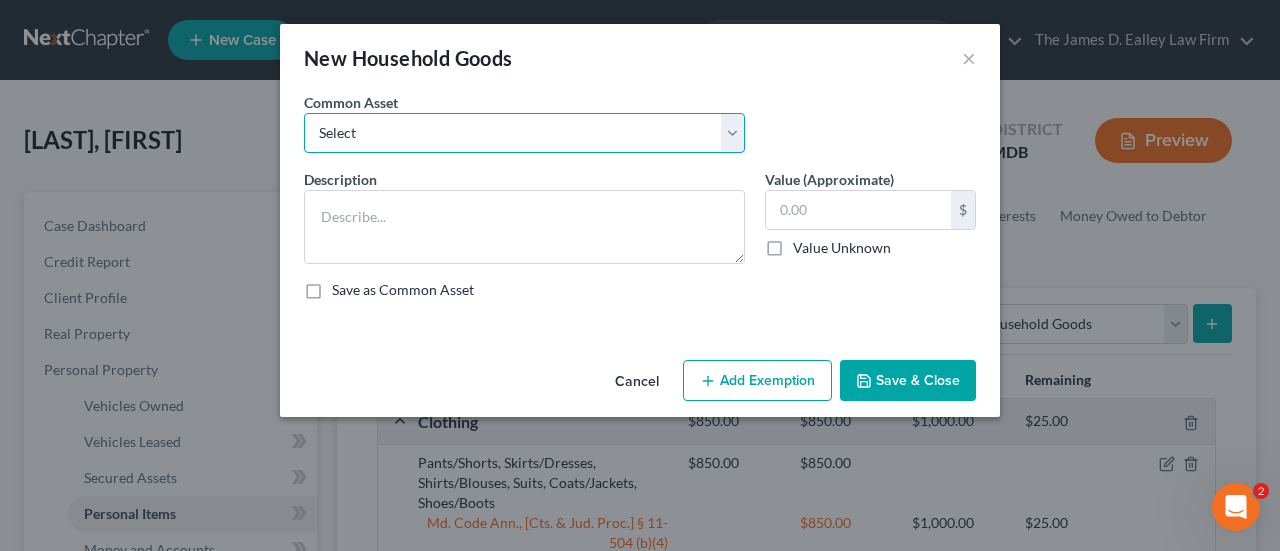 click on "Select Beds, Sofas, Tables, Chairs, Desk Pots, Pans, Dishes, Flatware, Glassware Washer, Dryer, Stove, Microwave, Fridge Beds, Chairs, Sofas, Tables Pots/Pans, Dishware/Glassware Oven/Stove/Microwave Beds, Sofas, Tables, Chairs, Desk Coffee/End Tables, Kitchen Tables, Dining Tables Pots/Pans, Dishware, Glassware Oven/Stove/Microwave/Refrigerator Lawnmower, Yard Tools Beds, Dressers, Sofas, Tables, Chairs, Desk, Rugs, Curtains Bed/Stove/Microwave/Refrigerator Beds, Sofas, Tables, Chairs, Desk, Lamps, Pictures Beds, Dressers, Sofas, Tables, Chairs, Desk, Rugs, Curtains, Lamps" at bounding box center [524, 133] 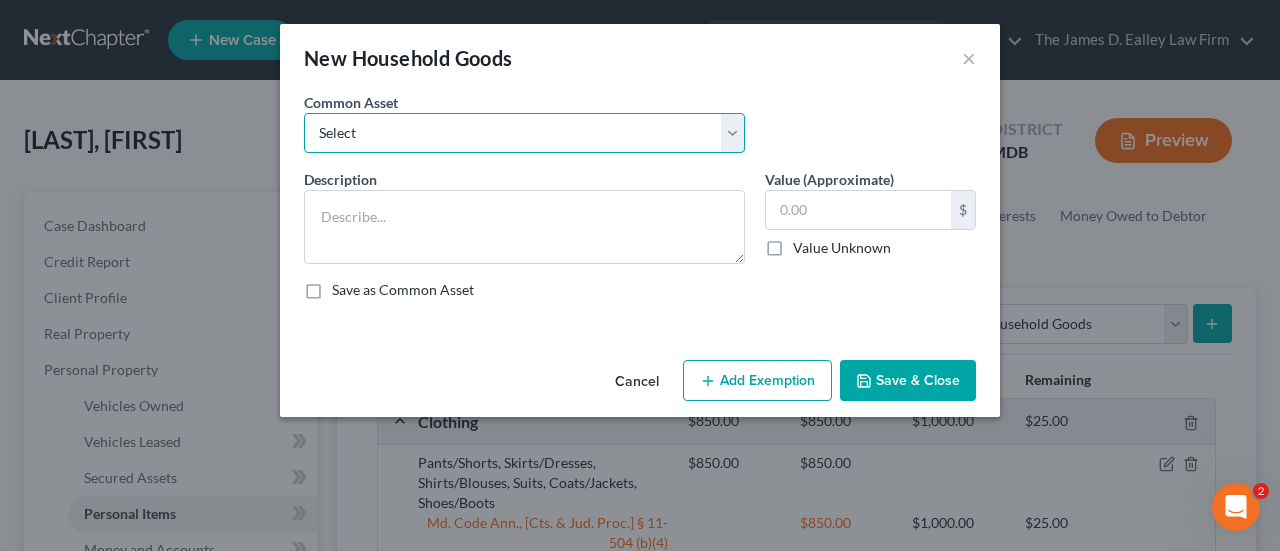 select on "13" 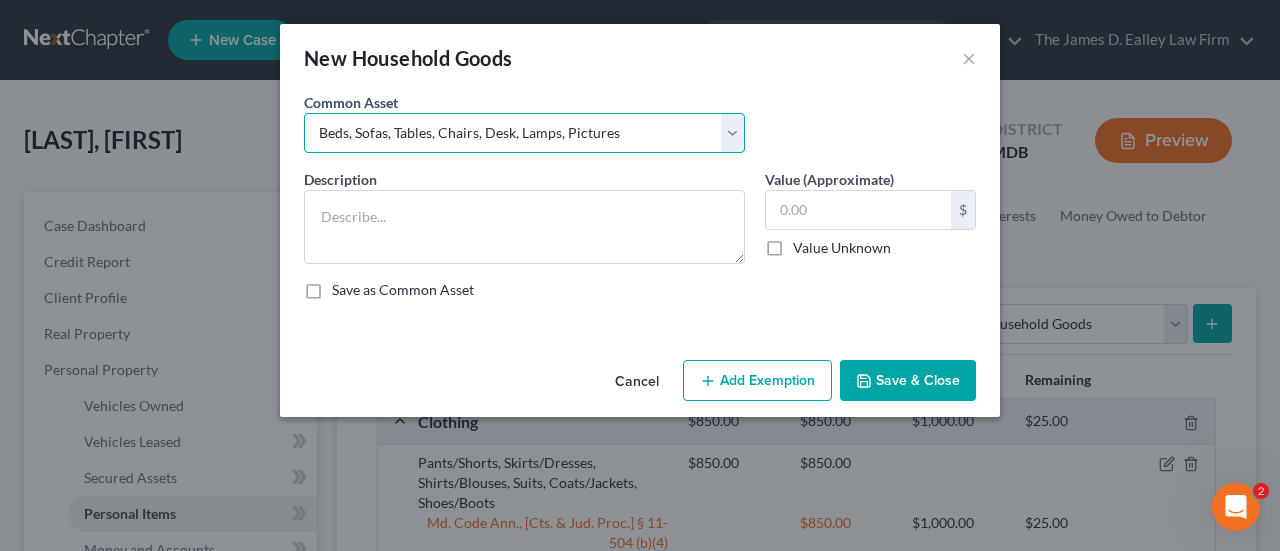 click on "Select Beds, Sofas, Tables, Chairs, Desk Pots, Pans, Dishes, Flatware, Glassware Washer, Dryer, Stove, Microwave, Fridge Beds, Chairs, Sofas, Tables Pots/Pans, Dishware/Glassware Oven/Stove/Microwave Beds, Sofas, Tables, Chairs, Desk Coffee/End Tables, Kitchen Tables, Dining Tables Pots/Pans, Dishware, Glassware Oven/Stove/Microwave/Refrigerator Lawnmower, Yard Tools Beds, Dressers, Sofas, Tables, Chairs, Desk, Rugs, Curtains Bed/Stove/Microwave/Refrigerator Beds, Sofas, Tables, Chairs, Desk, Lamps, Pictures Beds, Dressers, Sofas, Tables, Chairs, Desk, Rugs, Curtains, Lamps" at bounding box center (524, 133) 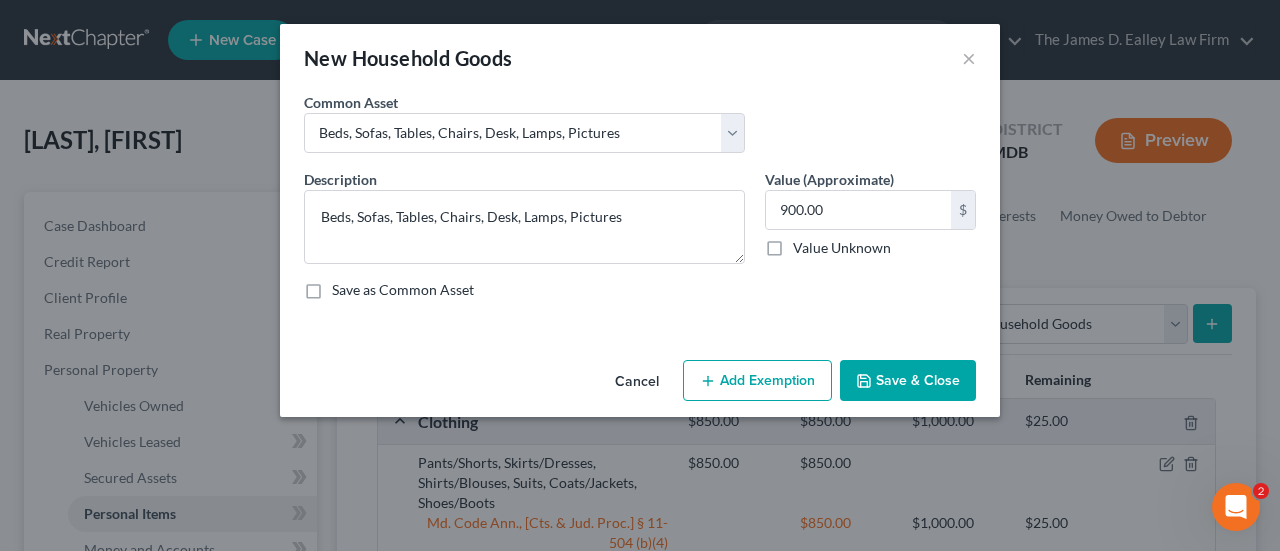 click on "Add Exemption" at bounding box center (757, 381) 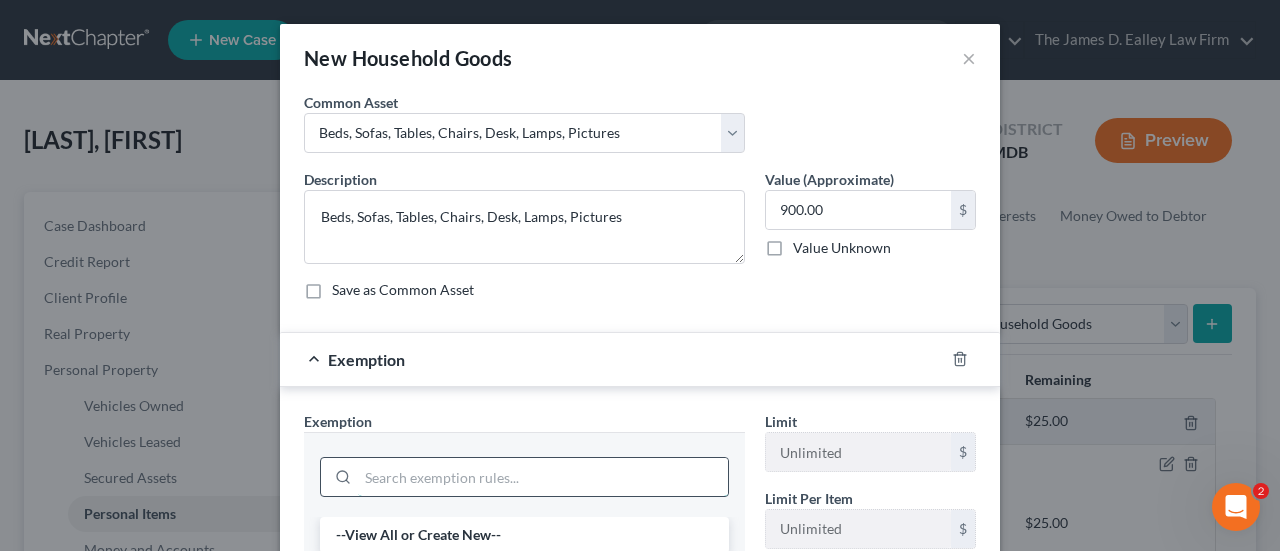click at bounding box center (543, 477) 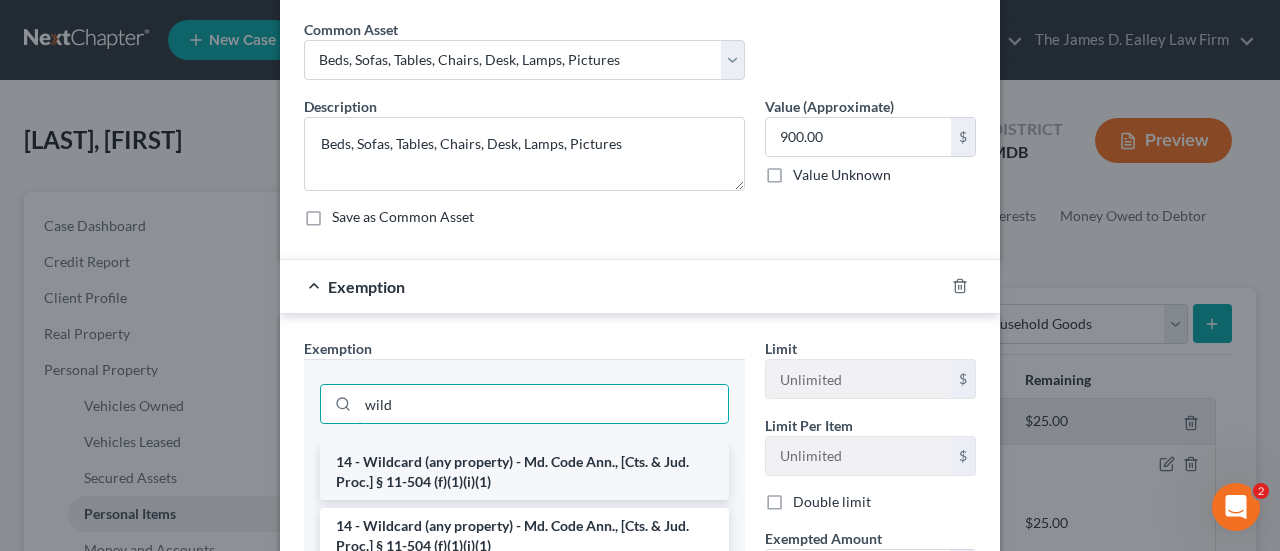scroll, scrollTop: 324, scrollLeft: 0, axis: vertical 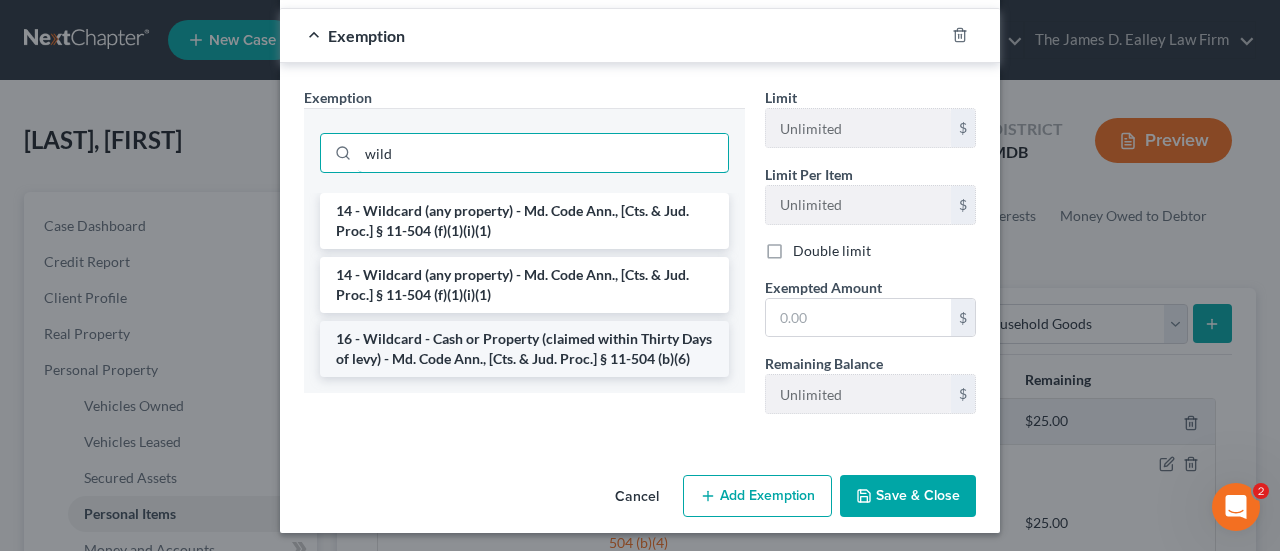 type on "wild" 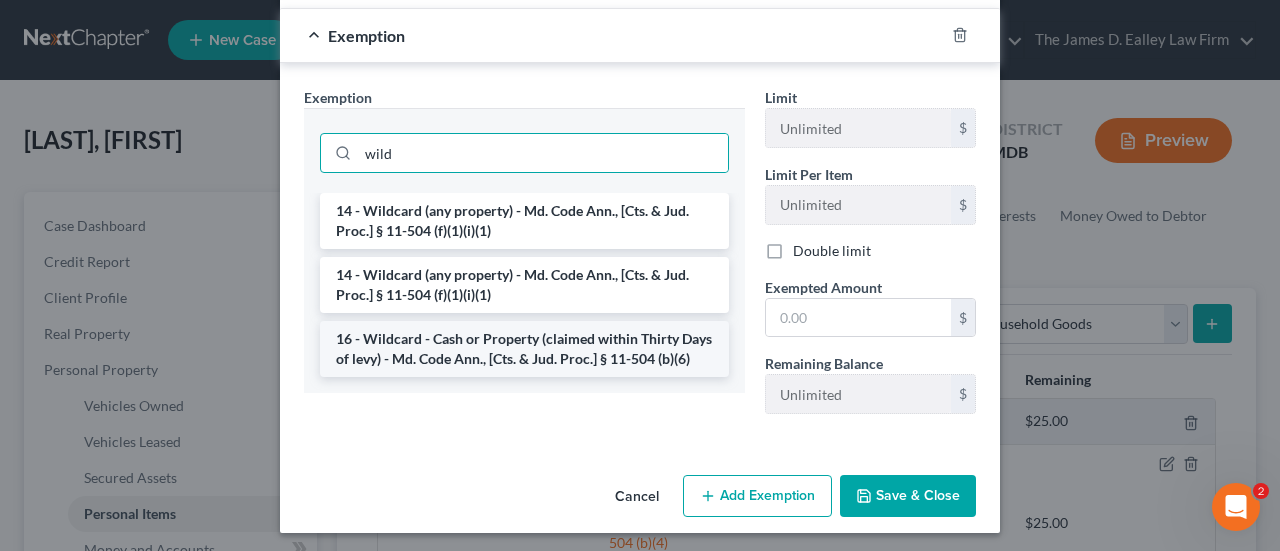 click on "16 - Wildcard - Cash or Property (claimed within Thirty Days of levy) - Md. Code Ann., [Cts. & Jud. Proc.] § 11-504 (b)(6)" at bounding box center [524, 349] 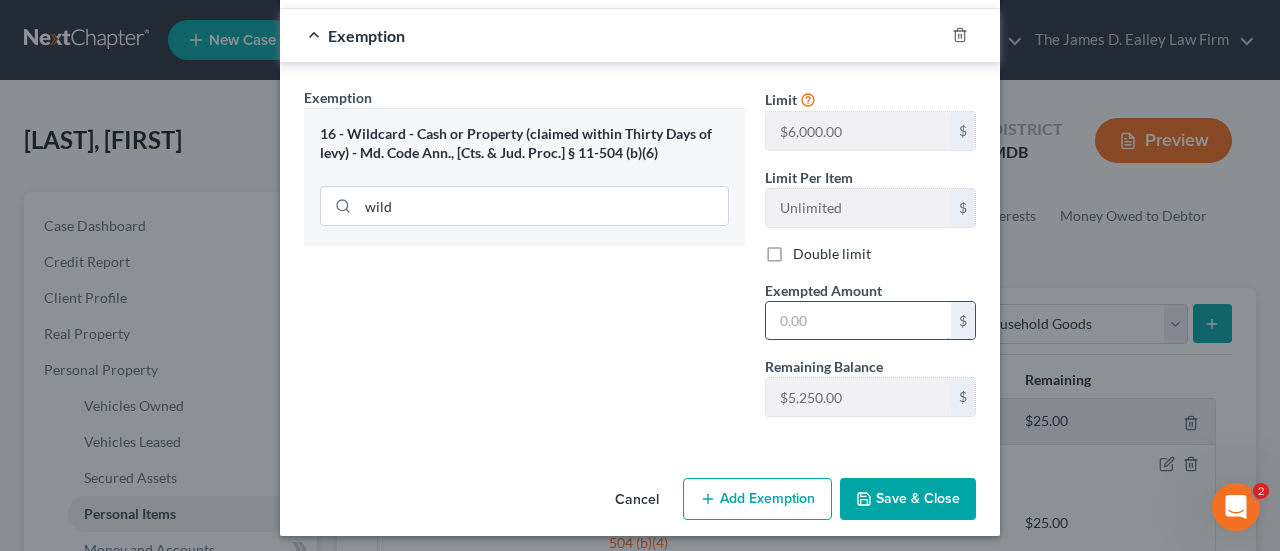click at bounding box center [858, 321] 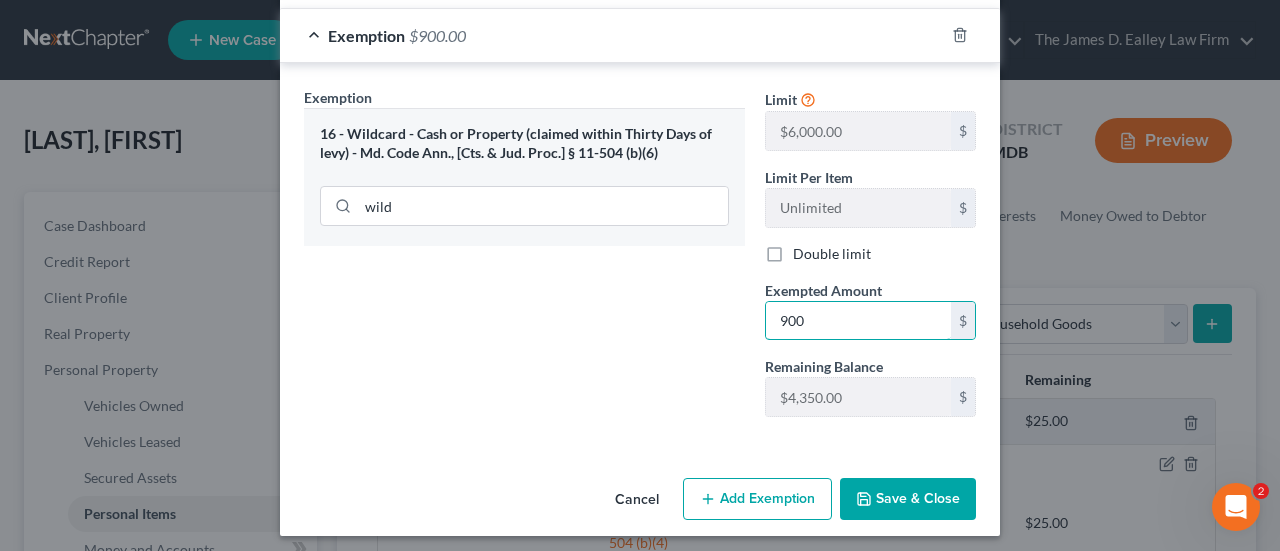 type on "900" 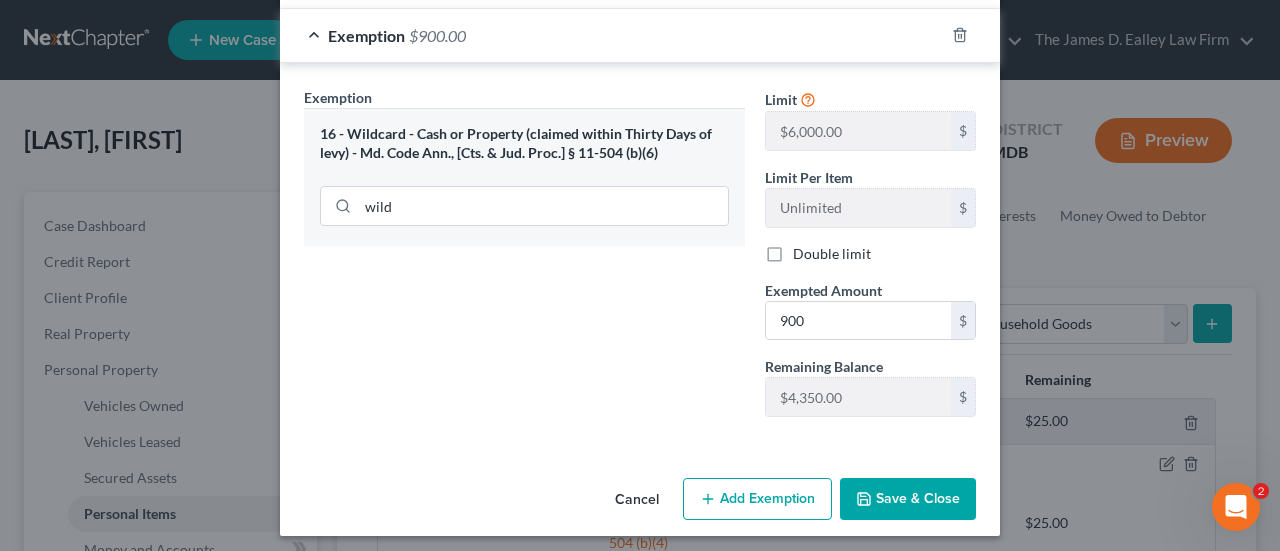 click on "Save & Close" at bounding box center [908, 499] 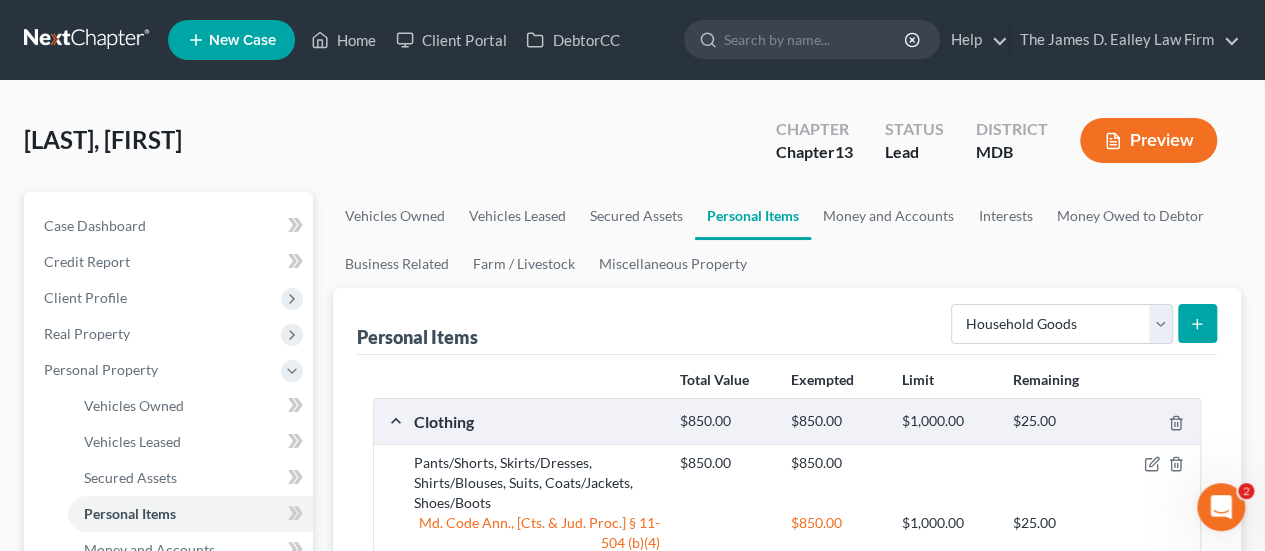 click 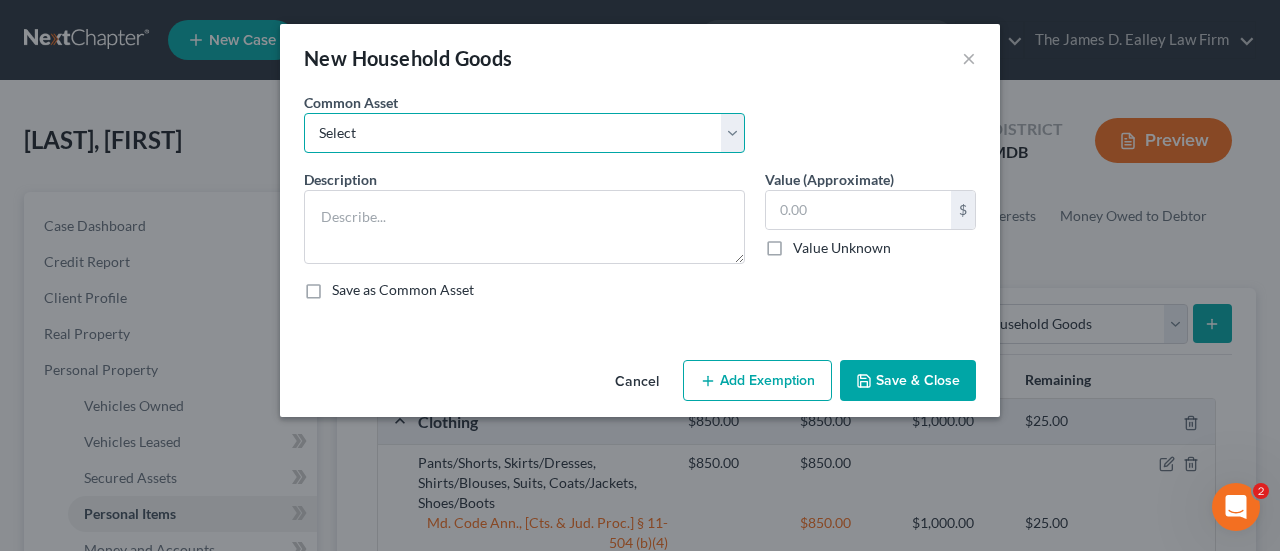 drag, startPoint x: 506, startPoint y: 125, endPoint x: 482, endPoint y: 150, distance: 34.655445 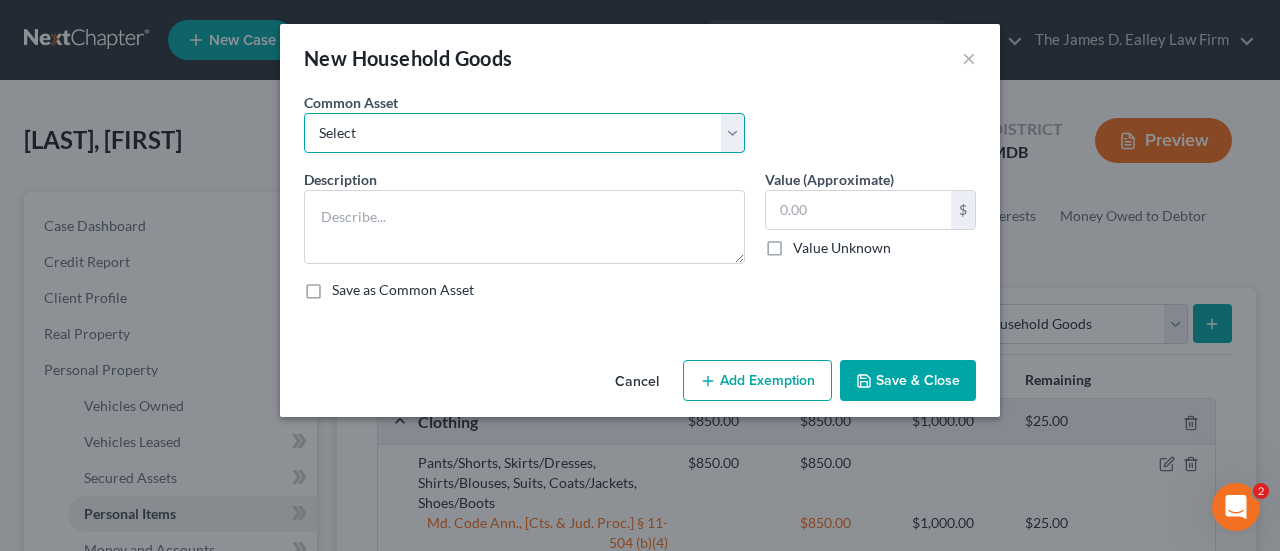select on "1" 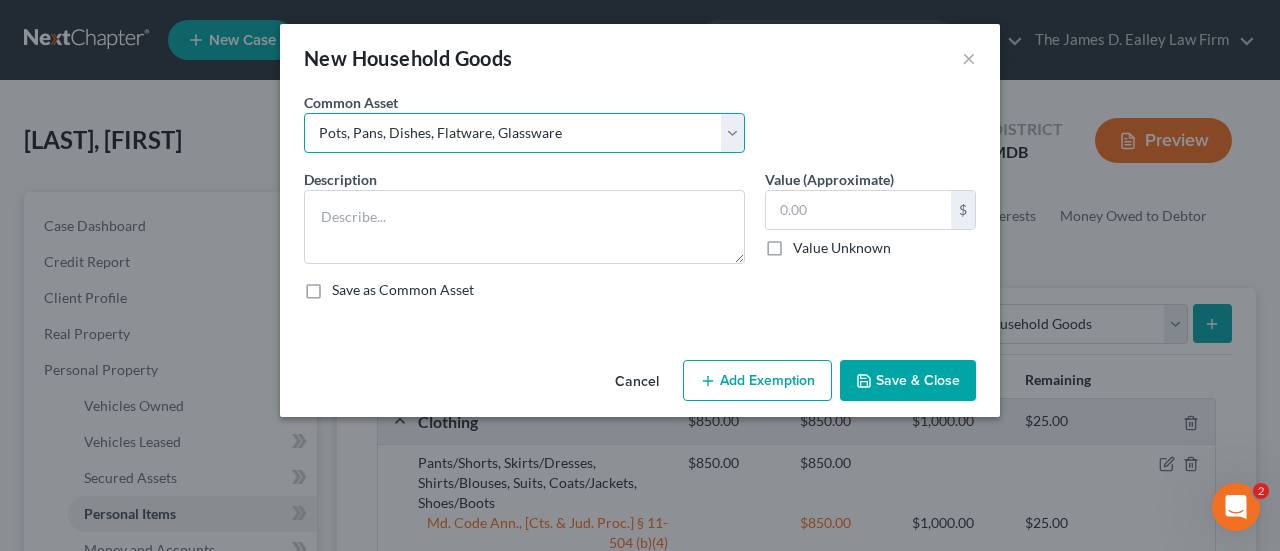 click on "Select Beds, Sofas, Tables, Chairs, Desk Pots, Pans, Dishes, Flatware, Glassware Washer, Dryer, Stove, Microwave, Fridge Beds, Chairs, Sofas, Tables Pots/Pans, Dishware/Glassware Oven/Stove/Microwave Beds, Sofas, Tables, Chairs, Desk Coffee/End Tables, Kitchen Tables, Dining Tables Pots/Pans, Dishware, Glassware Oven/Stove/Microwave/Refrigerator Lawnmower, Yard Tools Beds, Dressers, Sofas, Tables, Chairs, Desk, Rugs, Curtains Bed/Stove/Microwave/Refrigerator Beds, Sofas, Tables, Chairs, Desk, Lamps, Pictures Beds, Dressers, Sofas, Tables, Chairs, Desk, Rugs, Curtains, Lamps" at bounding box center (524, 133) 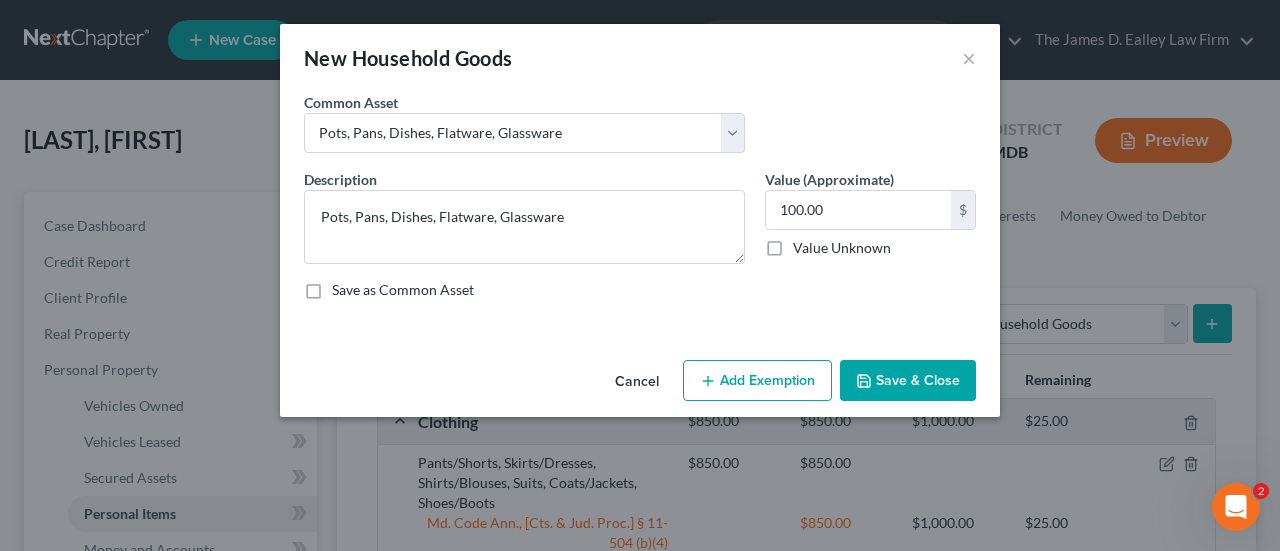 click on "Add Exemption" at bounding box center (757, 381) 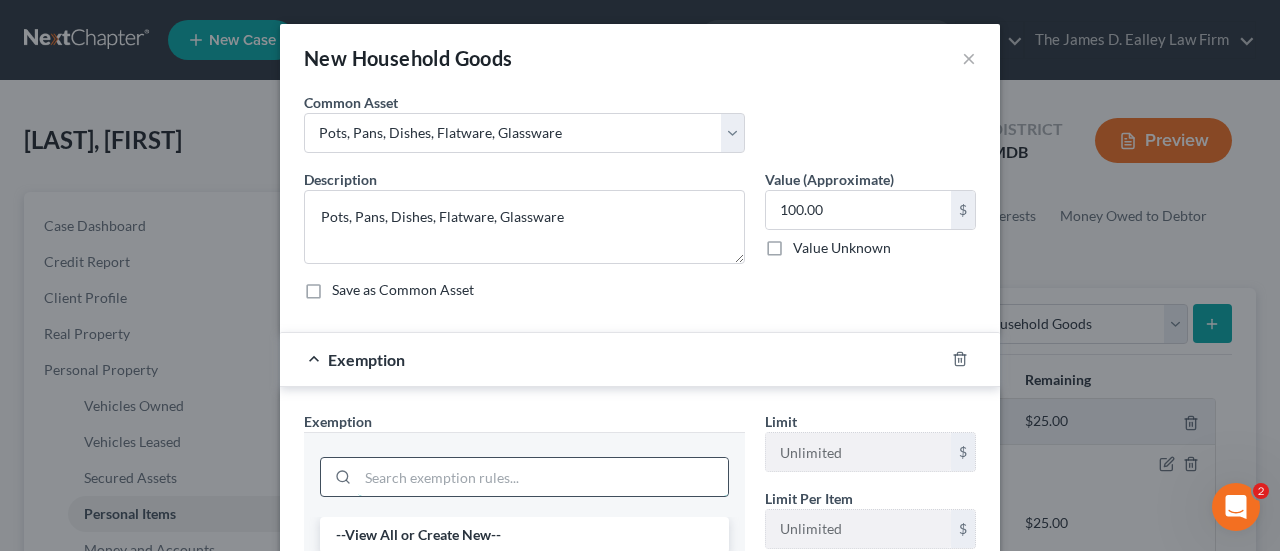 click at bounding box center (543, 477) 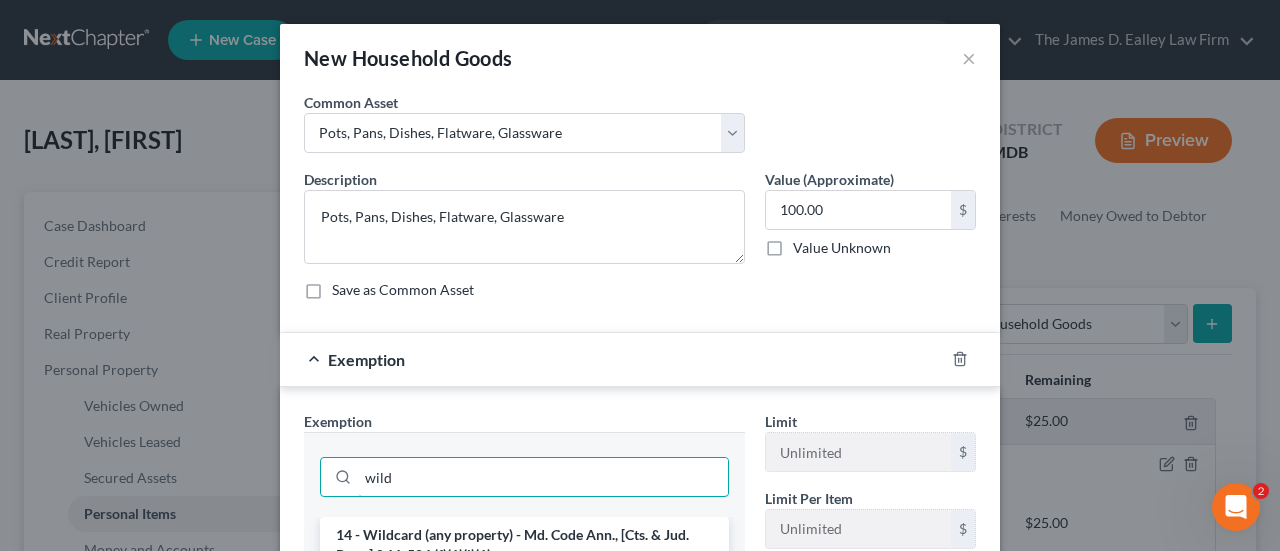 scroll, scrollTop: 100, scrollLeft: 0, axis: vertical 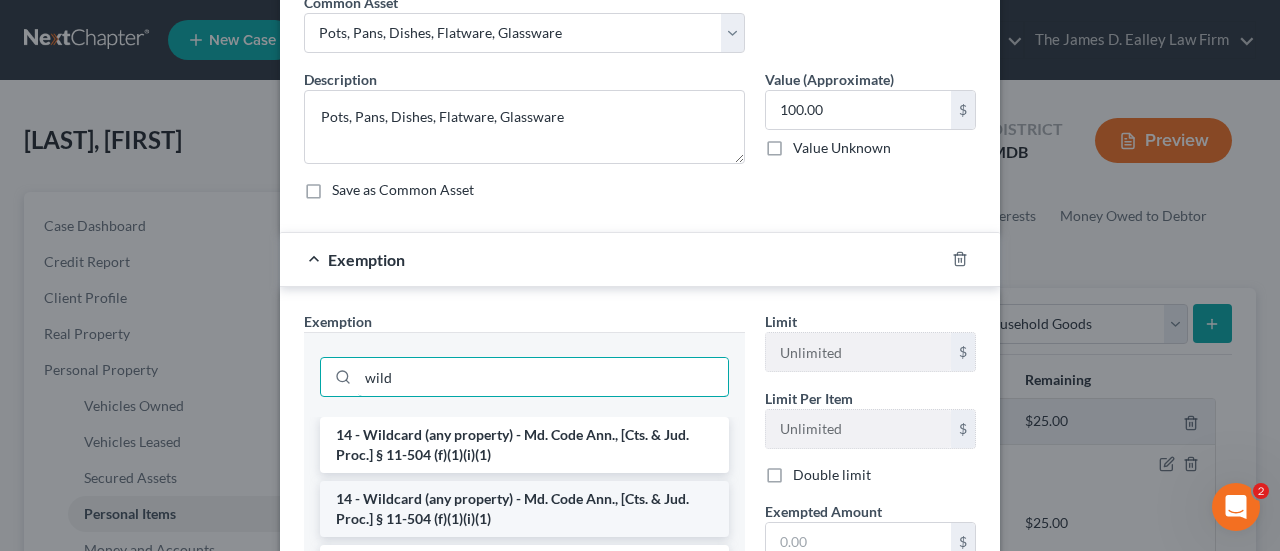 type on "wild" 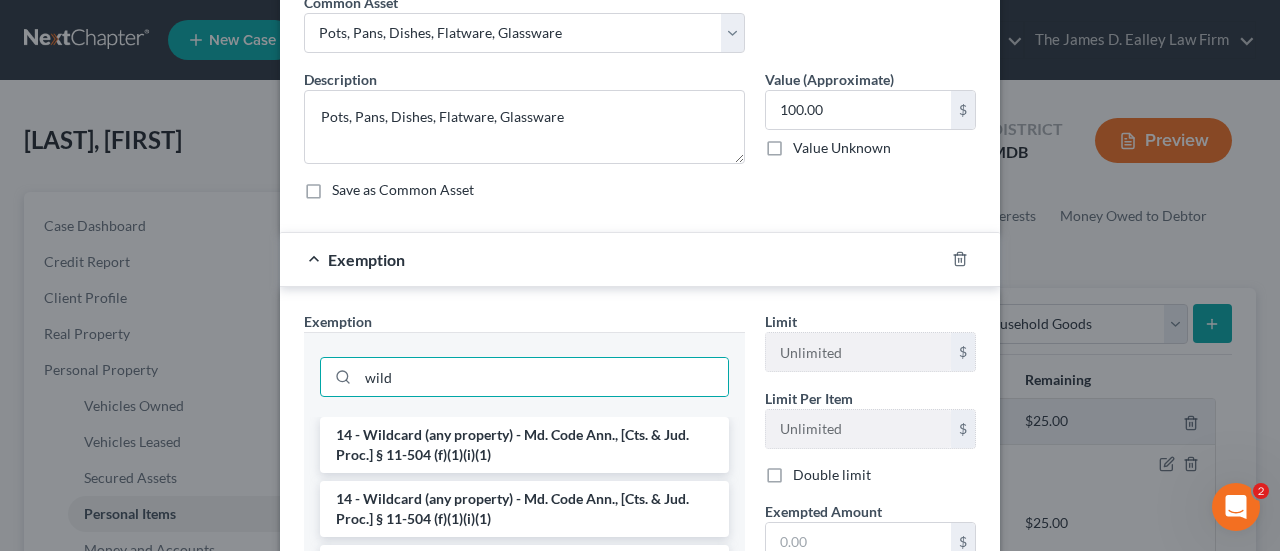 drag, startPoint x: 509, startPoint y: 501, endPoint x: 780, endPoint y: 480, distance: 271.81244 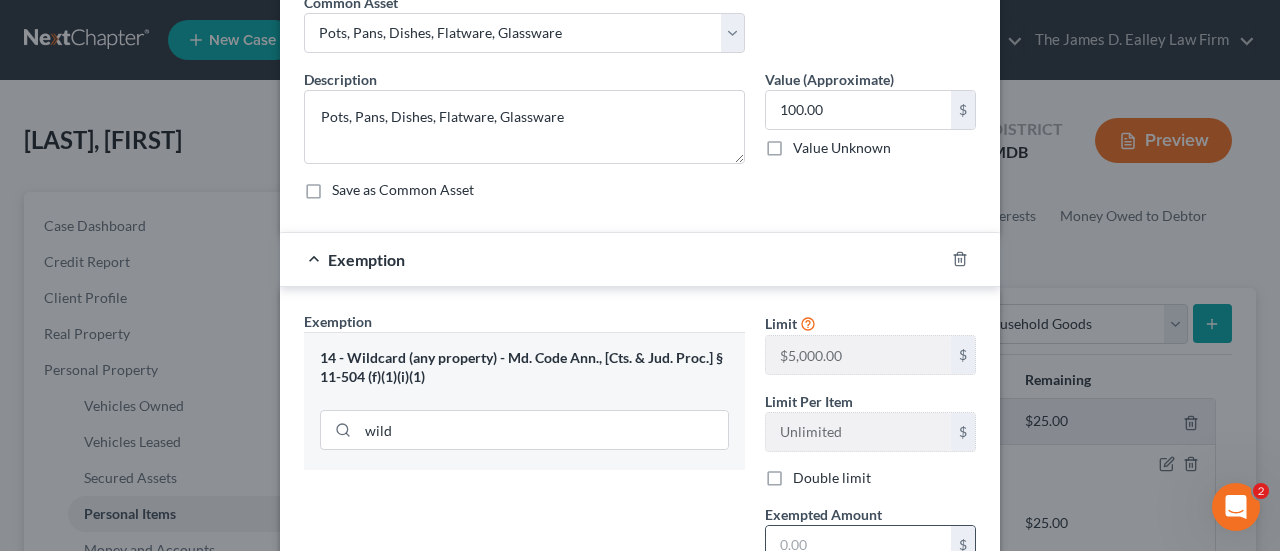 click at bounding box center [858, 545] 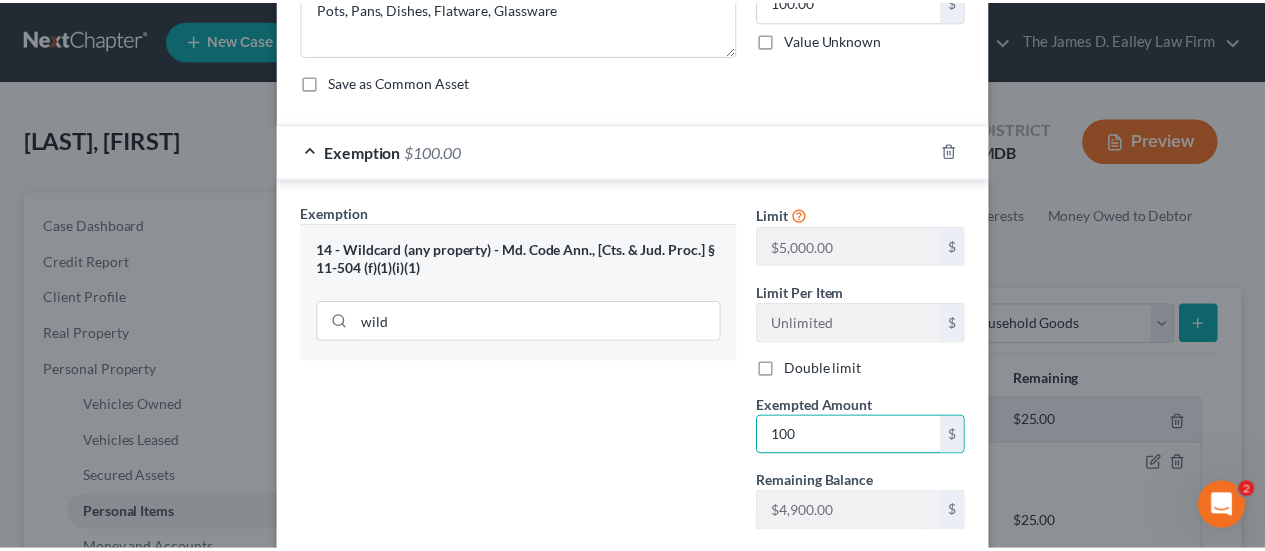 scroll, scrollTop: 300, scrollLeft: 0, axis: vertical 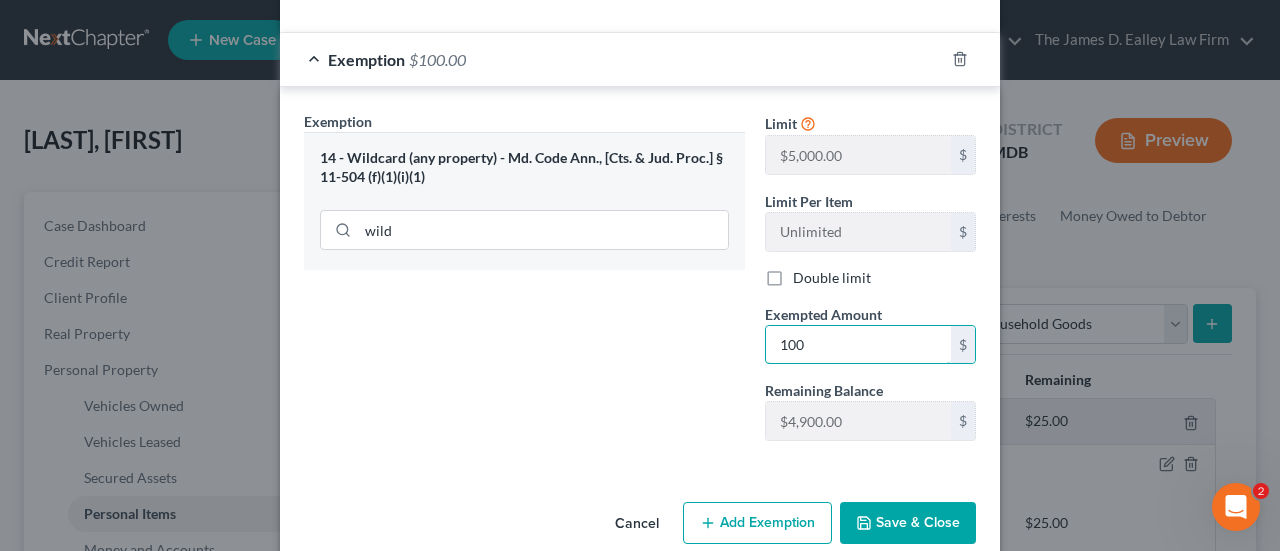 type on "100" 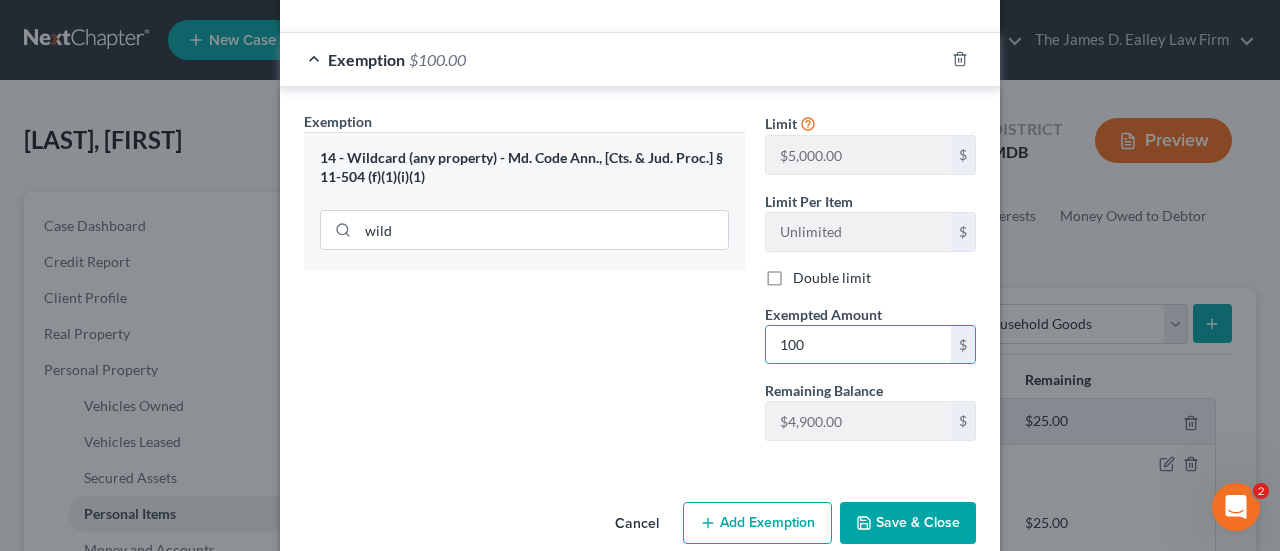 click on "Exemption Set must be selected for CA.
Exemption
*
14 - Wildcard (any property) - Md. Code Ann., [Cts. & Jud. Proc.] § 11-504 (f)(1)(i)(1)         wild" at bounding box center (524, 284) 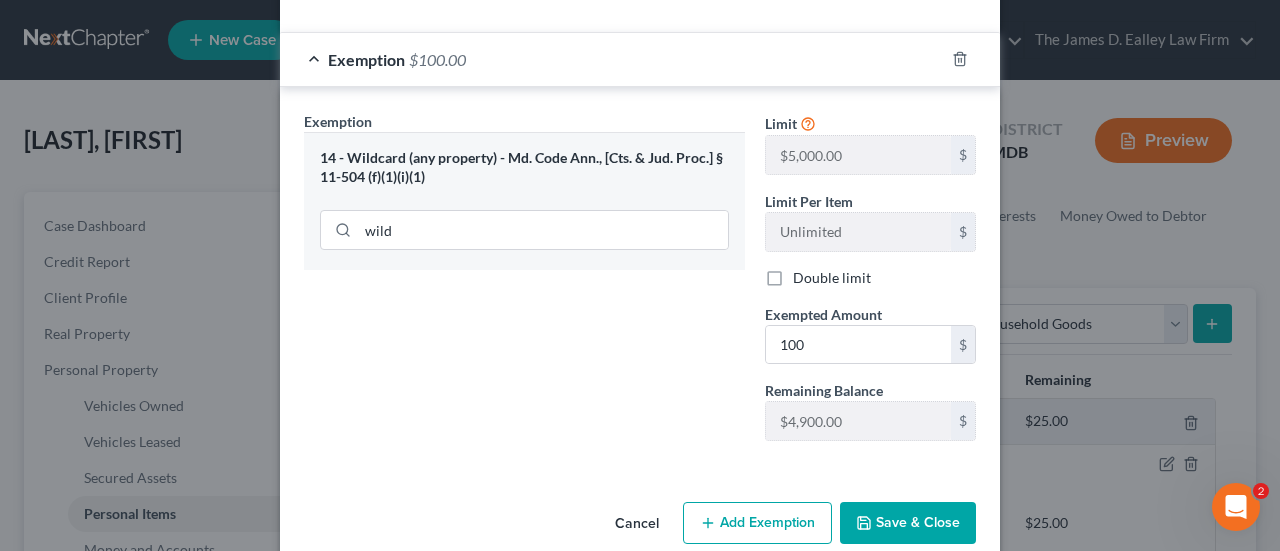 click on "Save & Close" at bounding box center (908, 523) 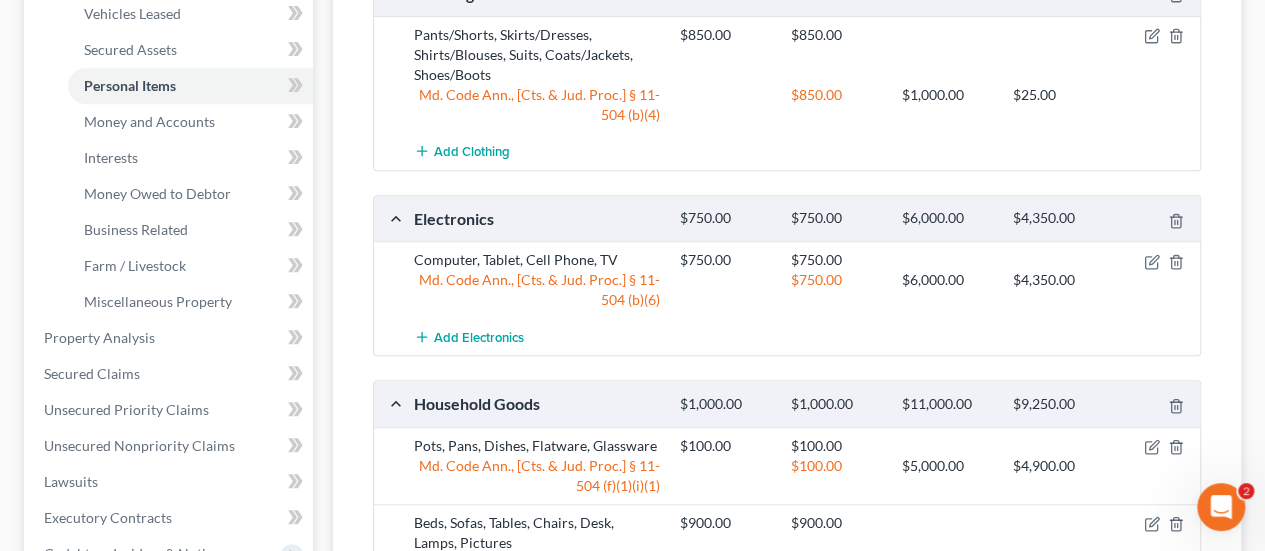 scroll, scrollTop: 400, scrollLeft: 0, axis: vertical 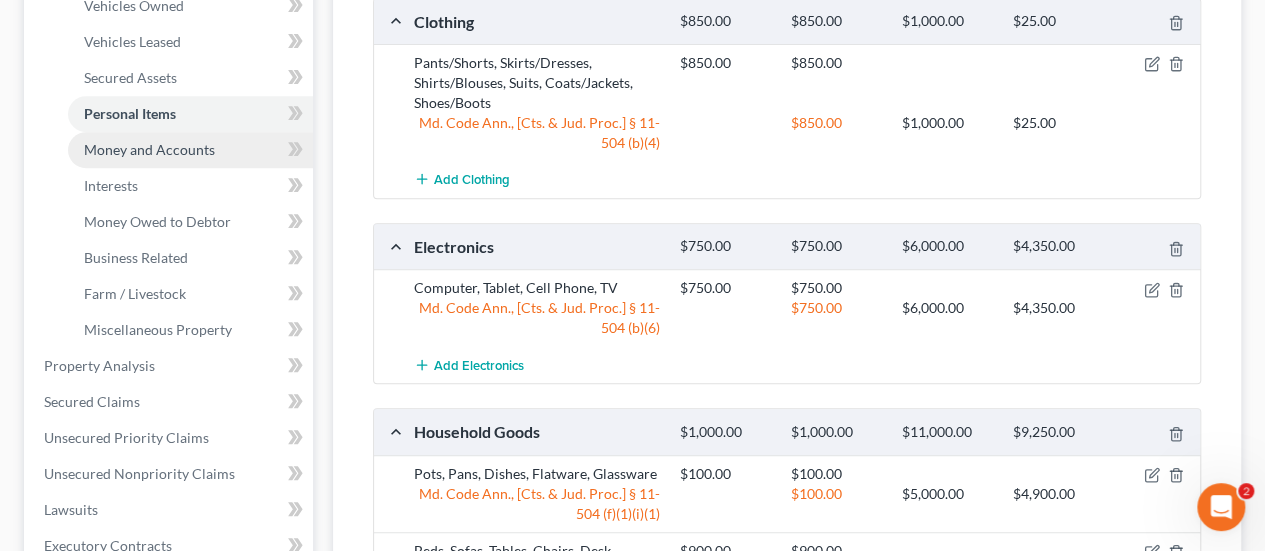 click on "Money and Accounts" at bounding box center (149, 149) 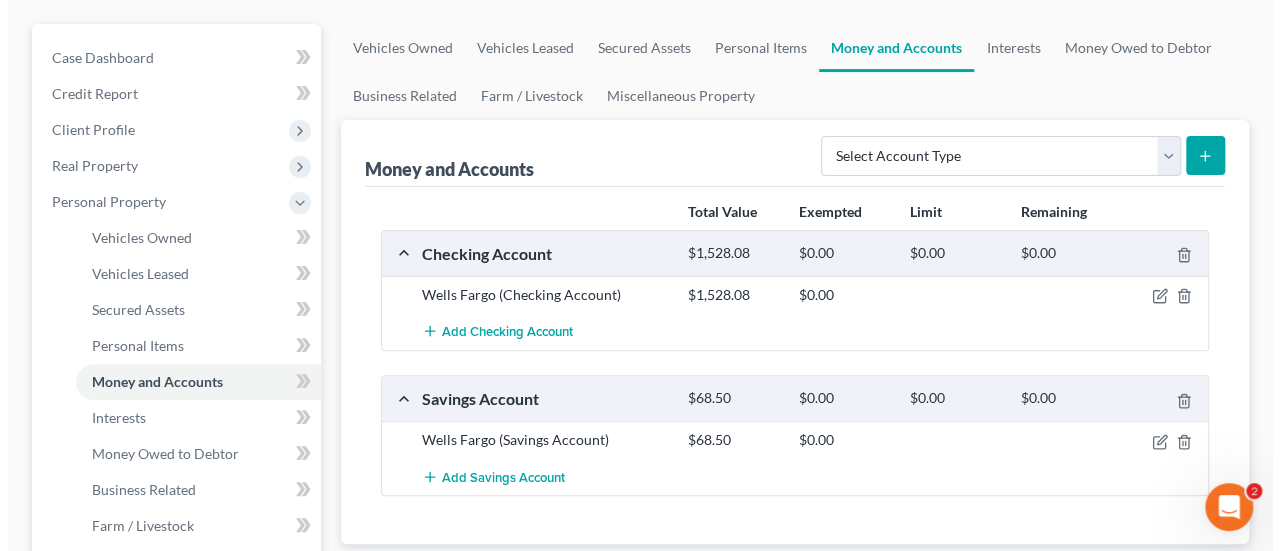 scroll, scrollTop: 200, scrollLeft: 0, axis: vertical 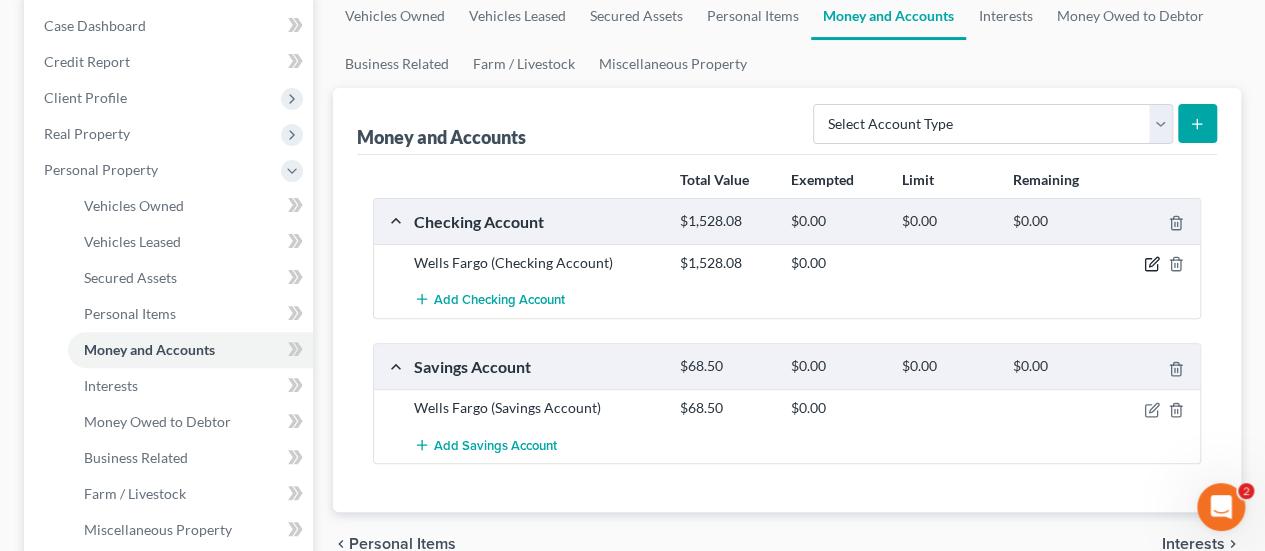 click 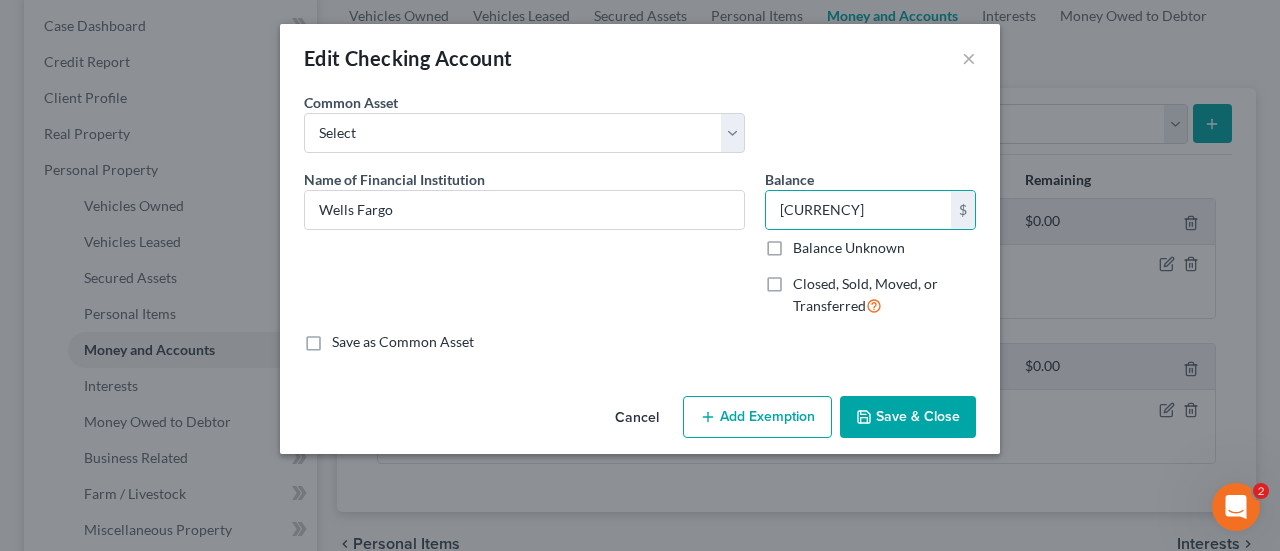 click on "Add Exemption" at bounding box center [757, 417] 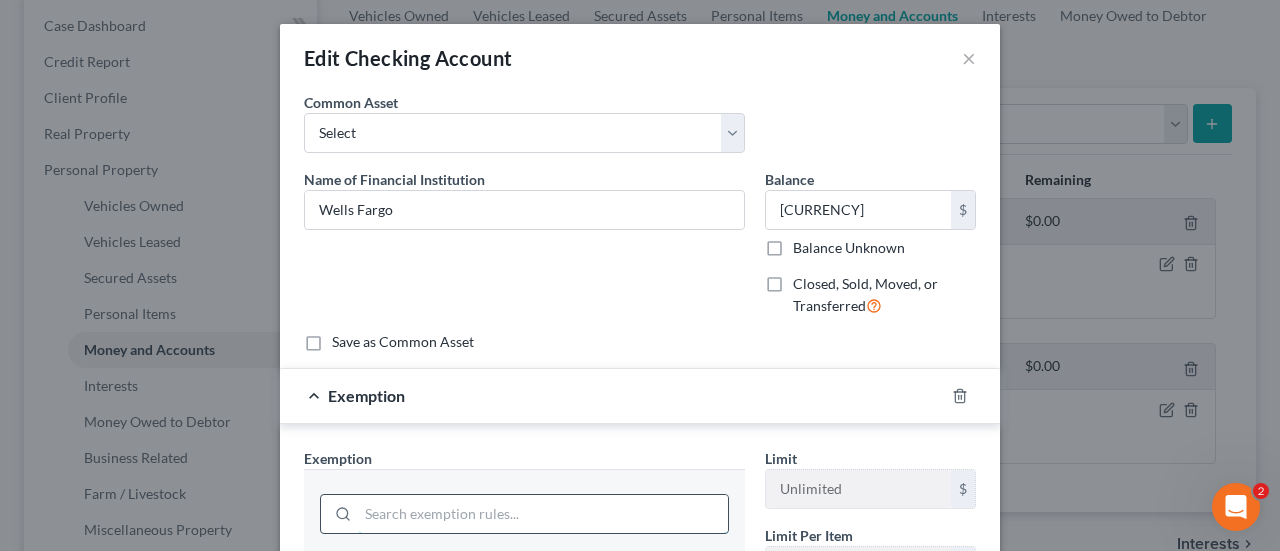 click at bounding box center (543, 514) 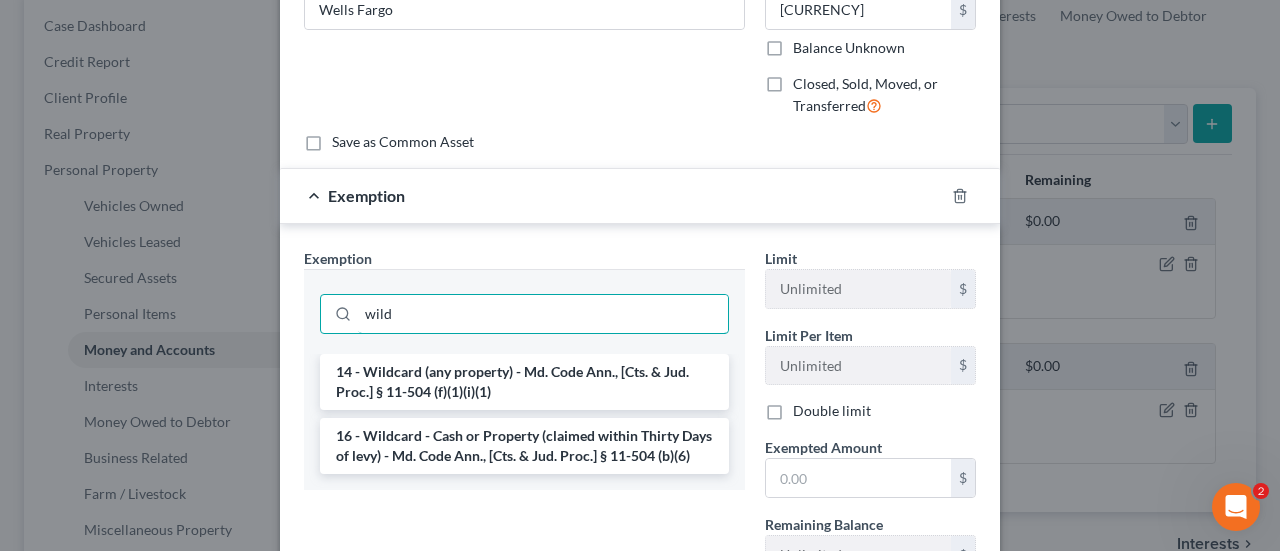 scroll, scrollTop: 361, scrollLeft: 0, axis: vertical 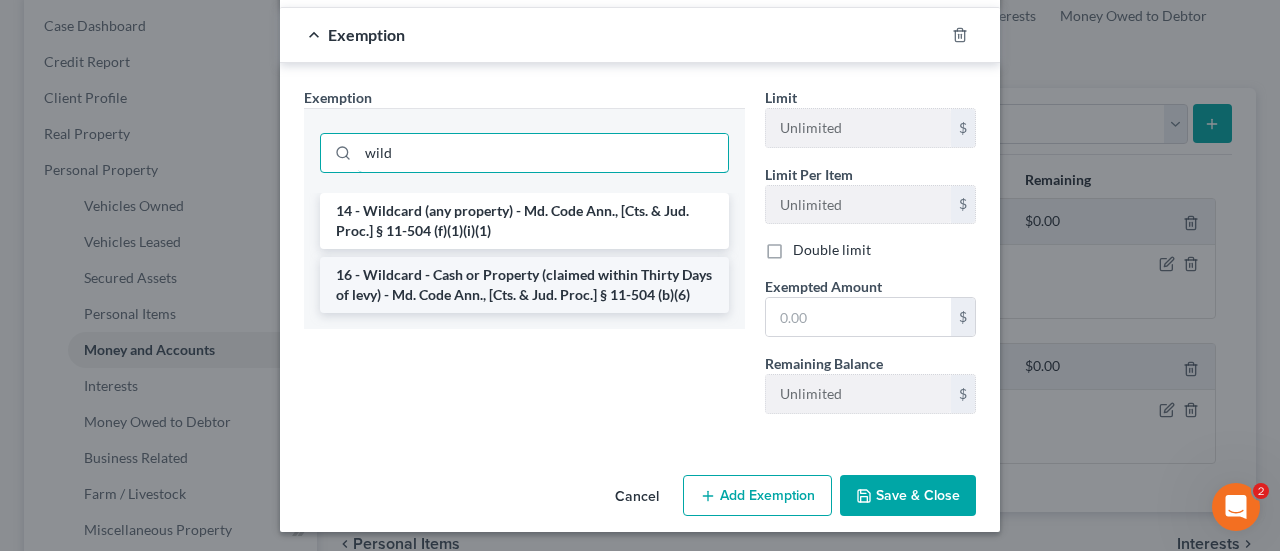 type on "wild" 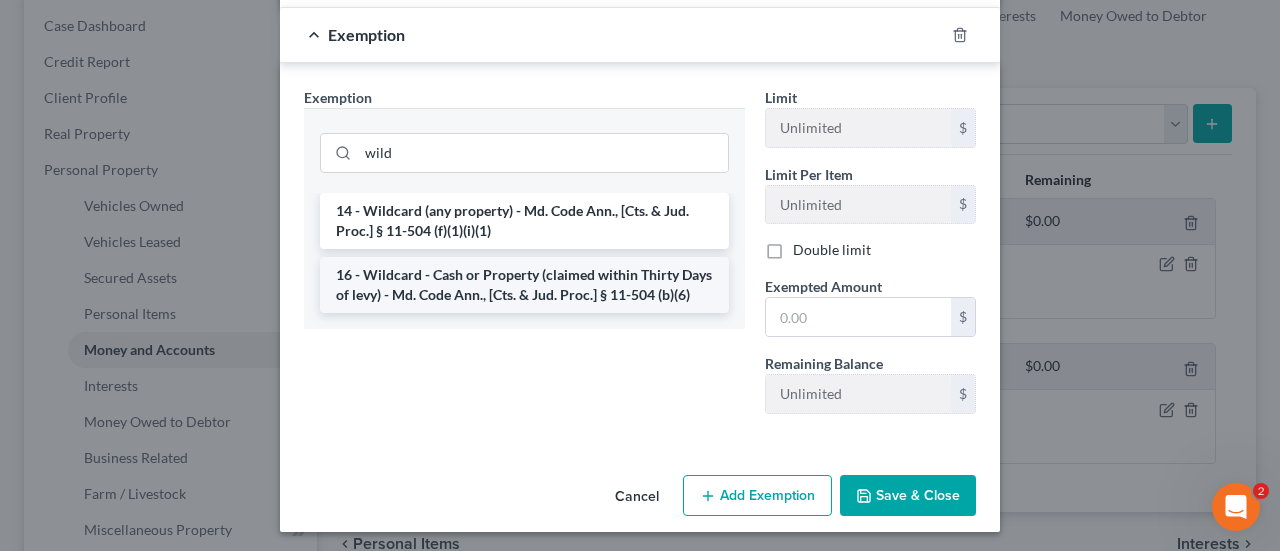 click on "16 - Wildcard - Cash or Property (claimed within Thirty Days of levy) - Md. Code Ann., [Cts. & Jud. Proc.] § 11-504 (b)(6)" at bounding box center [524, 285] 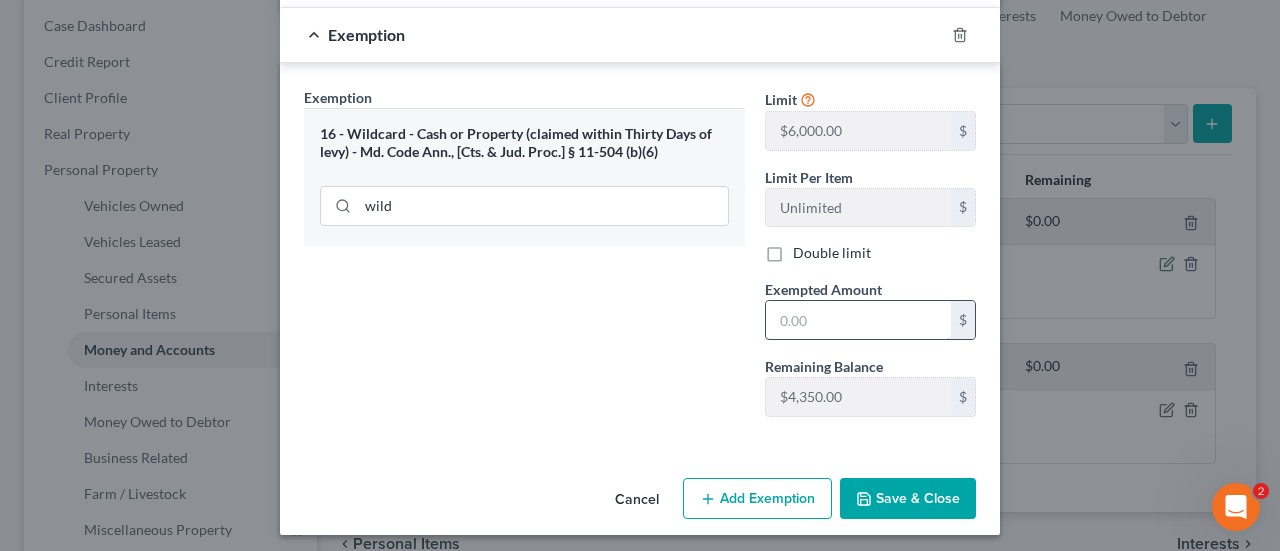 click at bounding box center (858, 320) 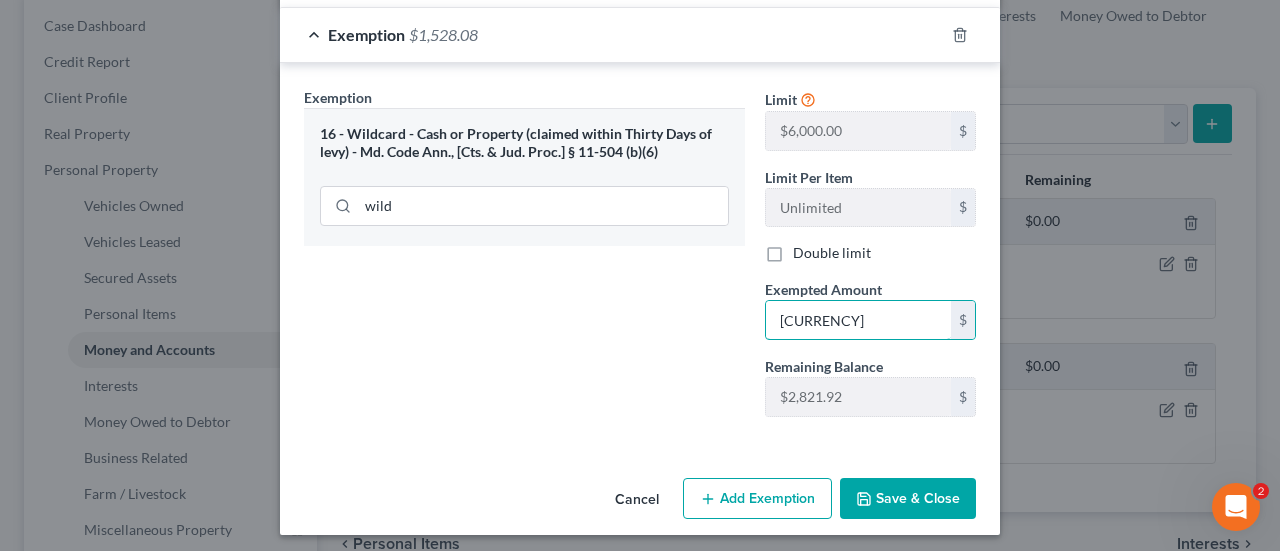 type on "[CURRENCY]" 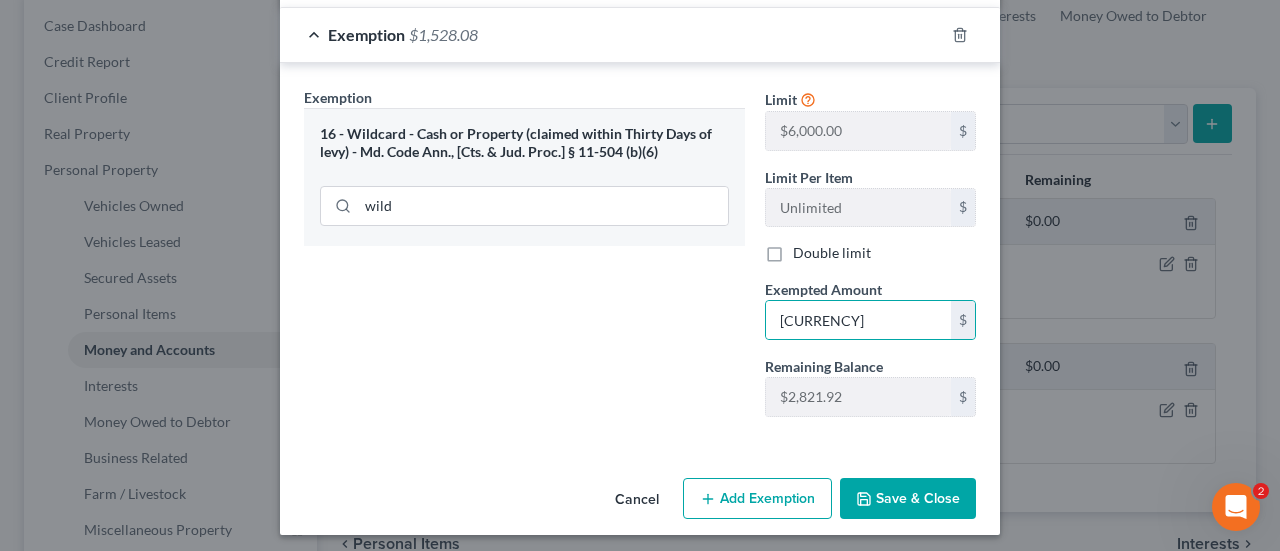 click on "Save & Close" at bounding box center [908, 499] 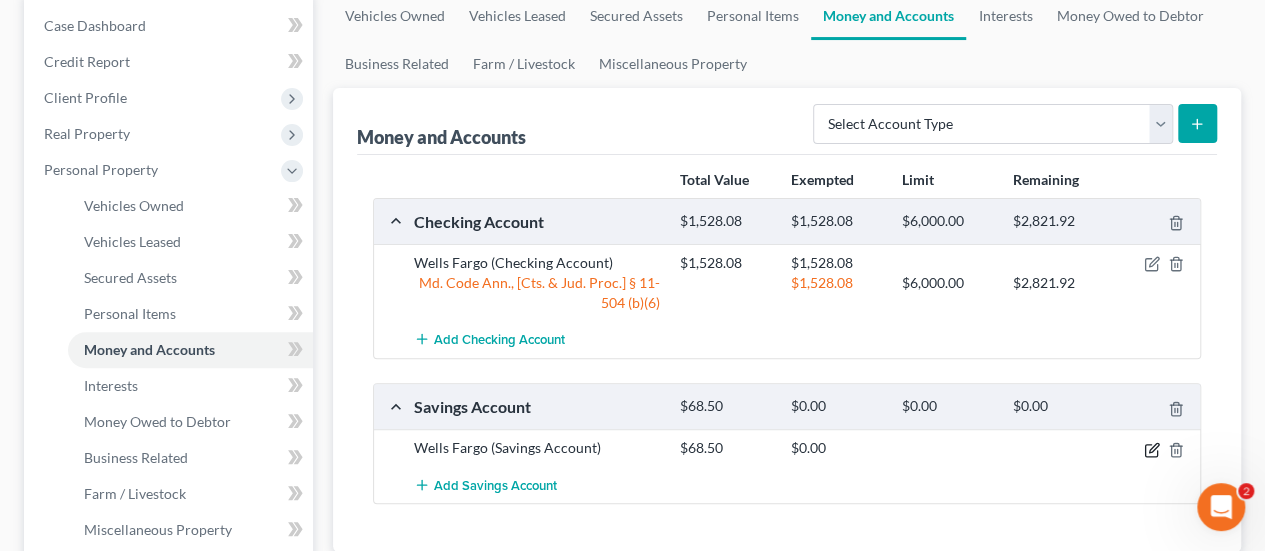 click 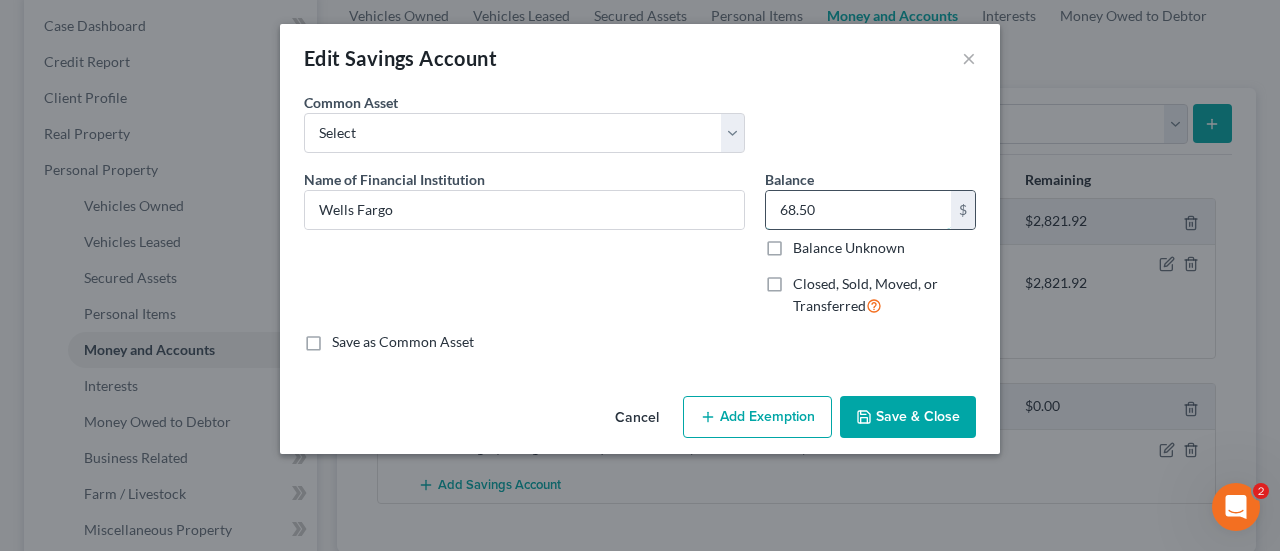 click on "68.50" at bounding box center [858, 210] 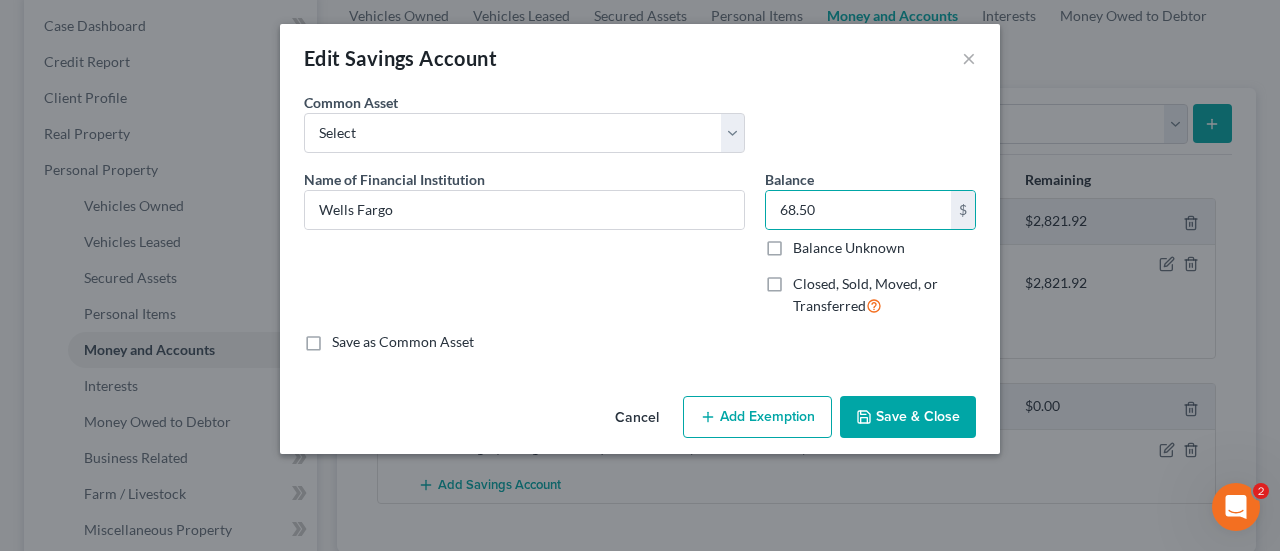 click on "Add Exemption" at bounding box center (757, 417) 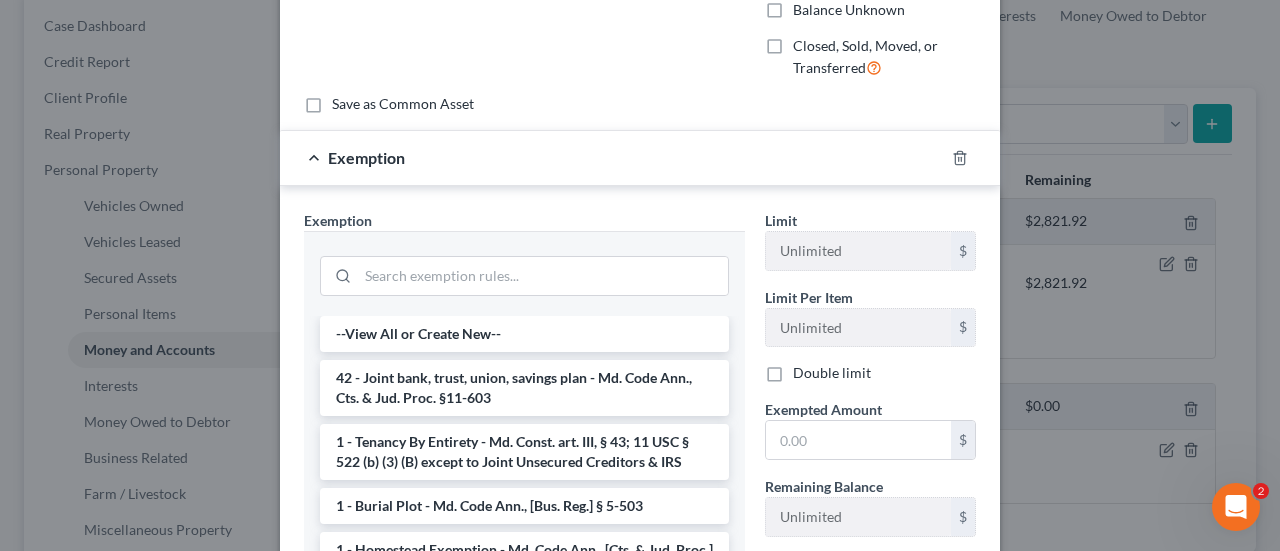 scroll, scrollTop: 300, scrollLeft: 0, axis: vertical 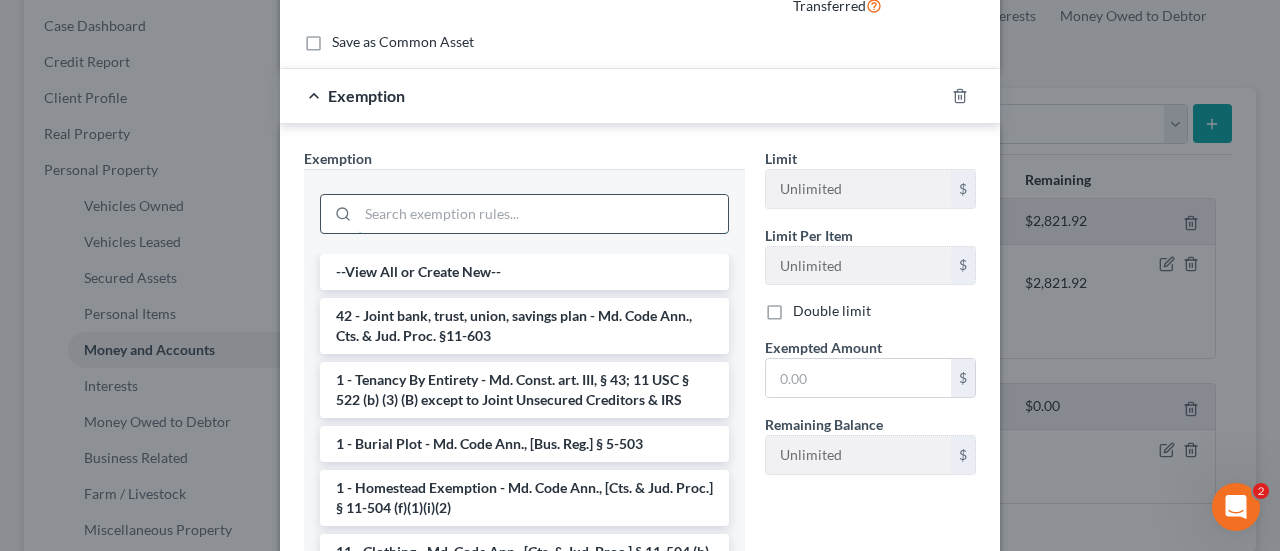 click at bounding box center (543, 214) 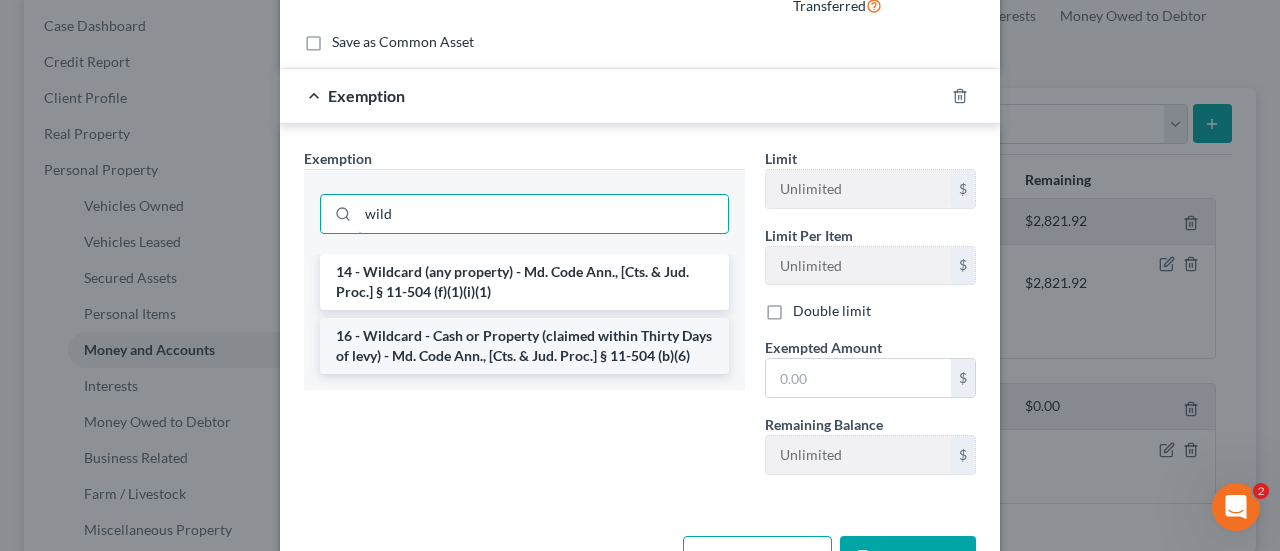 type on "wild" 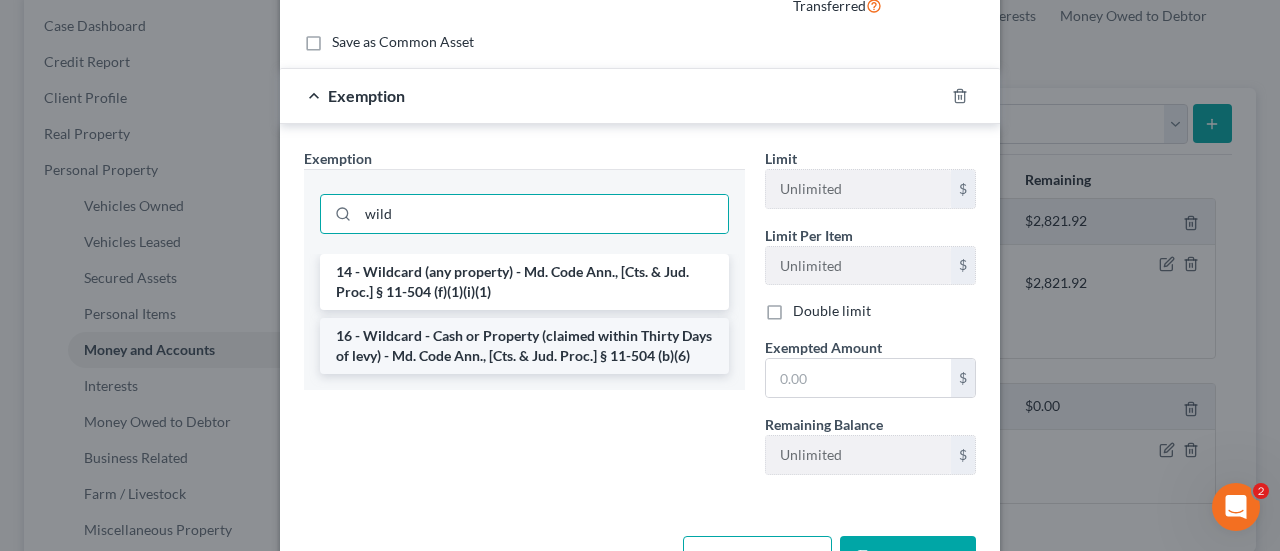 click on "16 - Wildcard - Cash or Property (claimed within Thirty Days of levy) - Md. Code Ann., [Cts. & Jud. Proc.] § 11-504 (b)(6)" at bounding box center (524, 346) 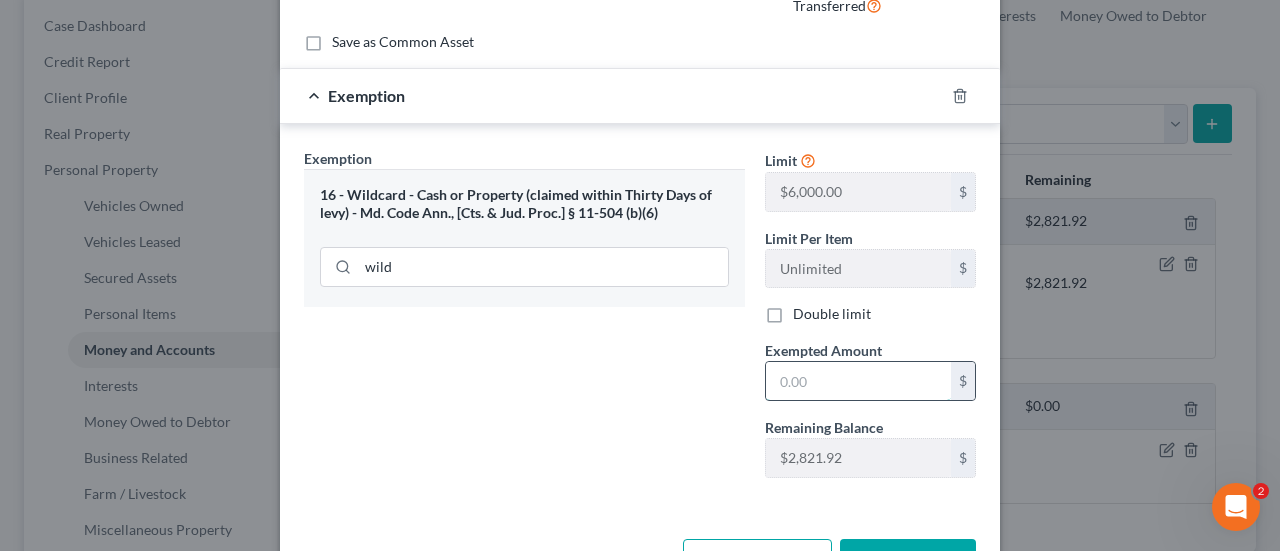 click at bounding box center [858, 381] 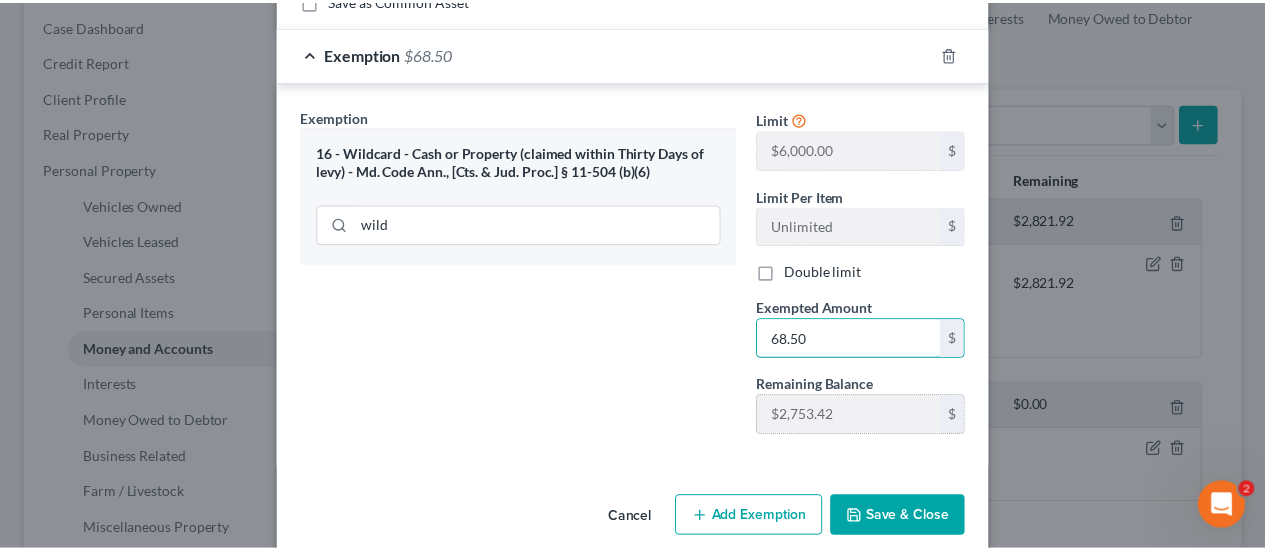 scroll, scrollTop: 364, scrollLeft: 0, axis: vertical 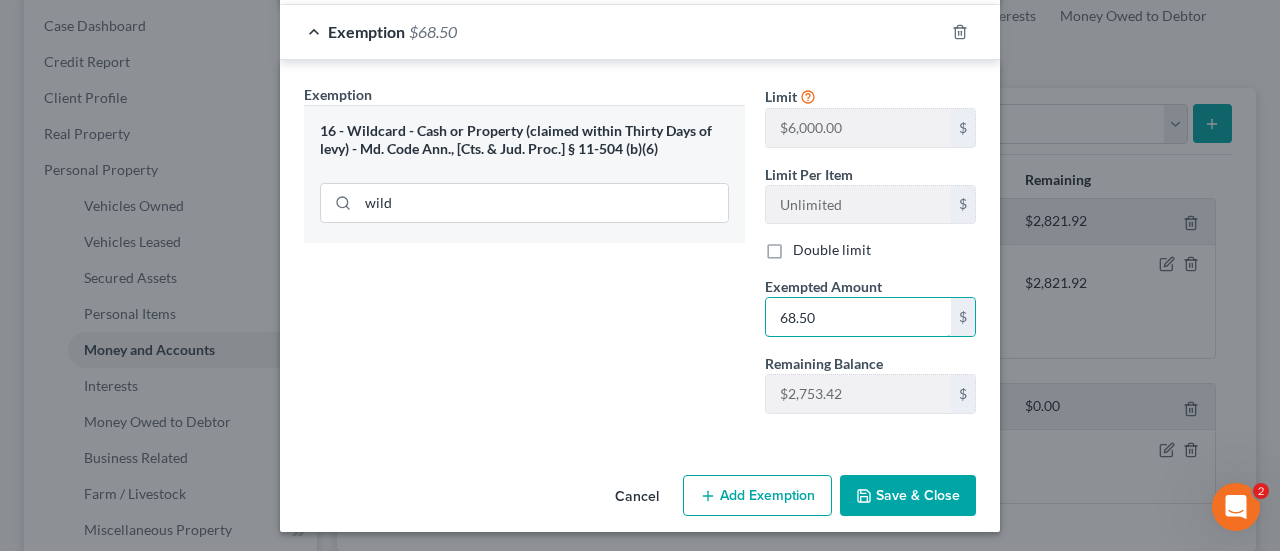 type on "68.50" 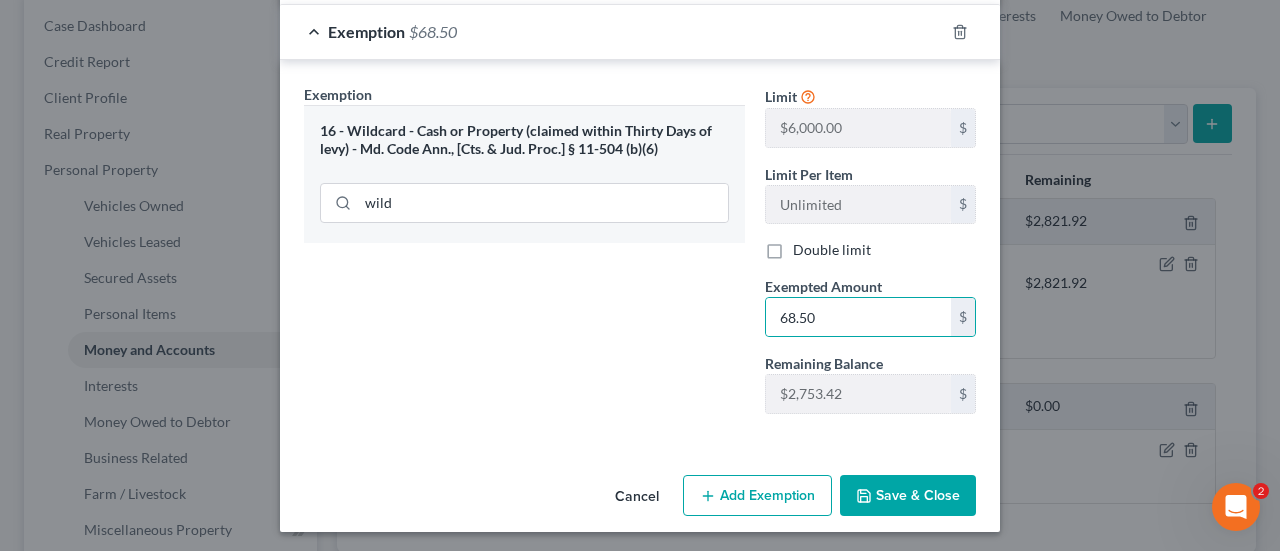 click on "Save & Close" at bounding box center (908, 496) 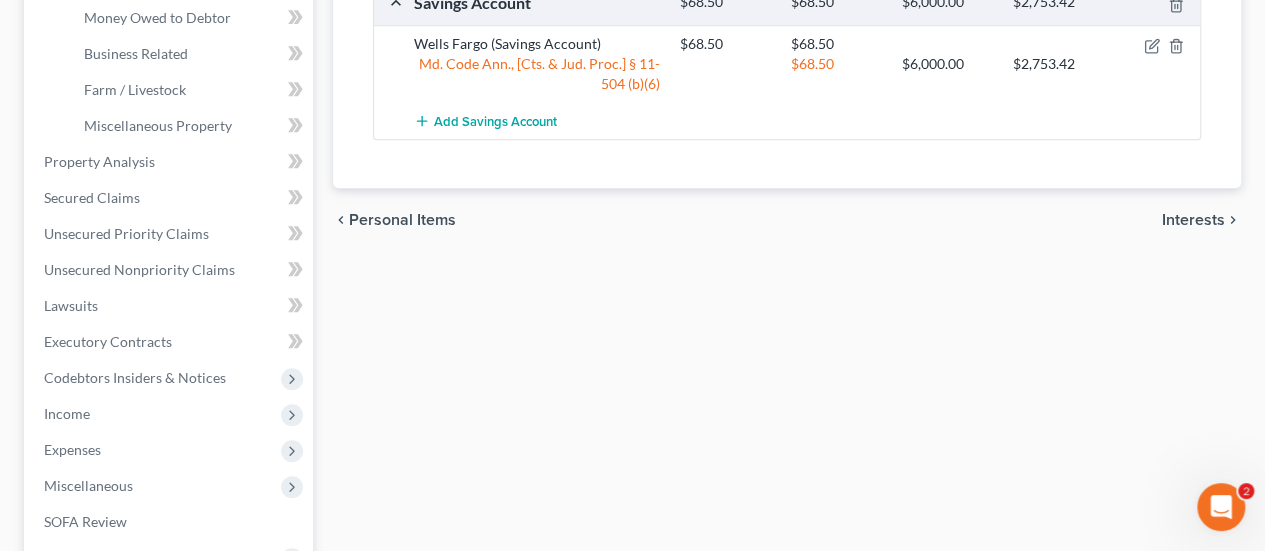 scroll, scrollTop: 800, scrollLeft: 0, axis: vertical 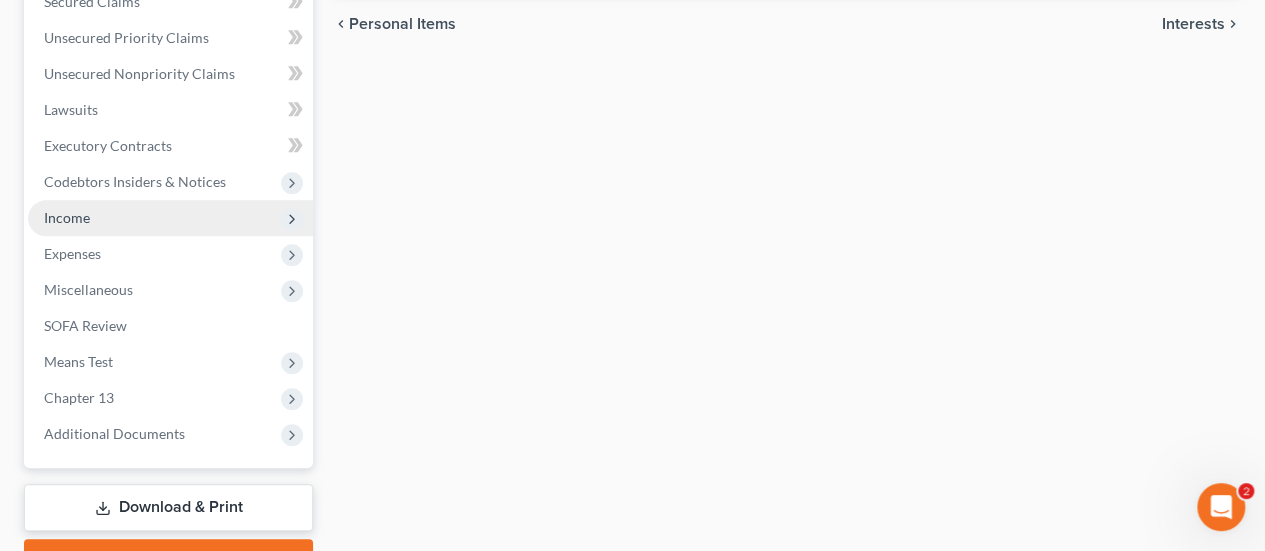 click on "Income" at bounding box center (170, 218) 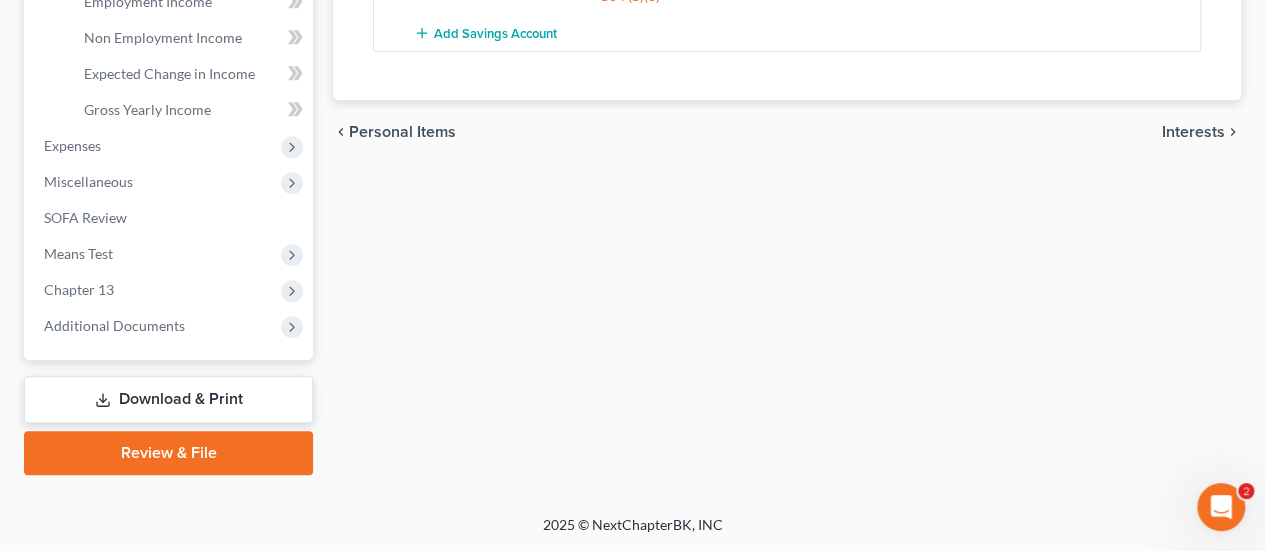scroll, scrollTop: 440, scrollLeft: 0, axis: vertical 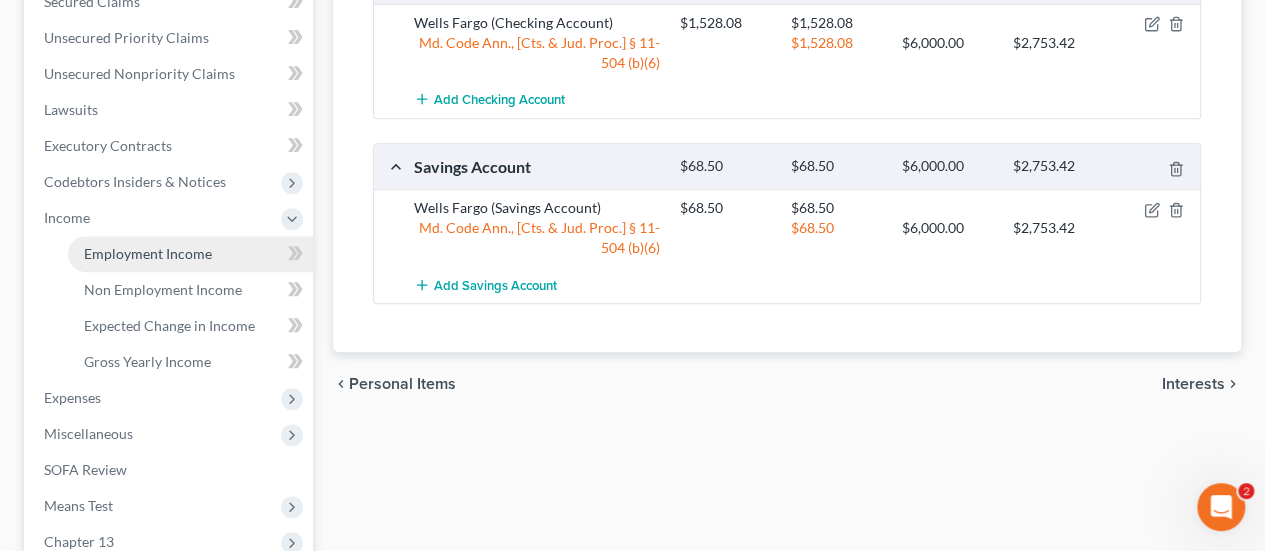 click on "Employment Income" at bounding box center (148, 253) 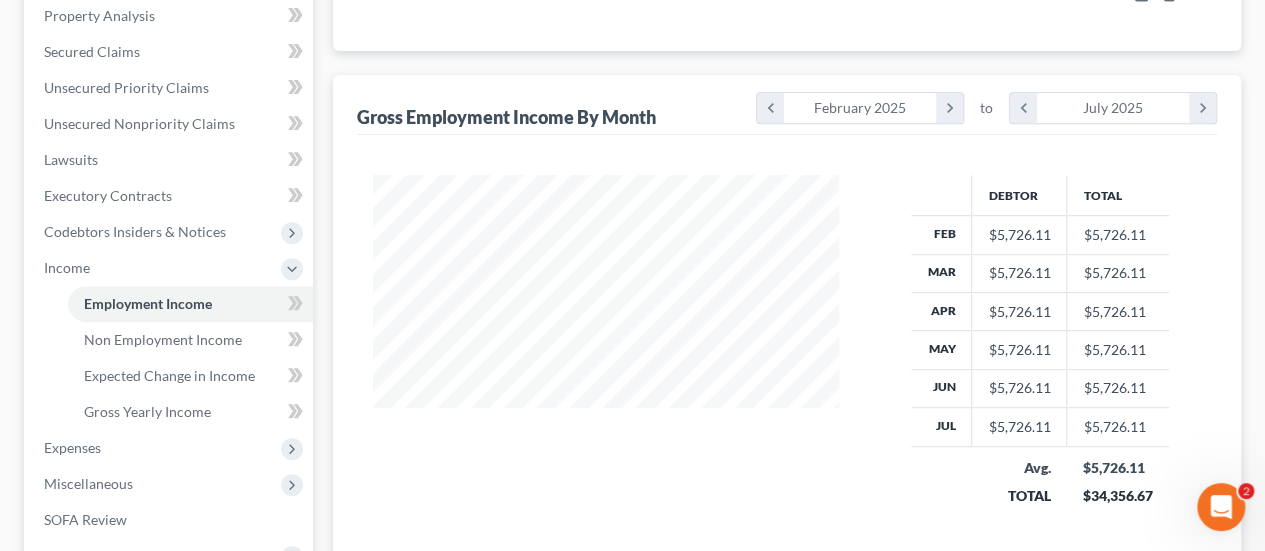 scroll, scrollTop: 0, scrollLeft: 0, axis: both 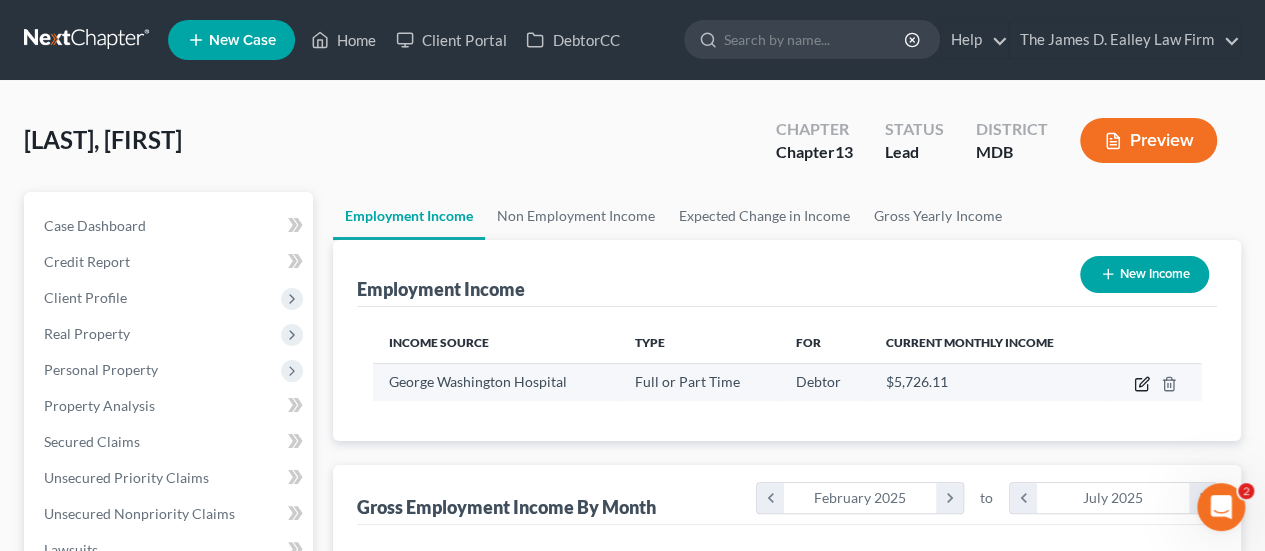 click 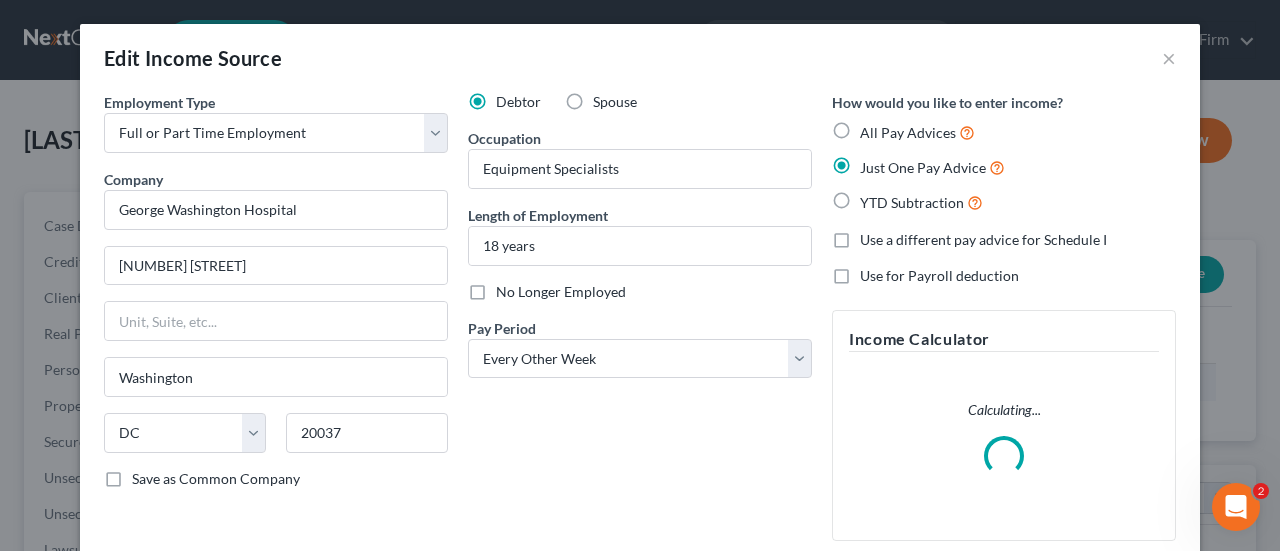 scroll, scrollTop: 999644, scrollLeft: 999487, axis: both 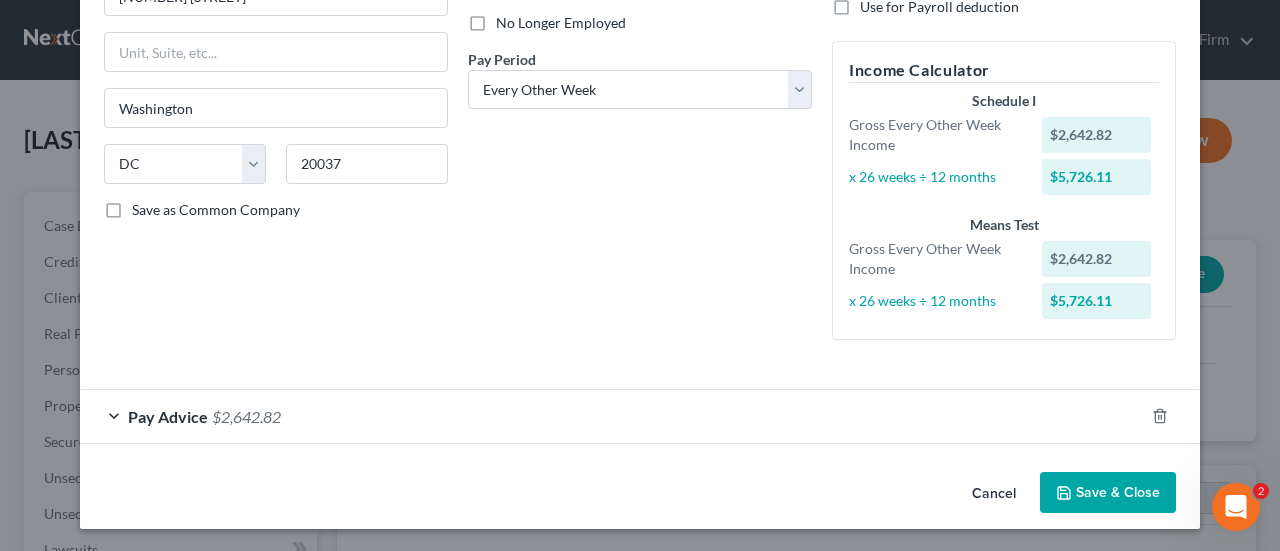 click on "Pay Advice" at bounding box center [168, 416] 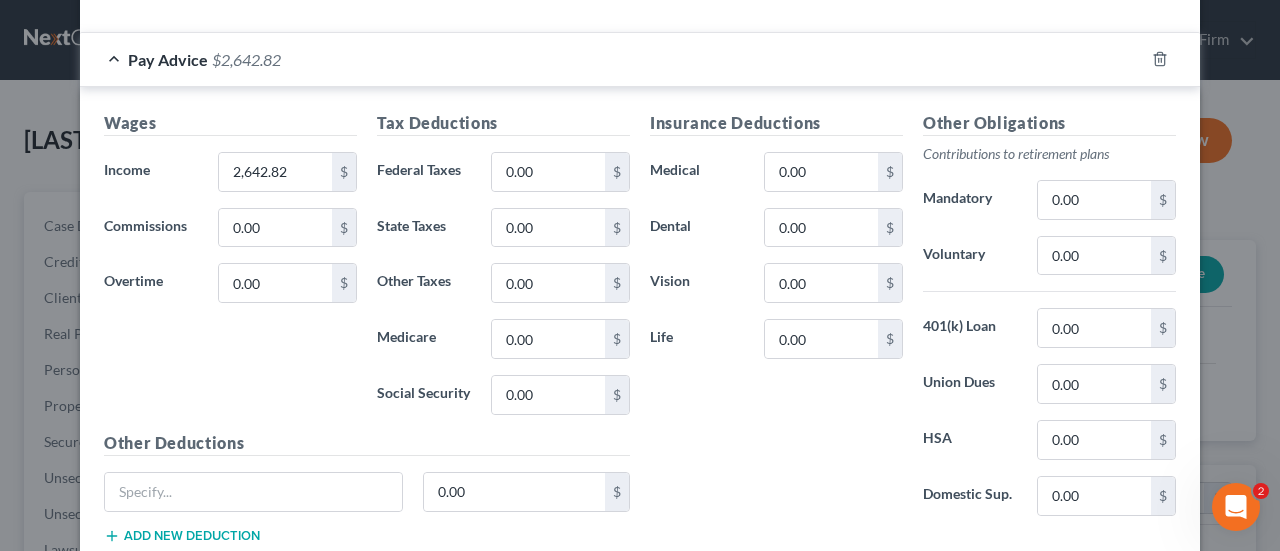 scroll, scrollTop: 669, scrollLeft: 0, axis: vertical 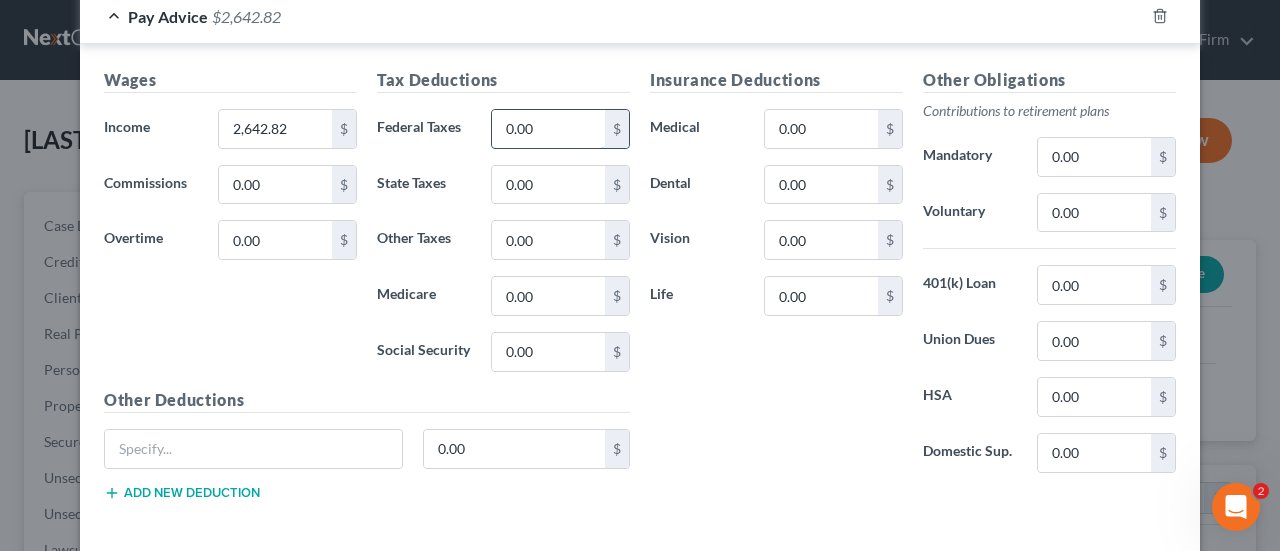 click on "0.00" at bounding box center (548, 129) 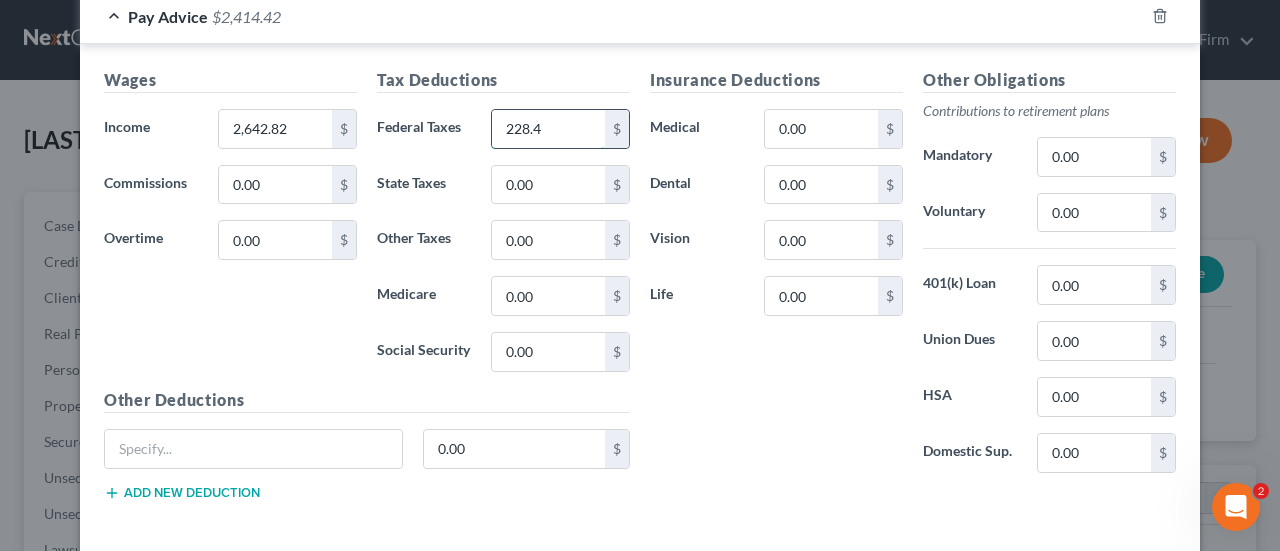 type on "228.4" 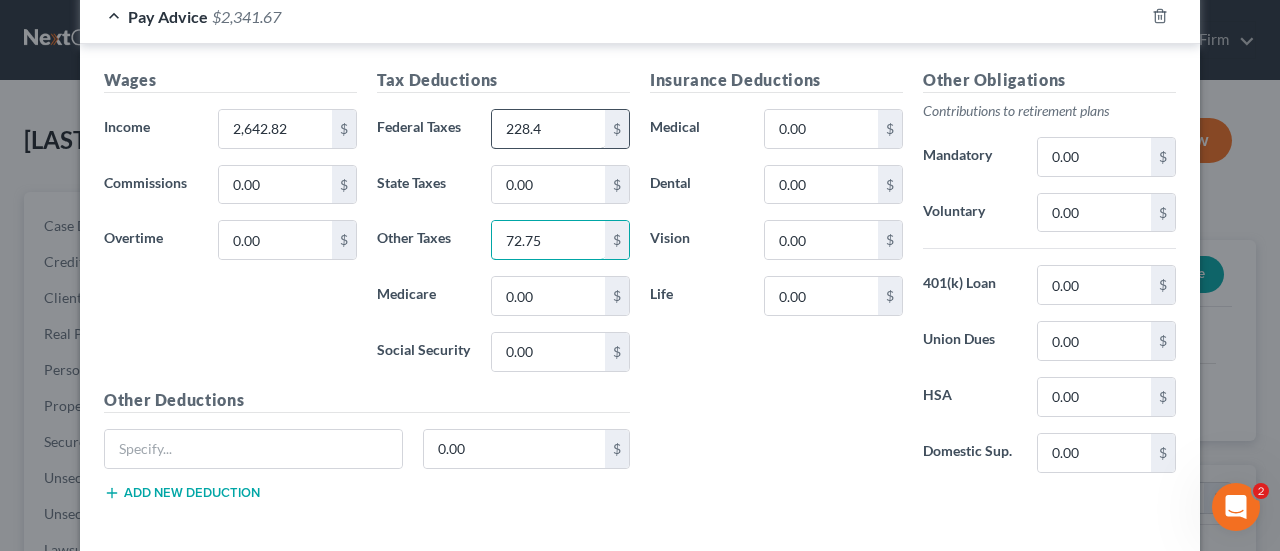 type on "72.75" 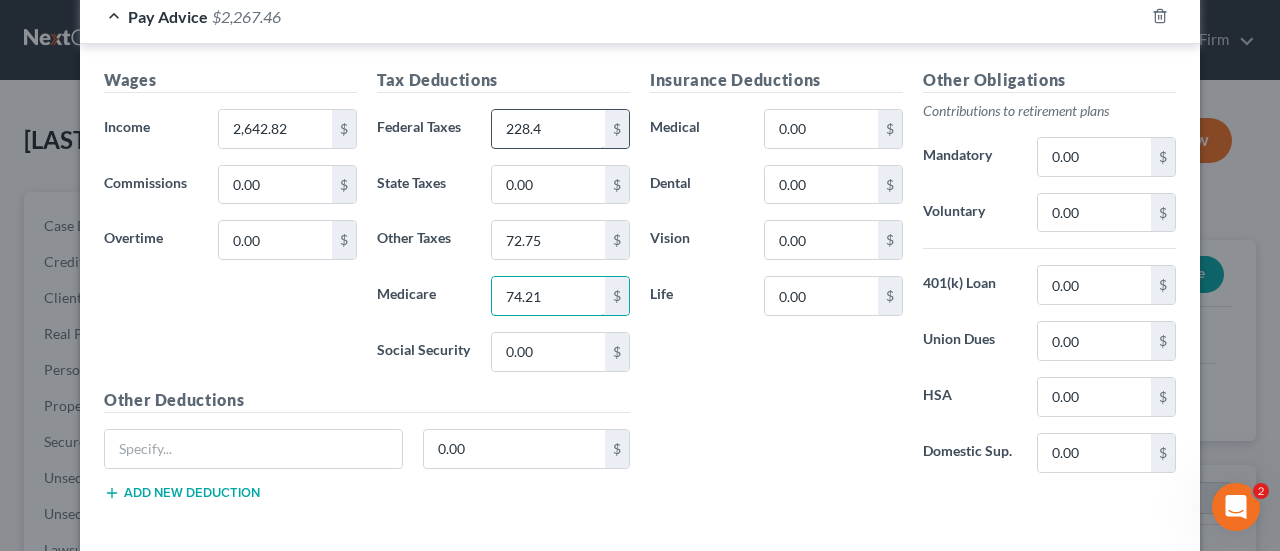 type on "74.21" 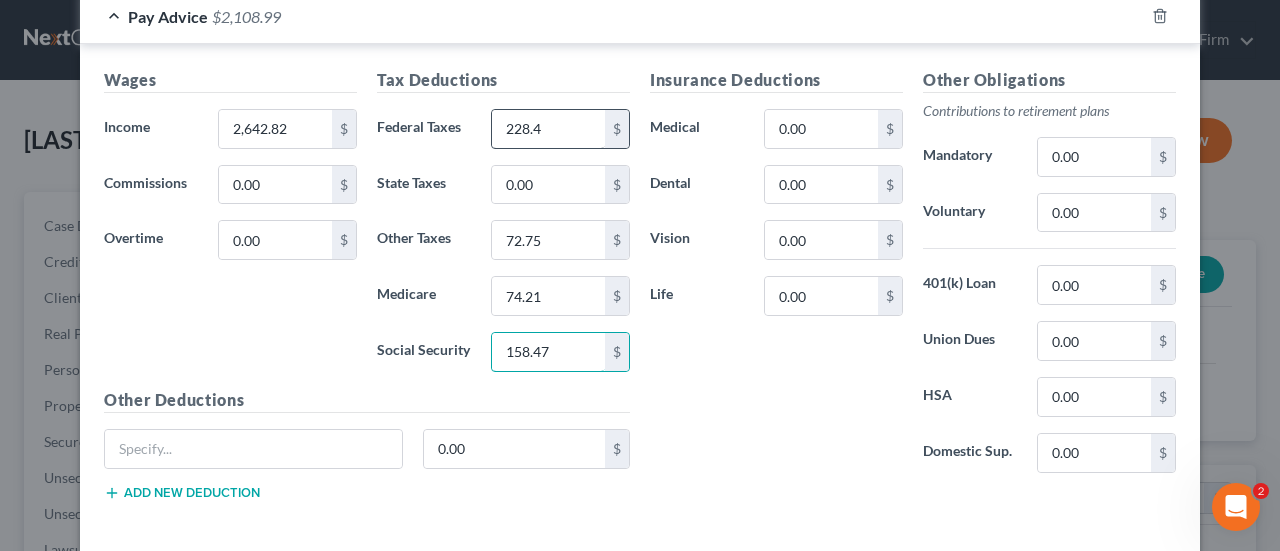 type on "158.47" 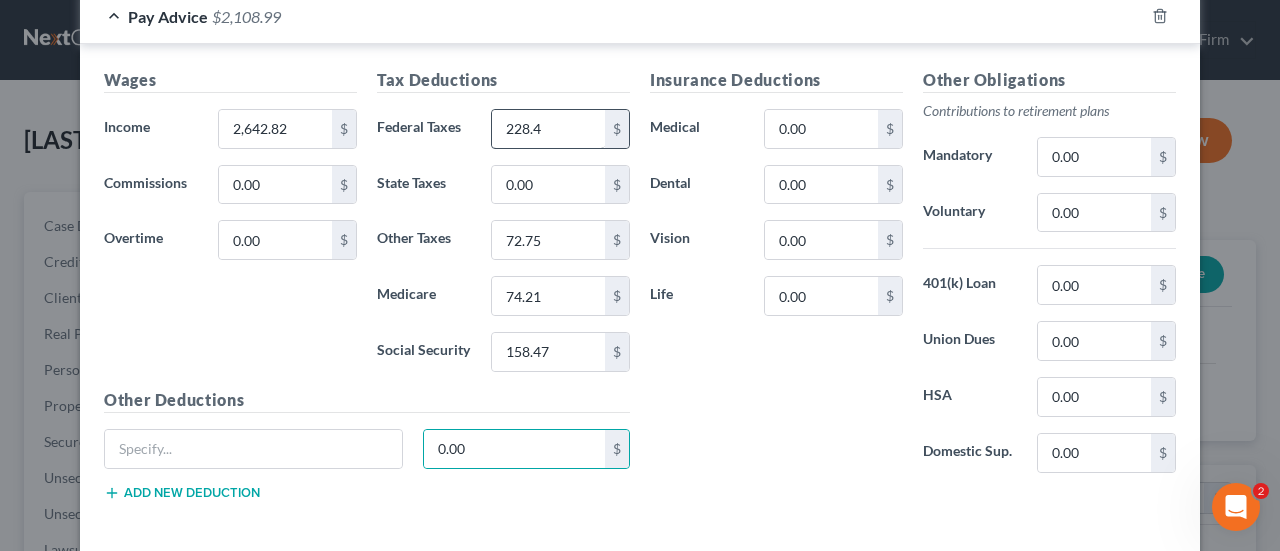 type 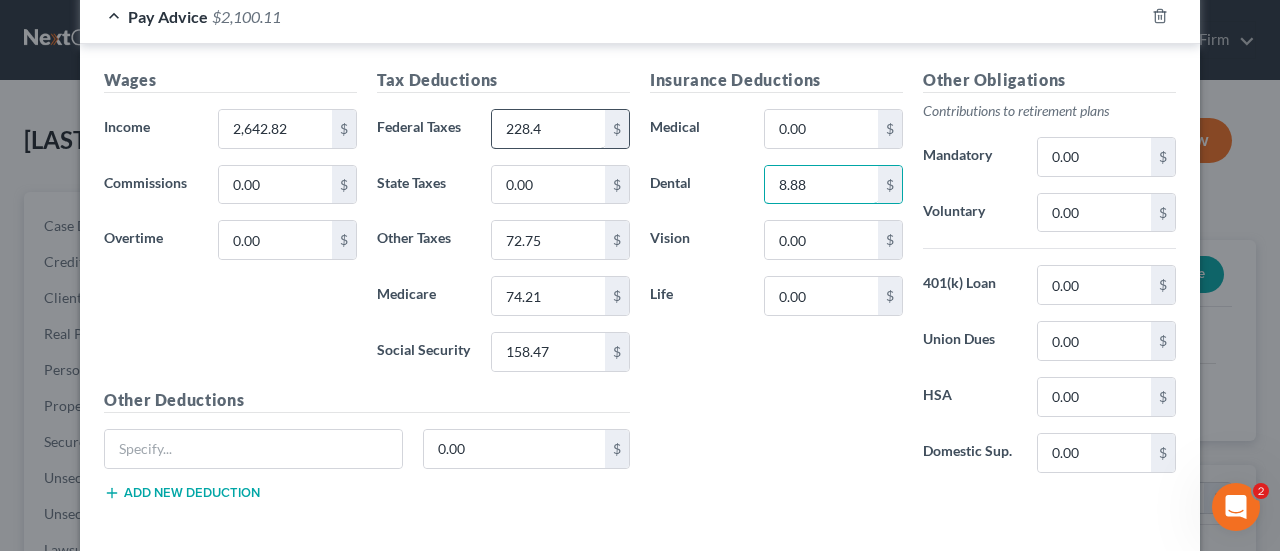 type on "8.88" 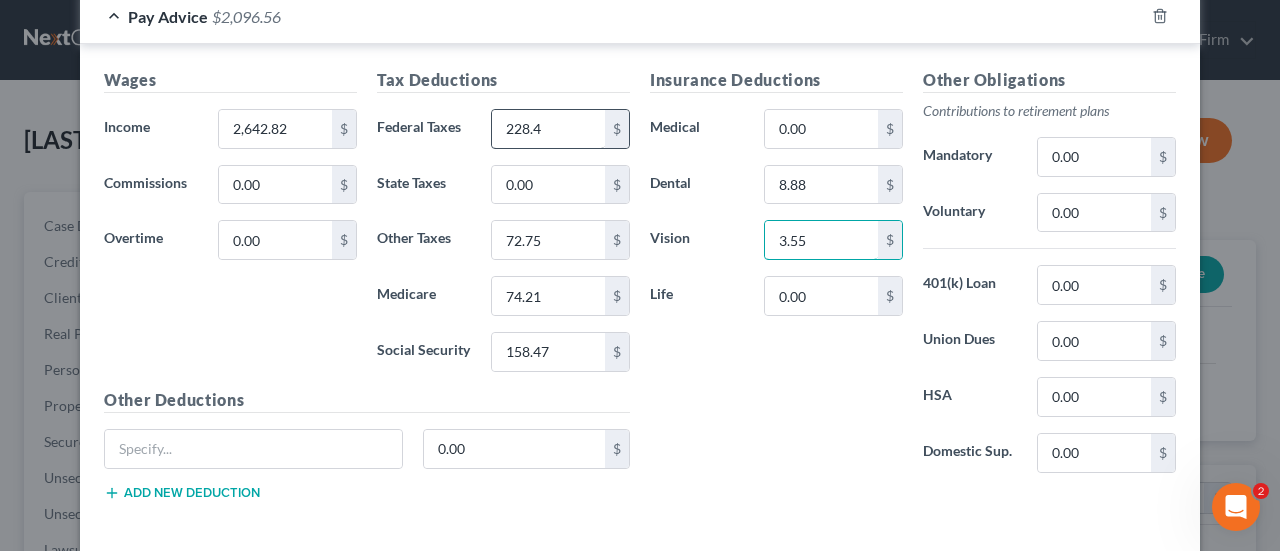 type on "3.55" 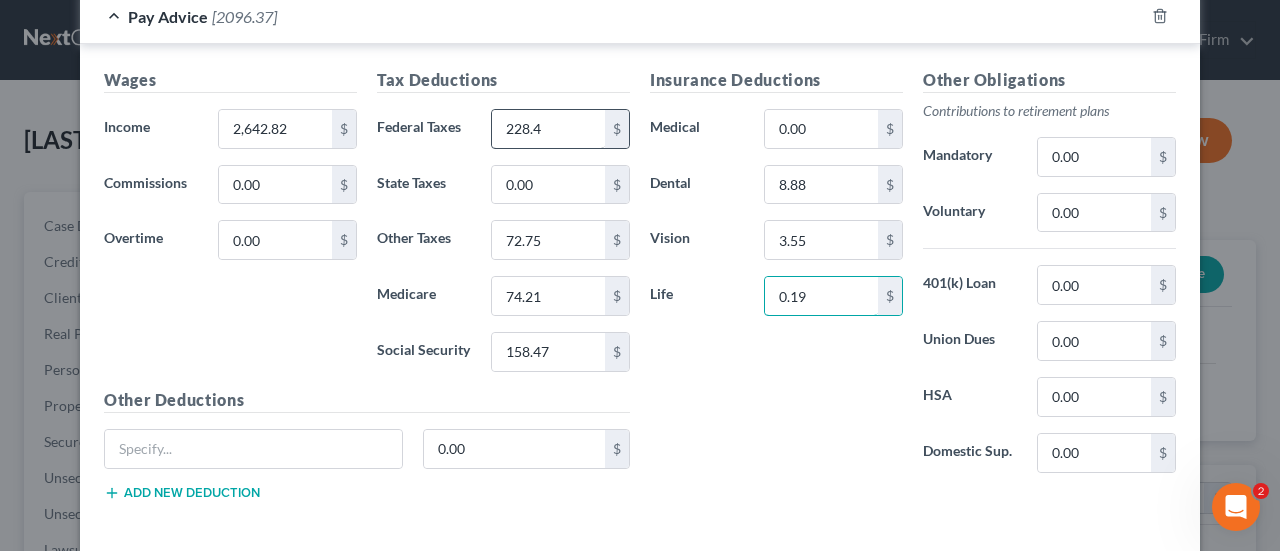 type on "0.19" 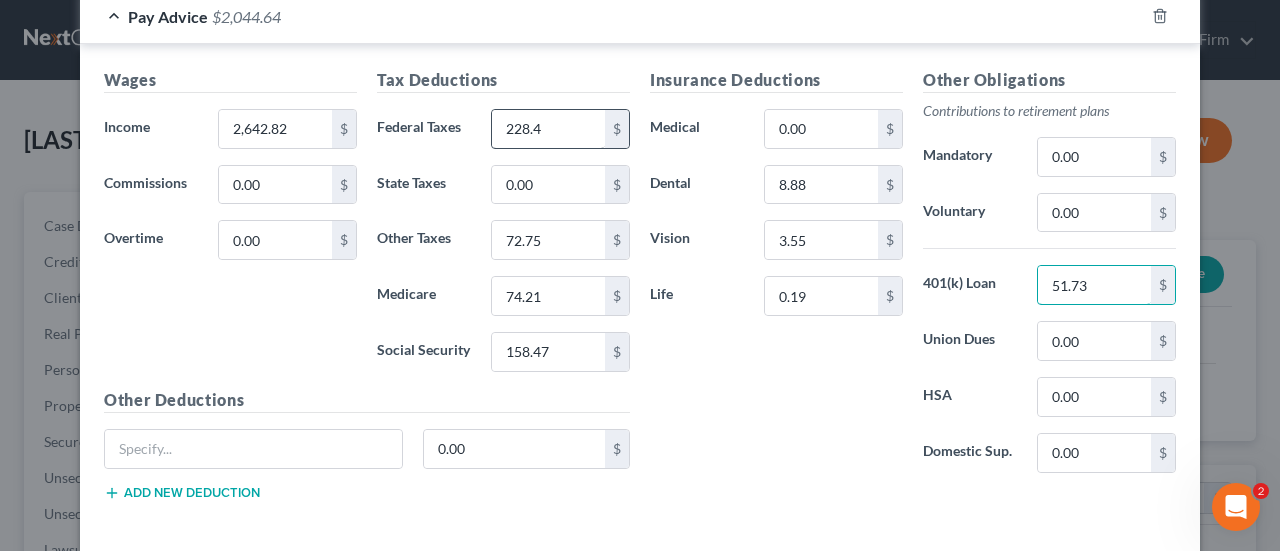 type on "51.73" 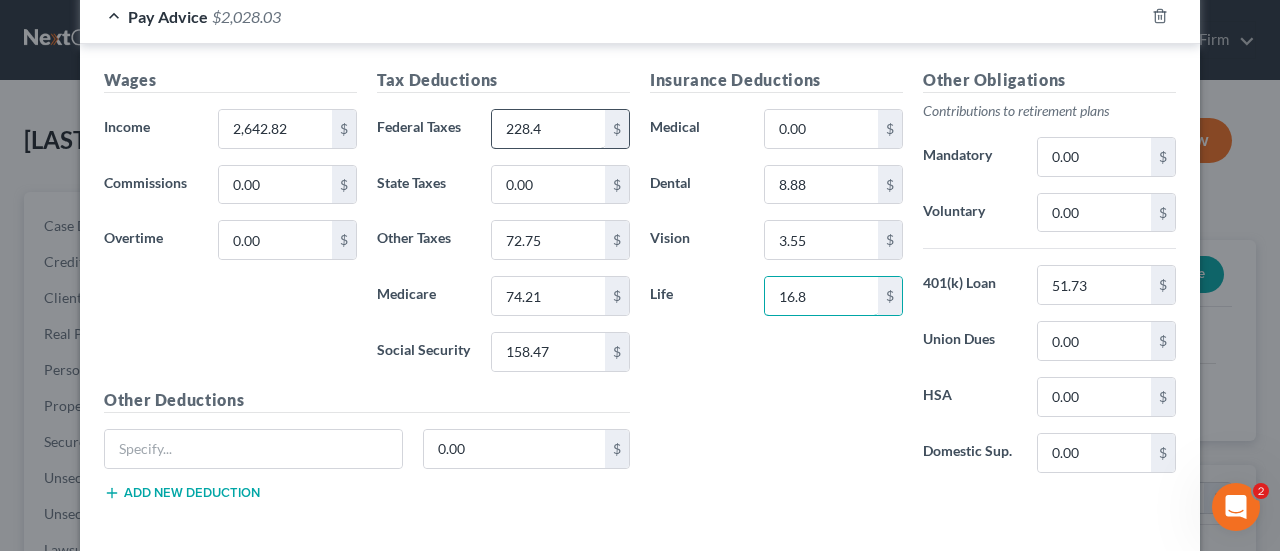 type on "16.8" 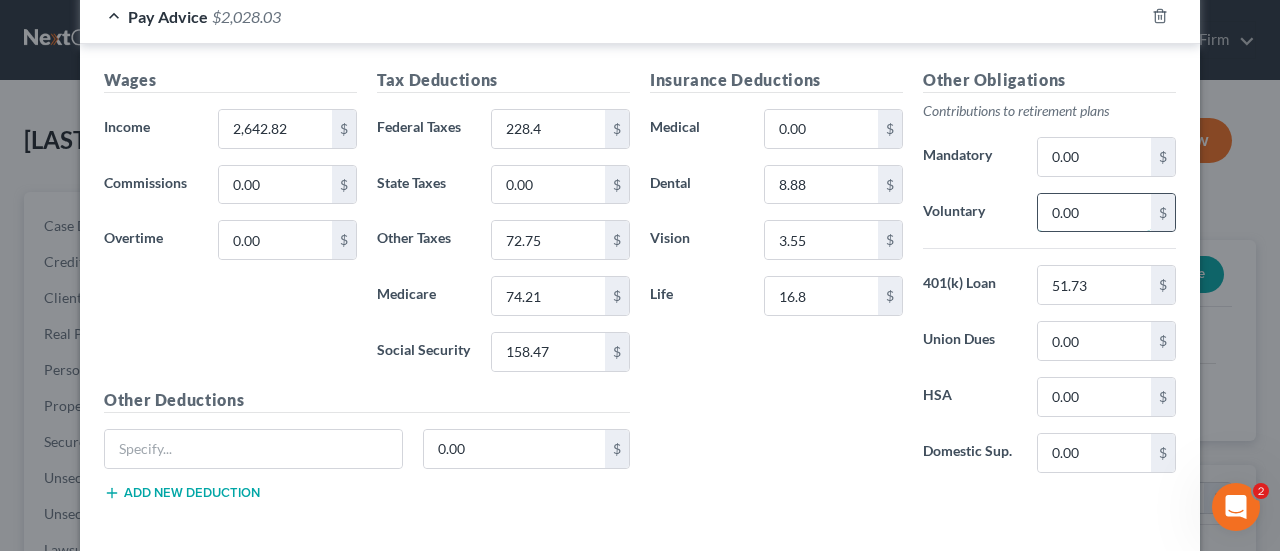 click on "0.00" at bounding box center (1094, 213) 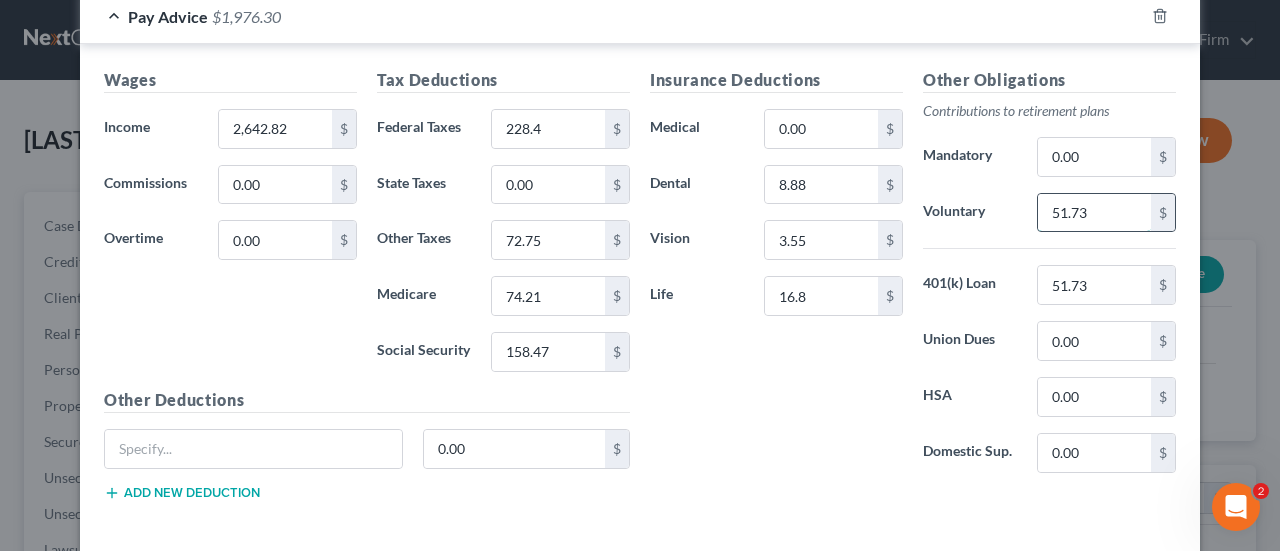 type on "51.73" 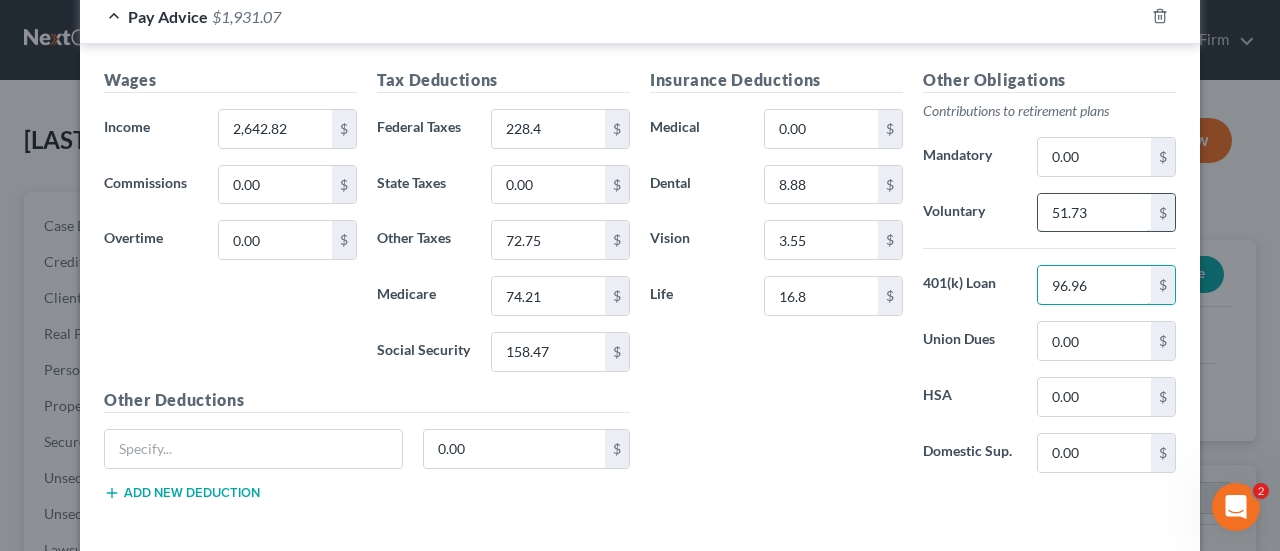type on "96.96" 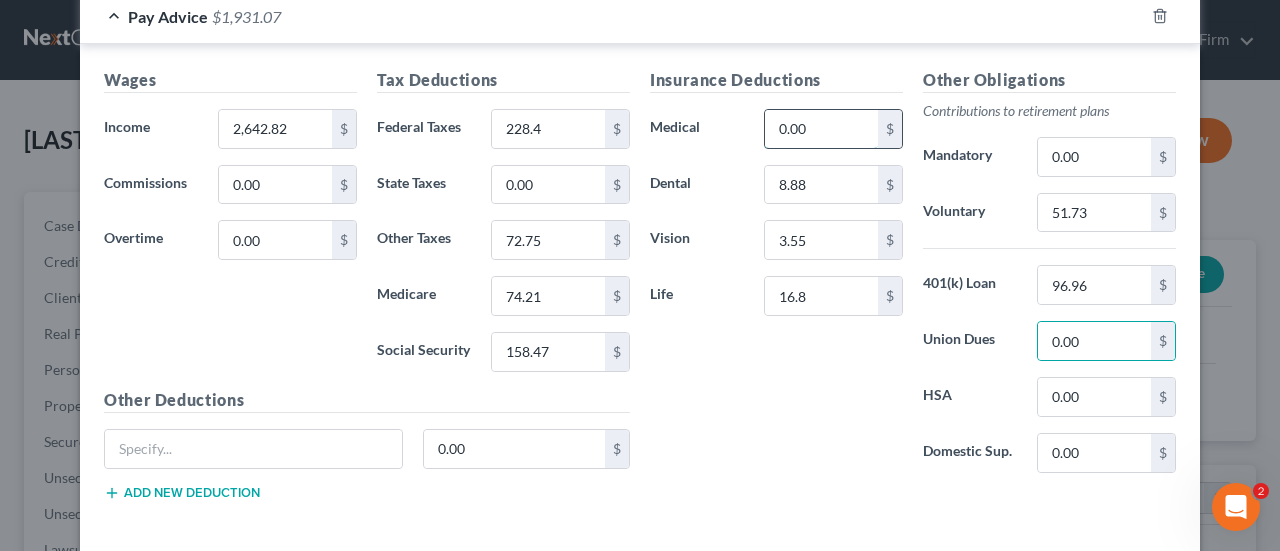 click on "0.00" at bounding box center (821, 129) 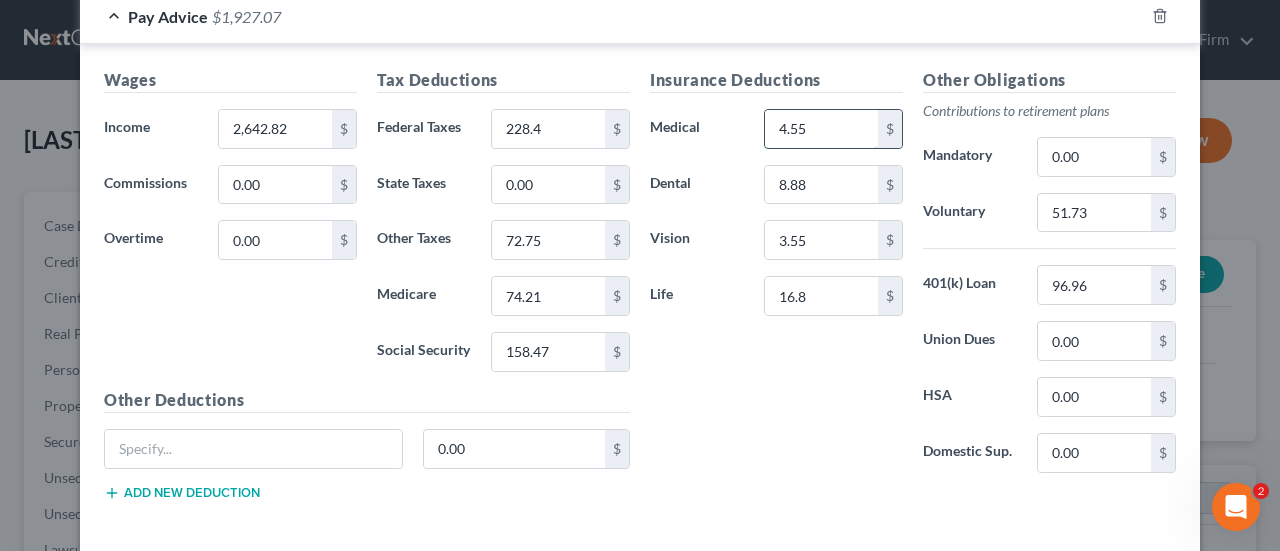 type on "4.55" 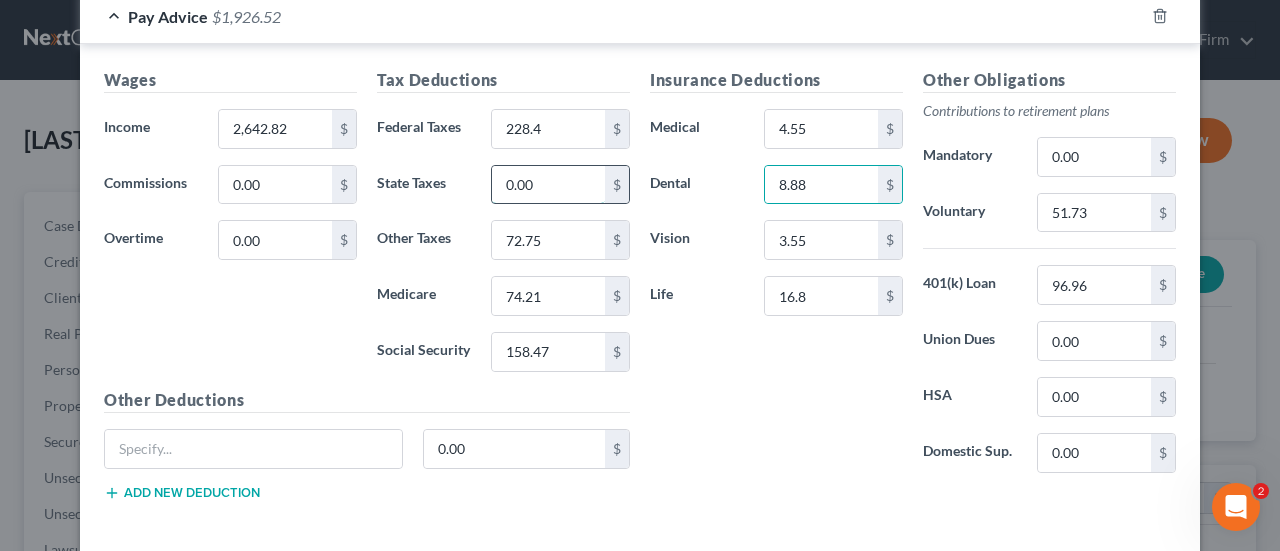 click on "0.00" at bounding box center (548, 185) 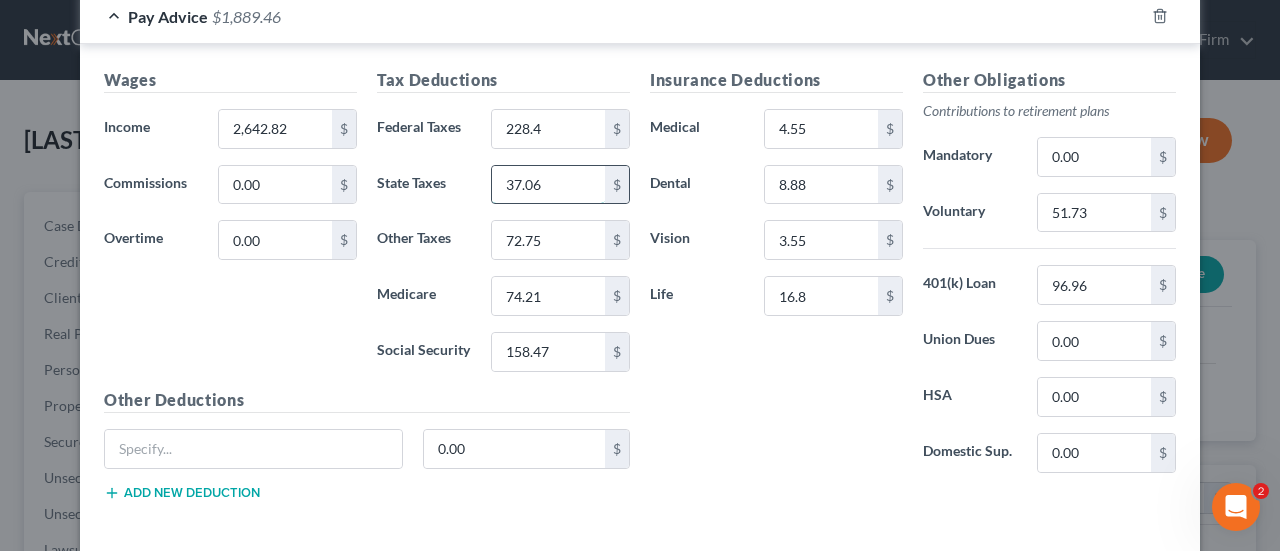 type on "37.06" 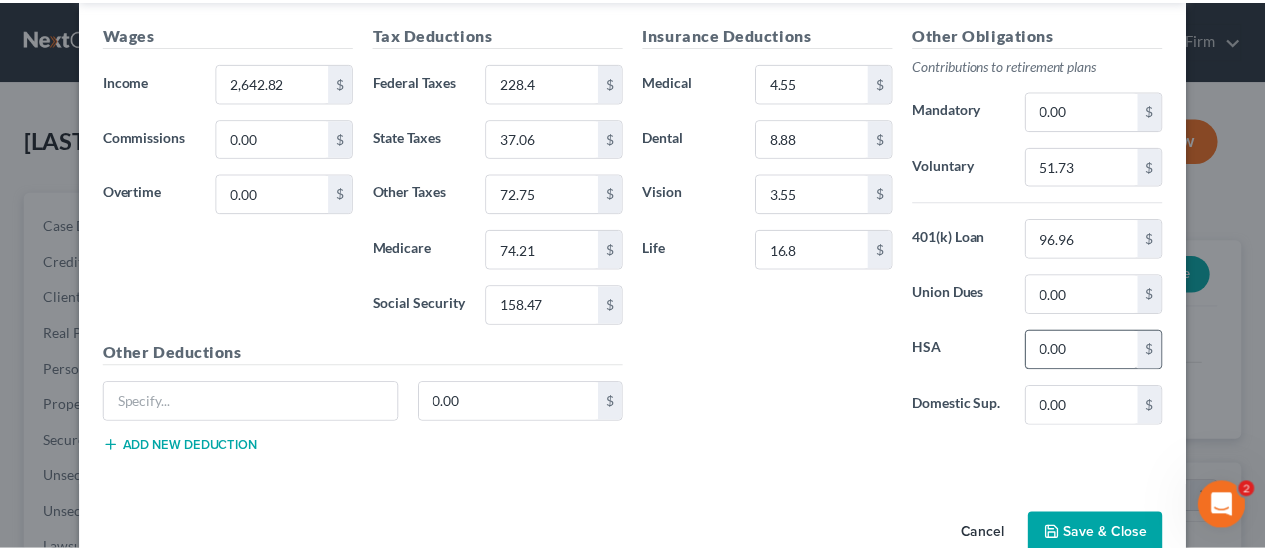 scroll, scrollTop: 753, scrollLeft: 0, axis: vertical 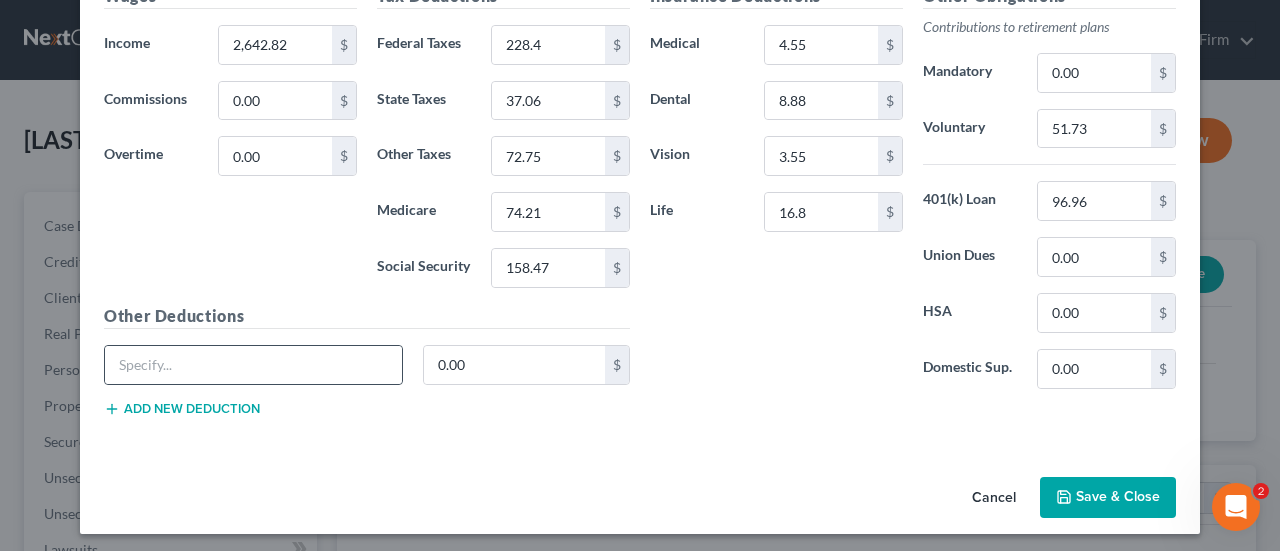 drag, startPoint x: 1108, startPoint y: 490, endPoint x: 380, endPoint y: 377, distance: 736.7177 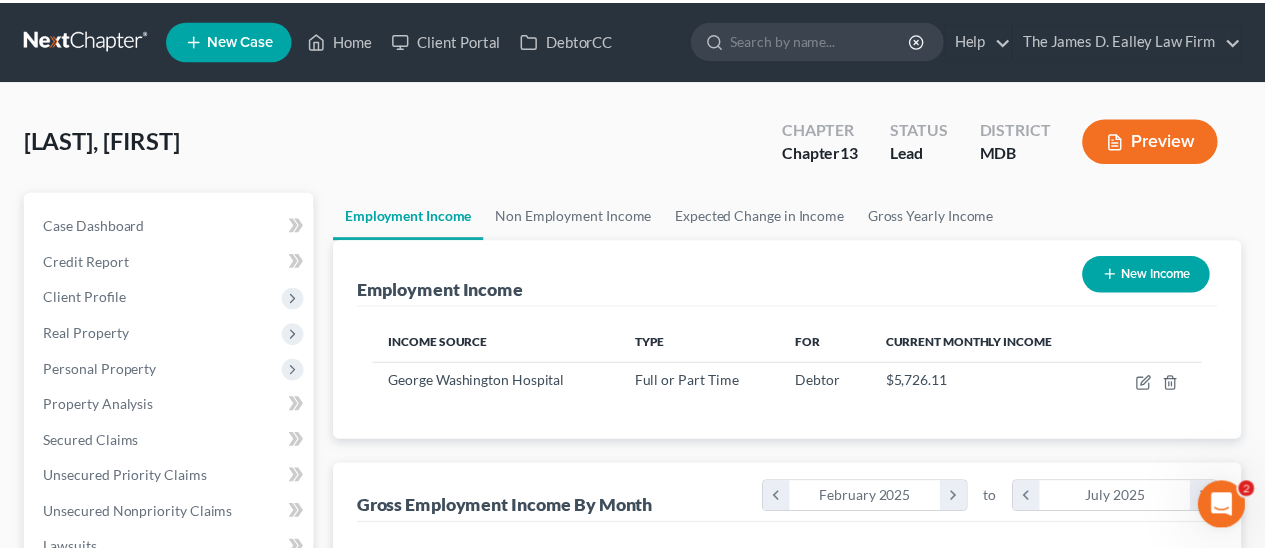 scroll, scrollTop: 356, scrollLeft: 506, axis: both 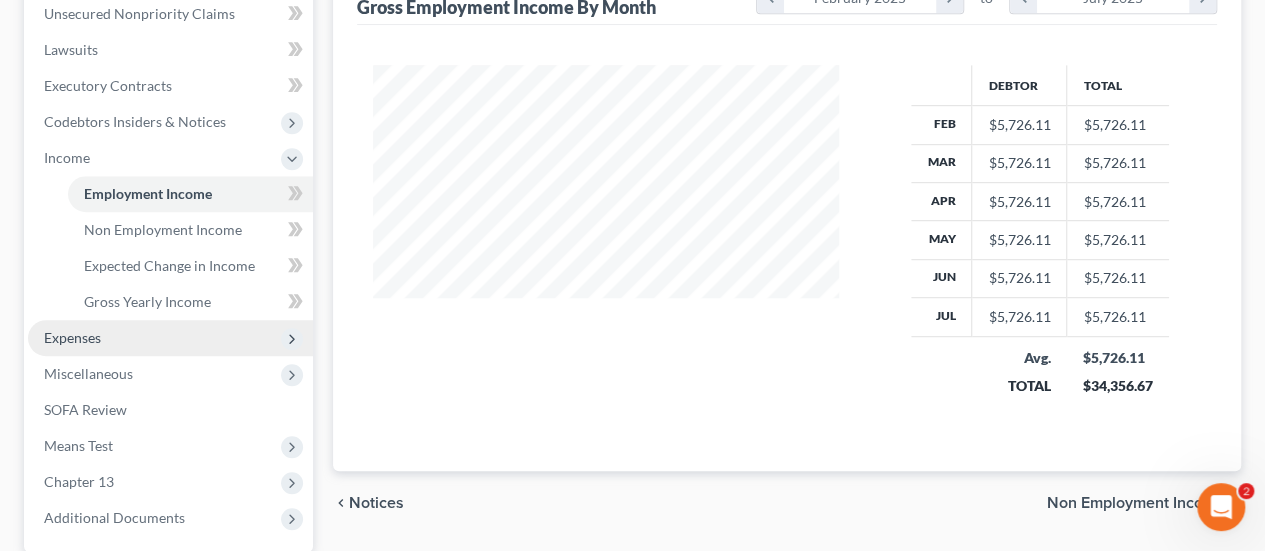 click on "Expenses" at bounding box center (72, 337) 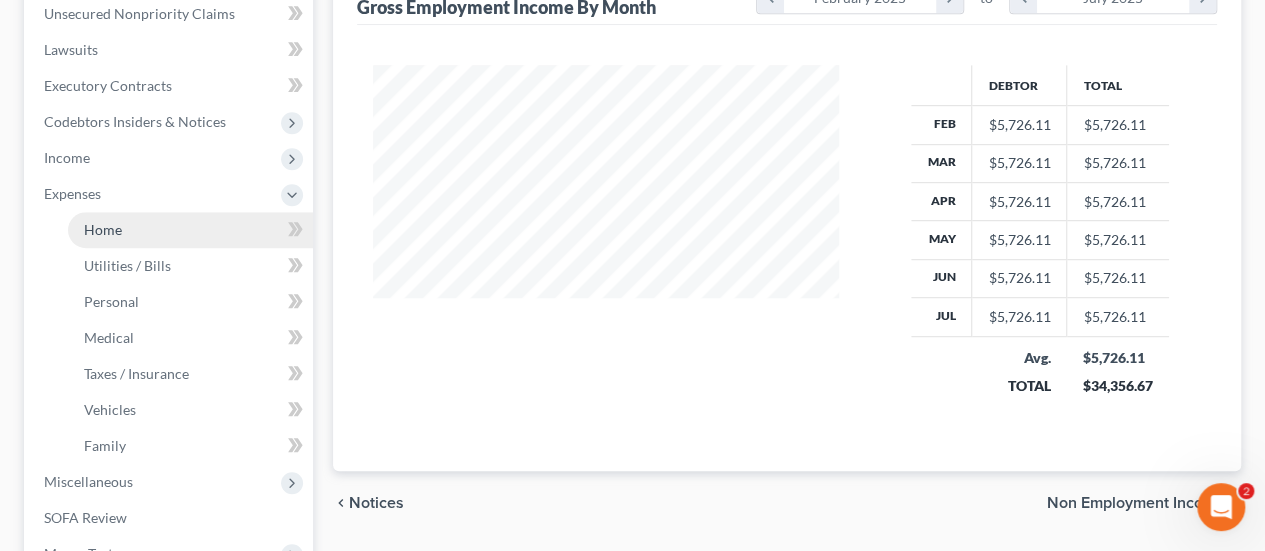 click on "Home" at bounding box center (190, 230) 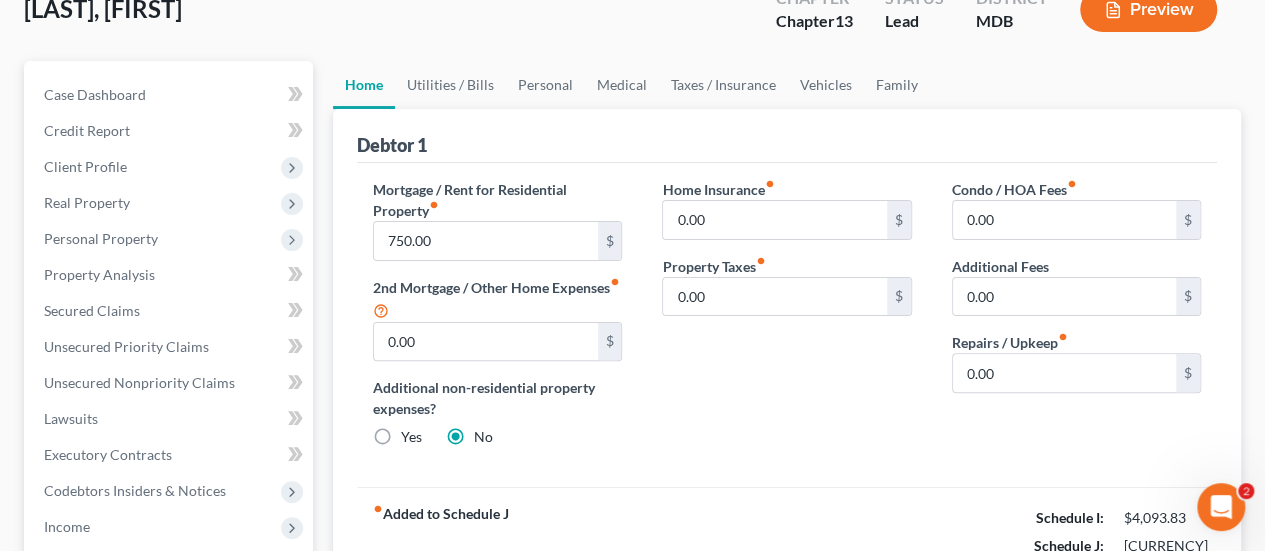 scroll, scrollTop: 100, scrollLeft: 0, axis: vertical 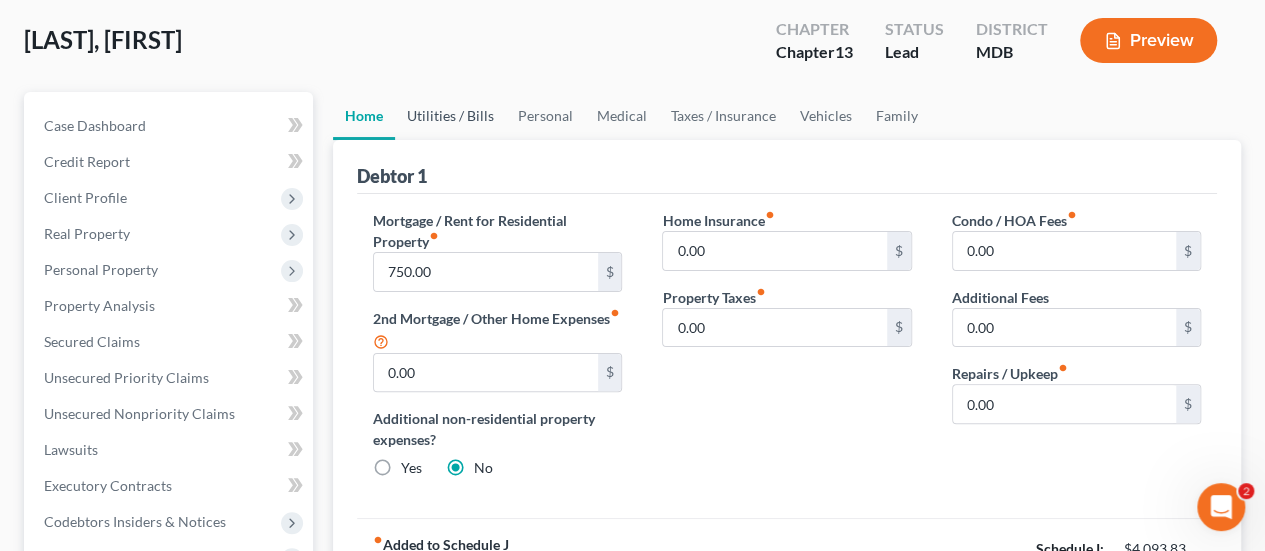 click on "Utilities / Bills" at bounding box center (450, 116) 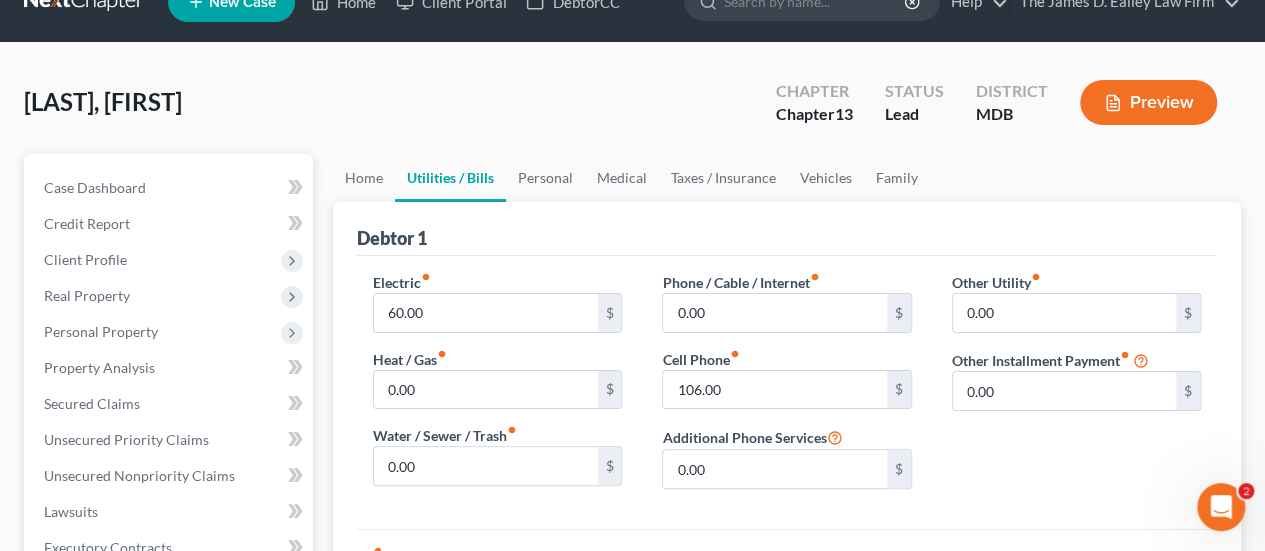 scroll, scrollTop: 0, scrollLeft: 0, axis: both 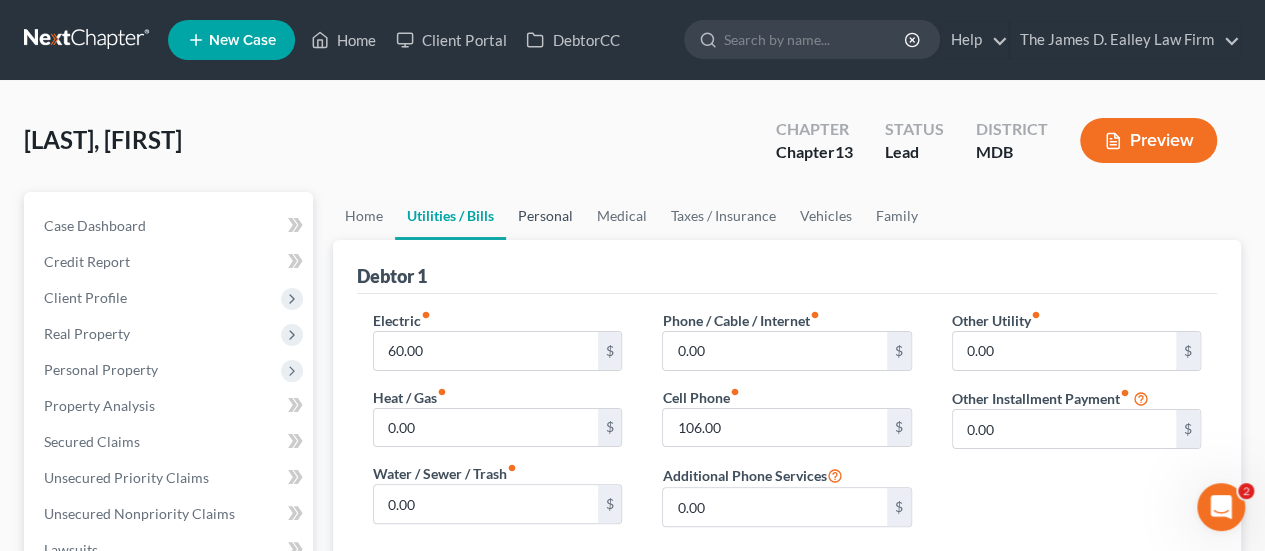 click on "Personal" at bounding box center [545, 216] 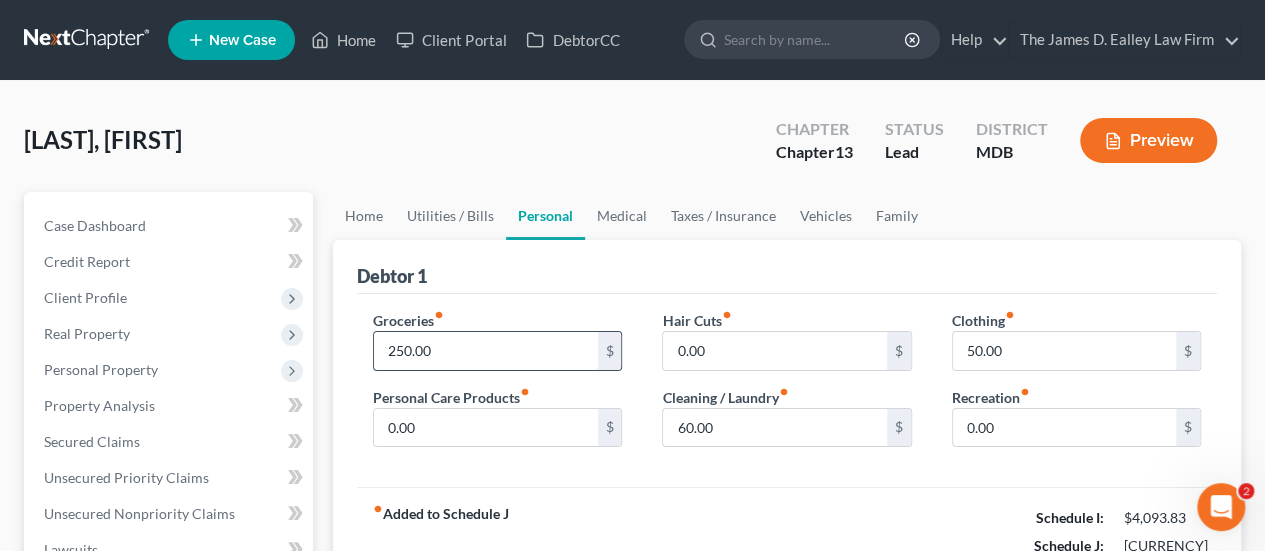 click on "250.00" at bounding box center [485, 351] 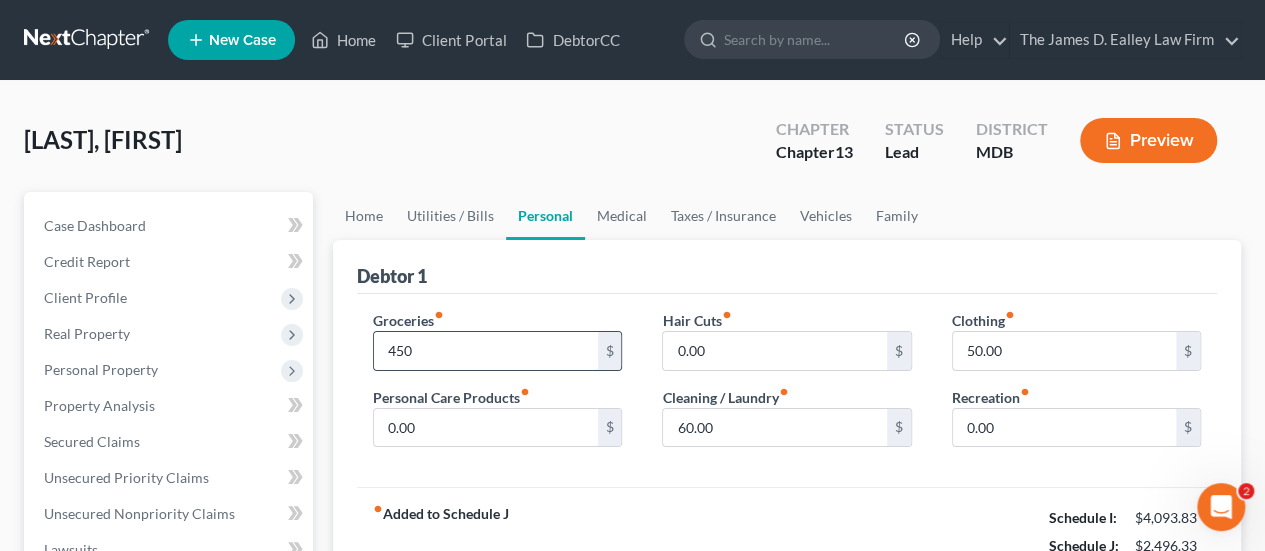 type on "450" 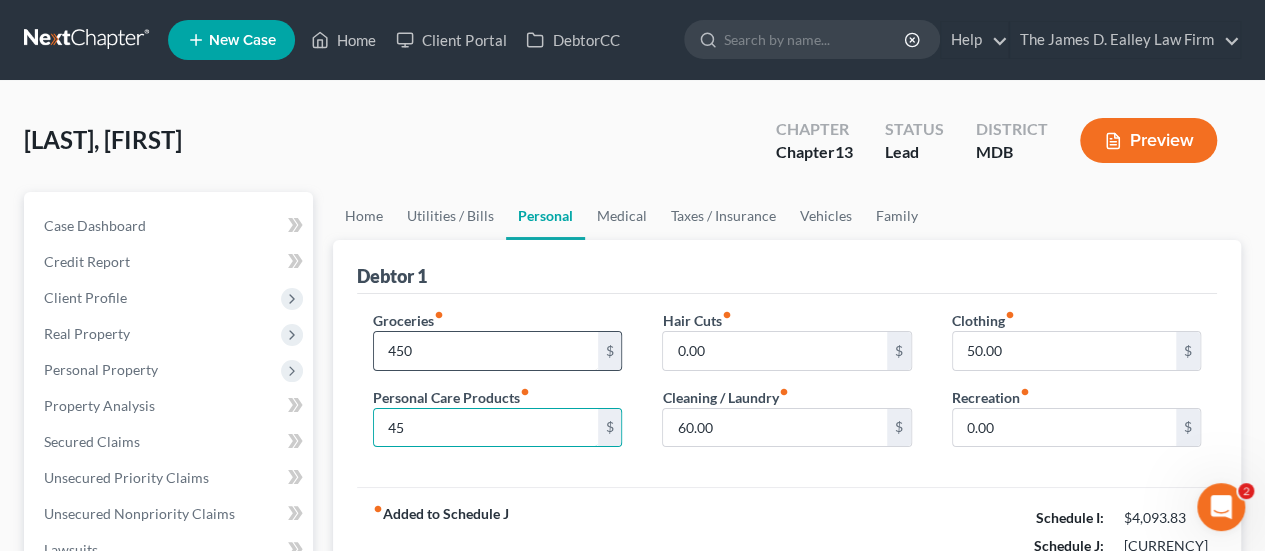 type on "45" 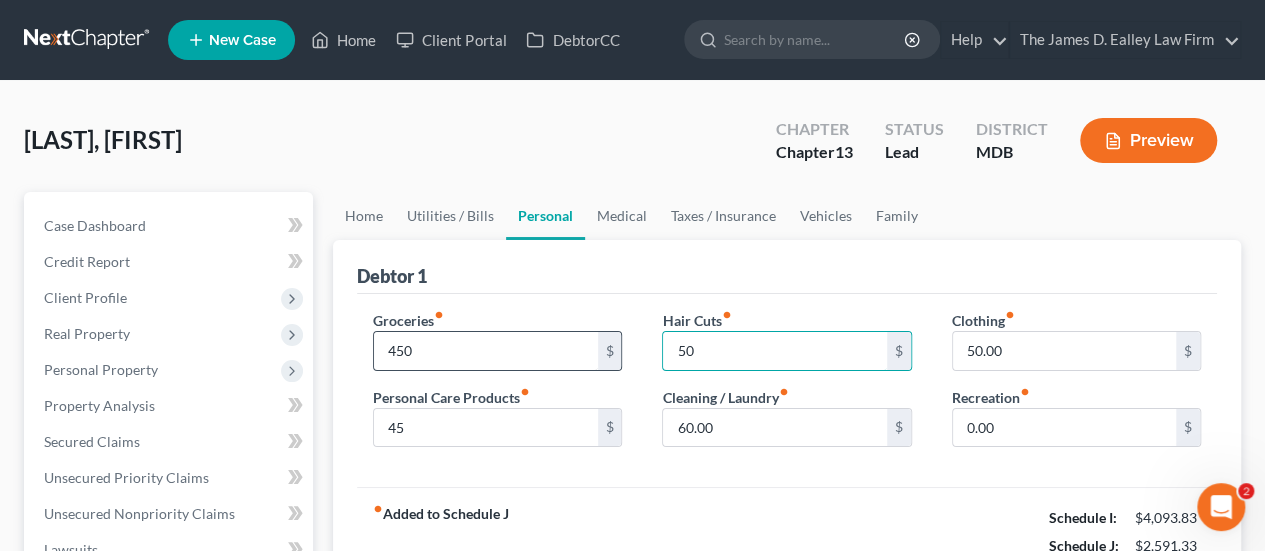 type on "50" 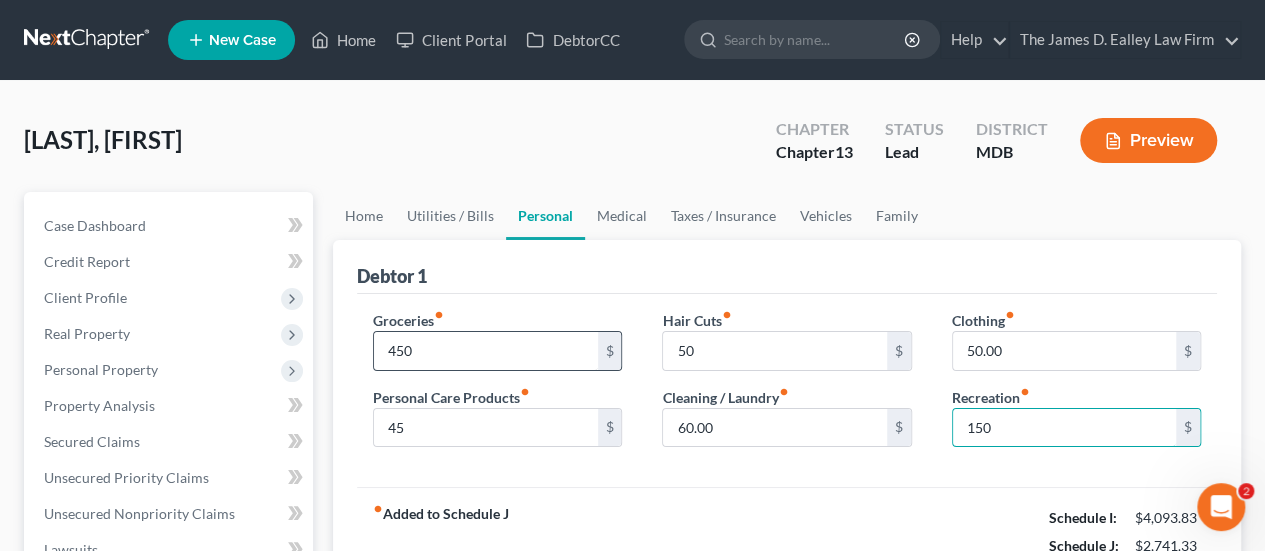 type on "150" 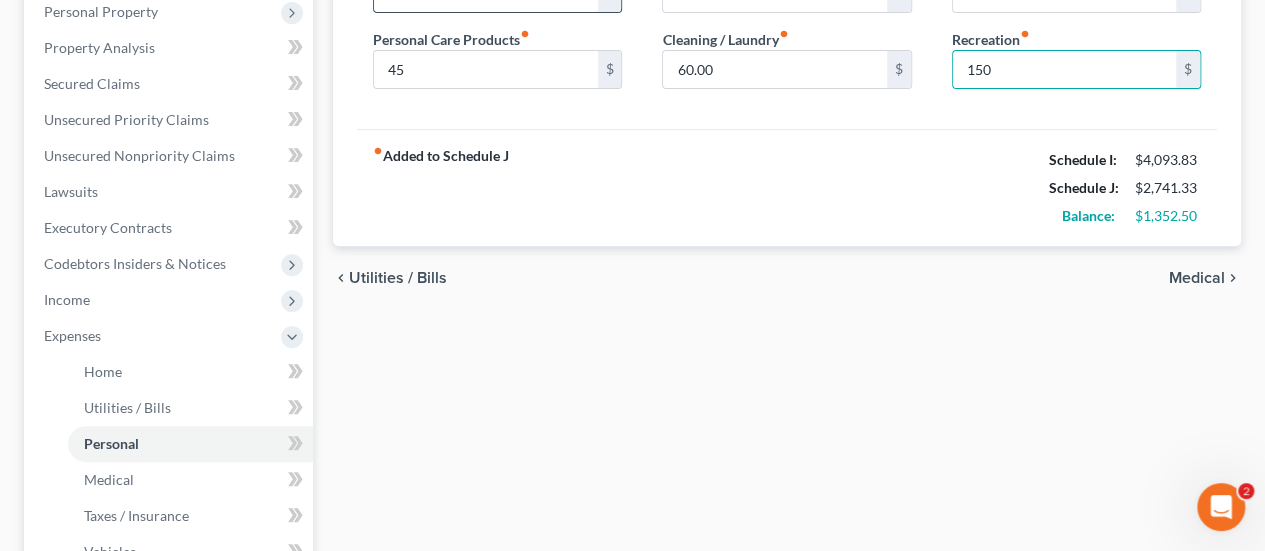 type 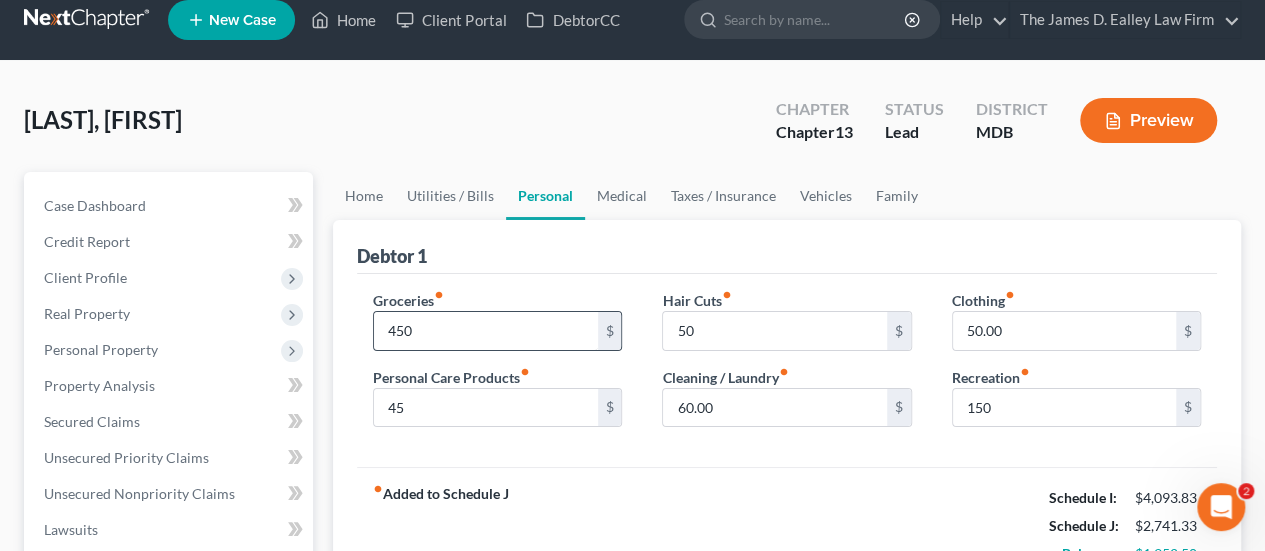 scroll, scrollTop: 0, scrollLeft: 0, axis: both 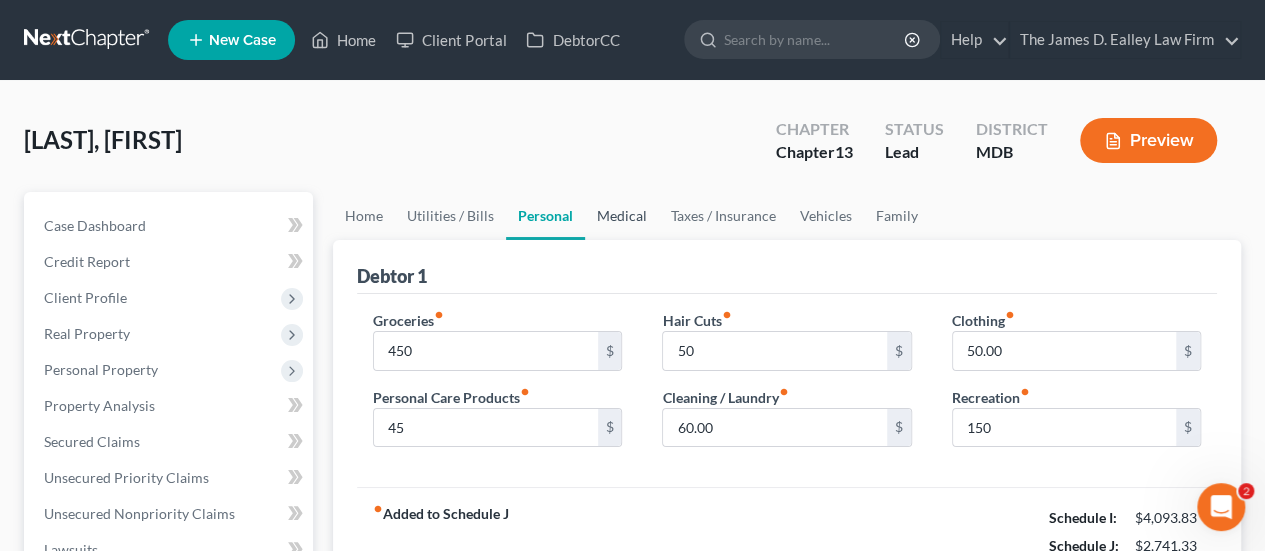 click on "Medical" at bounding box center [622, 216] 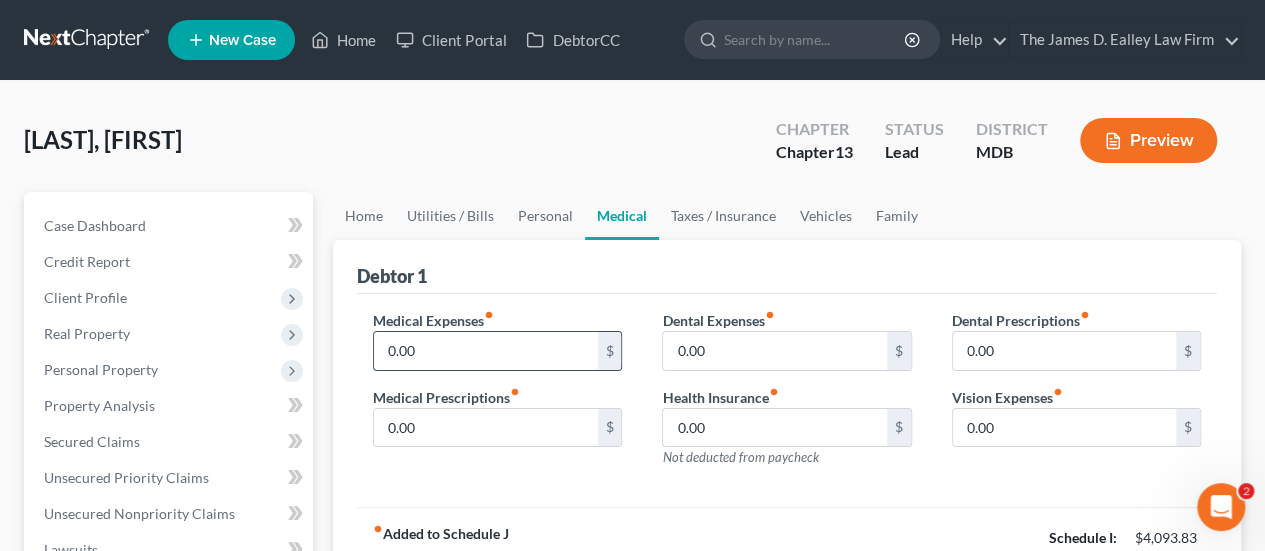click on "0.00" at bounding box center (485, 351) 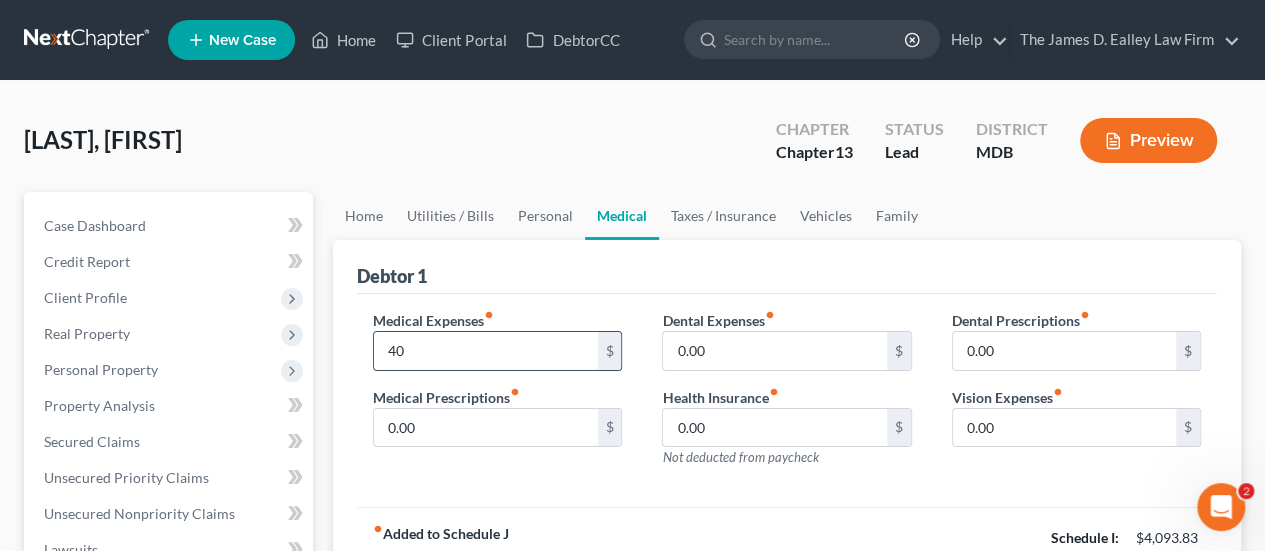 type on "40" 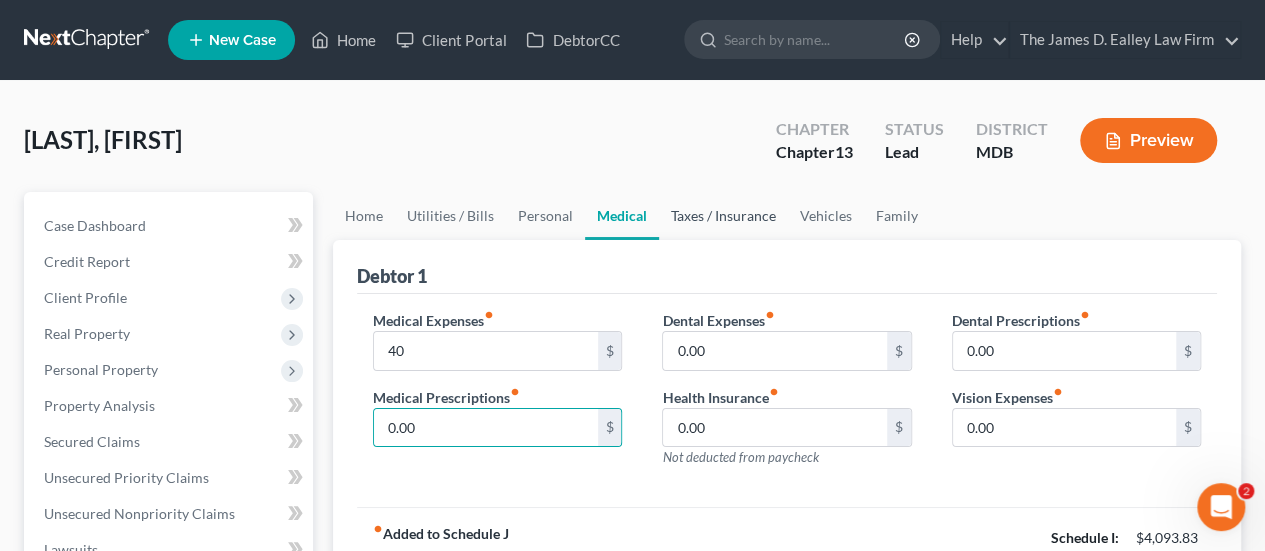 click on "Taxes / Insurance" at bounding box center (723, 216) 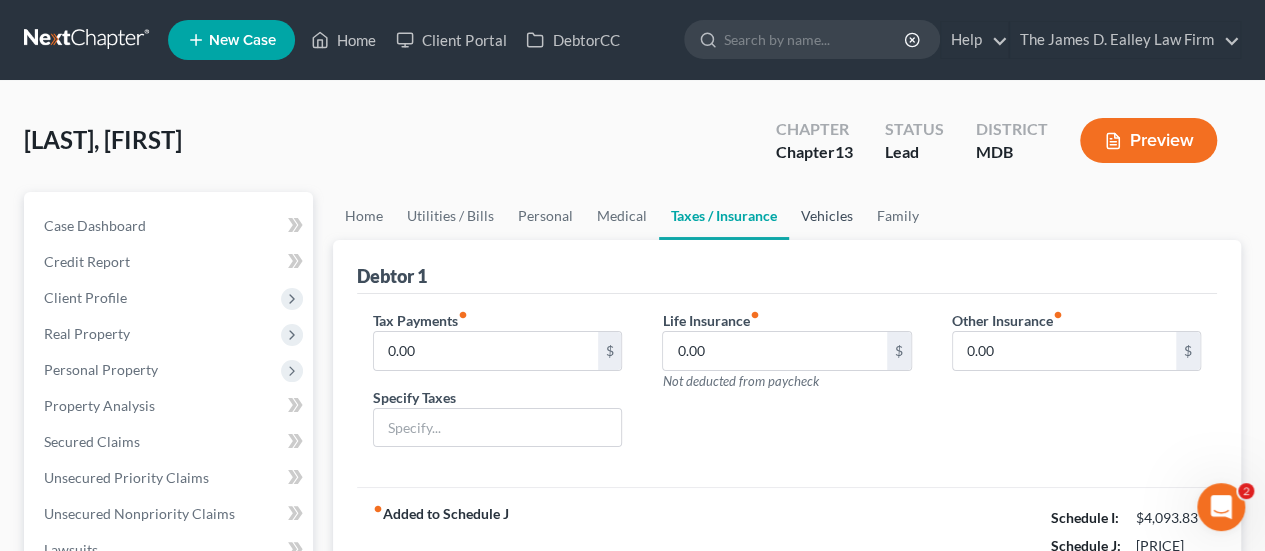 click on "Vehicles" at bounding box center [827, 216] 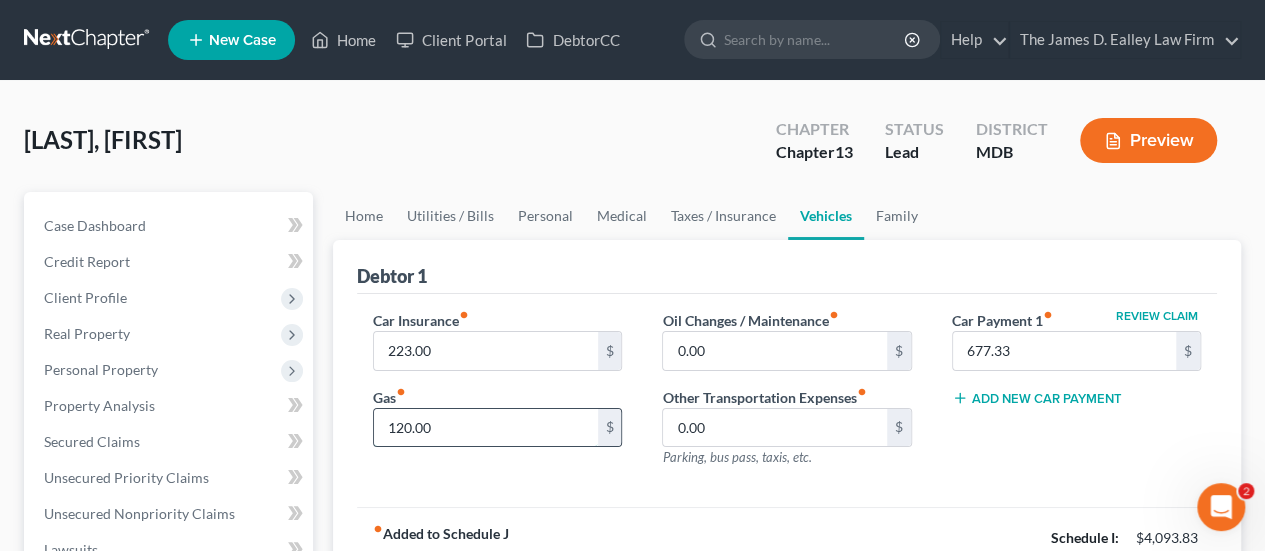 click on "120.00" at bounding box center [485, 428] 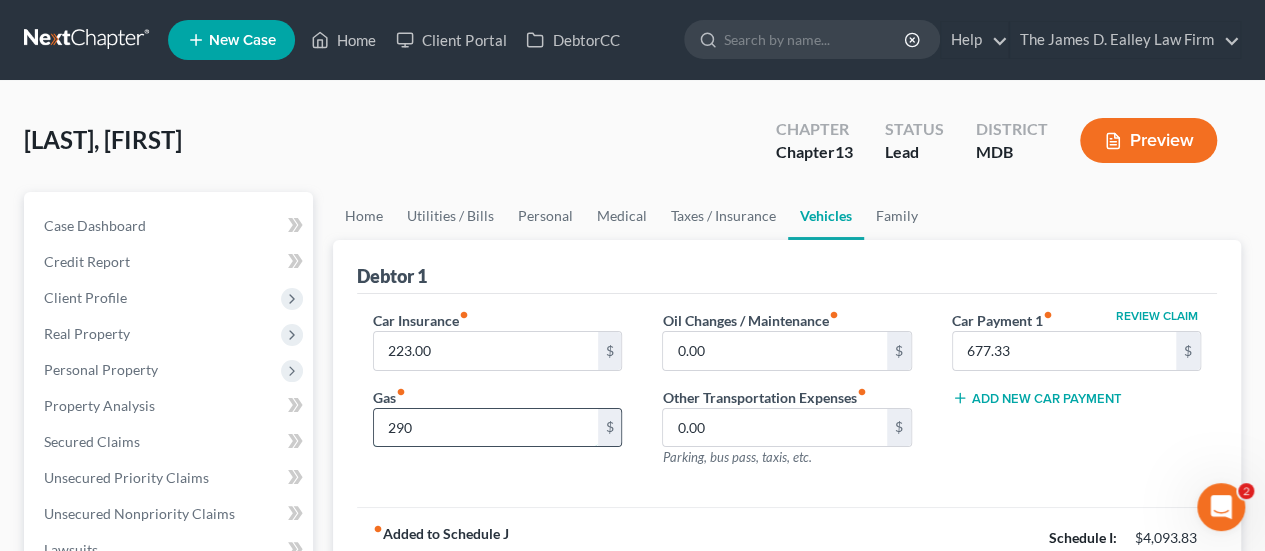 type on "290" 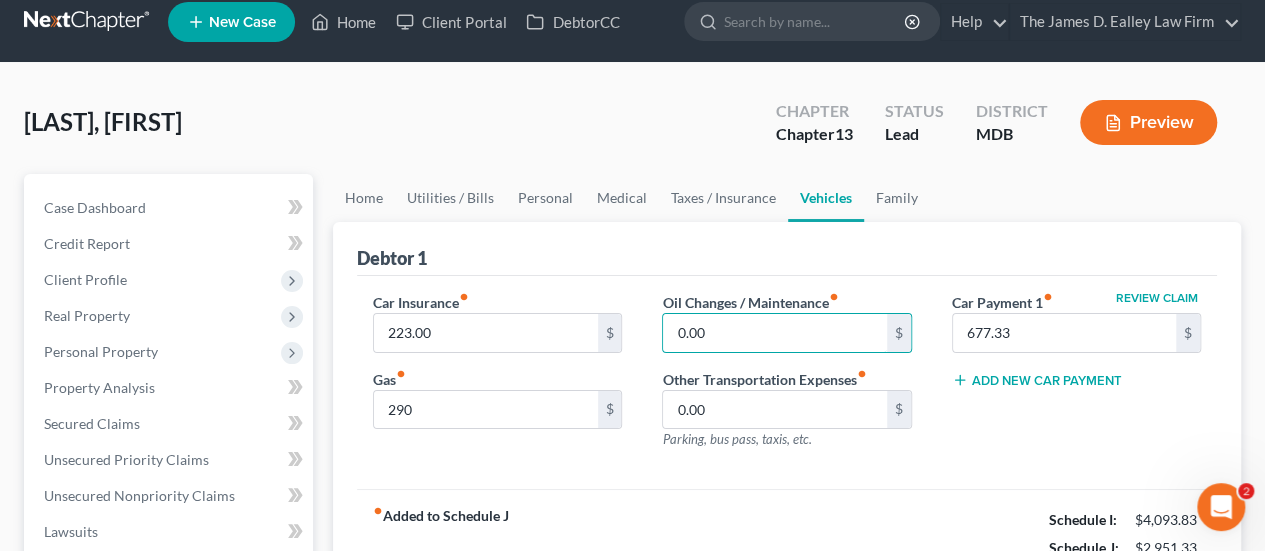 scroll, scrollTop: 0, scrollLeft: 0, axis: both 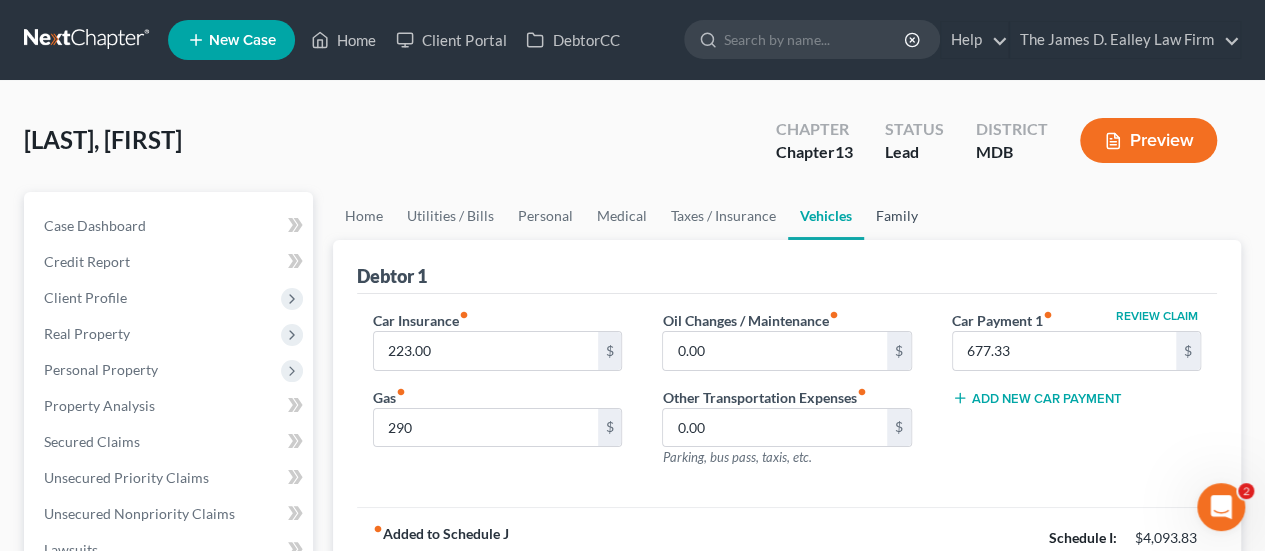 click on "Family" at bounding box center [897, 216] 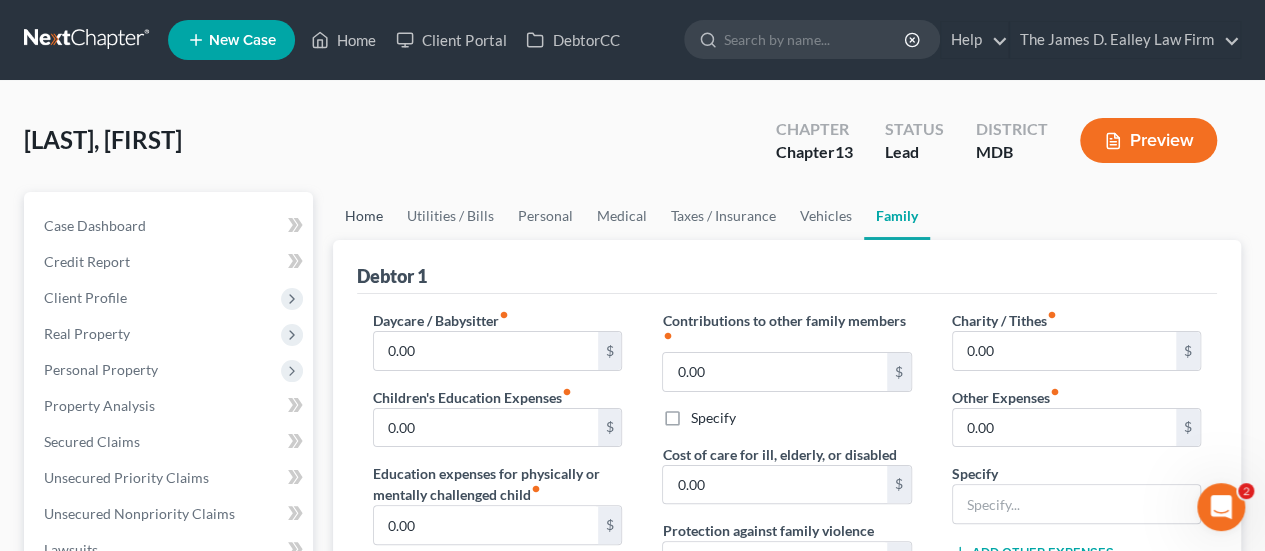 click on "Home" at bounding box center (364, 216) 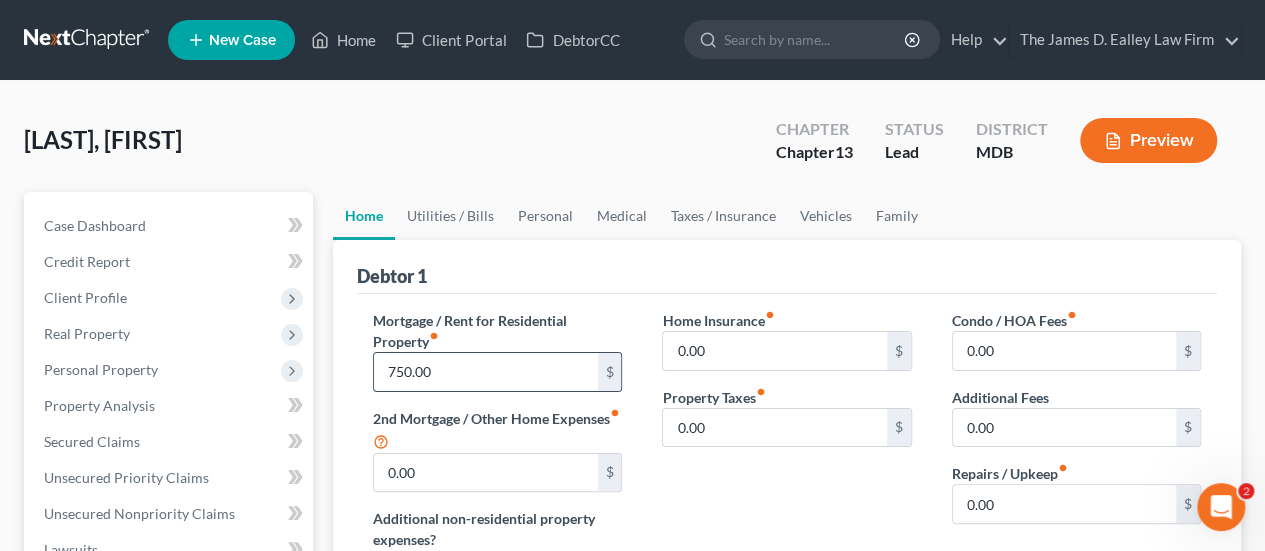 click on "750.00" at bounding box center [485, 372] 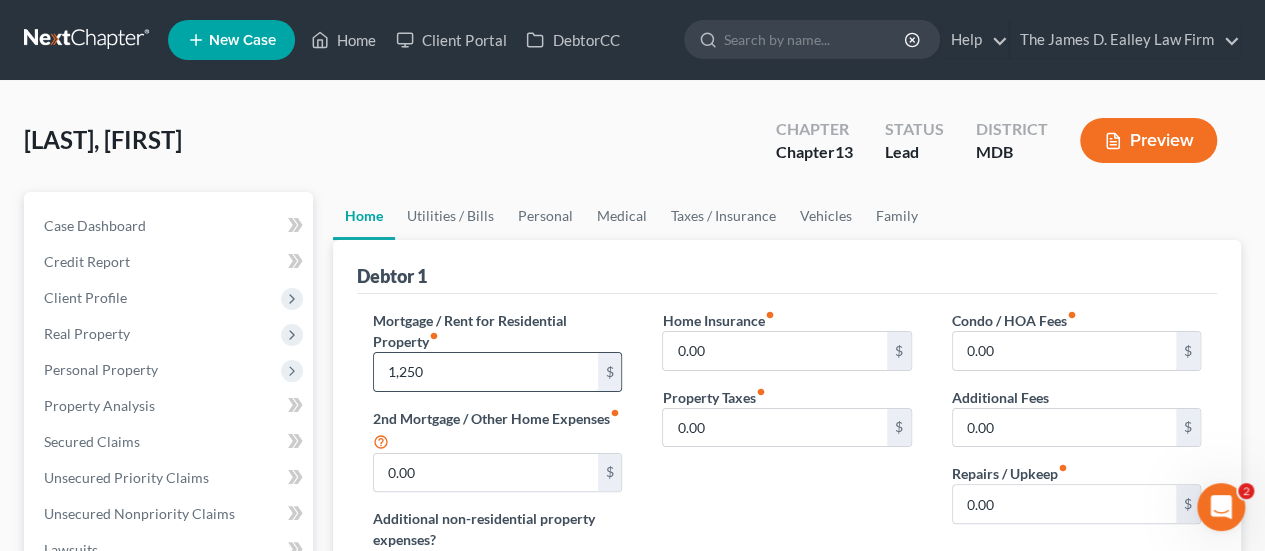 type on "1,250" 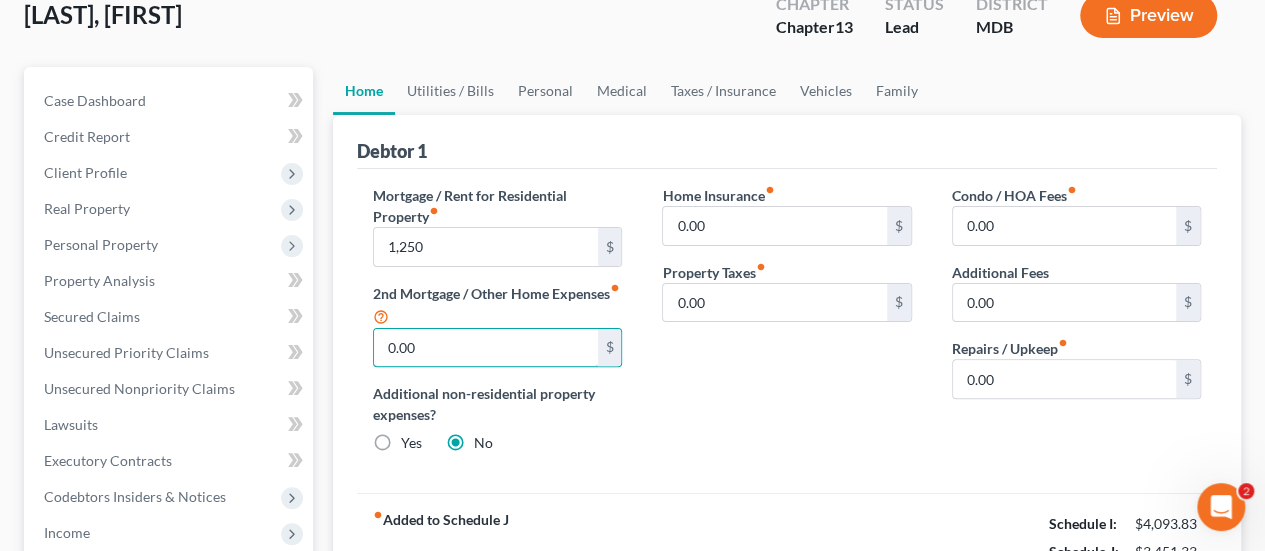 scroll, scrollTop: 100, scrollLeft: 0, axis: vertical 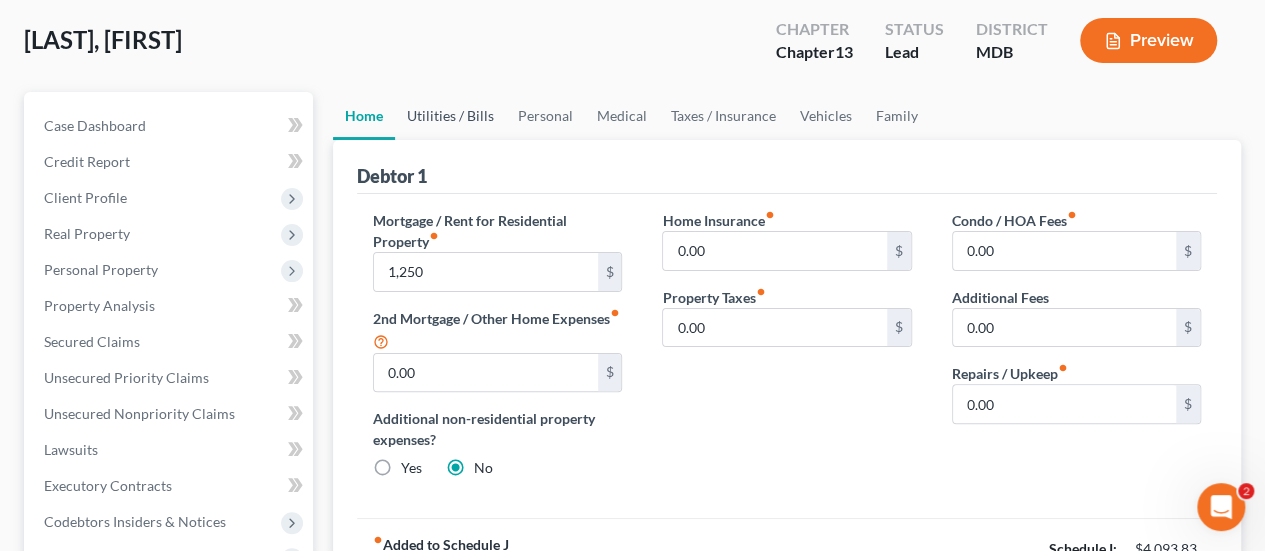click on "Utilities / Bills" at bounding box center (450, 116) 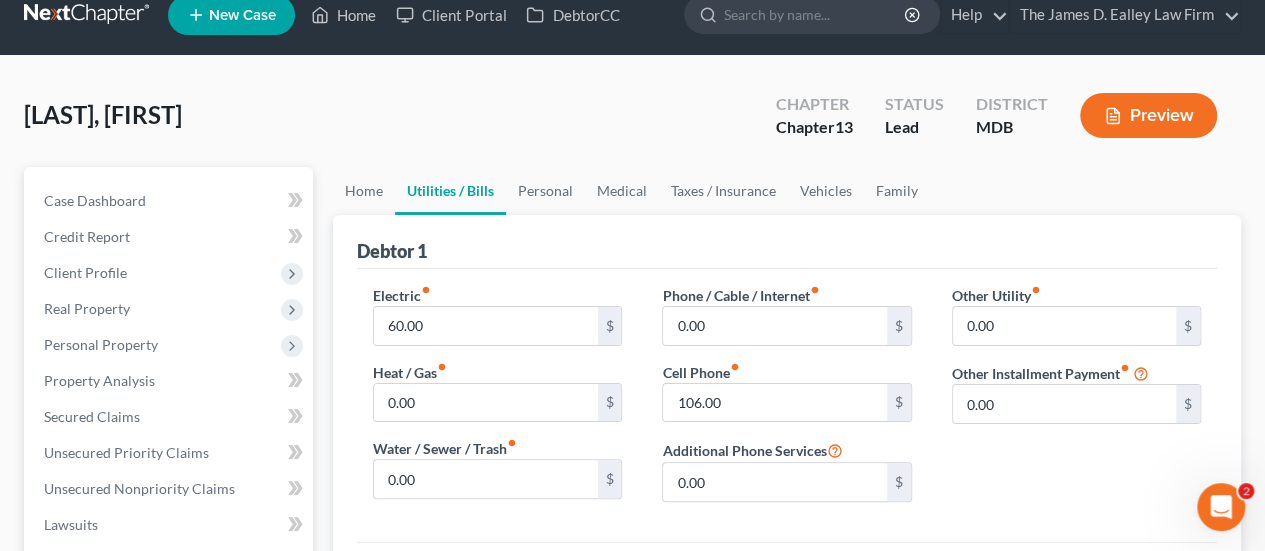 scroll, scrollTop: 0, scrollLeft: 0, axis: both 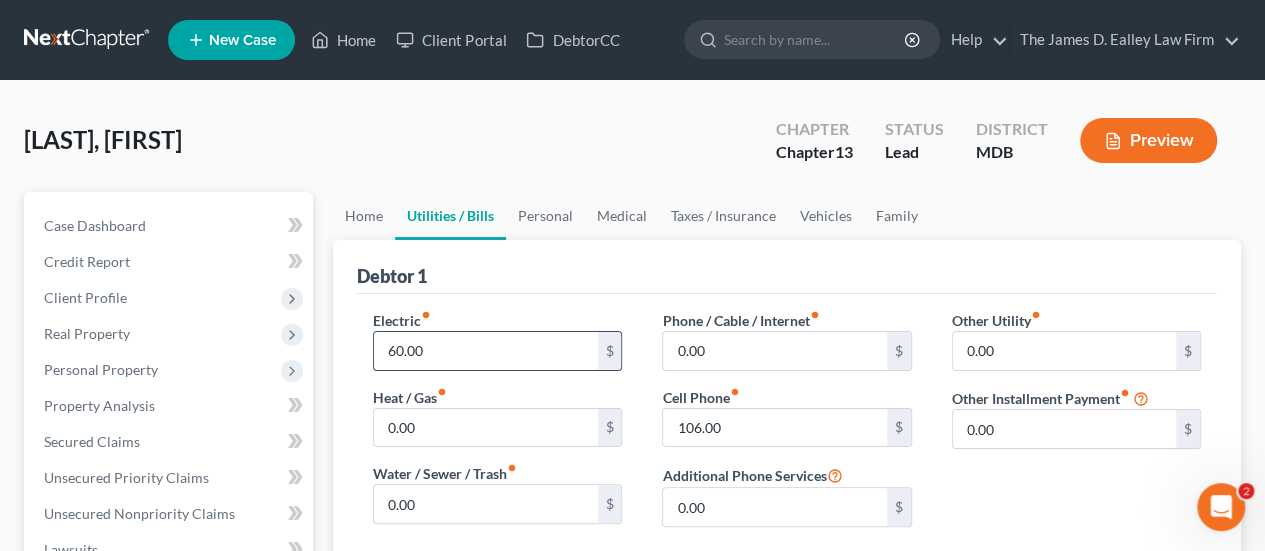 click on "60.00" at bounding box center (485, 351) 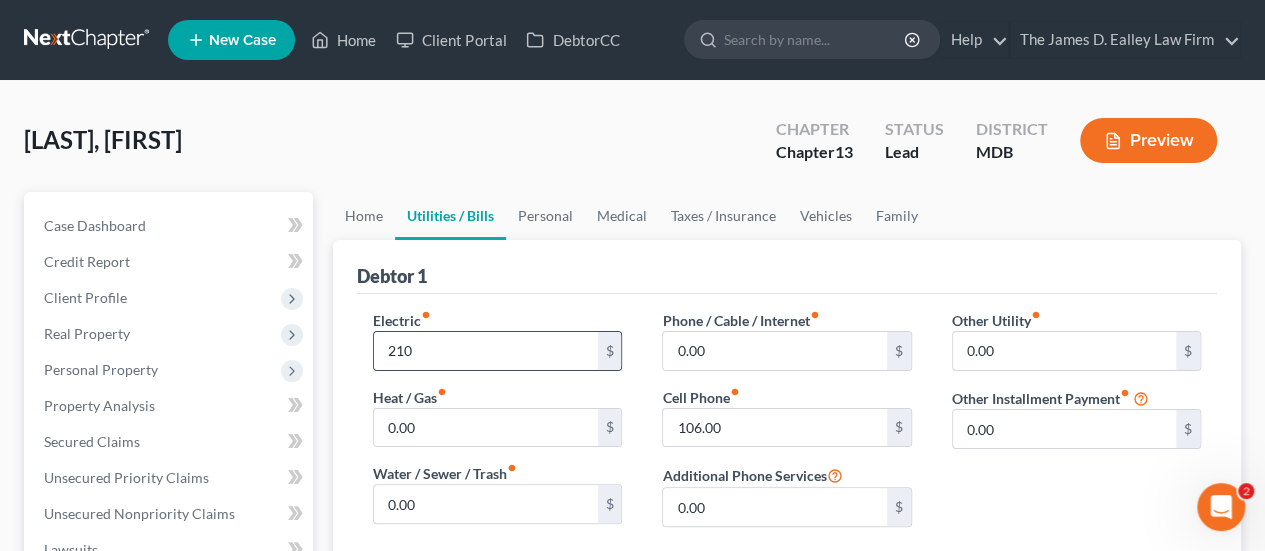 type on "210" 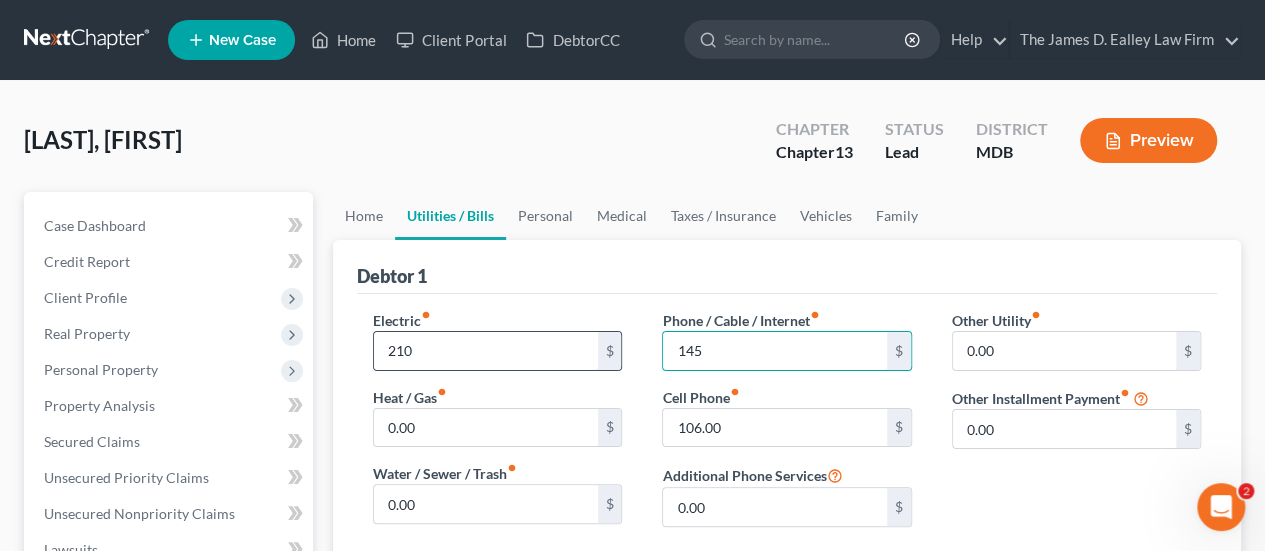 type on "145" 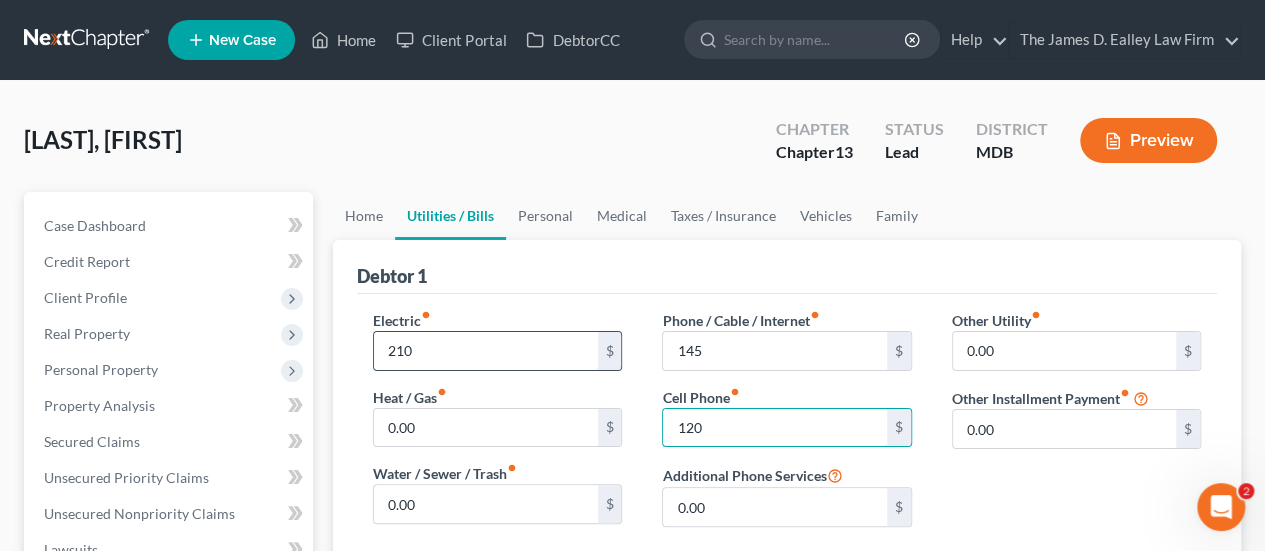 type on "120" 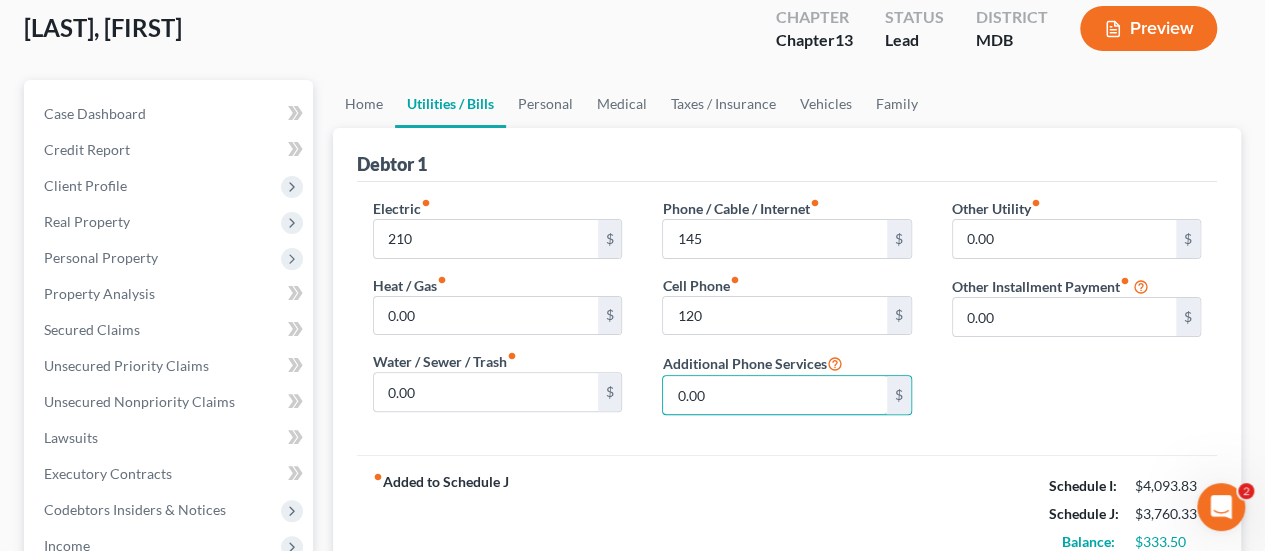 scroll, scrollTop: 100, scrollLeft: 0, axis: vertical 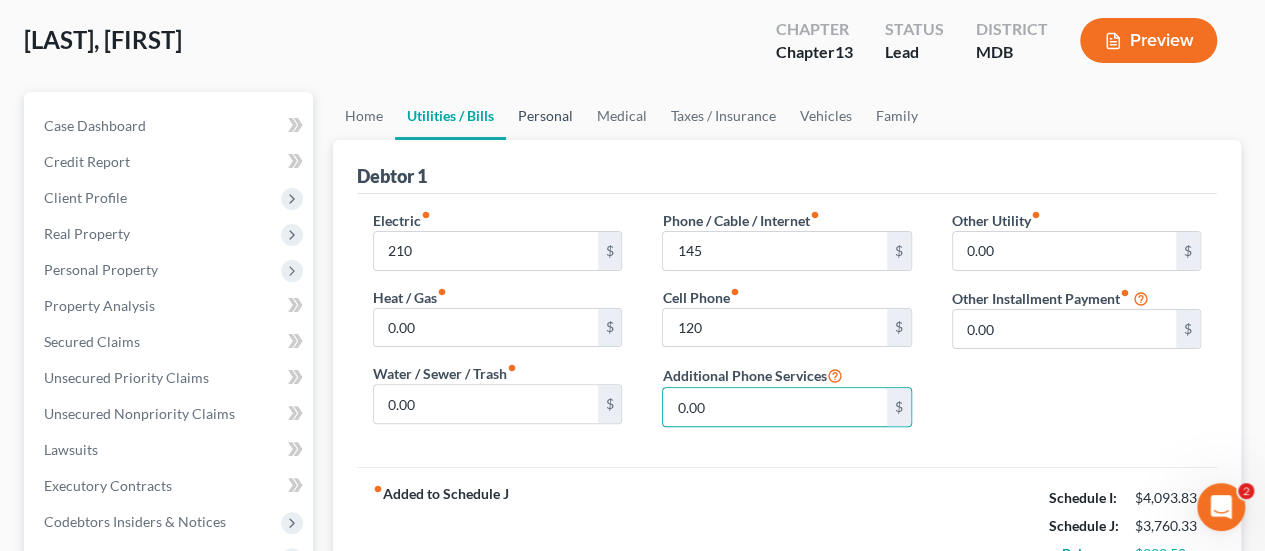 click on "Personal" at bounding box center (545, 116) 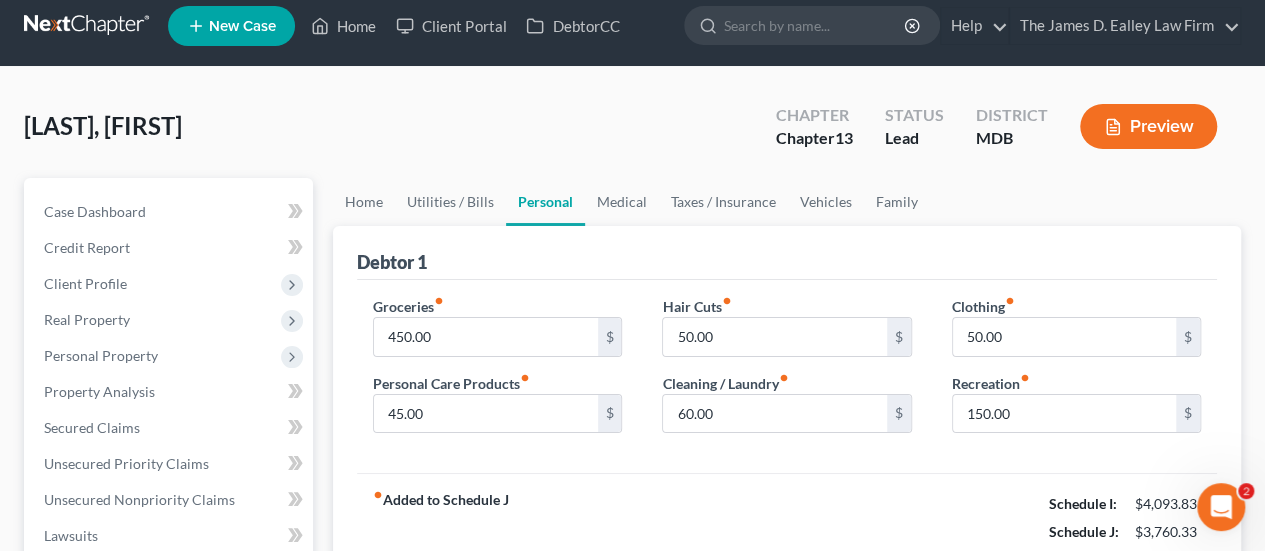 scroll, scrollTop: 0, scrollLeft: 0, axis: both 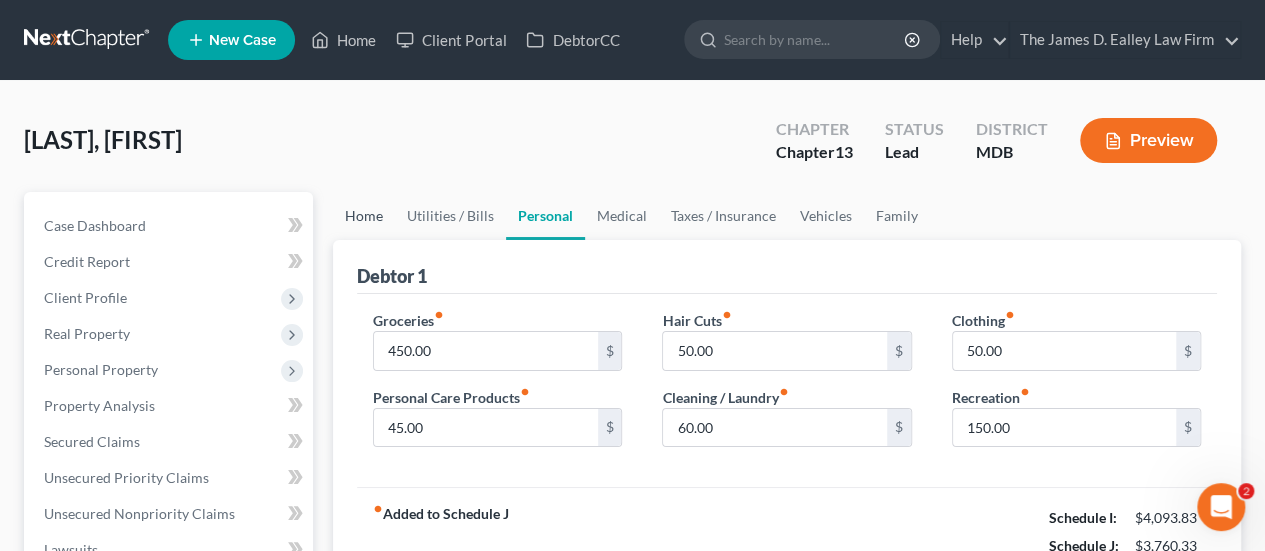 click on "Home" at bounding box center [364, 216] 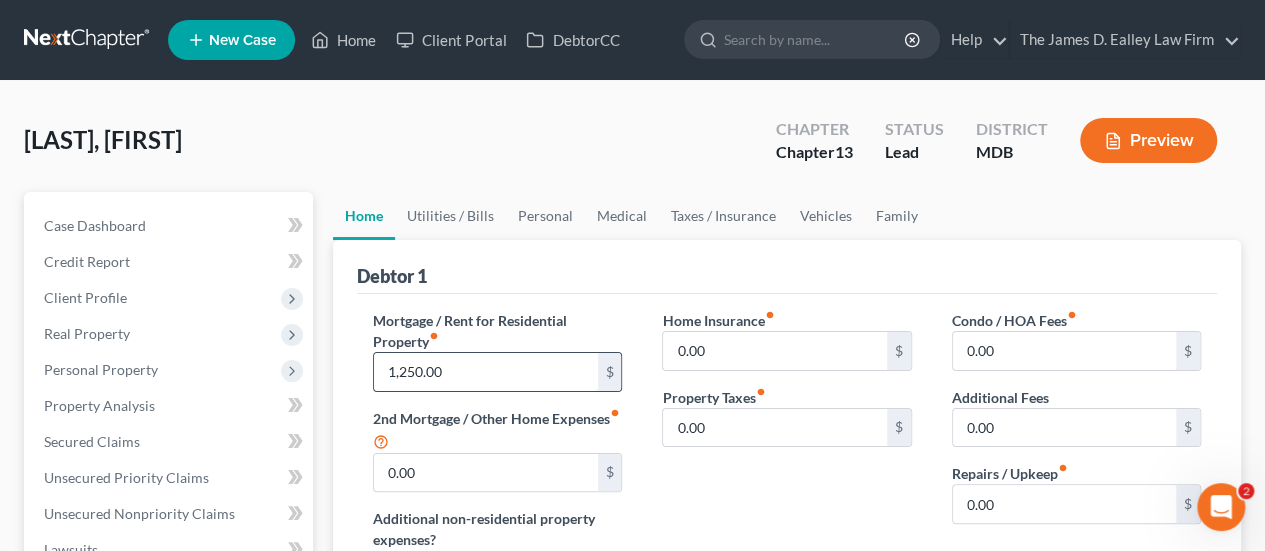 click on "1,250.00" at bounding box center (485, 372) 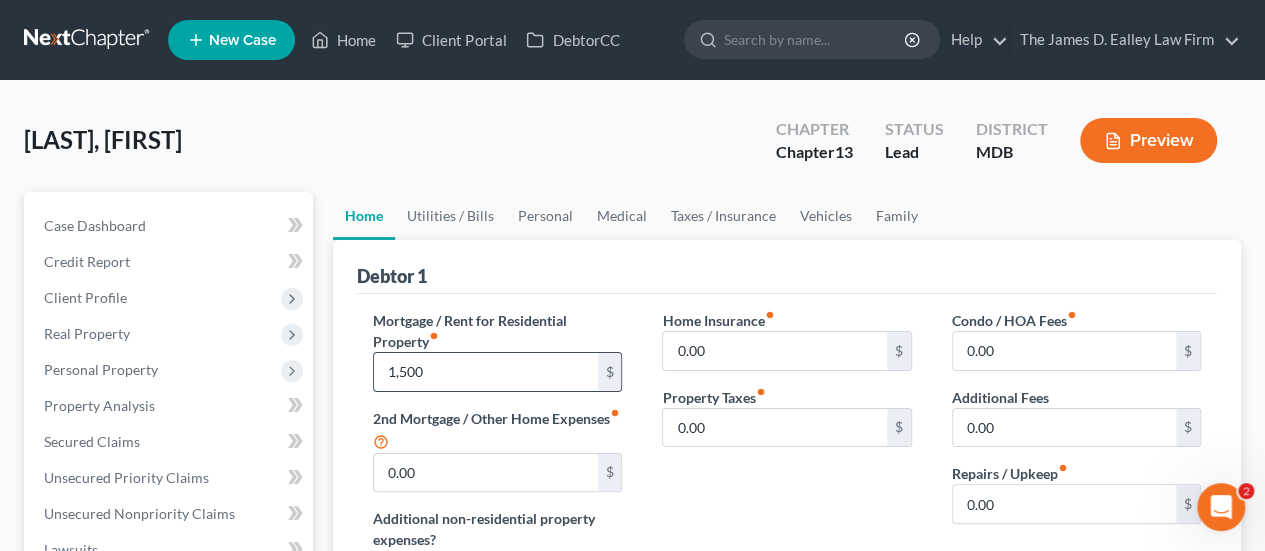 type on "1,500" 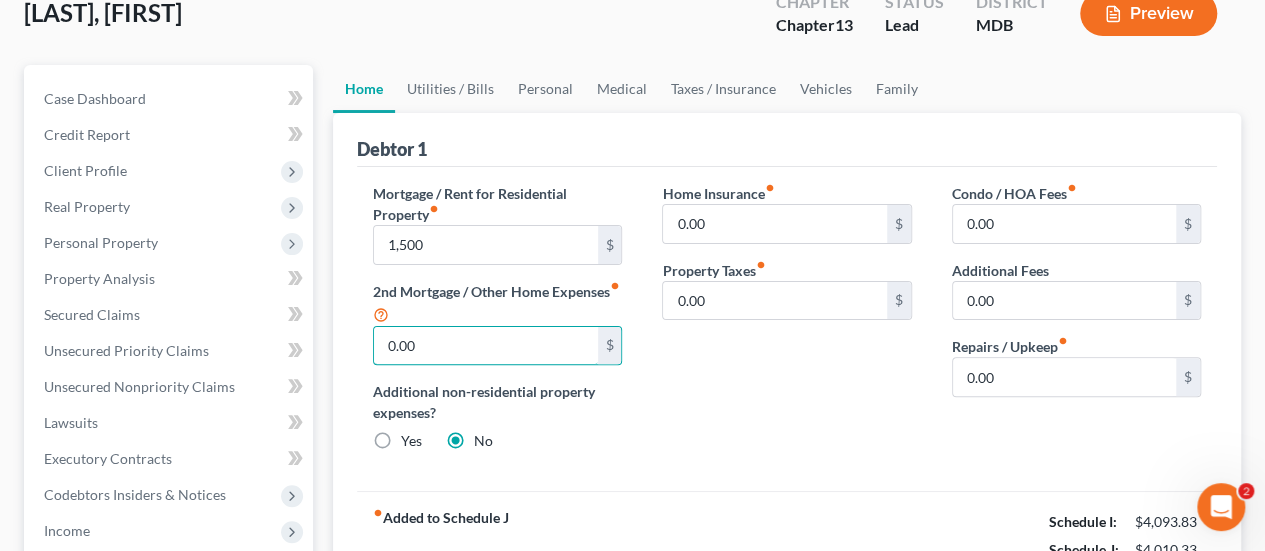 scroll, scrollTop: 100, scrollLeft: 0, axis: vertical 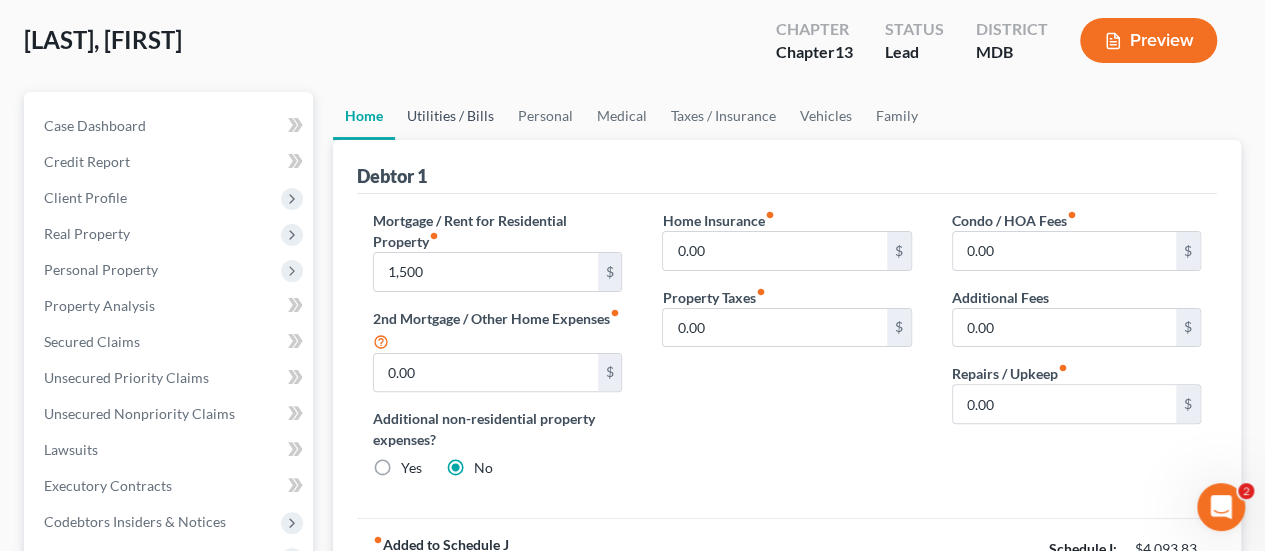 click on "Utilities / Bills" at bounding box center [450, 116] 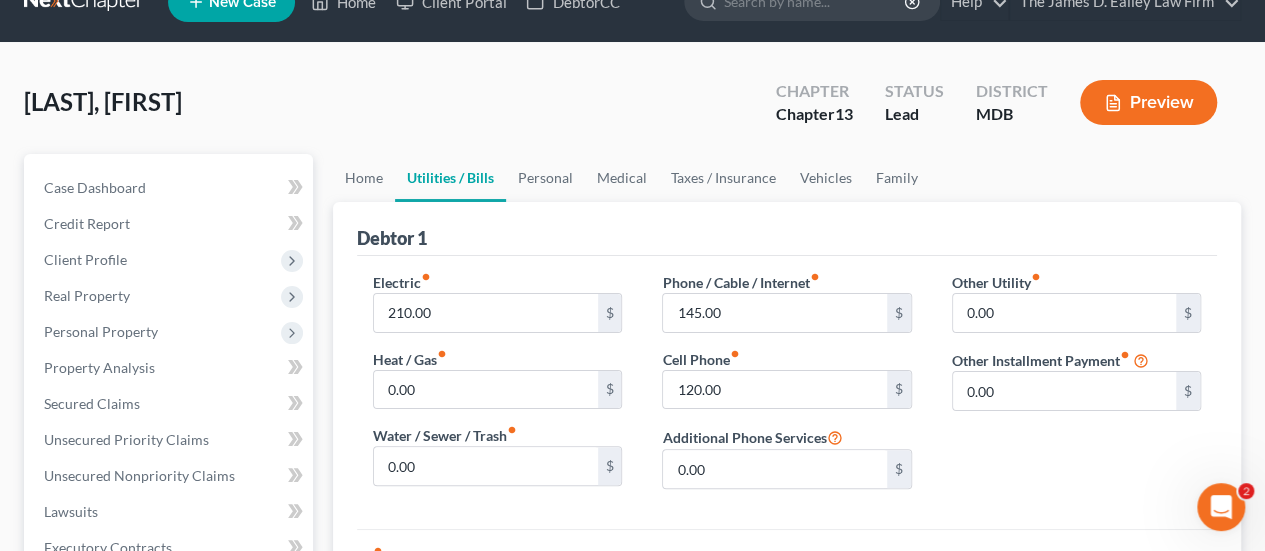 scroll, scrollTop: 0, scrollLeft: 0, axis: both 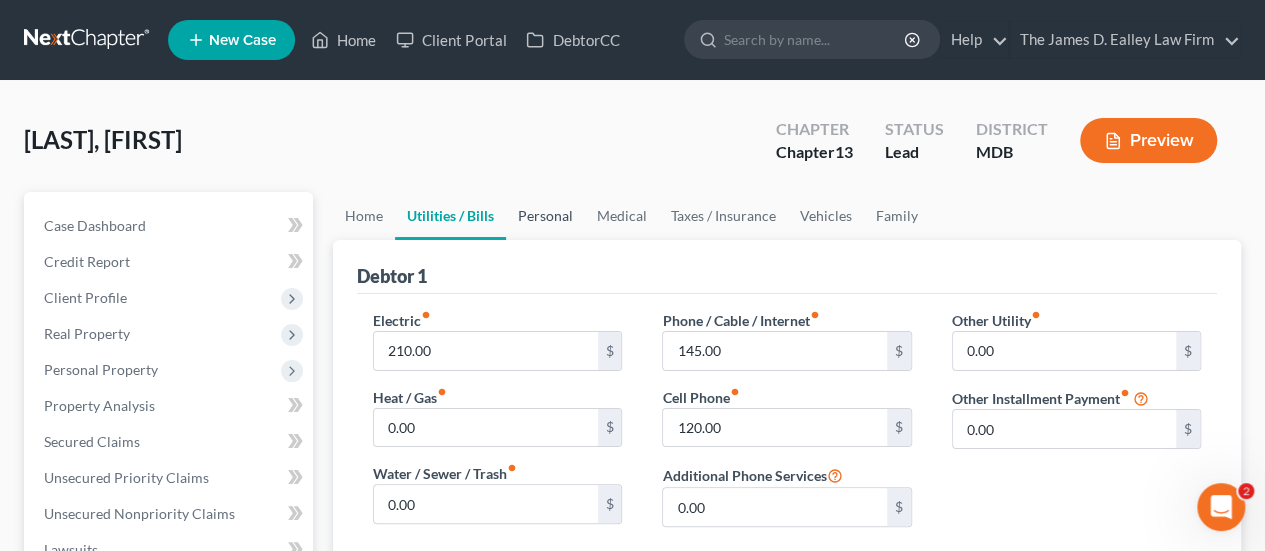 click on "Personal" at bounding box center [545, 216] 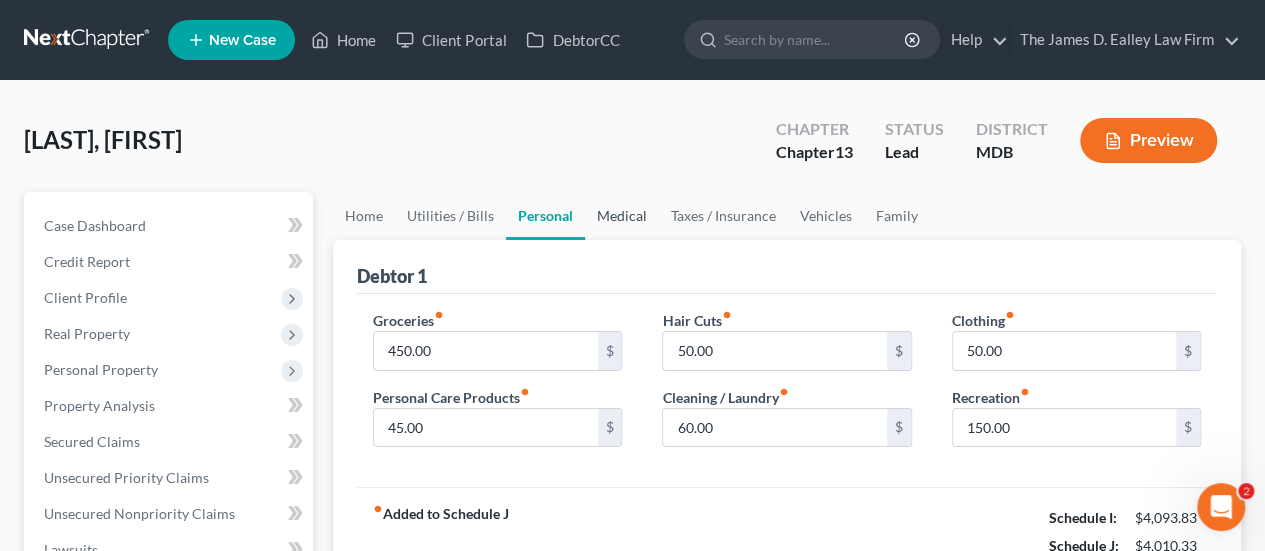 click on "Medical" at bounding box center [622, 216] 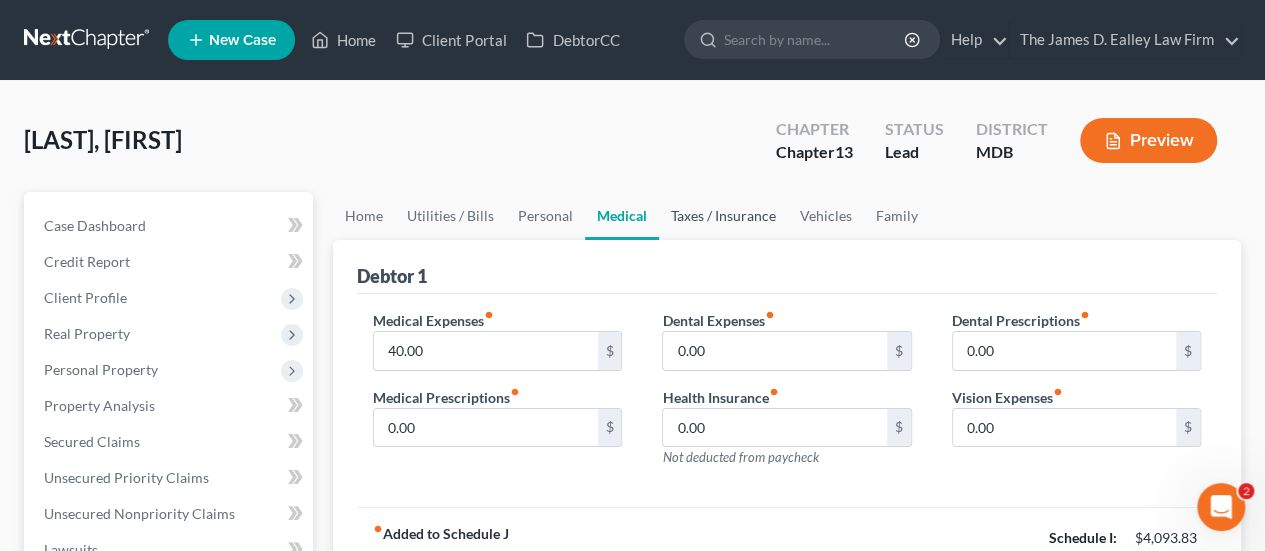 click on "Taxes / Insurance" at bounding box center [723, 216] 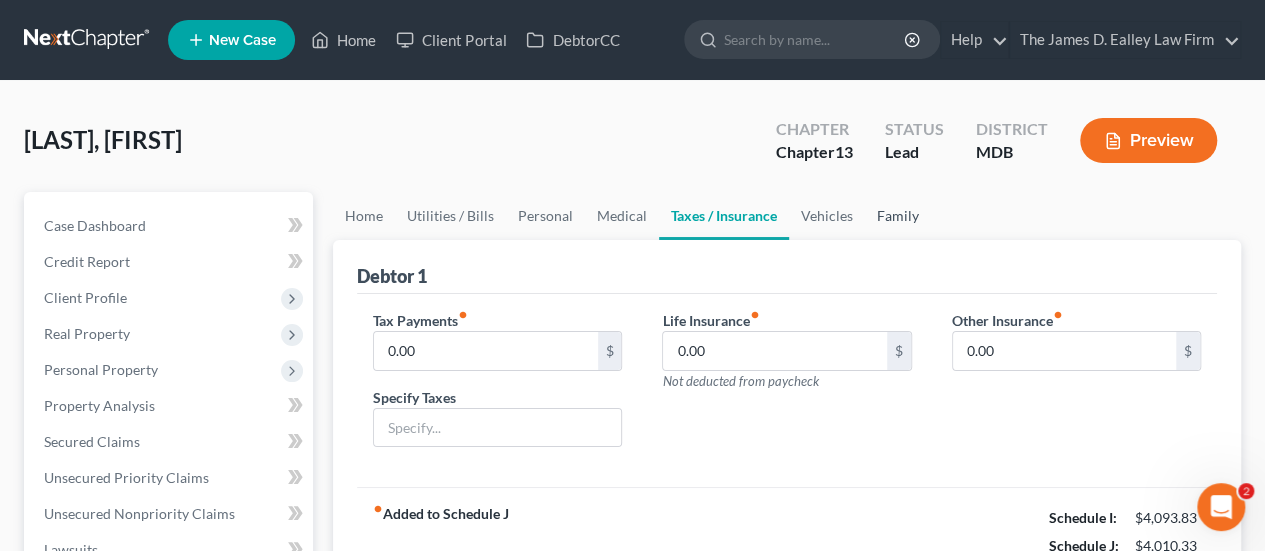 click on "Family" at bounding box center [898, 216] 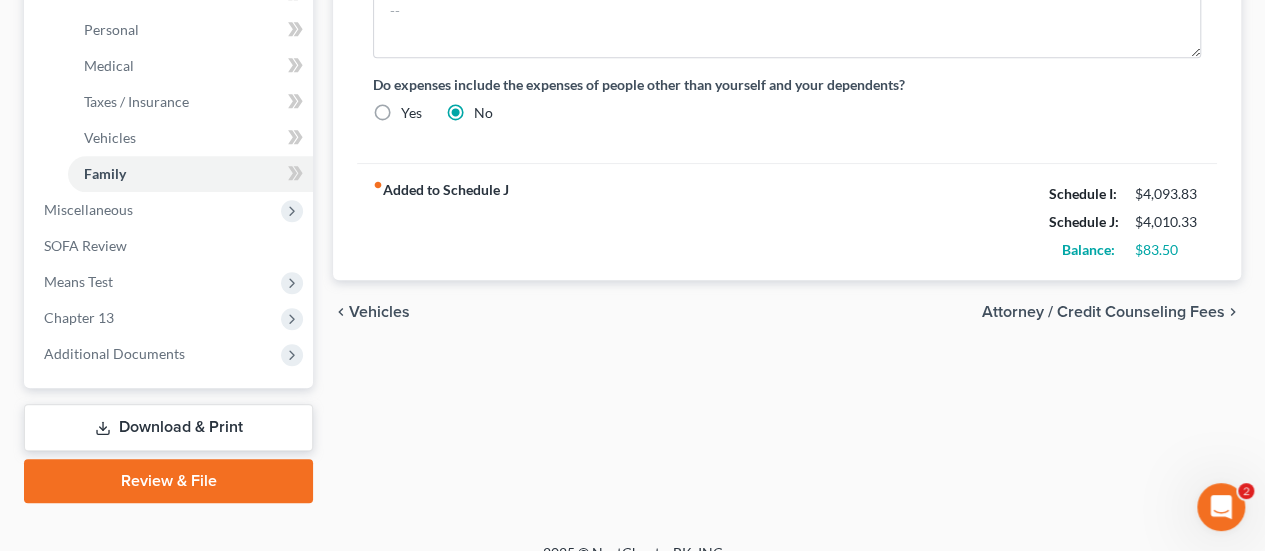 scroll, scrollTop: 797, scrollLeft: 0, axis: vertical 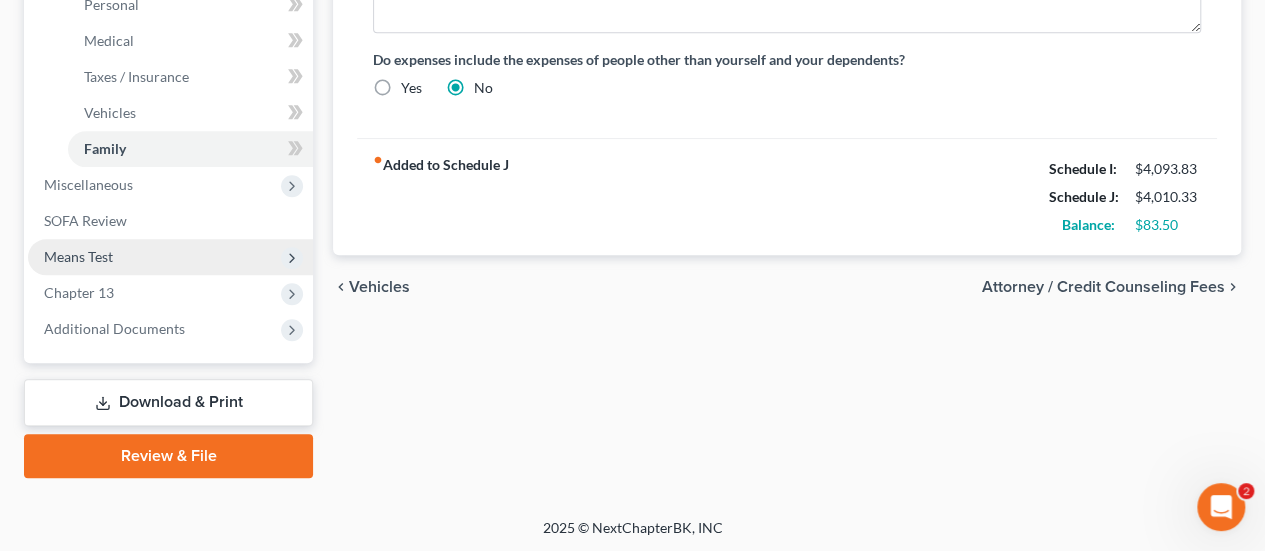 click on "Means Test" at bounding box center [78, 256] 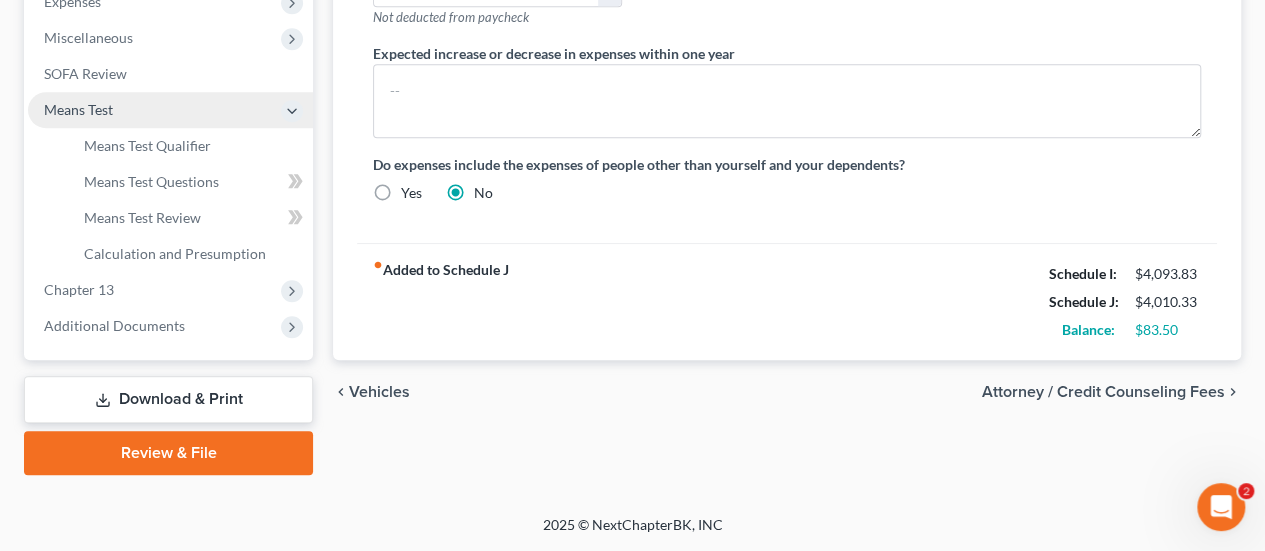 scroll, scrollTop: 689, scrollLeft: 0, axis: vertical 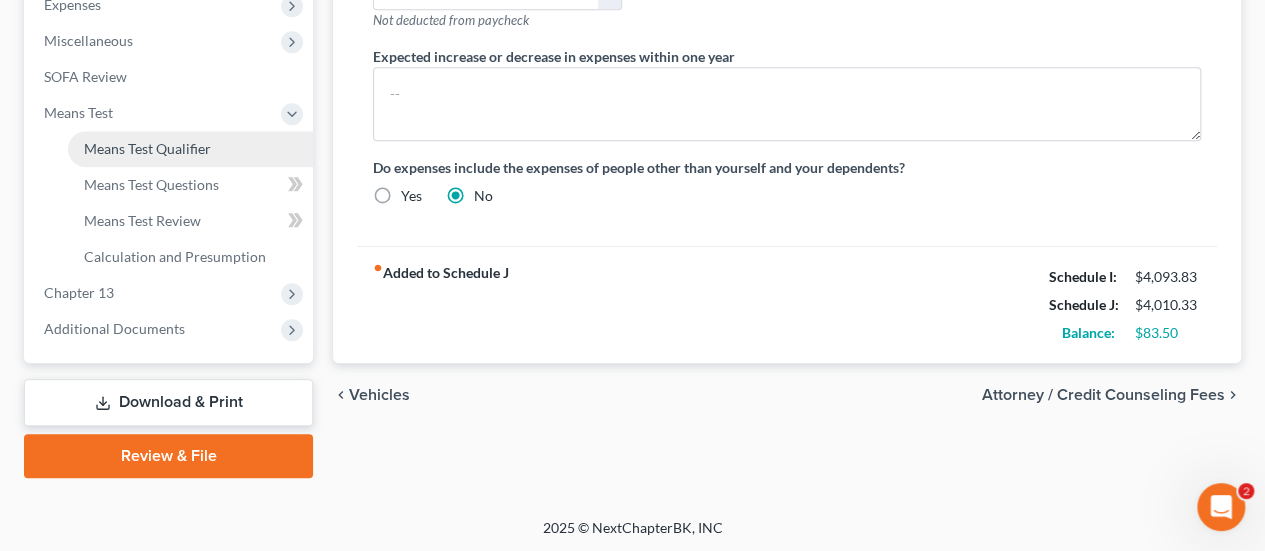 click on "Means Test Qualifier" at bounding box center [147, 148] 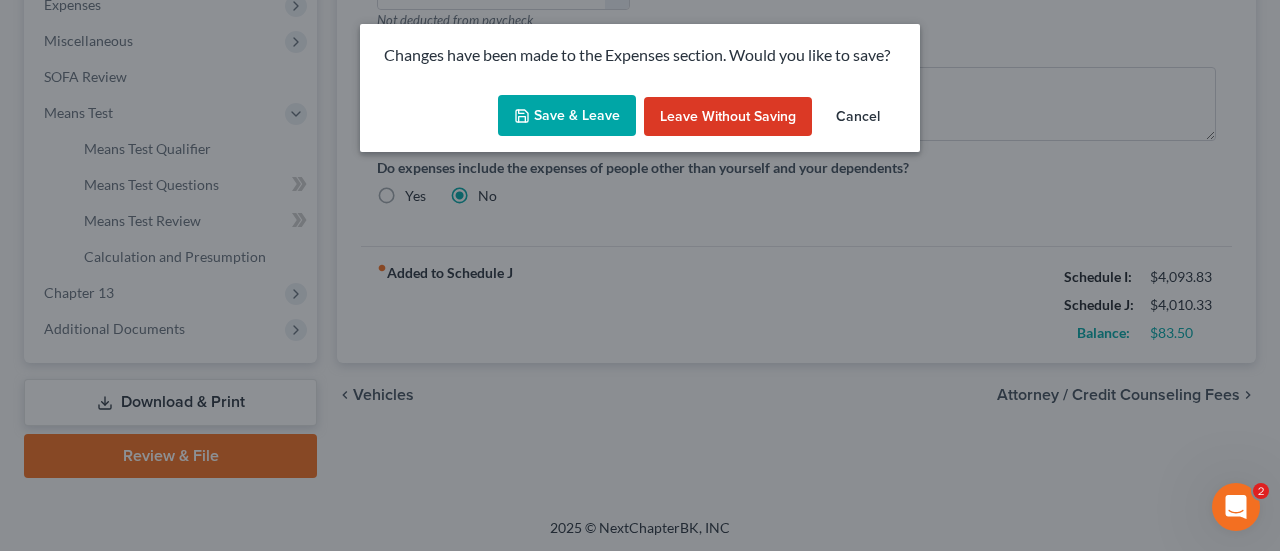 click on "Save & Leave" at bounding box center [567, 116] 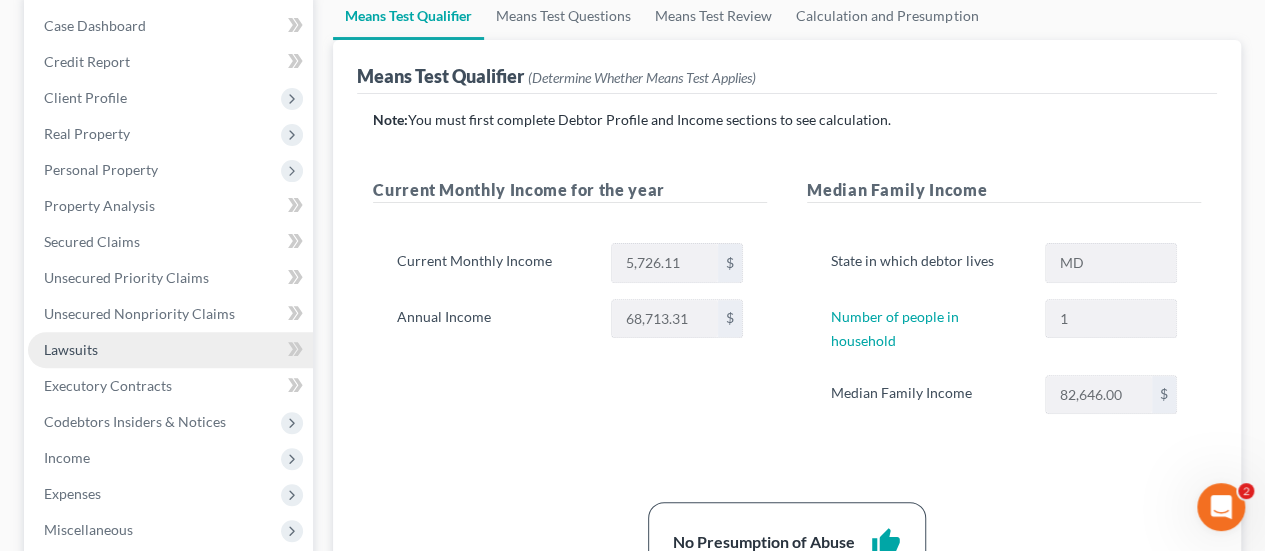 scroll, scrollTop: 400, scrollLeft: 0, axis: vertical 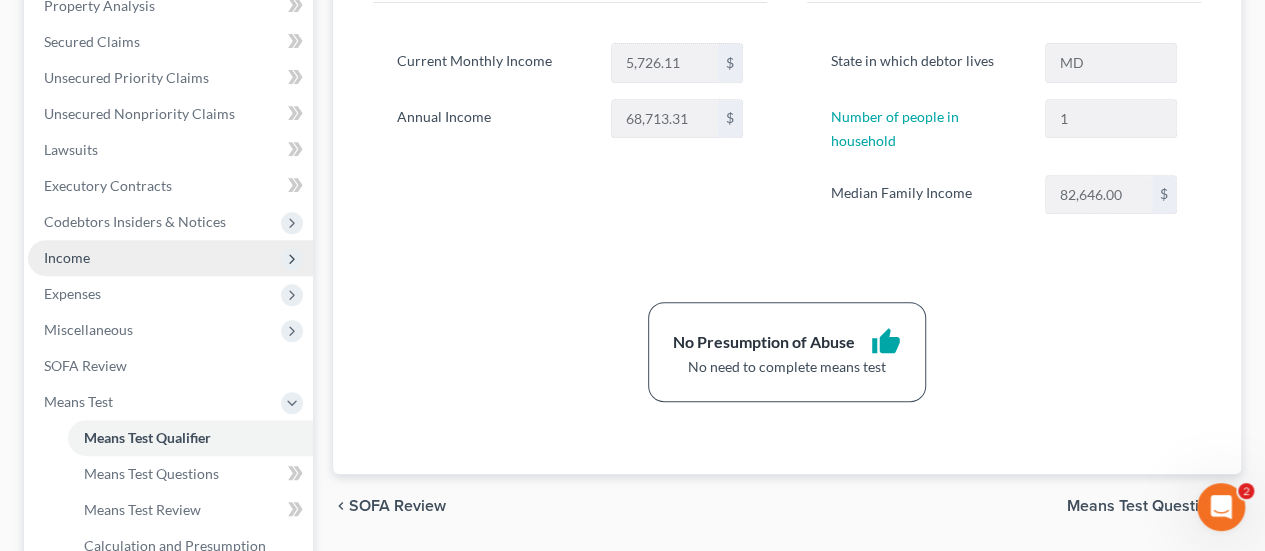 click on "Income" at bounding box center (170, 258) 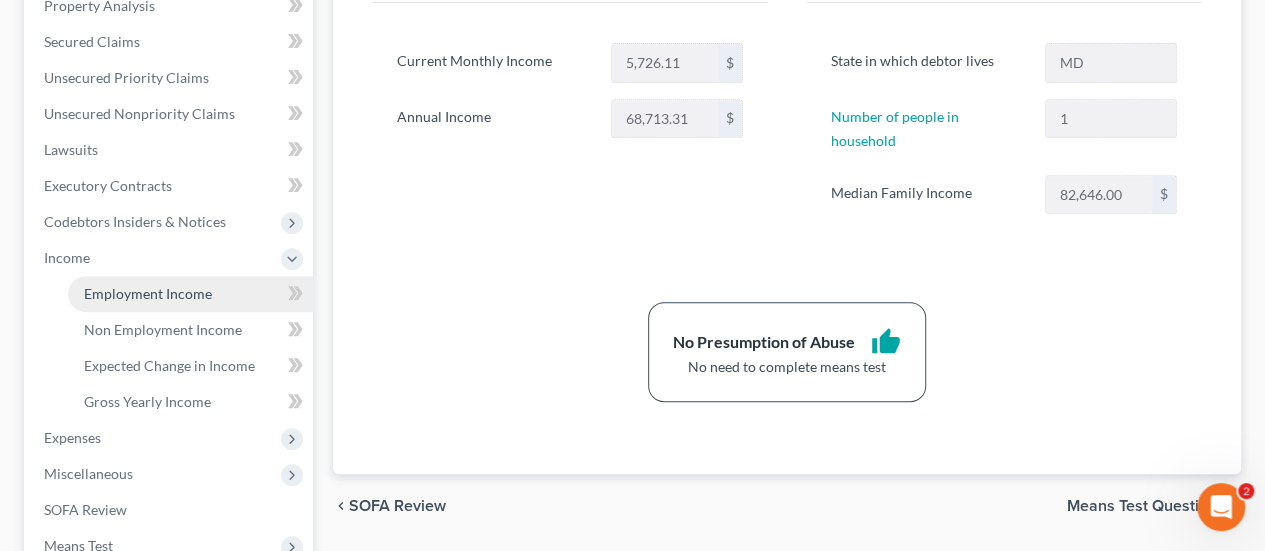 click on "Employment Income" at bounding box center [148, 293] 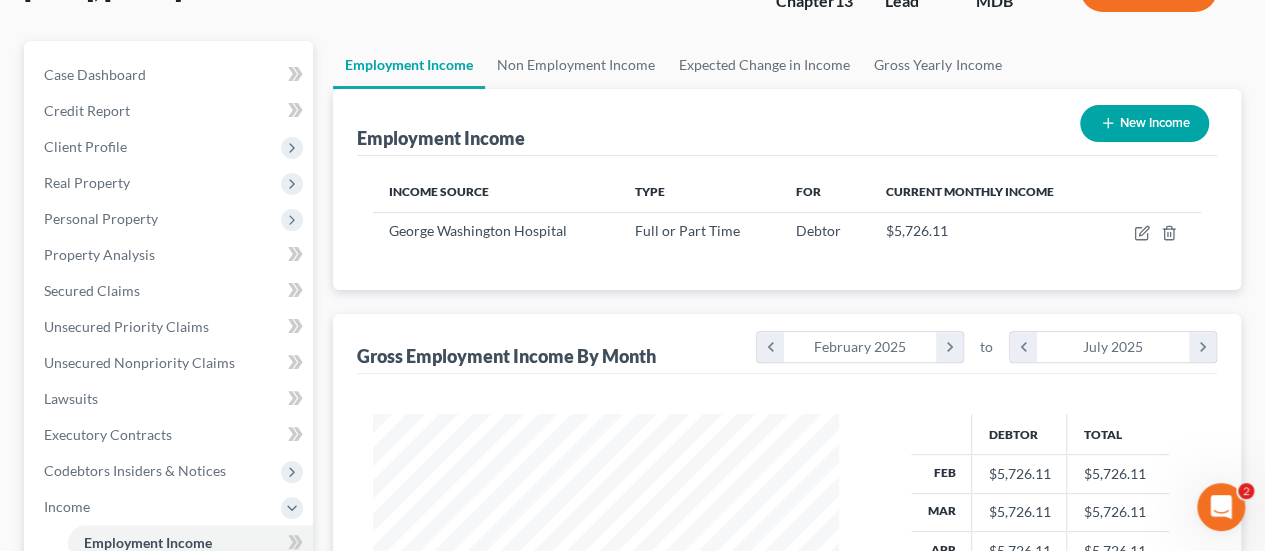 scroll, scrollTop: 0, scrollLeft: 0, axis: both 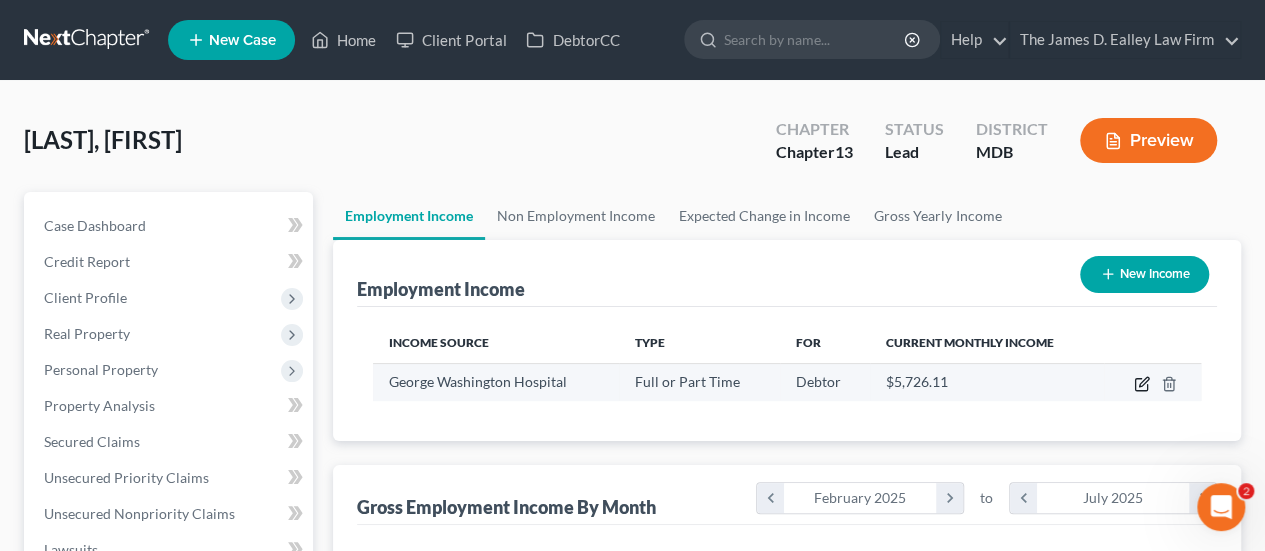 click 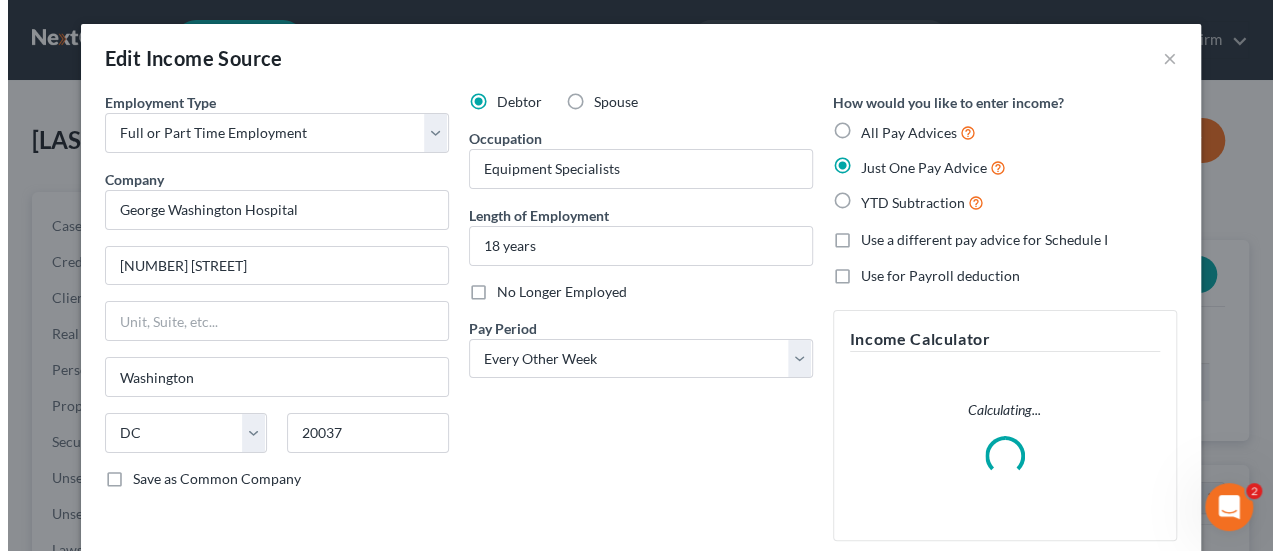 scroll, scrollTop: 999644, scrollLeft: 999487, axis: both 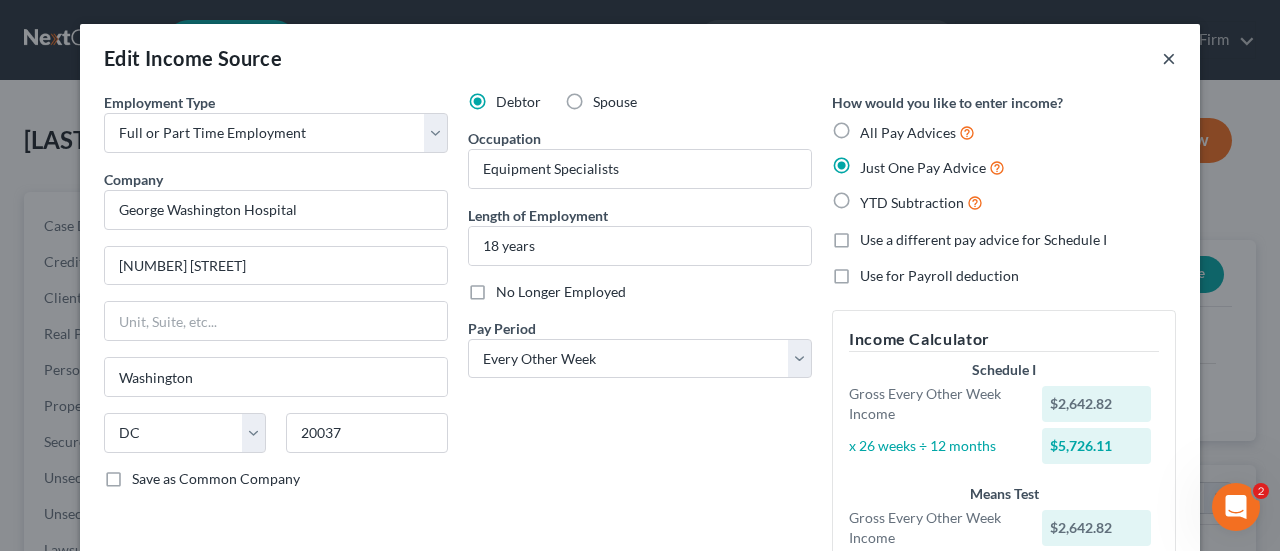 click on "×" at bounding box center [1169, 58] 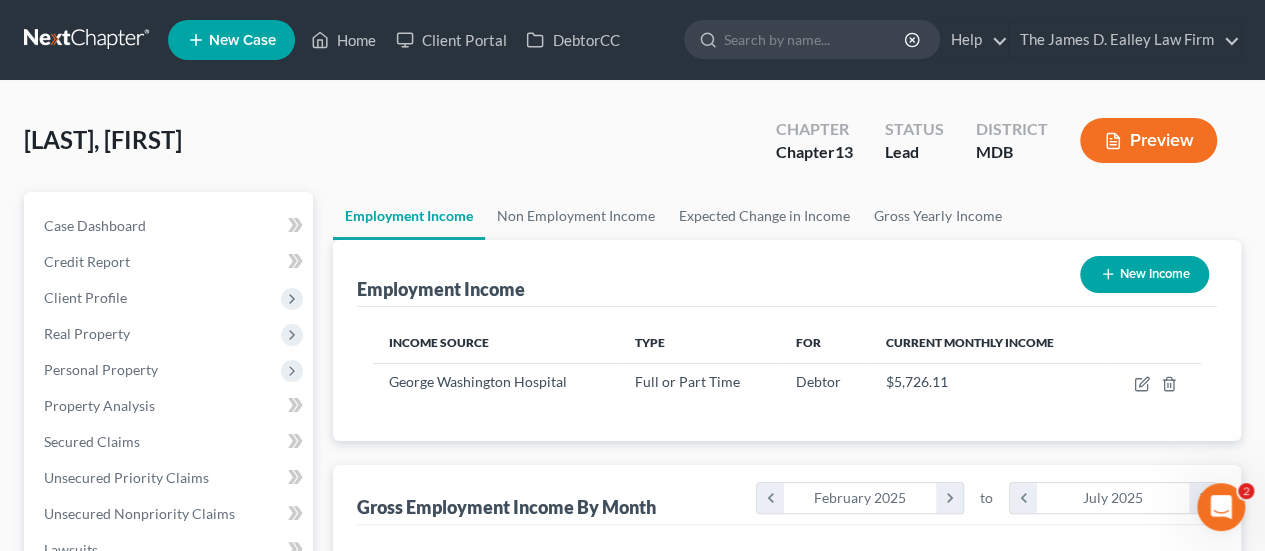 scroll, scrollTop: 356, scrollLeft: 506, axis: both 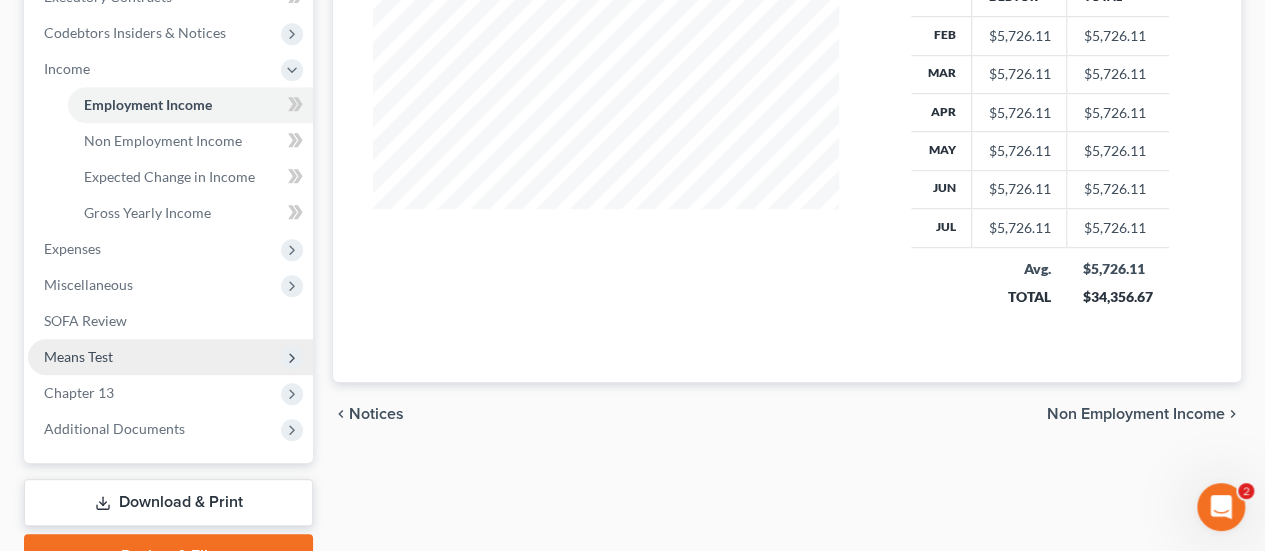 click on "Means Test" at bounding box center [170, 357] 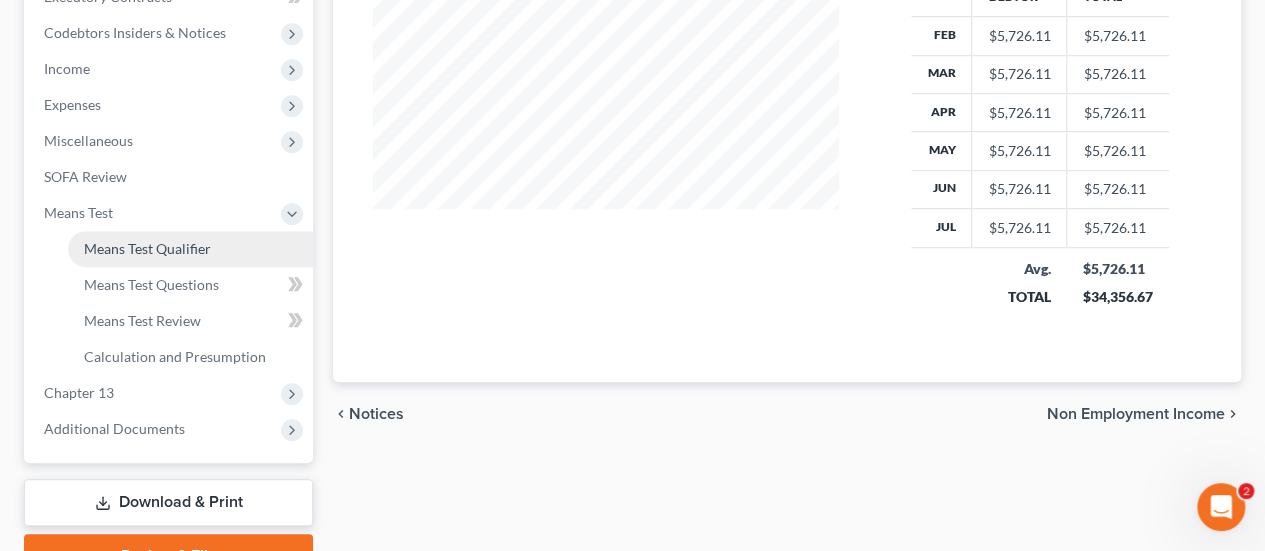 click on "Means Test Qualifier" at bounding box center (190, 249) 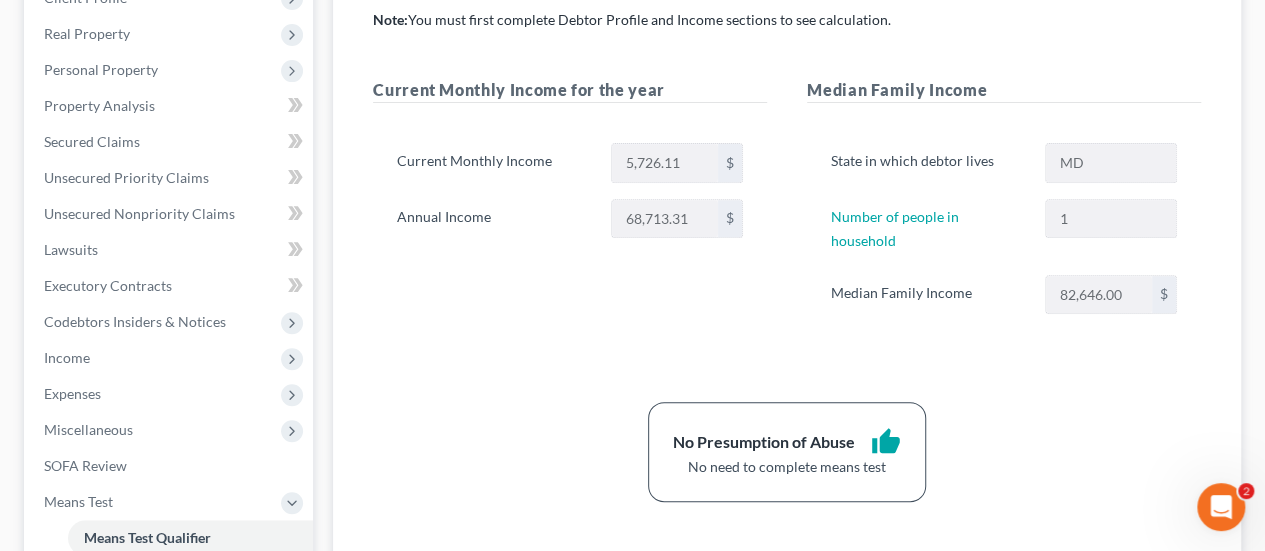 scroll, scrollTop: 400, scrollLeft: 0, axis: vertical 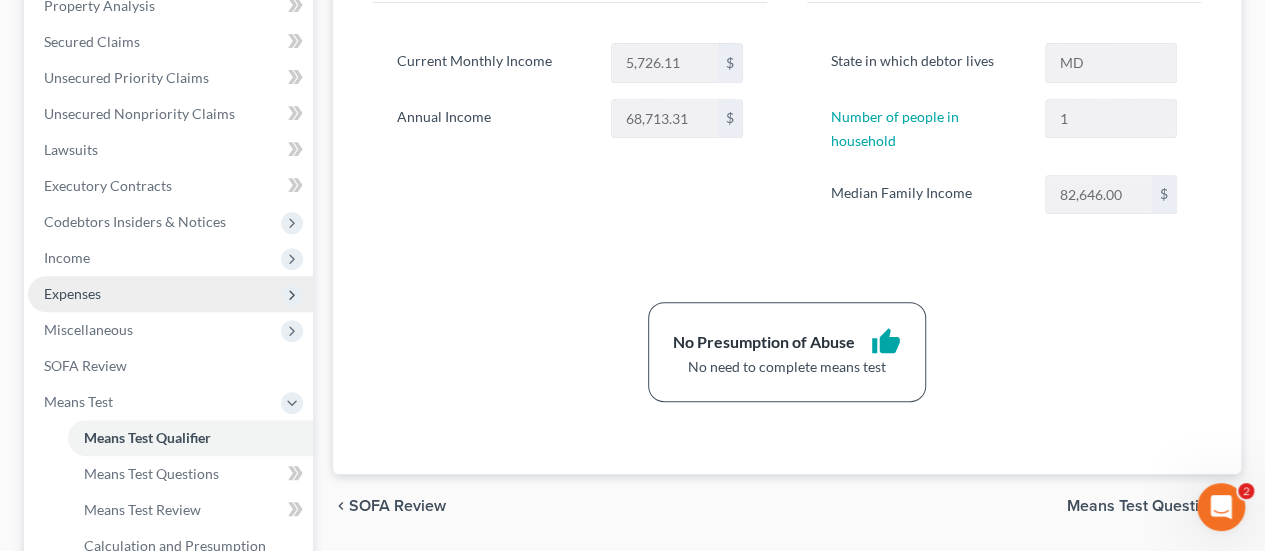 click on "Expenses" at bounding box center (72, 293) 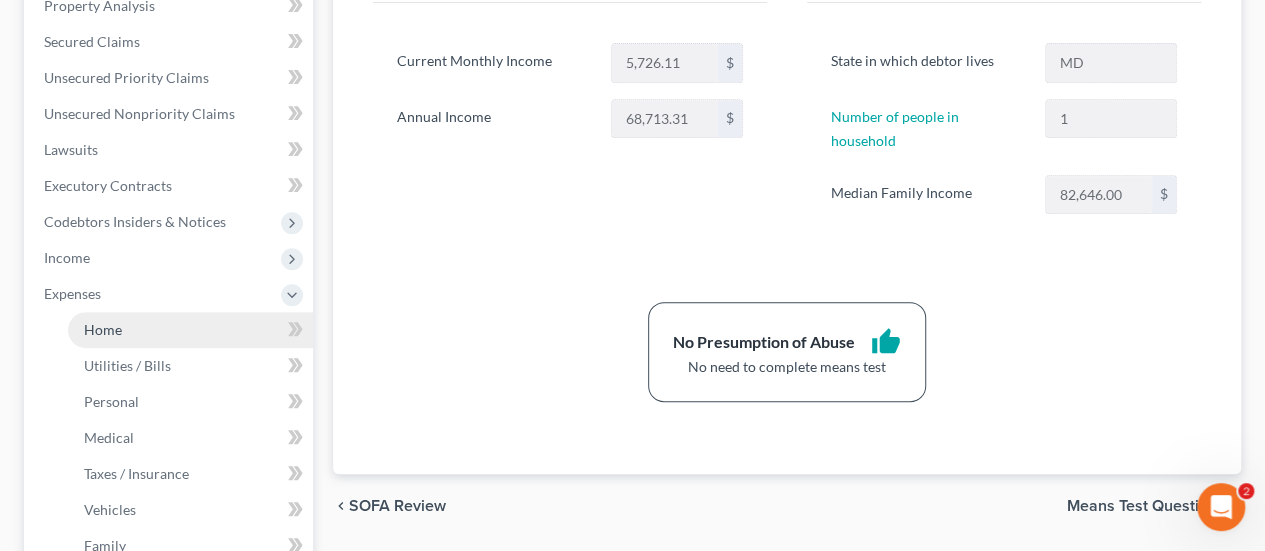 click on "Home" at bounding box center (103, 329) 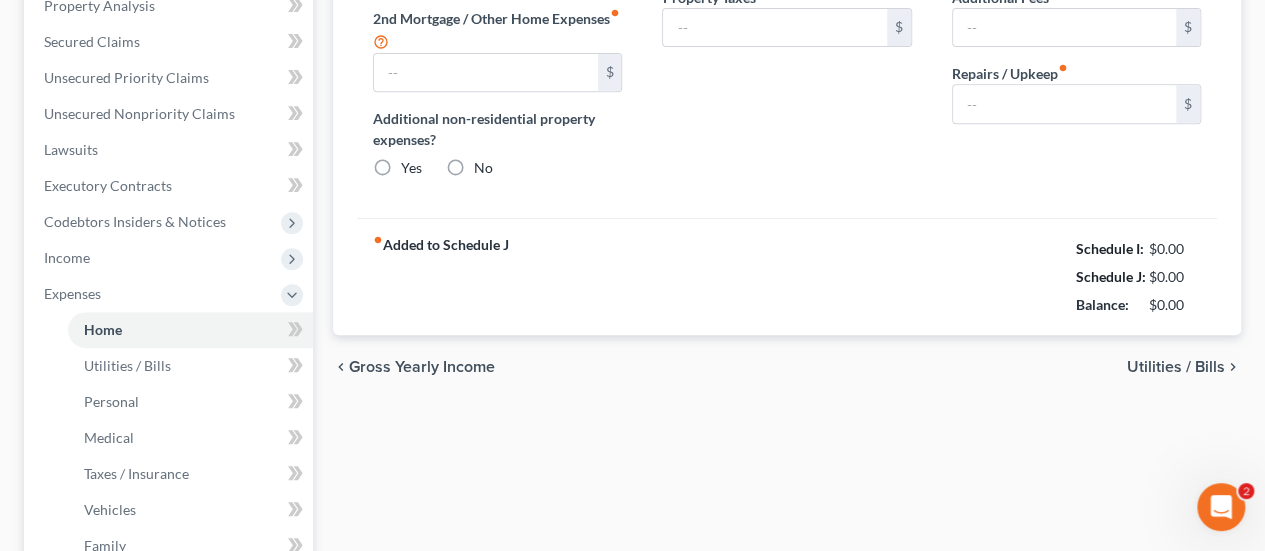 type on "1,500.00" 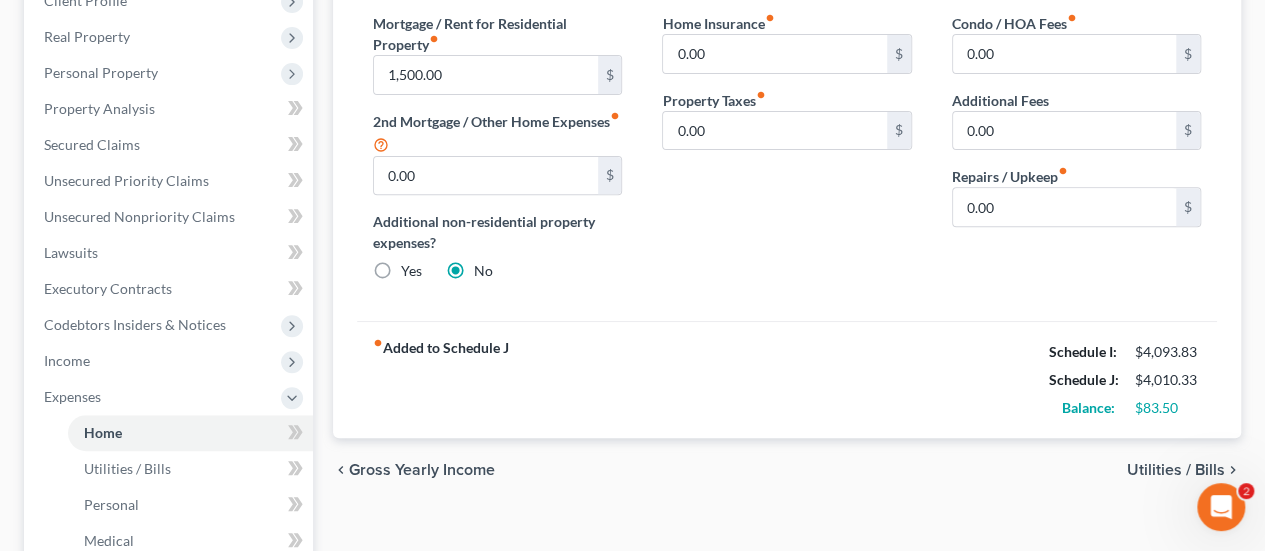 scroll, scrollTop: 300, scrollLeft: 0, axis: vertical 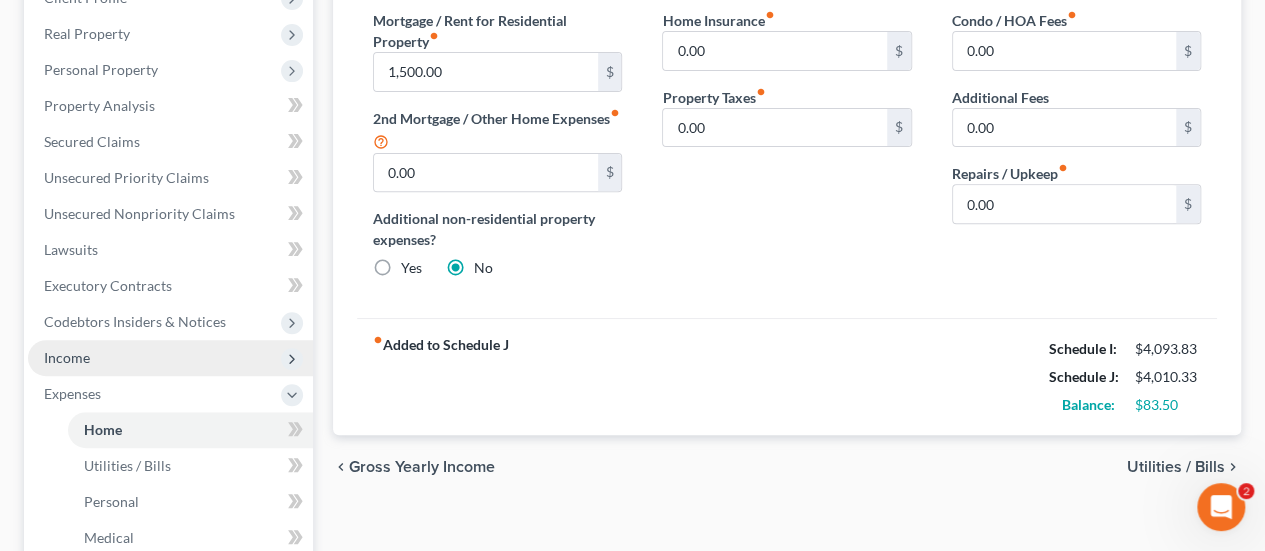 click on "Income" at bounding box center (67, 357) 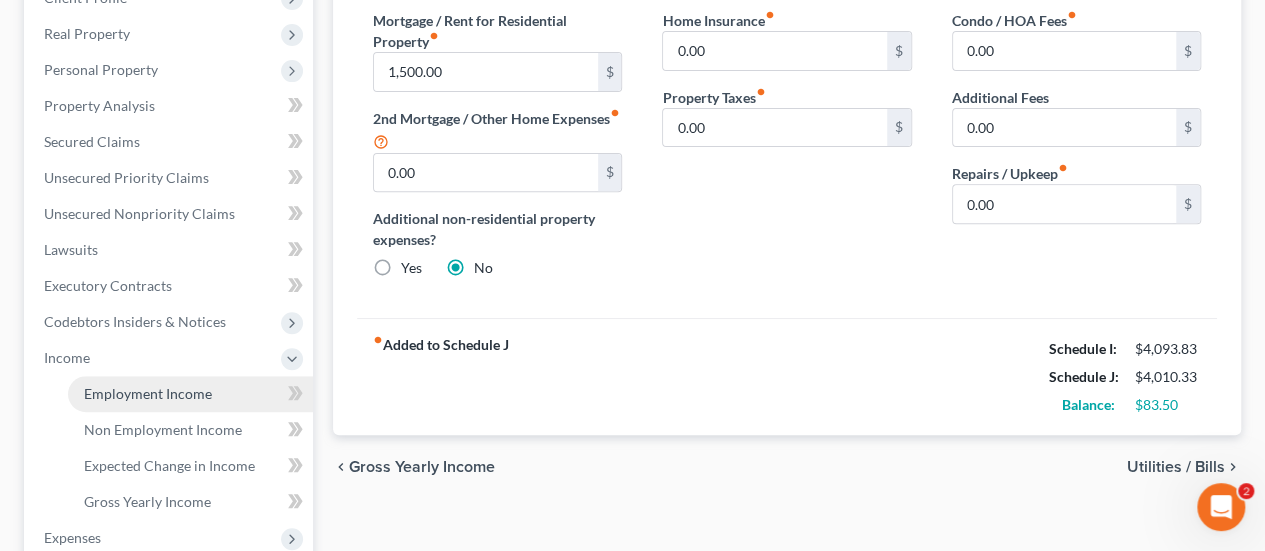 click on "Employment Income" at bounding box center [148, 393] 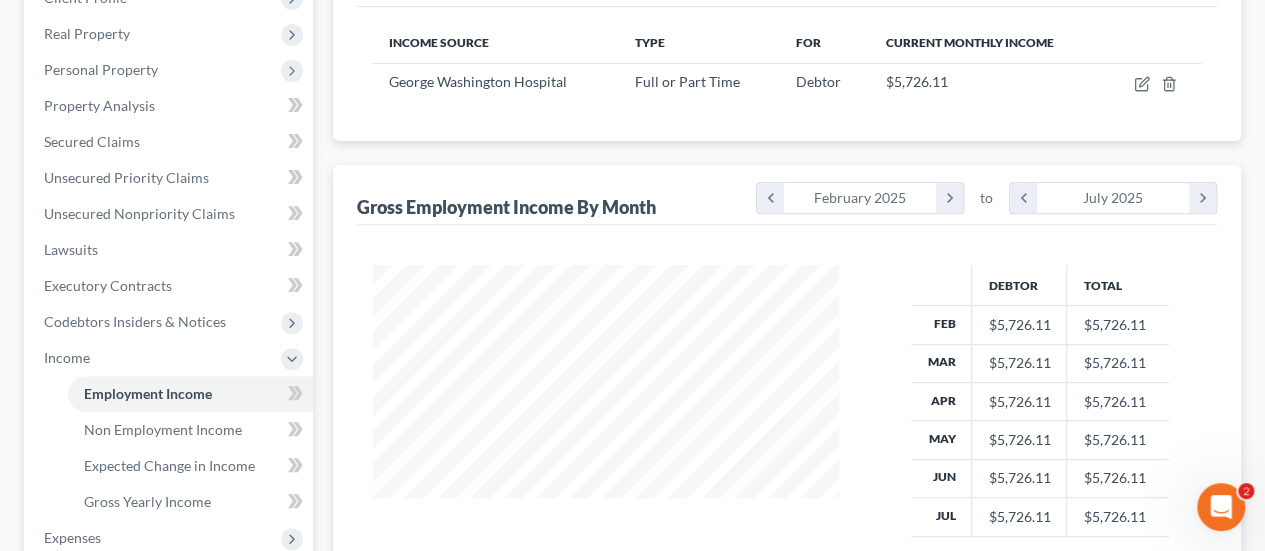scroll, scrollTop: 2, scrollLeft: 0, axis: vertical 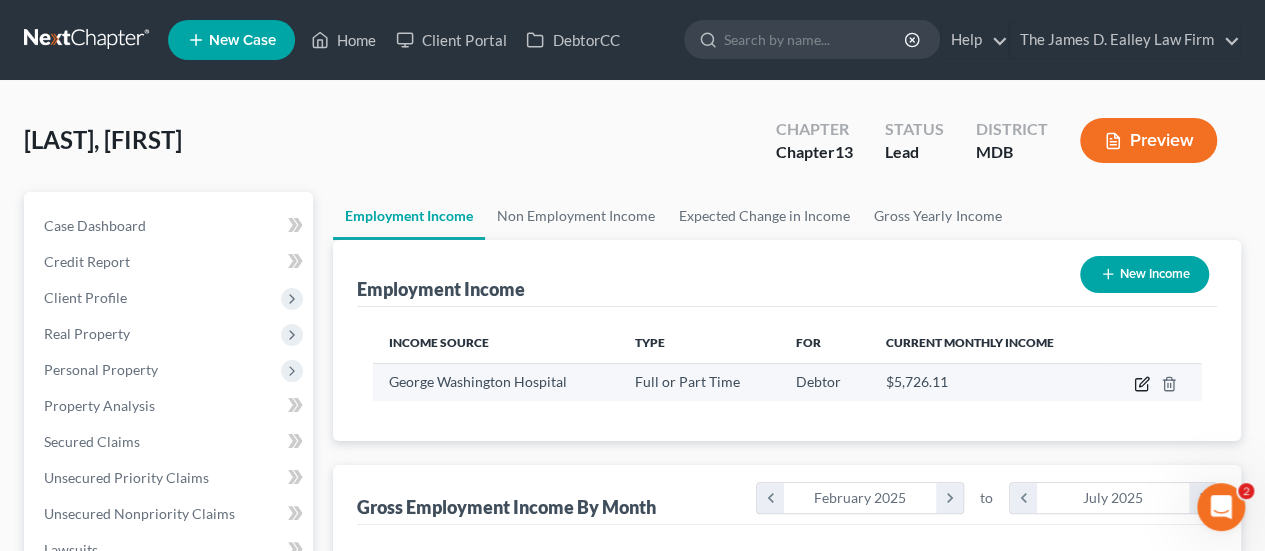 click 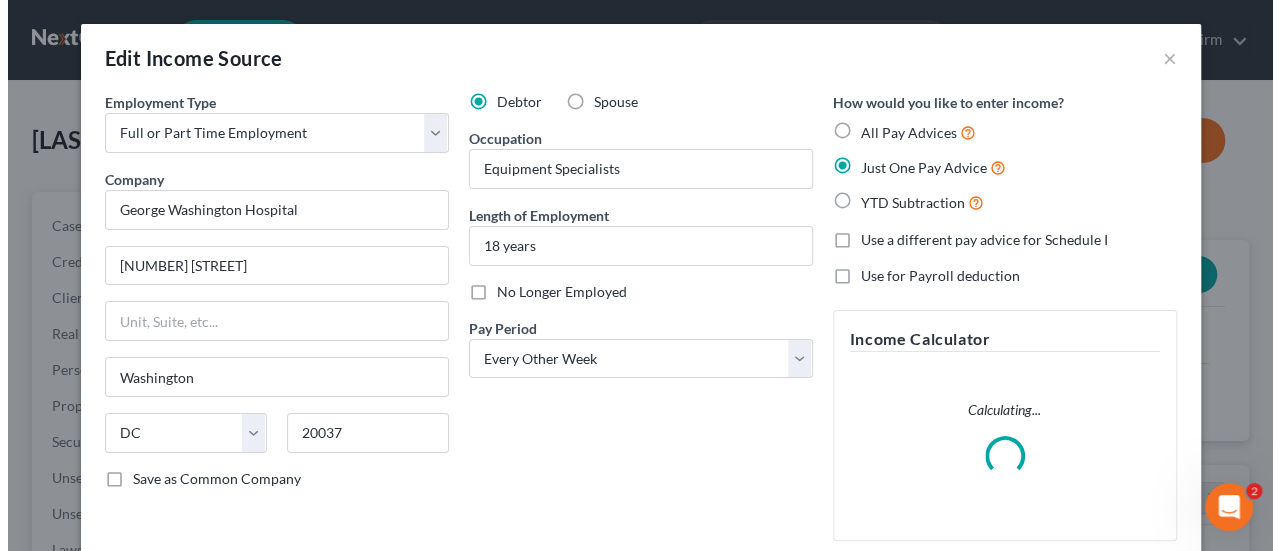 scroll, scrollTop: 999644, scrollLeft: 999487, axis: both 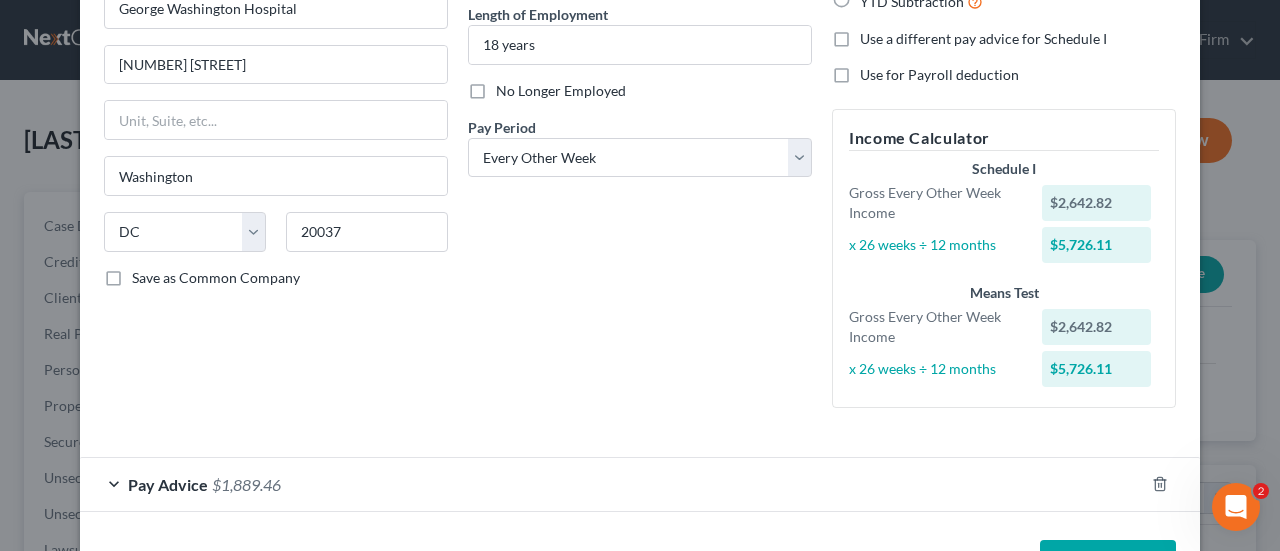 click on "Employment Type
*
Select Full or Part Time Employment Self Employment
Company
*
[COMPANY_NAME]                      [NUMBER] [STREET] [CITY] State AL AK AR AZ CA CO CT DE DC FL GA GU HI ID IL IN IA KS KY LA ME MD MA MI MN MS MO MT NC ND NE NV NH NJ NM NY OH OK OR PA PR RI SC SD TN TX UT VI VA VT WA WV WI WY [POSTAL_CODE] Save as Common Company" at bounding box center (276, 157) 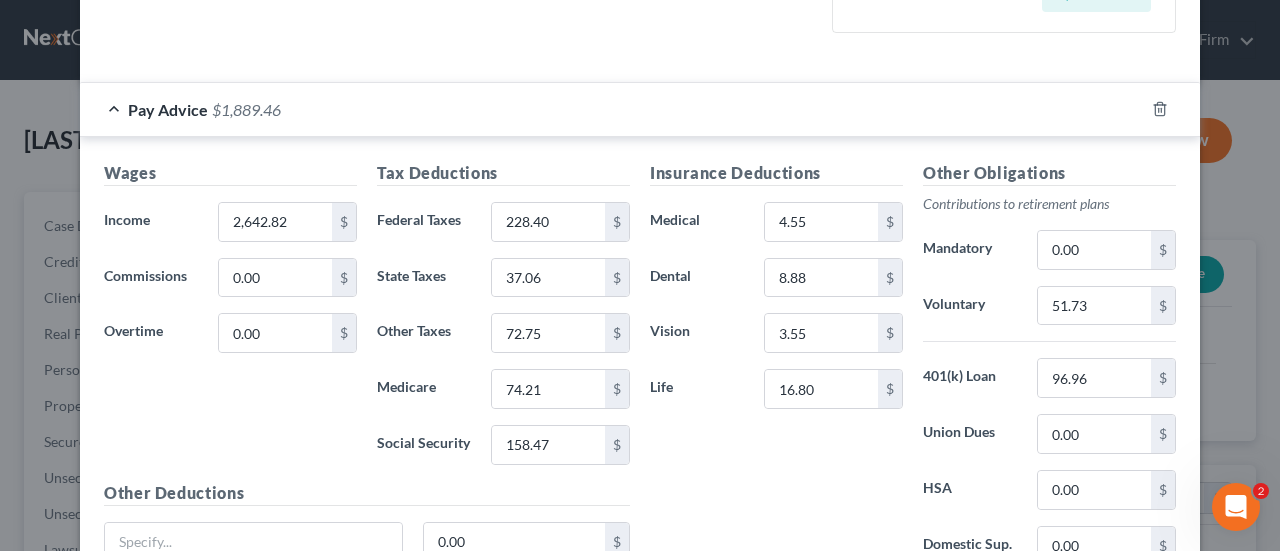 scroll, scrollTop: 601, scrollLeft: 0, axis: vertical 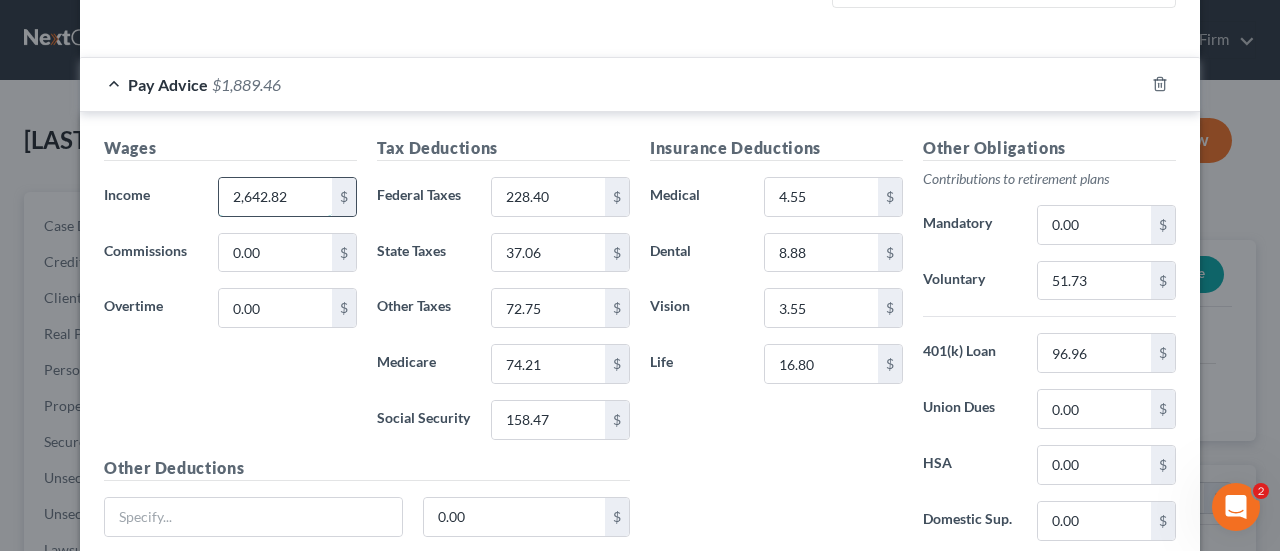 click on "2,642.82" at bounding box center (275, 197) 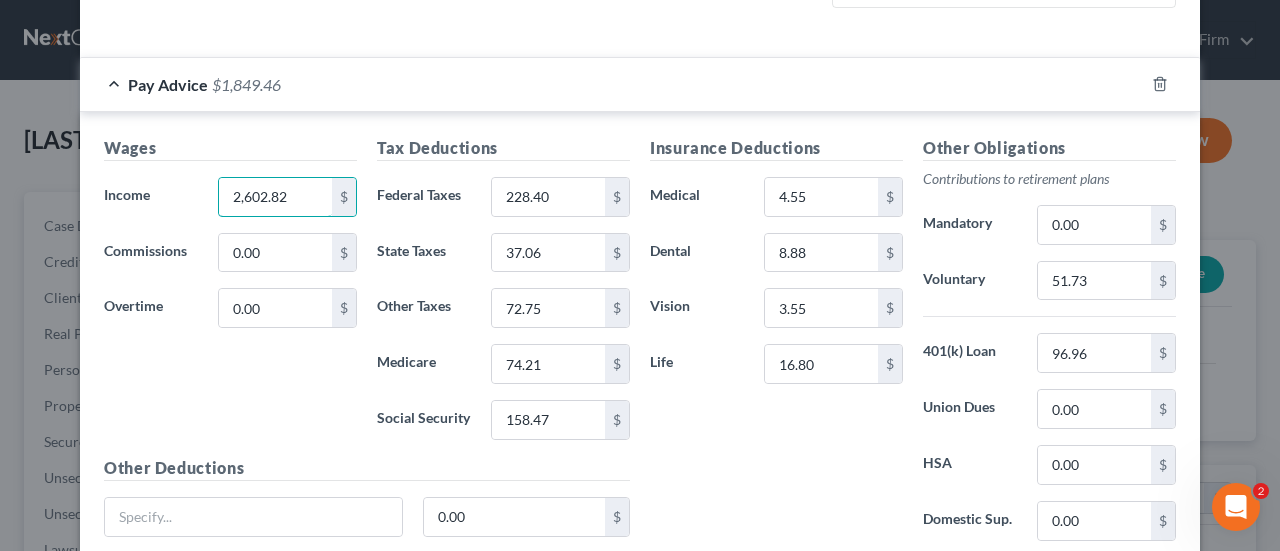 type on "2,602.82" 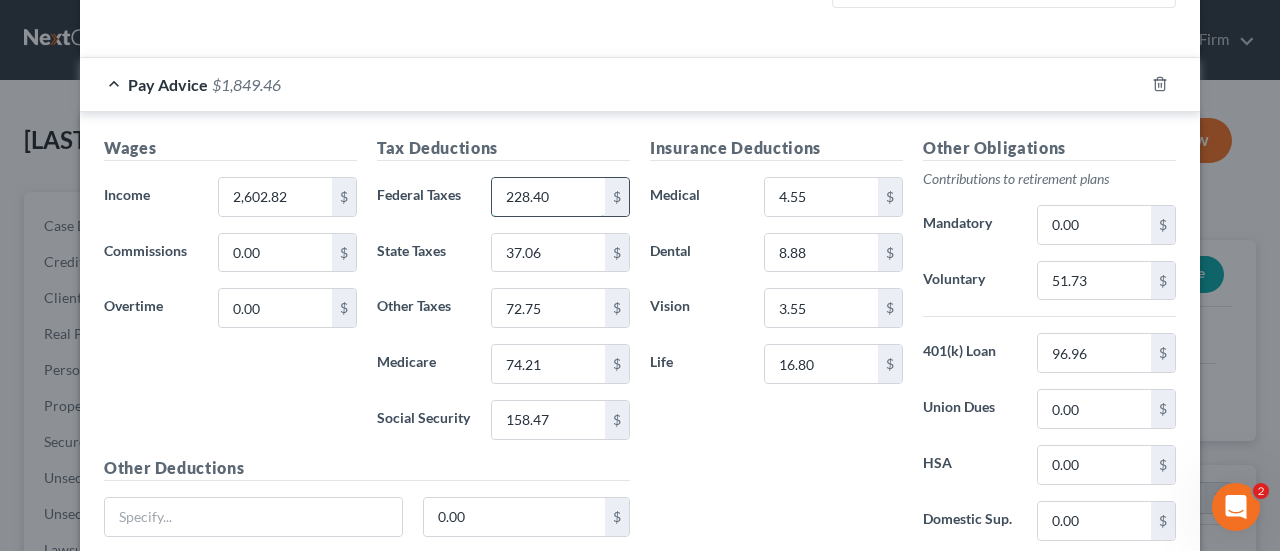 click on "228.40" at bounding box center (548, 197) 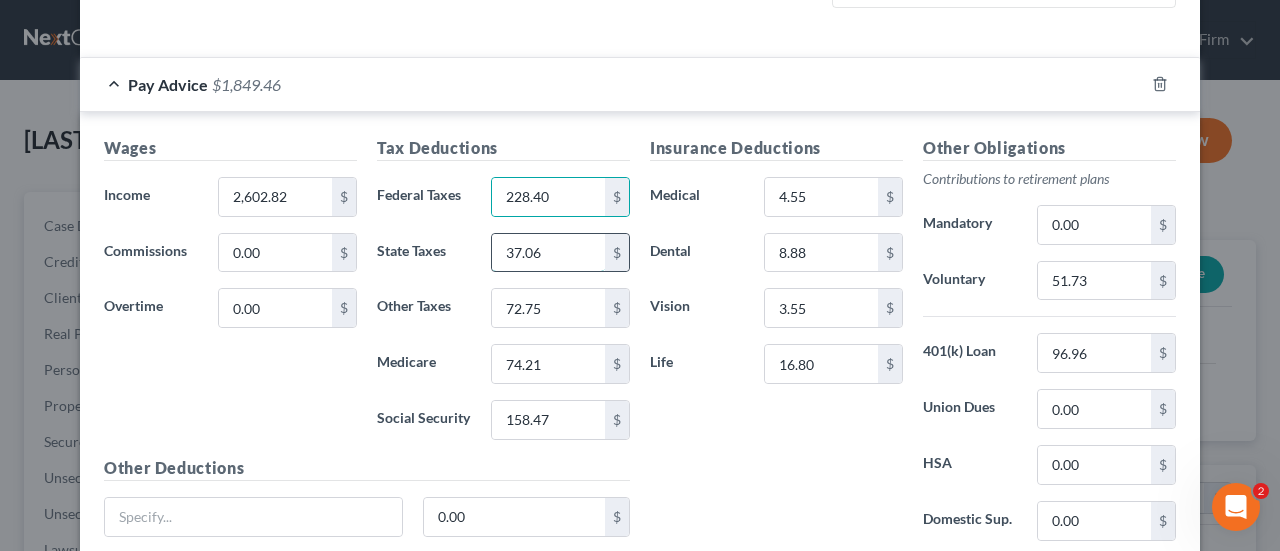 click on "37.06" at bounding box center (548, 253) 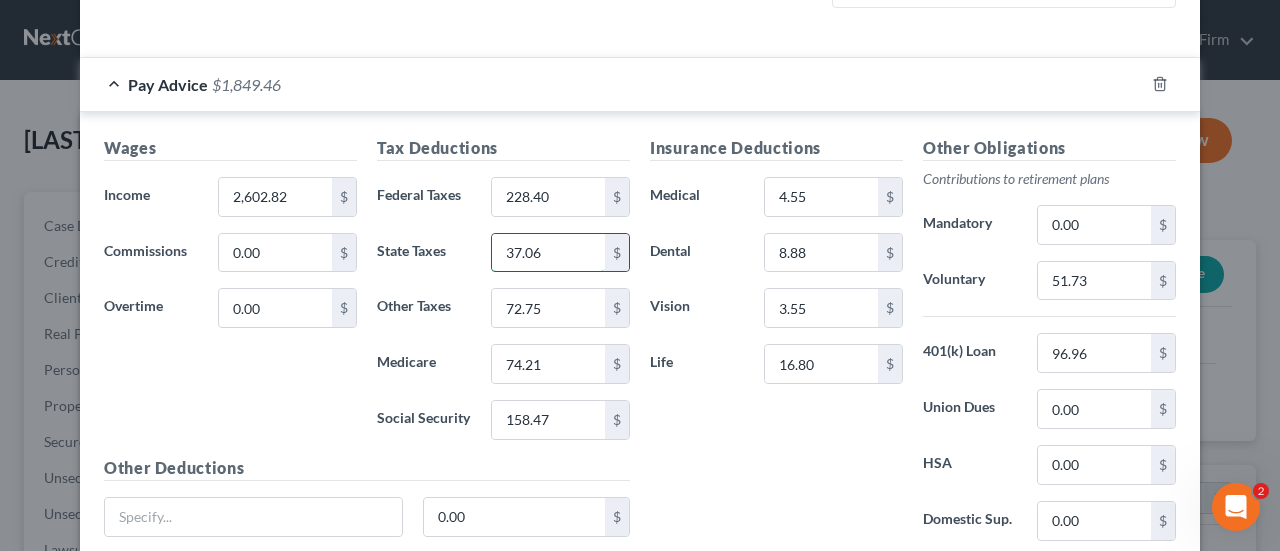click on "37.06" at bounding box center [548, 253] 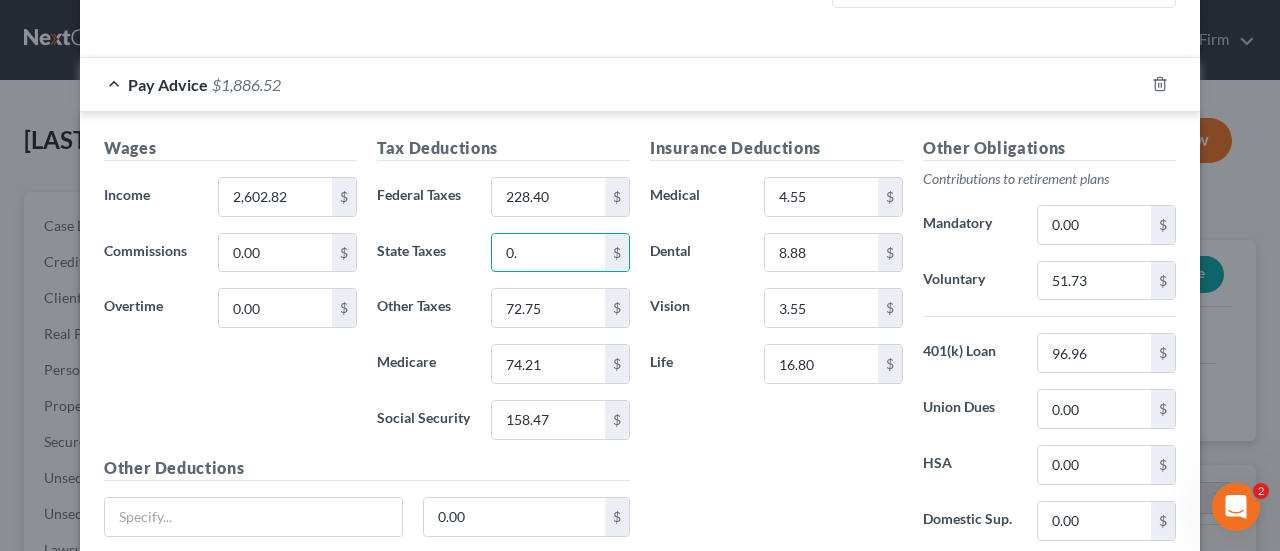 type on "0" 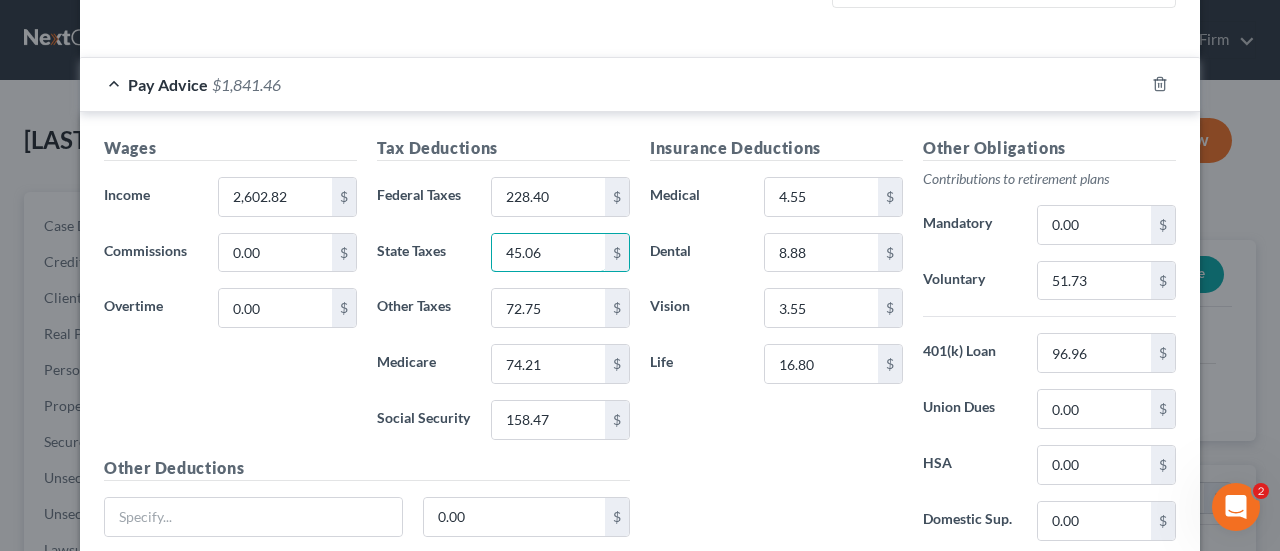 type on "45.06" 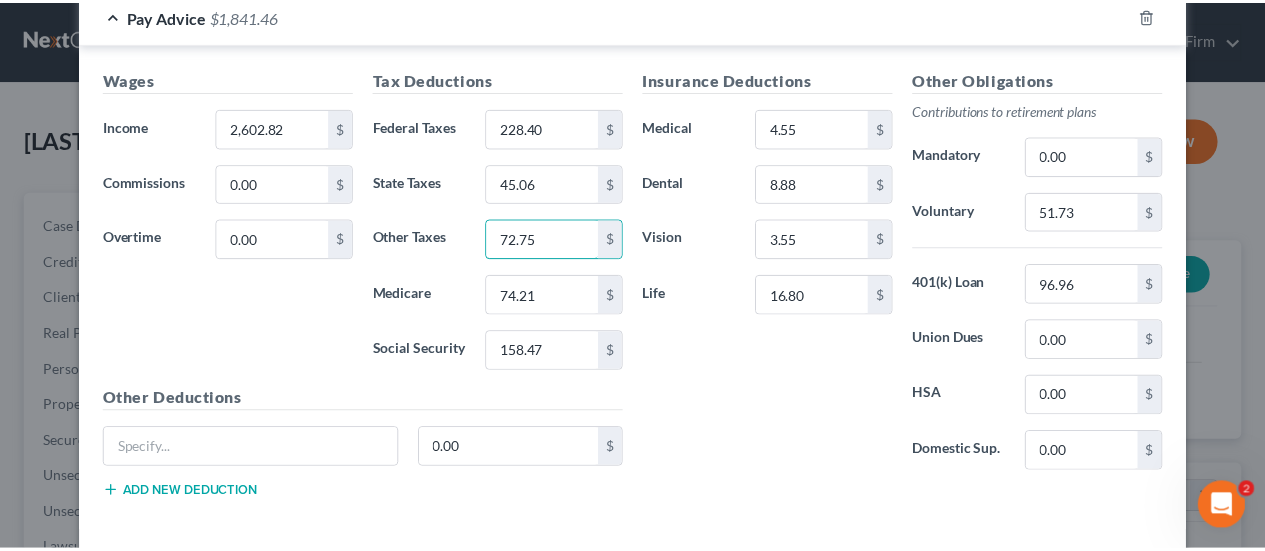 scroll, scrollTop: 753, scrollLeft: 0, axis: vertical 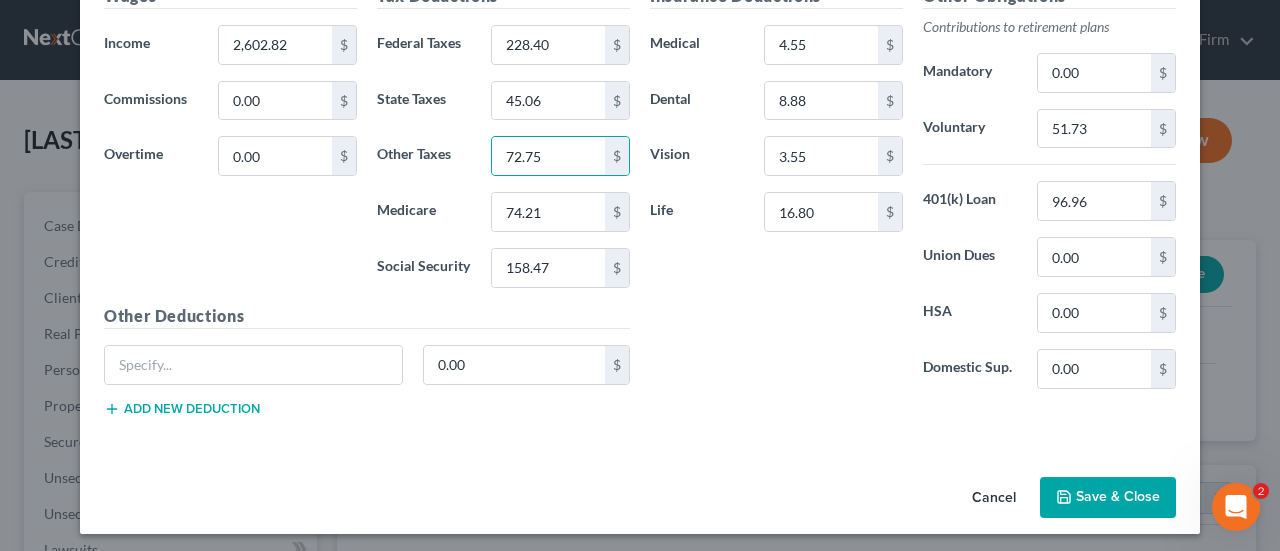 click 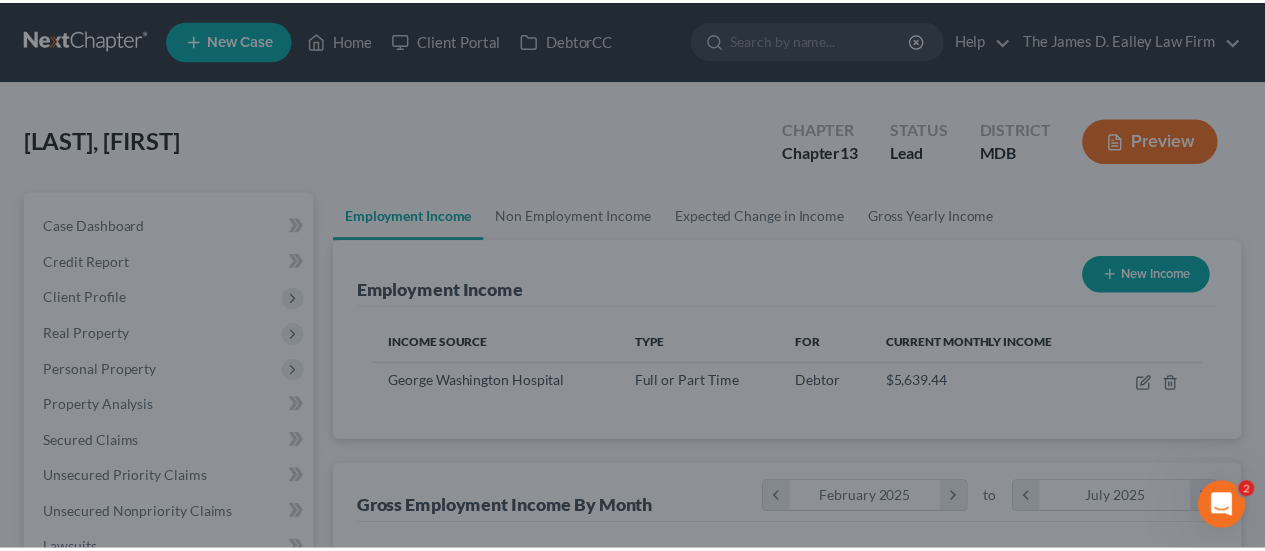 scroll, scrollTop: 356, scrollLeft: 506, axis: both 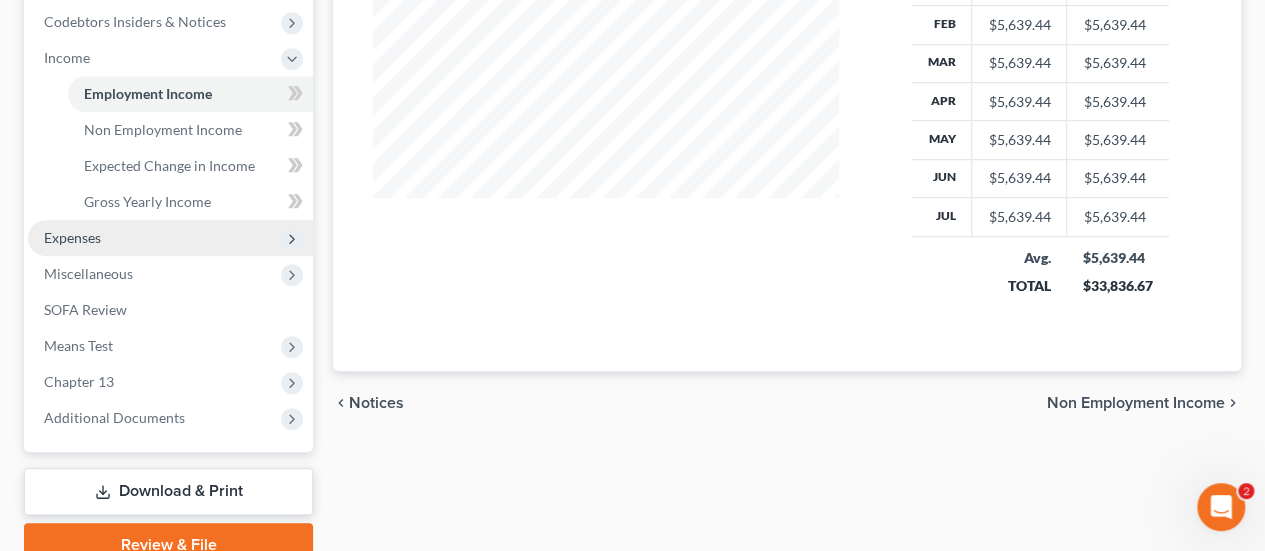 click on "Expenses" at bounding box center [170, 238] 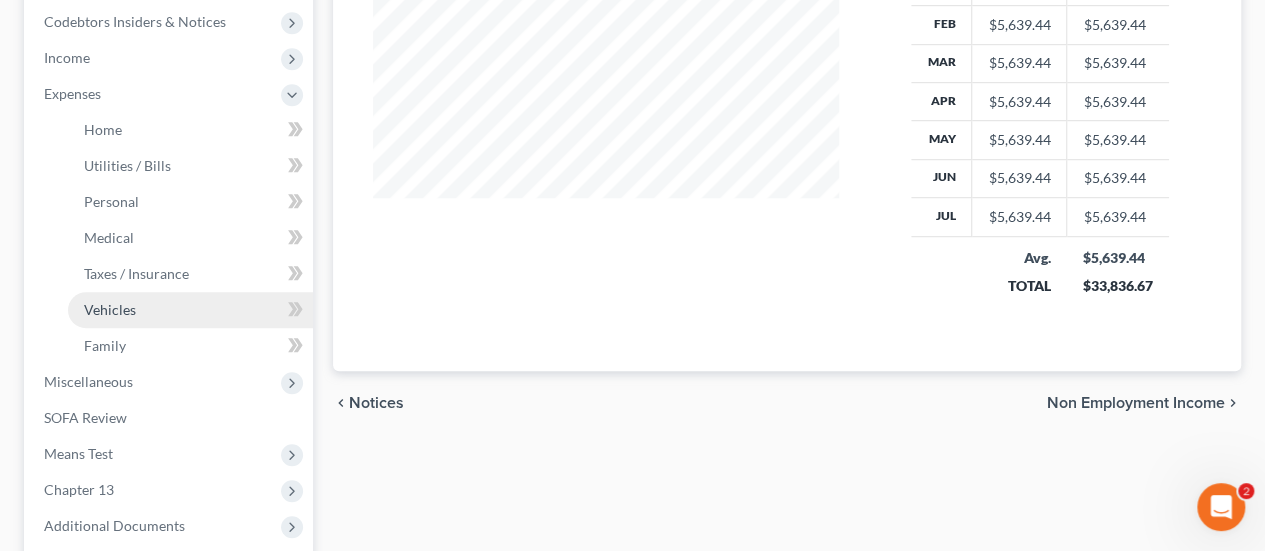 click on "Vehicles" at bounding box center [110, 309] 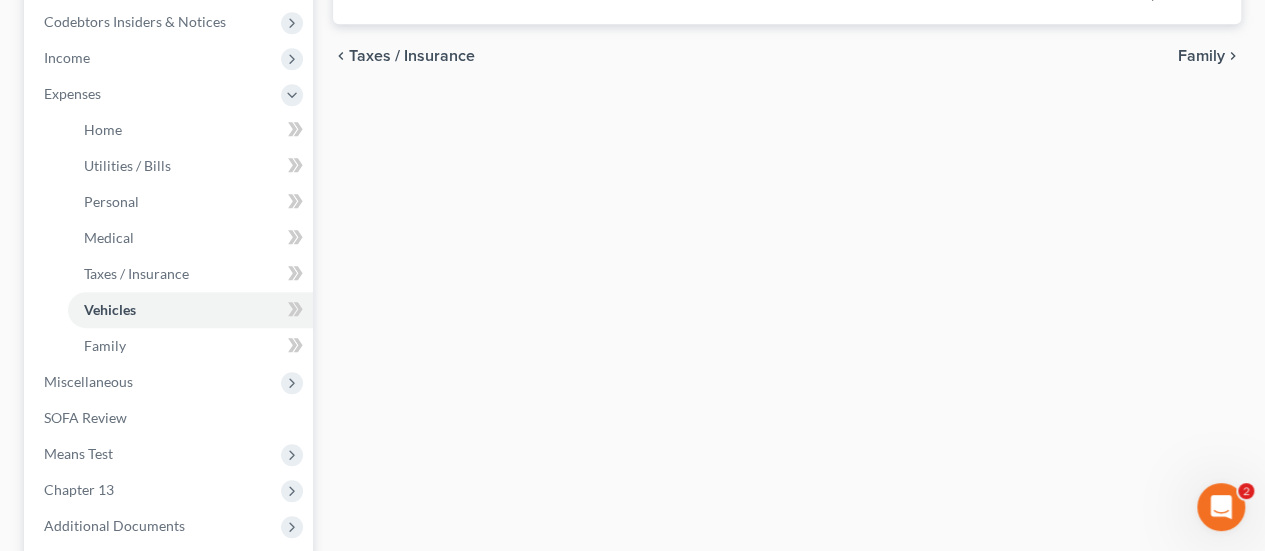 type on "223.00" 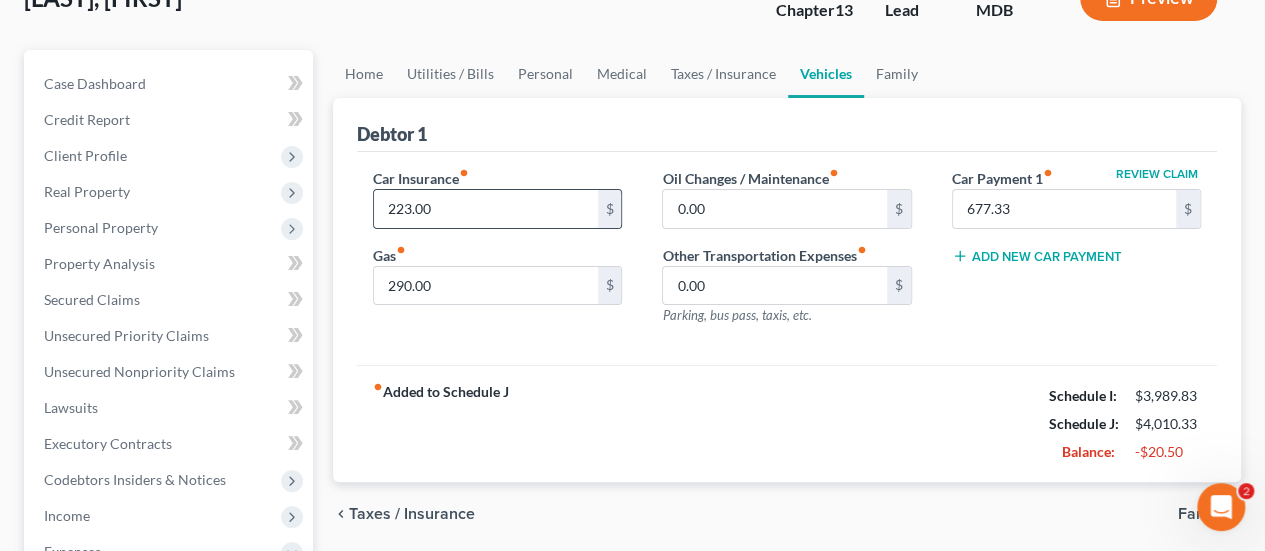 scroll, scrollTop: 100, scrollLeft: 0, axis: vertical 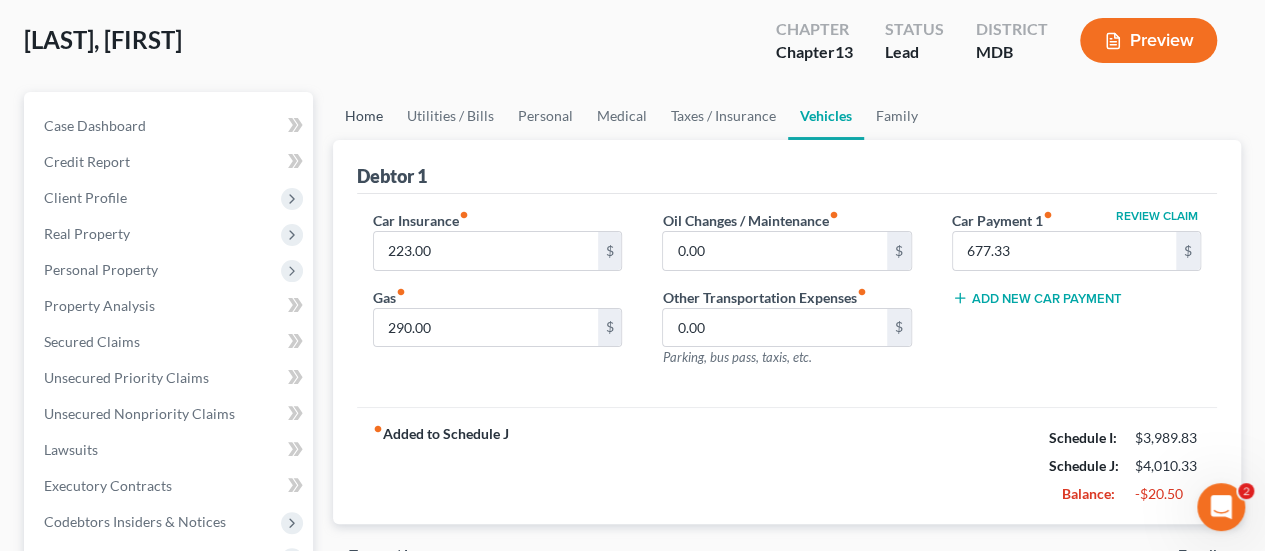 click on "Home" at bounding box center [364, 116] 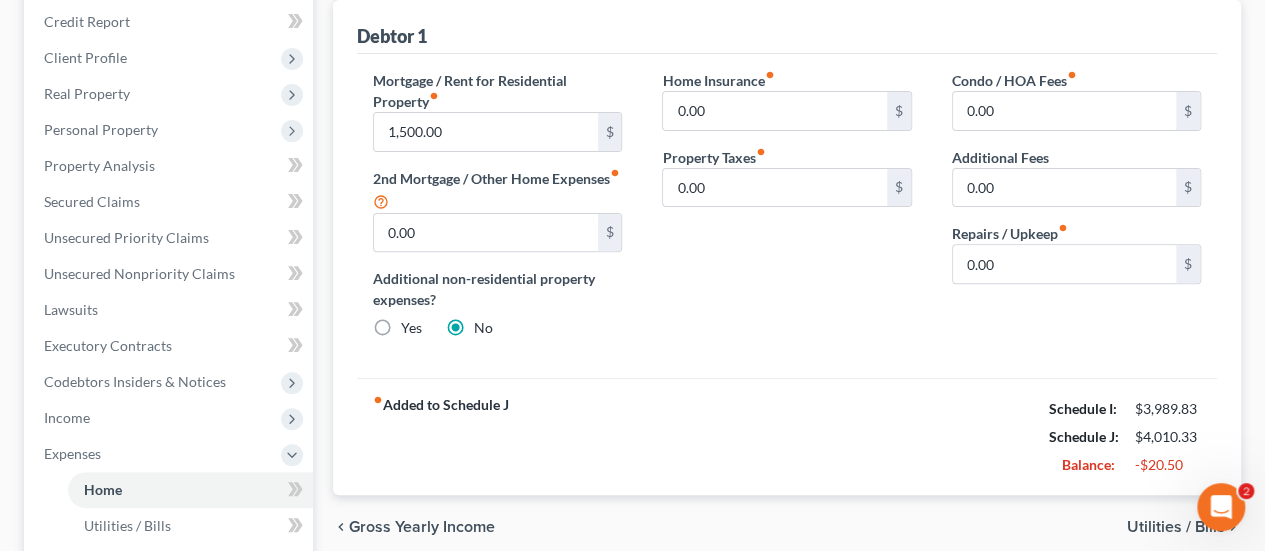 scroll, scrollTop: 200, scrollLeft: 0, axis: vertical 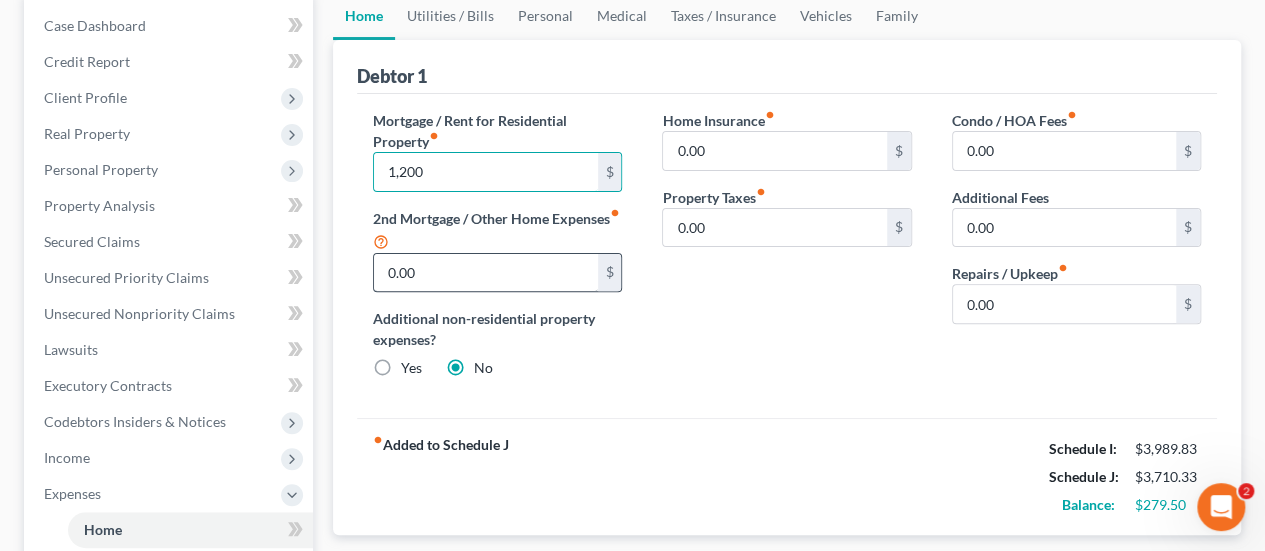type on "1,200" 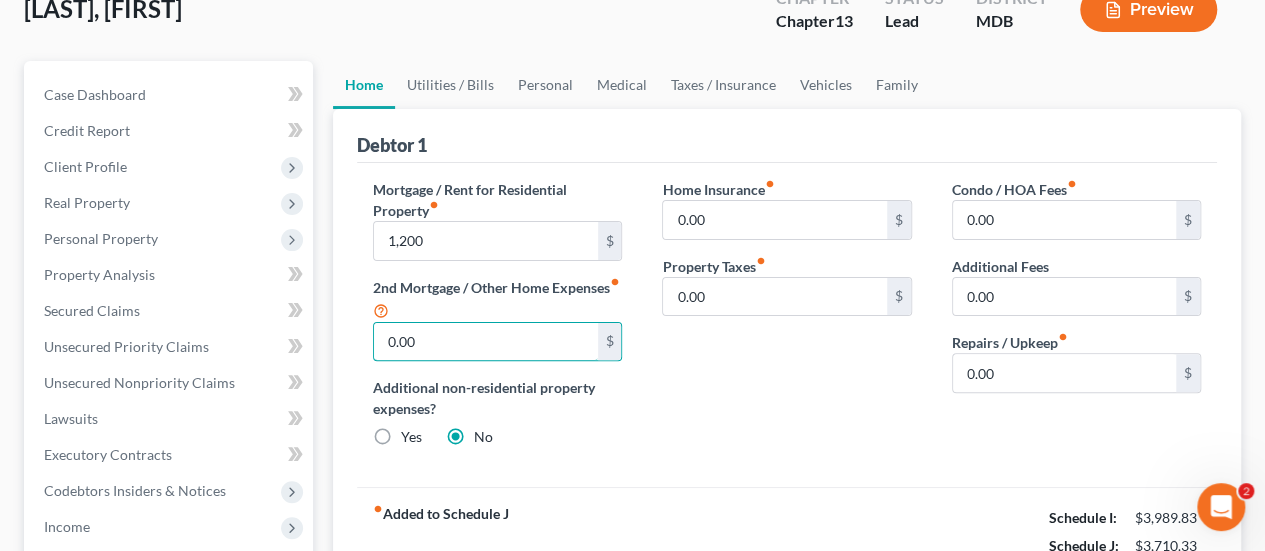 scroll, scrollTop: 100, scrollLeft: 0, axis: vertical 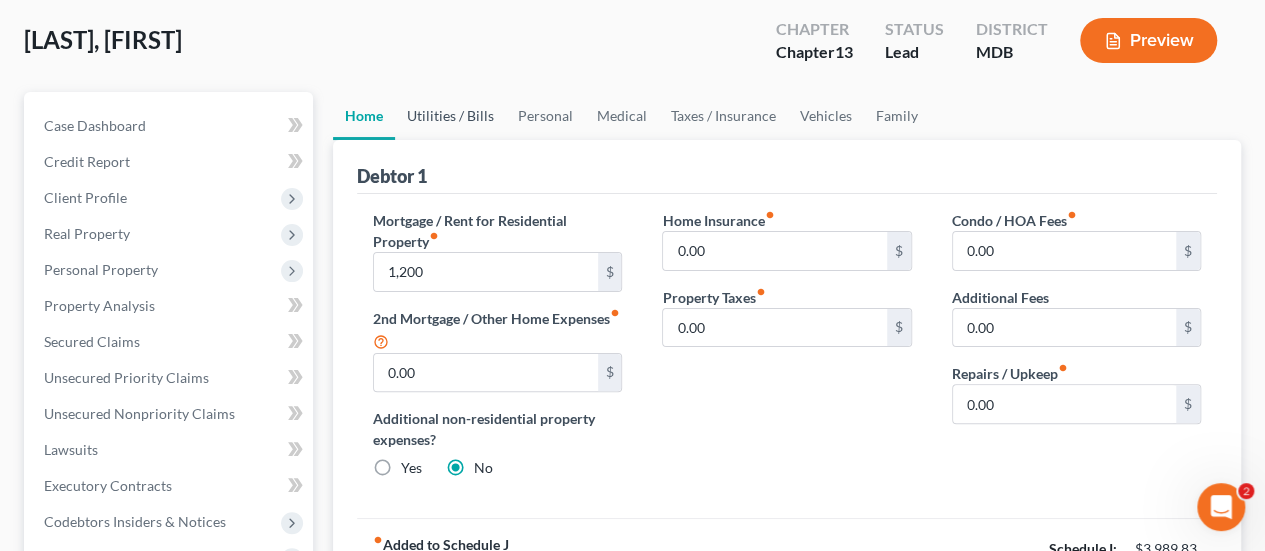 click on "Utilities / Bills" at bounding box center [450, 116] 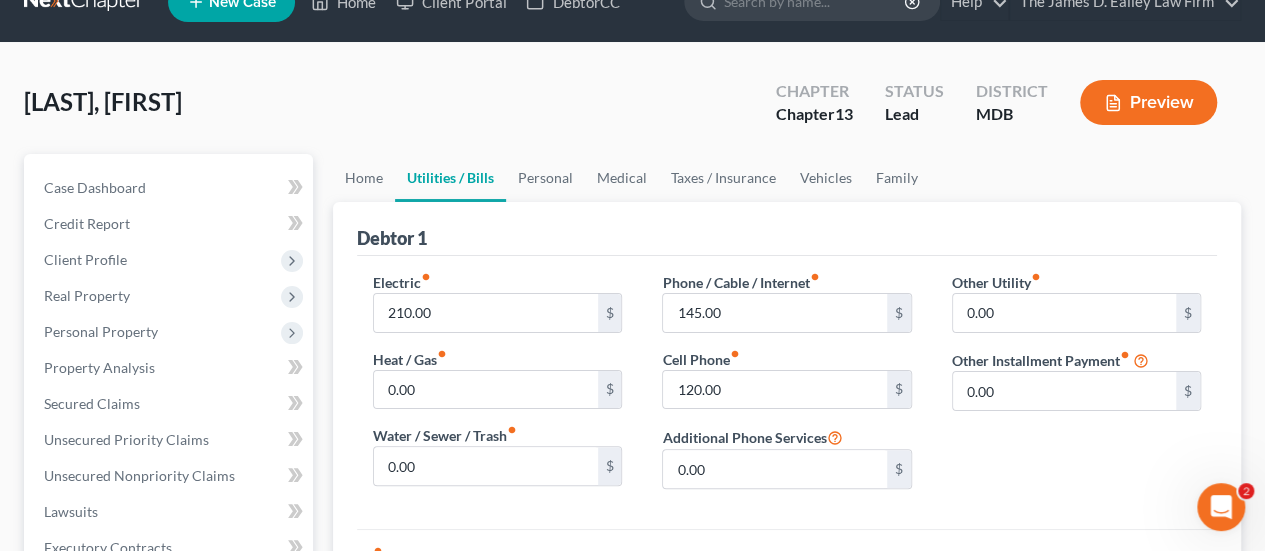 scroll, scrollTop: 0, scrollLeft: 0, axis: both 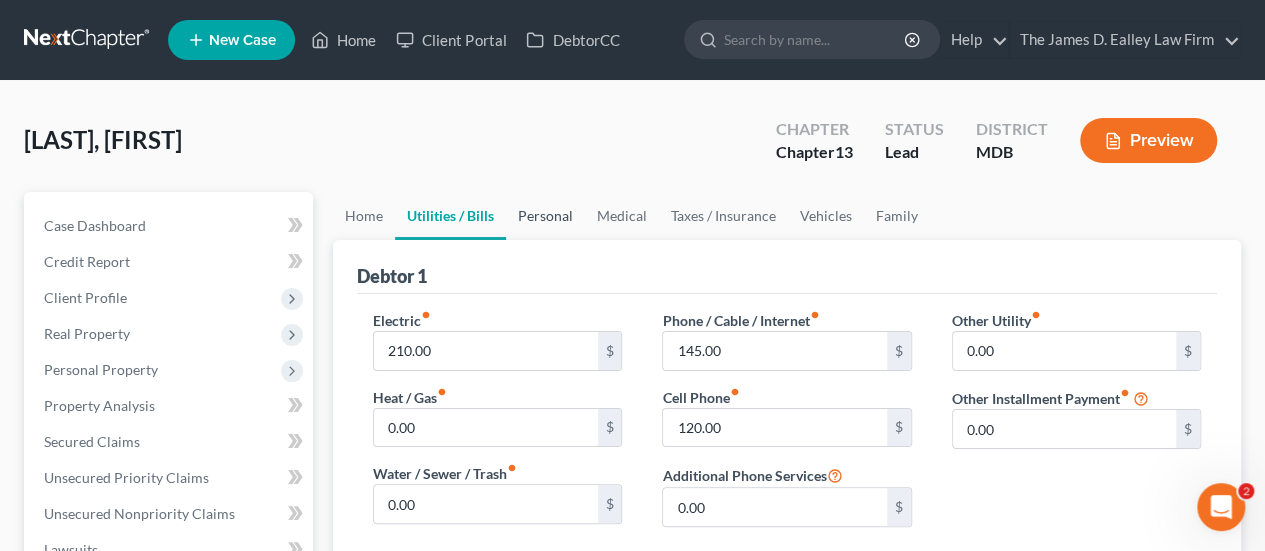 click on "Personal" at bounding box center [545, 216] 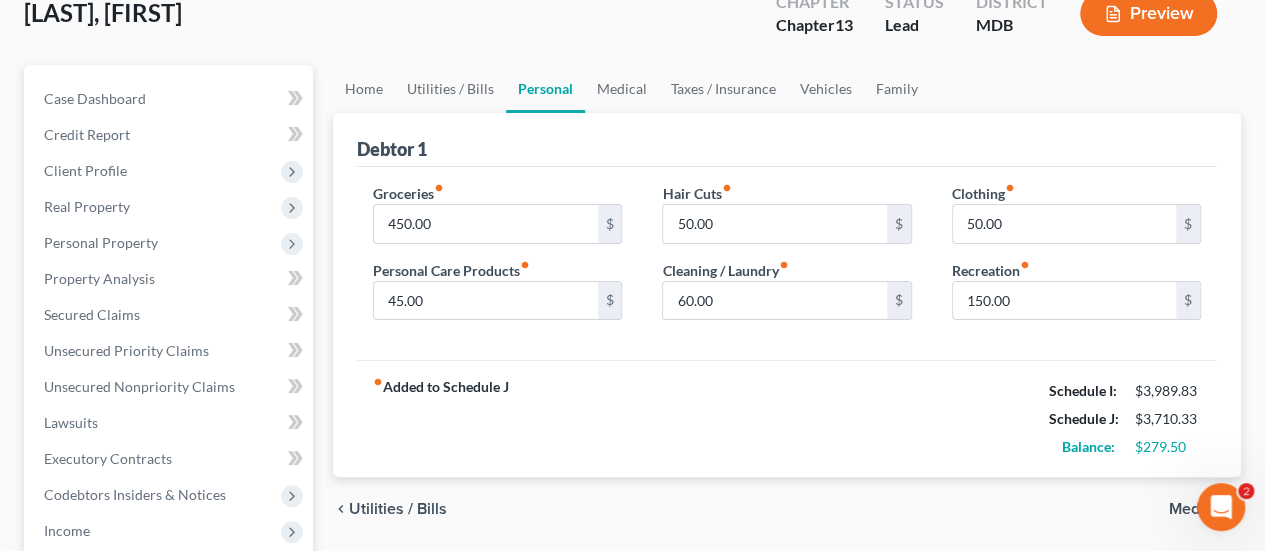 scroll, scrollTop: 0, scrollLeft: 0, axis: both 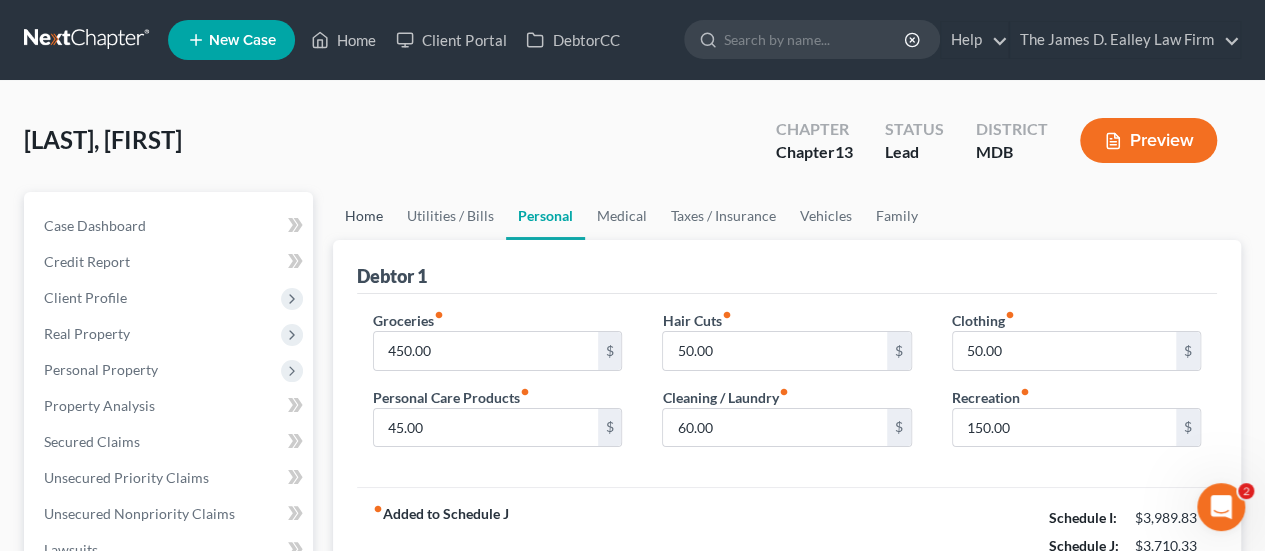 click on "Home" at bounding box center (364, 216) 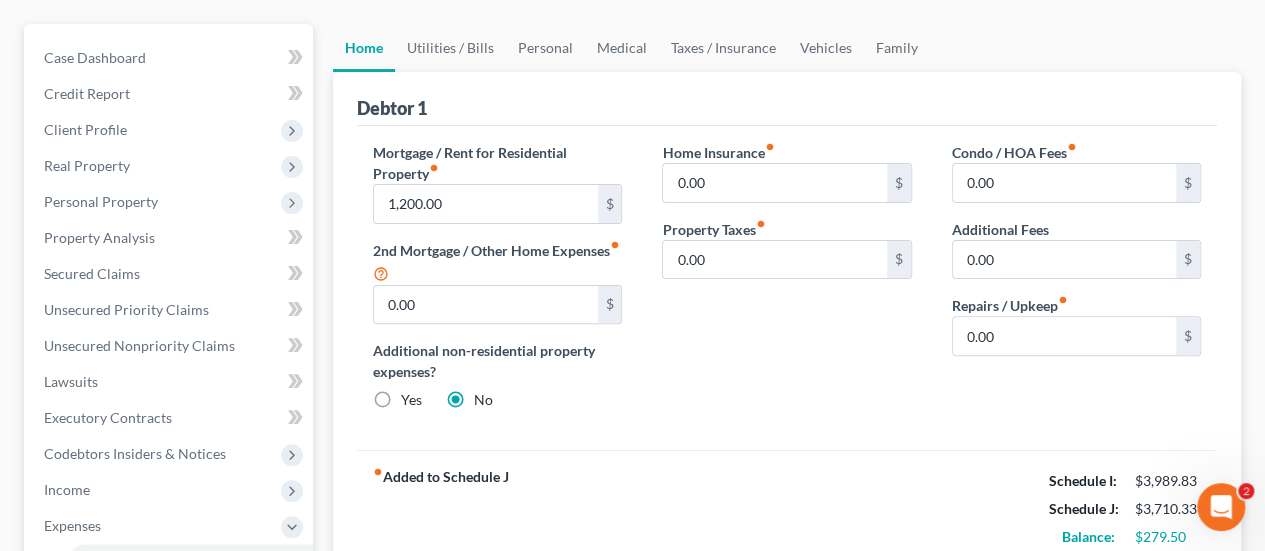 scroll, scrollTop: 200, scrollLeft: 0, axis: vertical 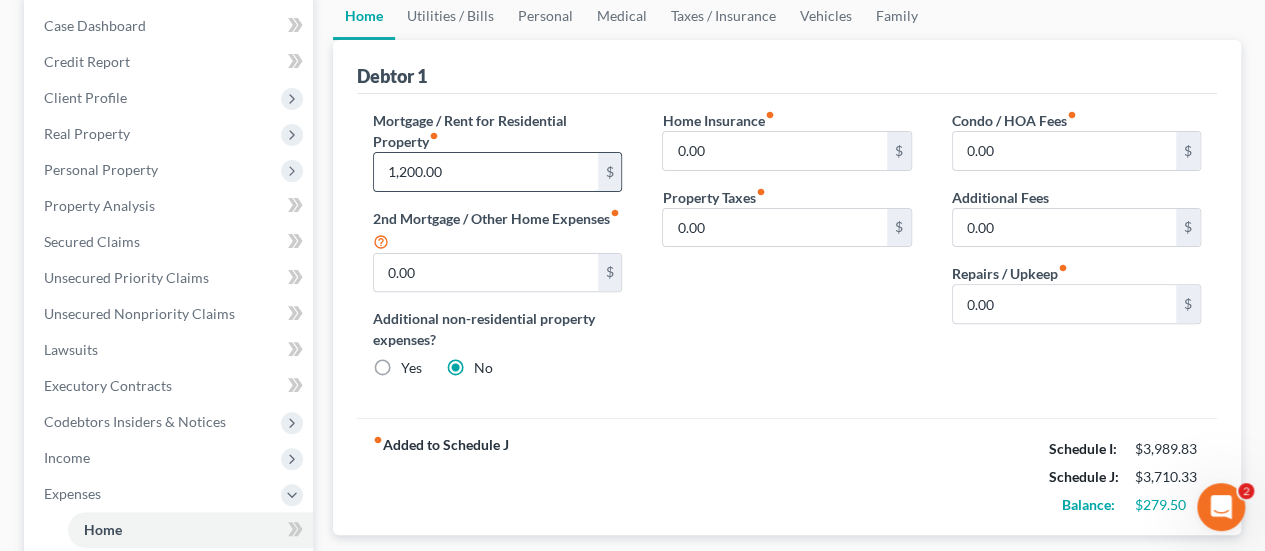click on "1,200.00" at bounding box center (485, 172) 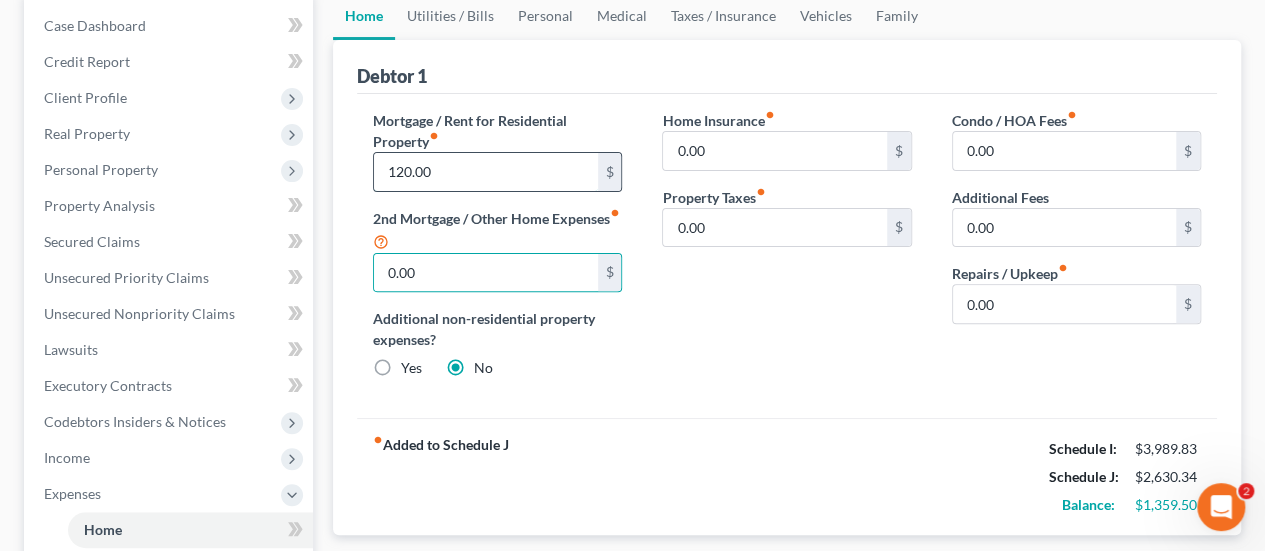click on "120.00" at bounding box center (485, 172) 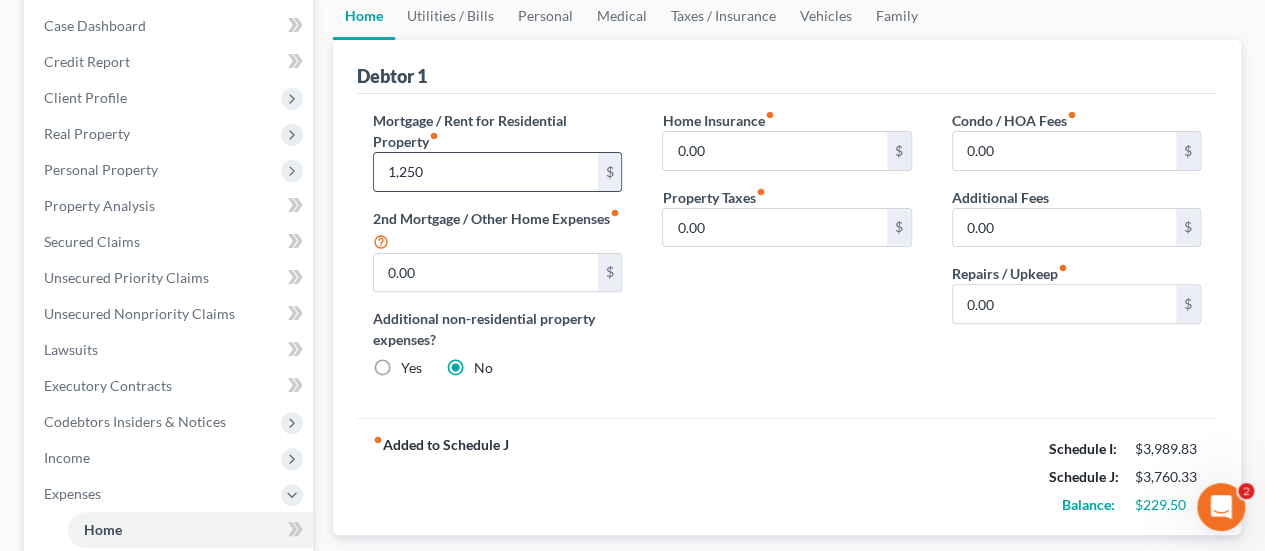 type on "1,250" 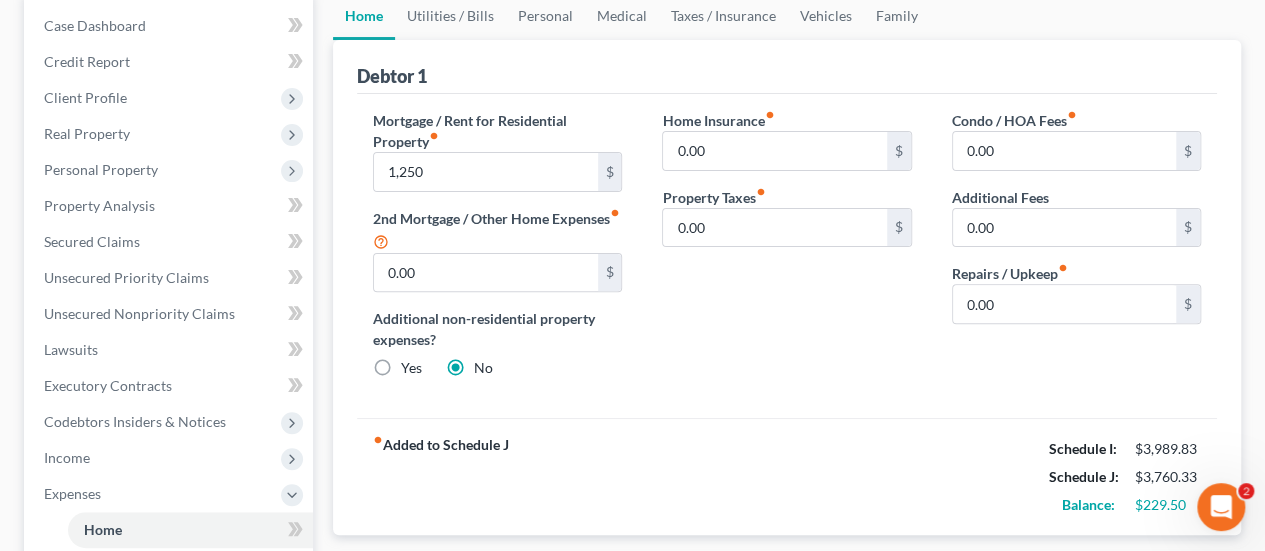 click on "Home Insurance  fiber_manual_record 0.00 $ Property Taxes  fiber_manual_record 0.00 $" at bounding box center [786, 252] 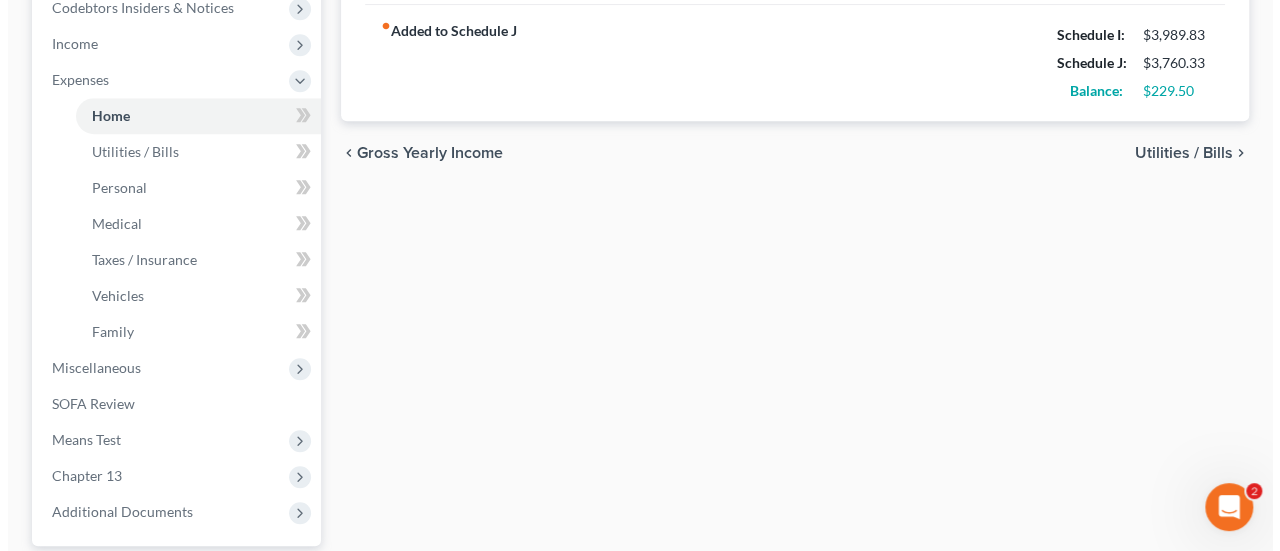scroll, scrollTop: 700, scrollLeft: 0, axis: vertical 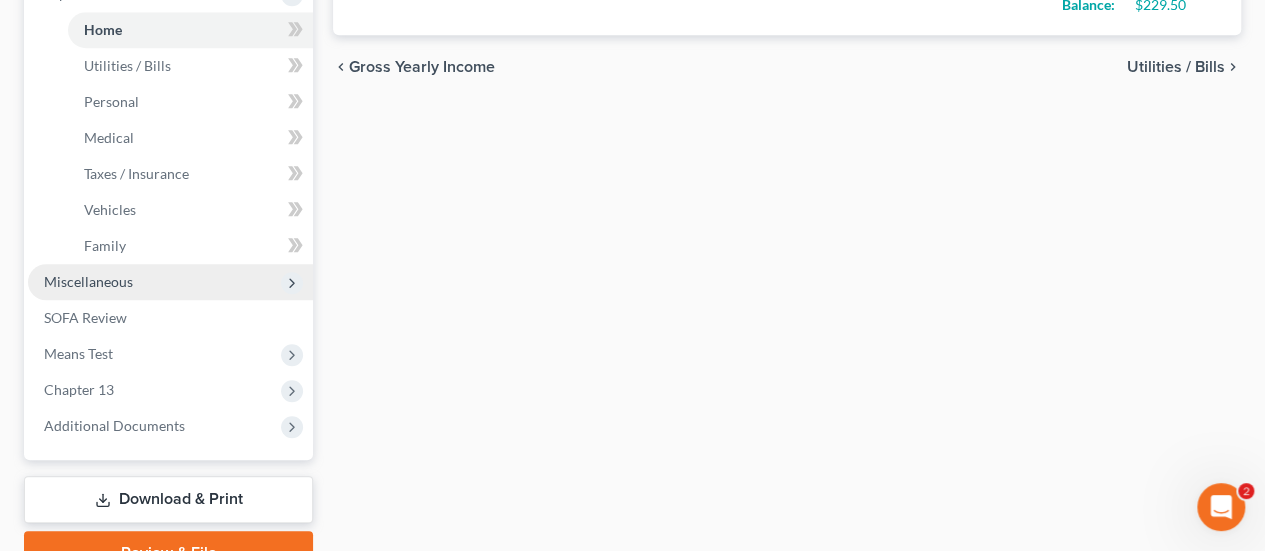 click on "Miscellaneous" at bounding box center [88, 281] 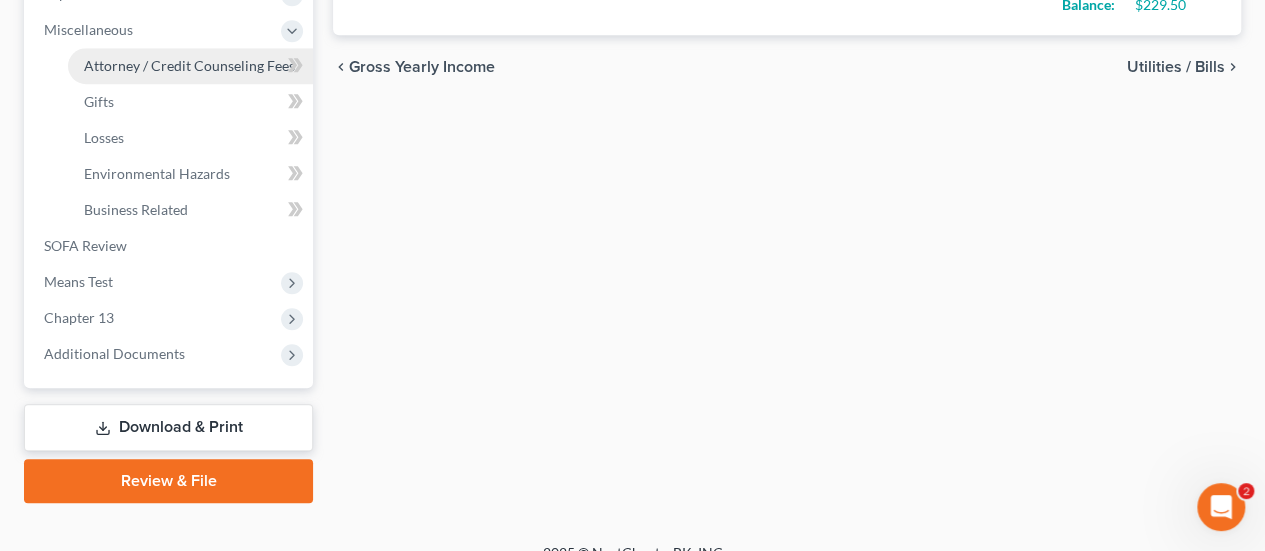 click on "Attorney / Credit Counseling Fees" at bounding box center [189, 65] 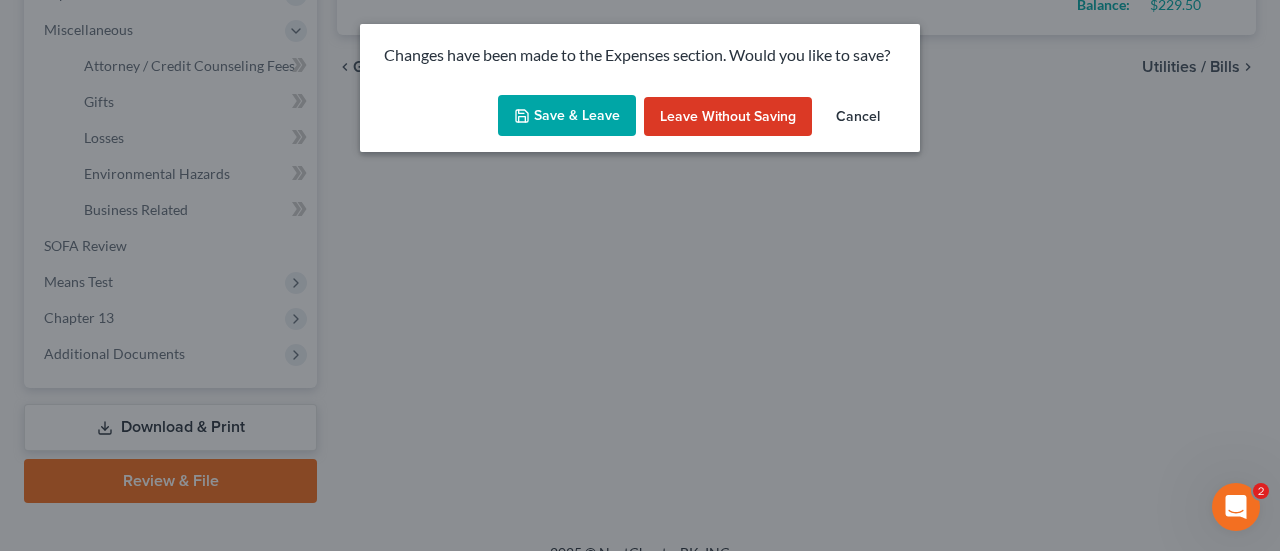 click on "Save & Leave" at bounding box center [567, 116] 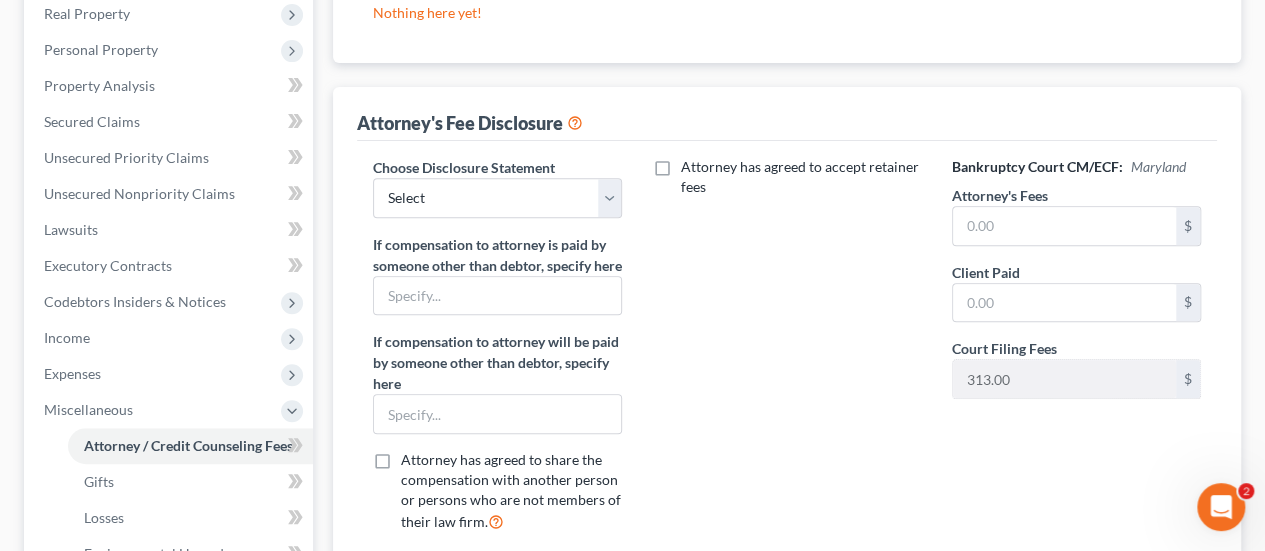 scroll, scrollTop: 0, scrollLeft: 0, axis: both 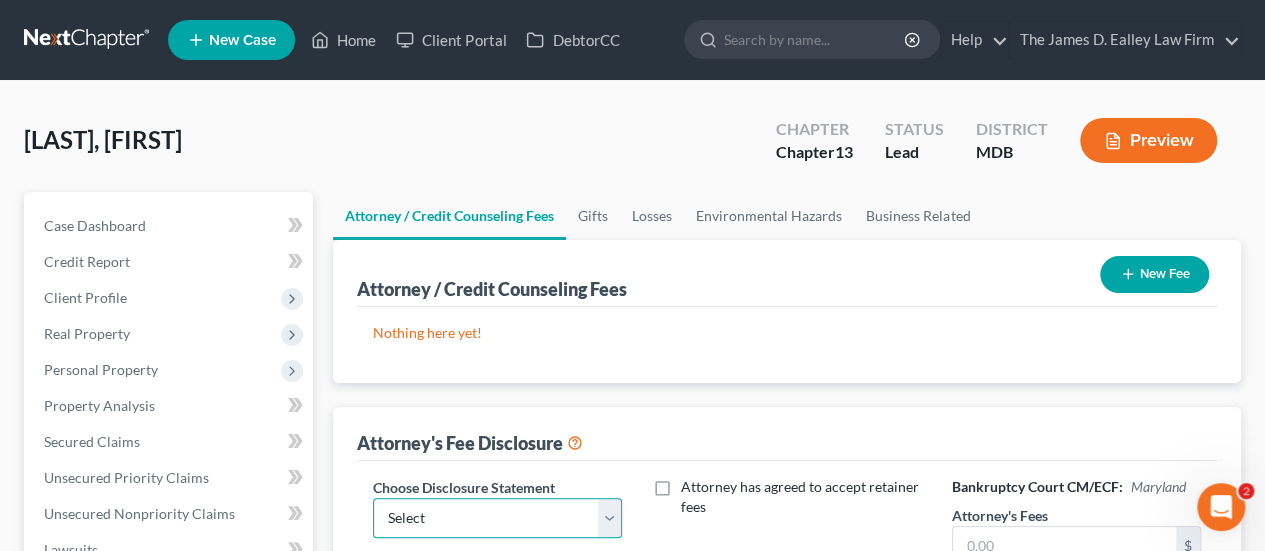 drag, startPoint x: 424, startPoint y: 515, endPoint x: 432, endPoint y: 497, distance: 19.697716 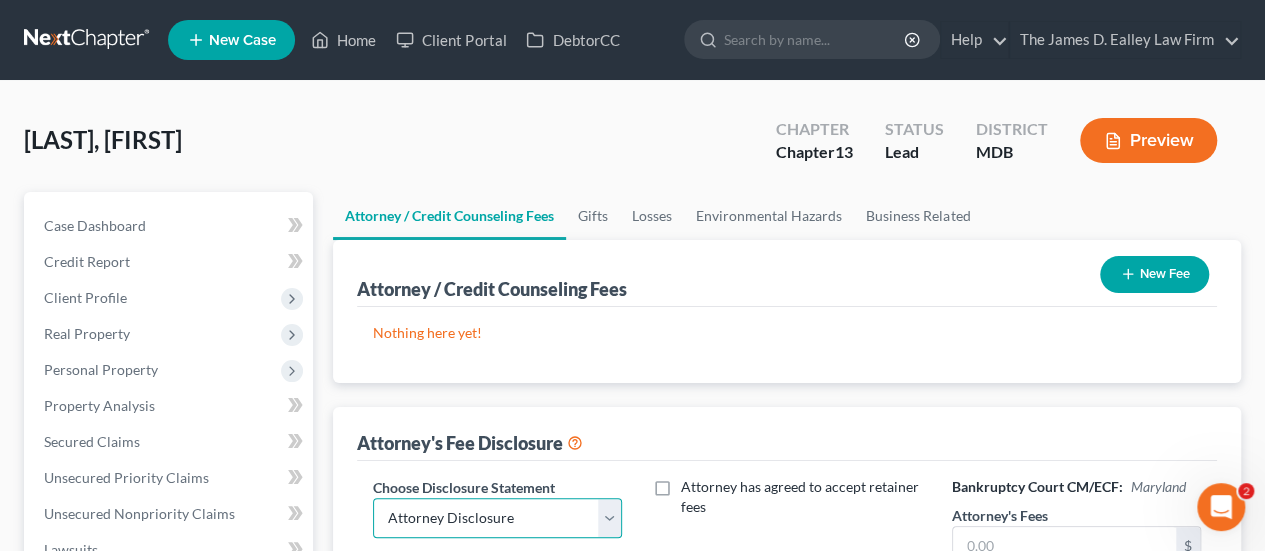 click on "Select Attorney Disclosure" at bounding box center (497, 518) 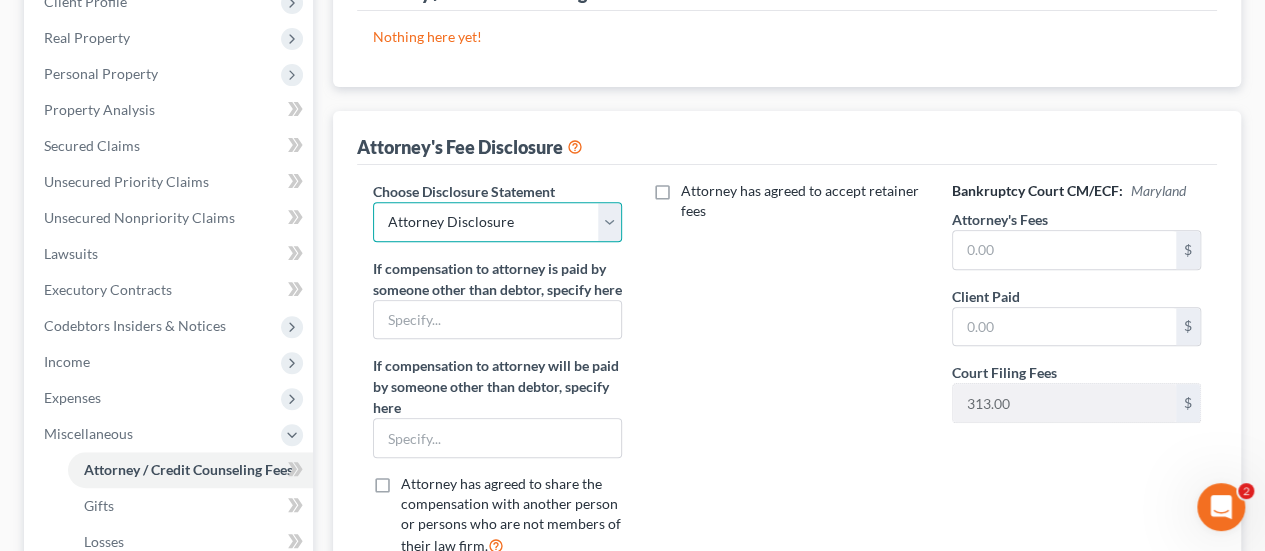 scroll, scrollTop: 300, scrollLeft: 0, axis: vertical 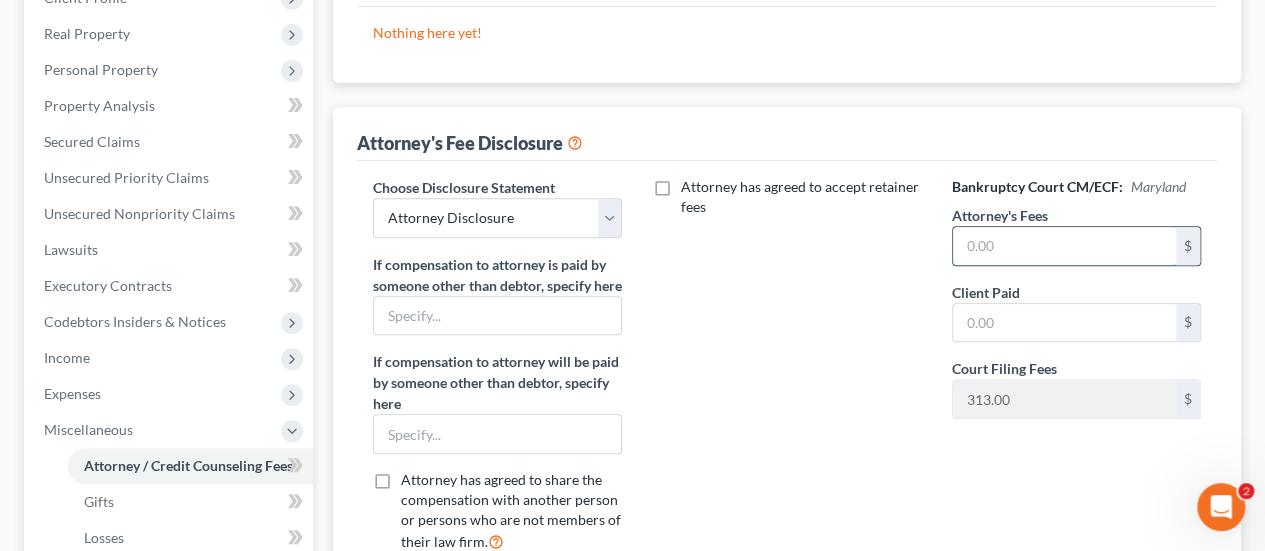 click at bounding box center (1064, 246) 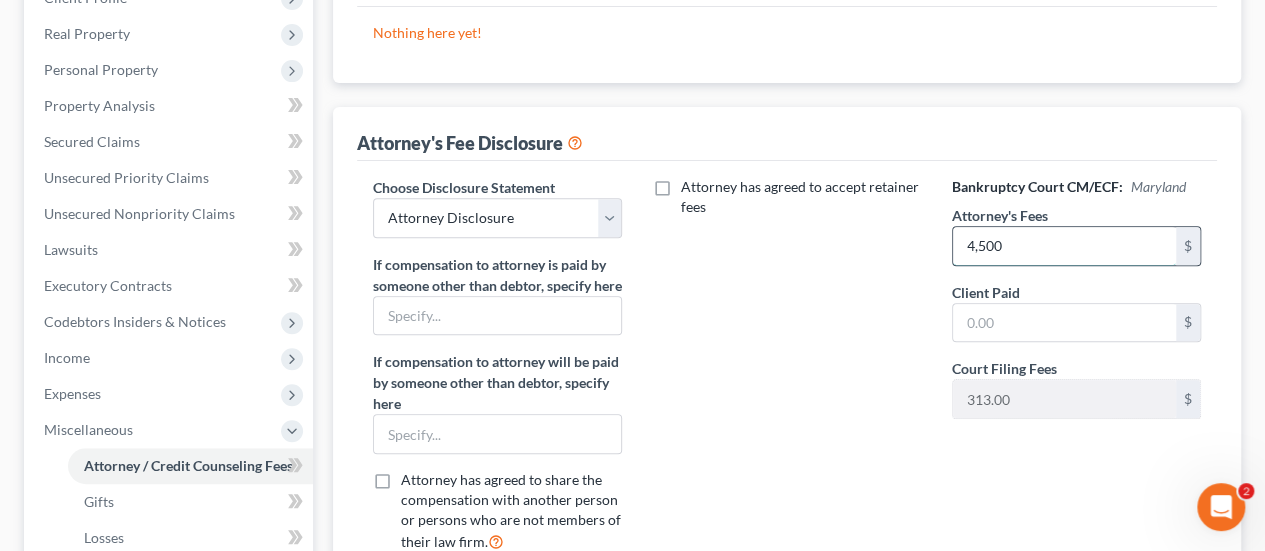 type on "4,500" 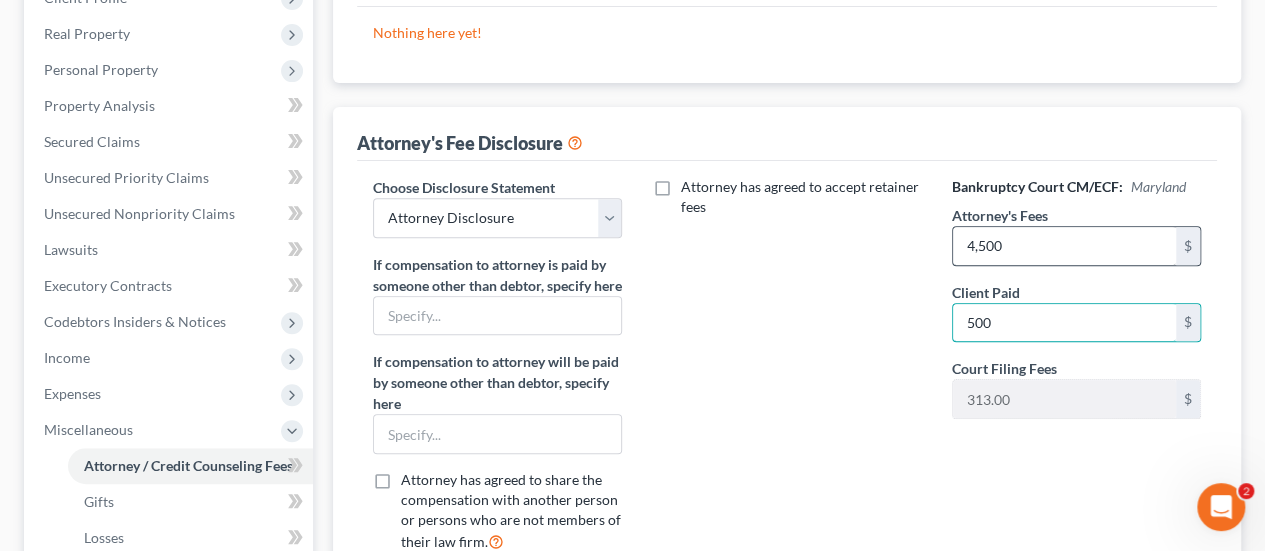 type on "500" 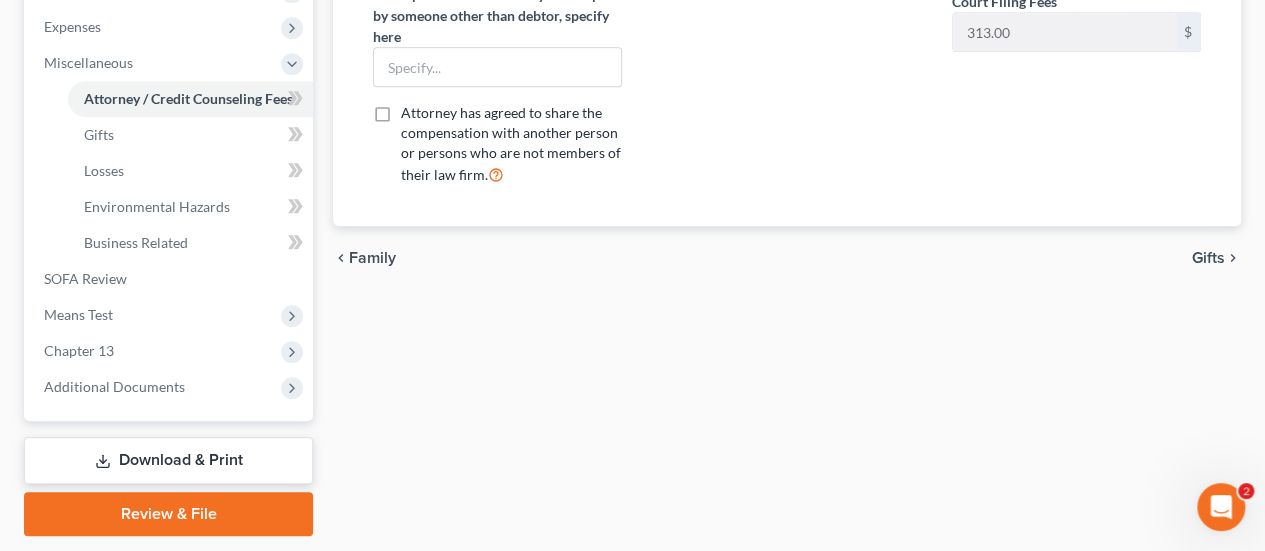 type 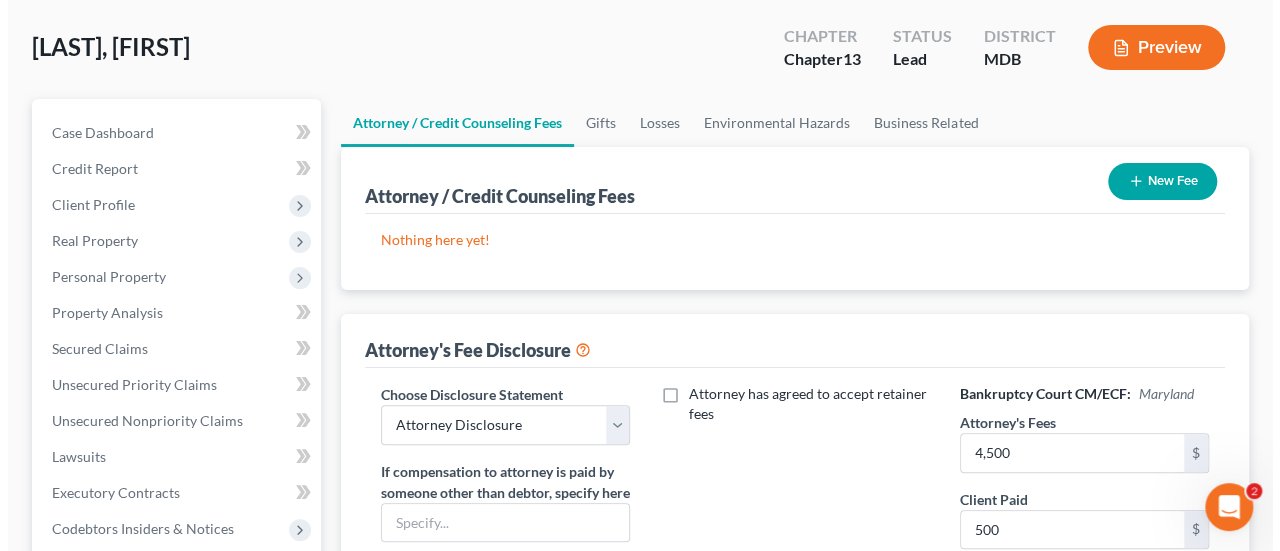 scroll, scrollTop: 67, scrollLeft: 0, axis: vertical 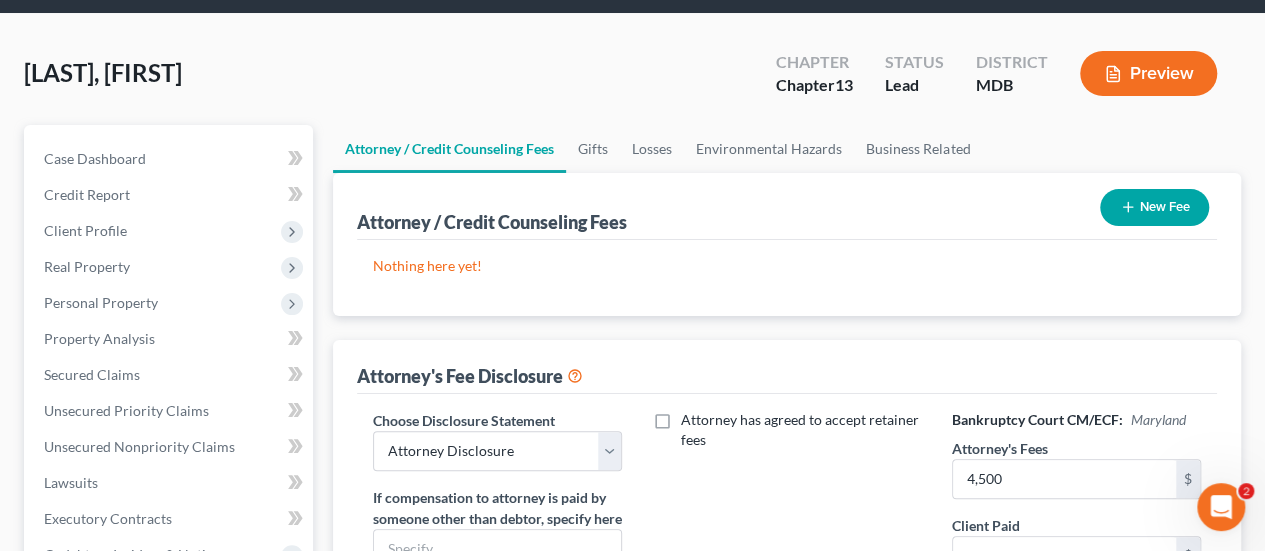 click on "New Fee" at bounding box center [1154, 207] 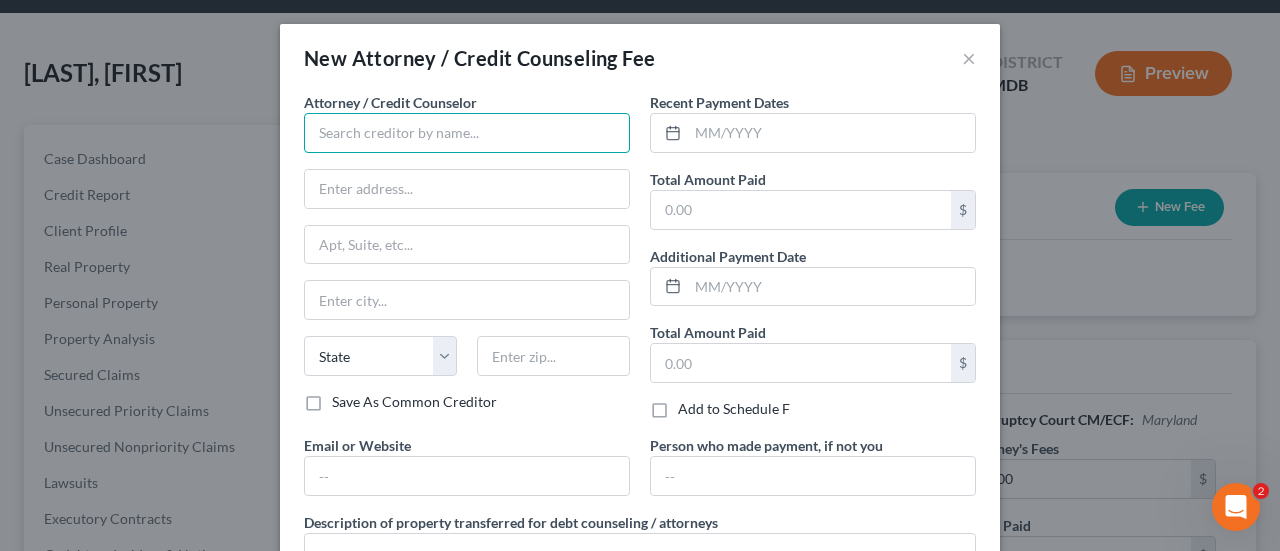 click at bounding box center [467, 133] 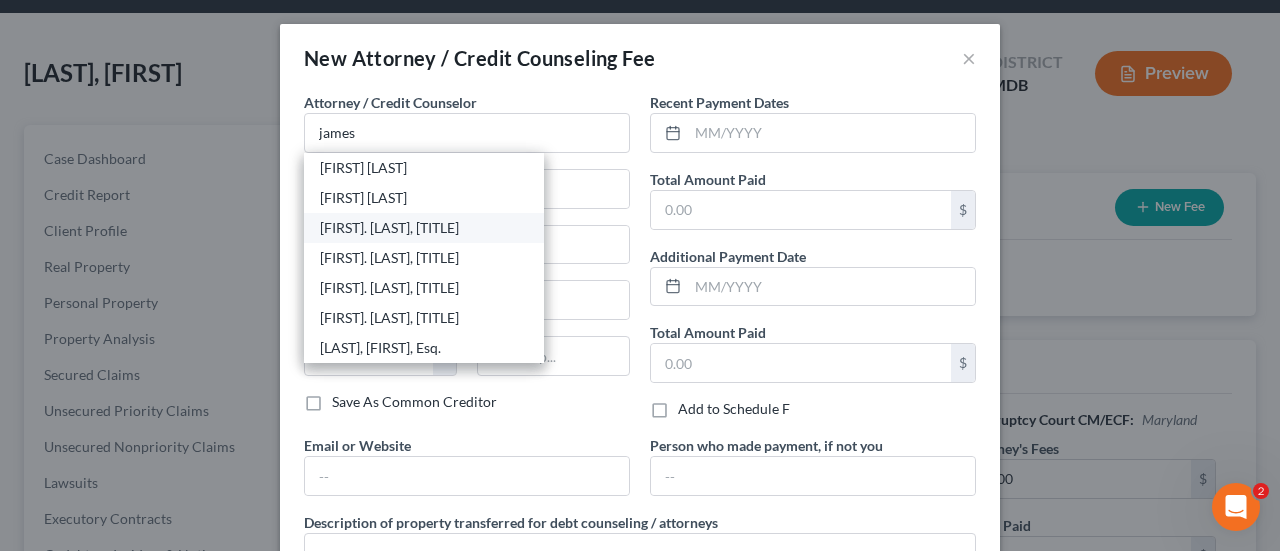 click on "[FIRST]. [LAST], [TITLE]" at bounding box center [424, 228] 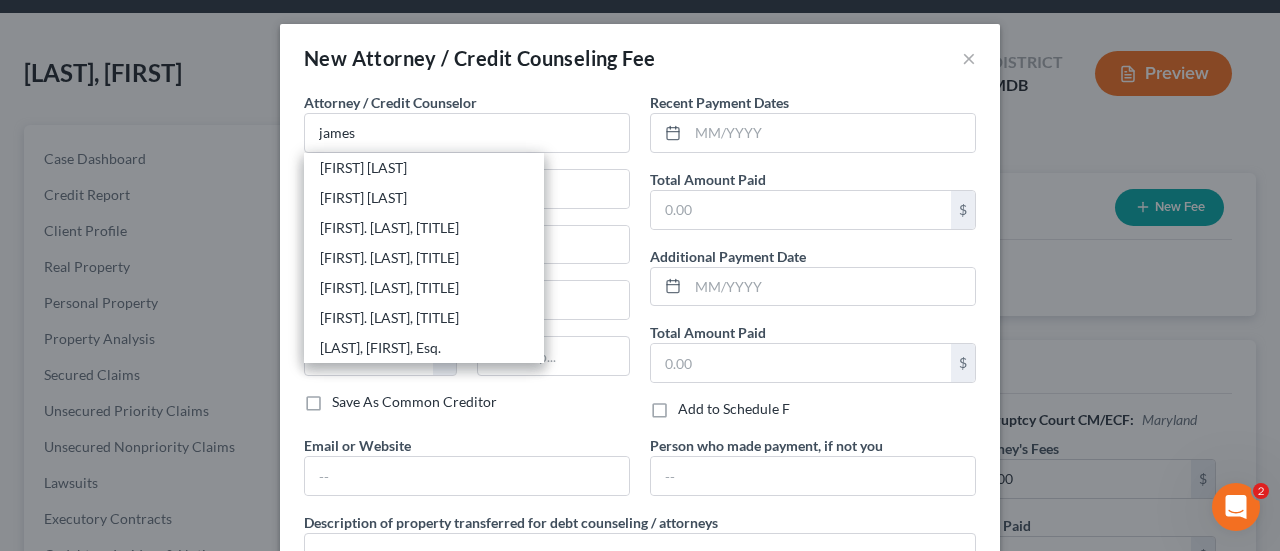 type on "[FIRST]. [LAST], [TITLE]" 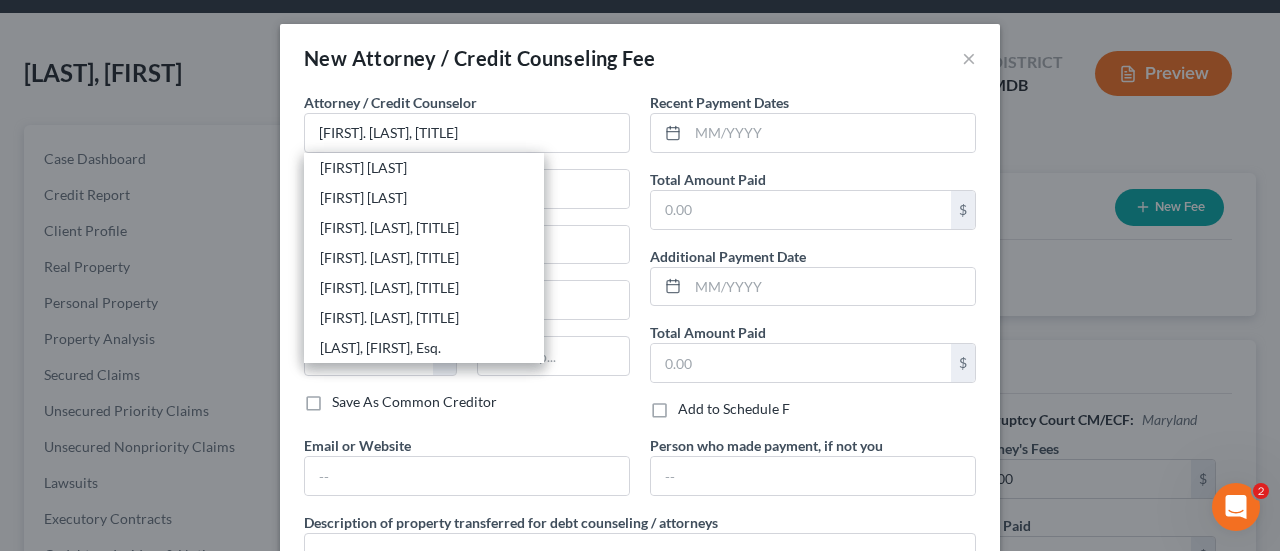 select on "21" 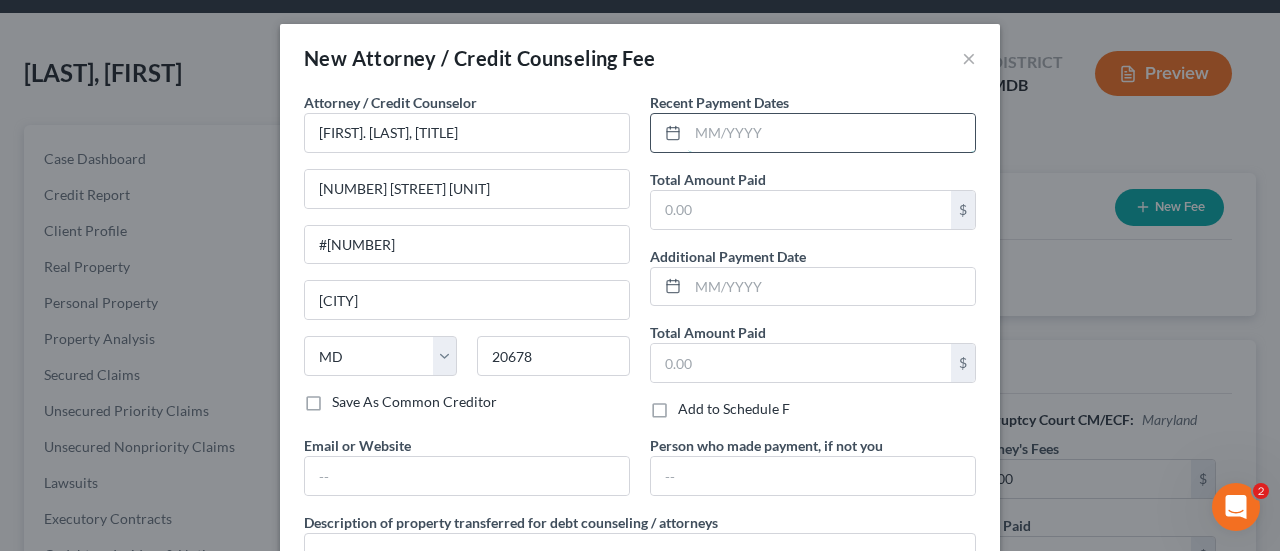 click at bounding box center [831, 133] 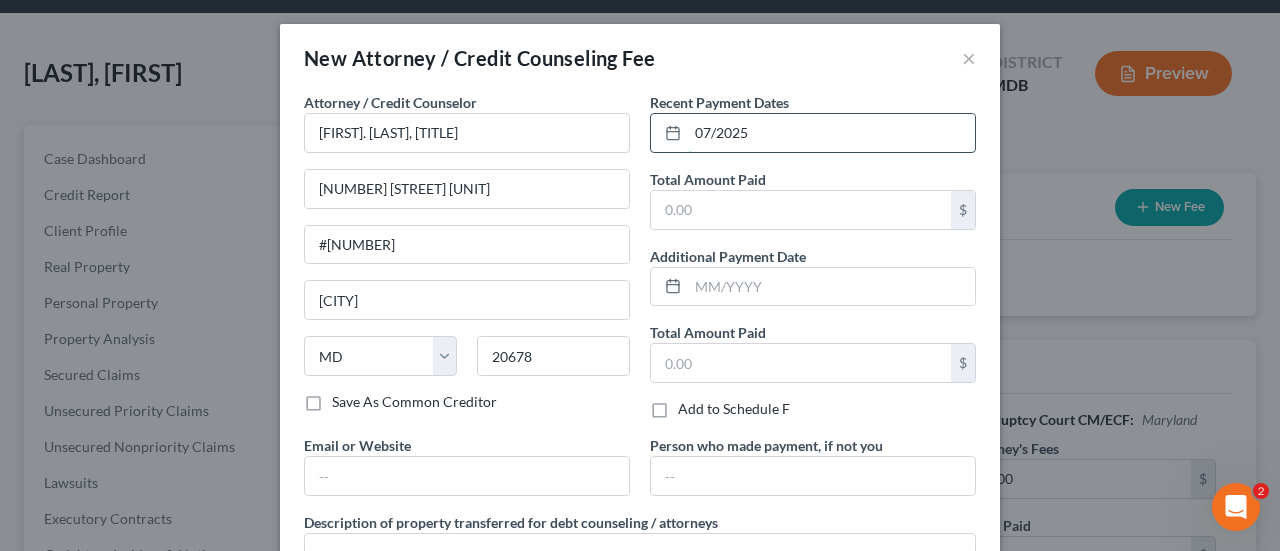 type 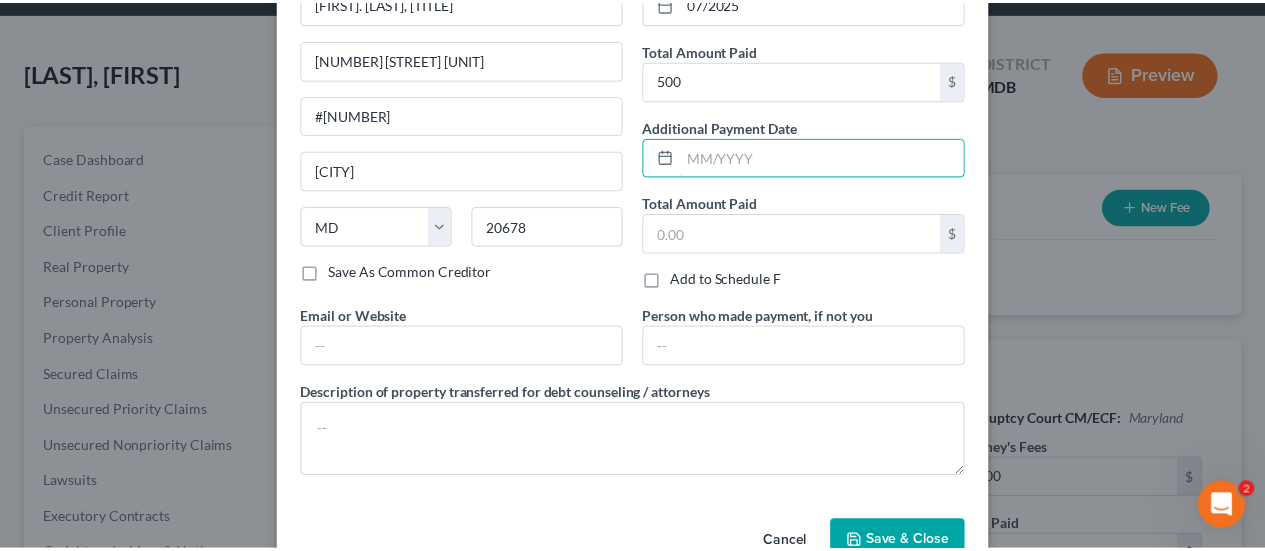 scroll, scrollTop: 177, scrollLeft: 0, axis: vertical 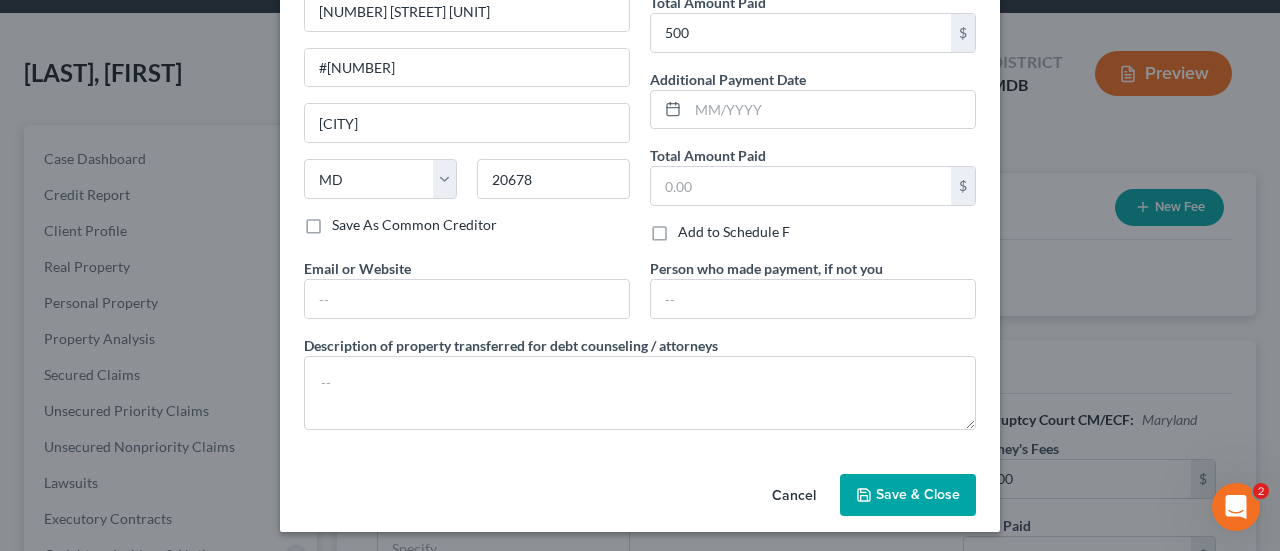 click on "Save & Close" at bounding box center [918, 494] 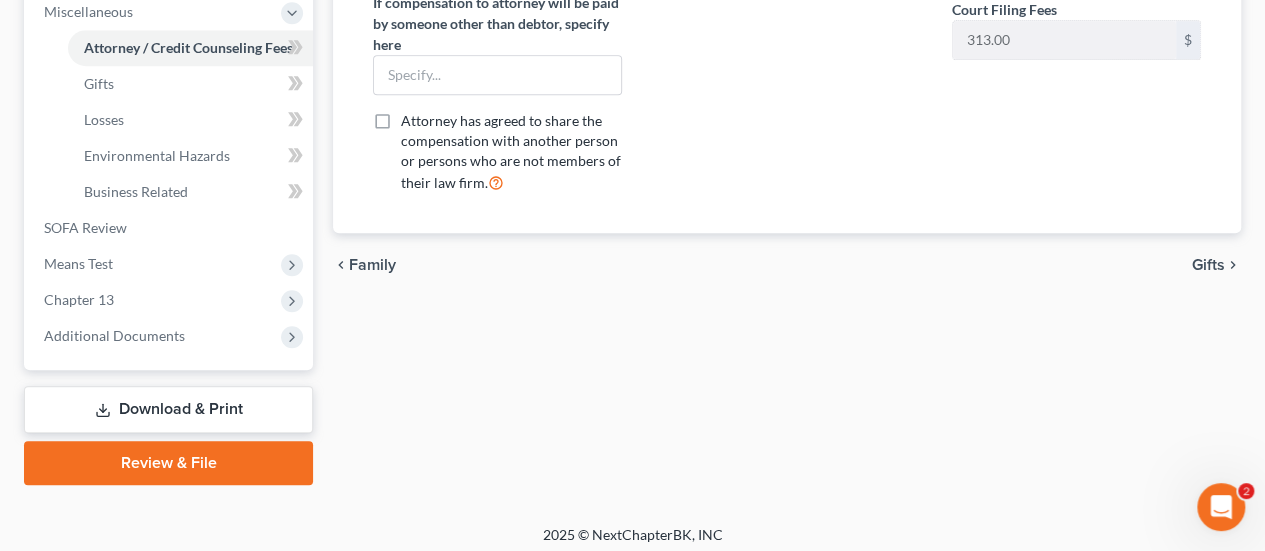 scroll, scrollTop: 725, scrollLeft: 0, axis: vertical 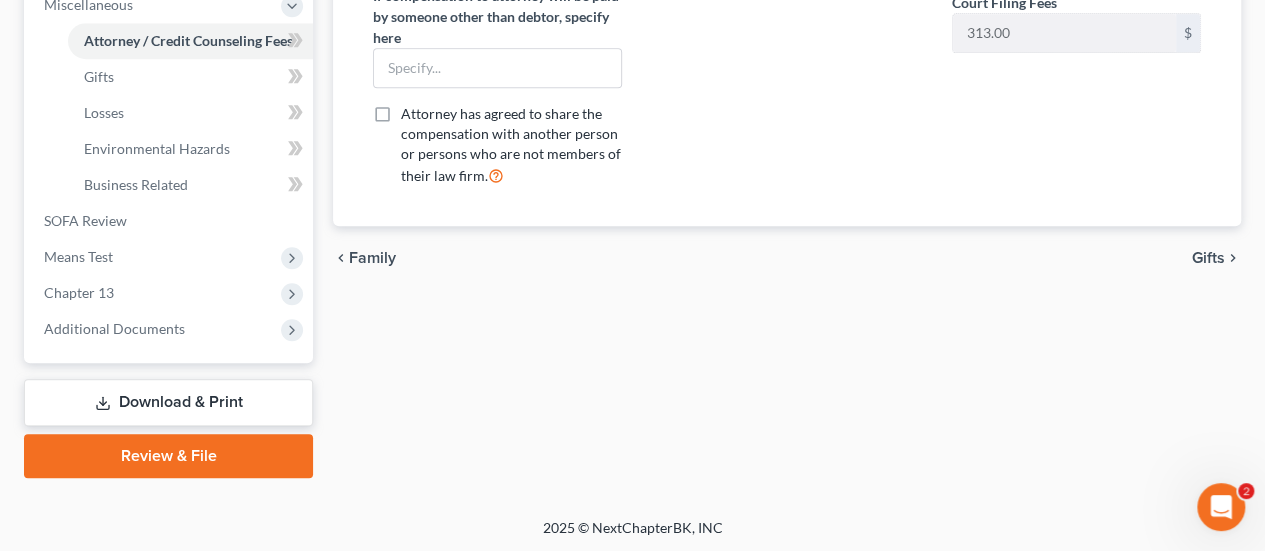 click on "Download & Print" at bounding box center (168, 402) 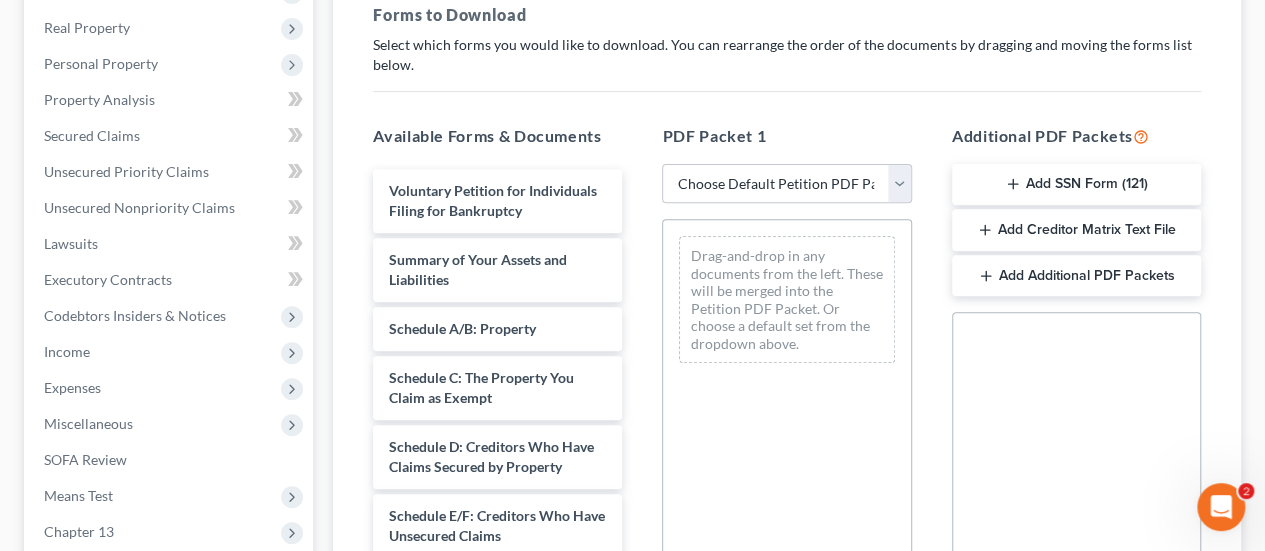 scroll, scrollTop: 0, scrollLeft: 0, axis: both 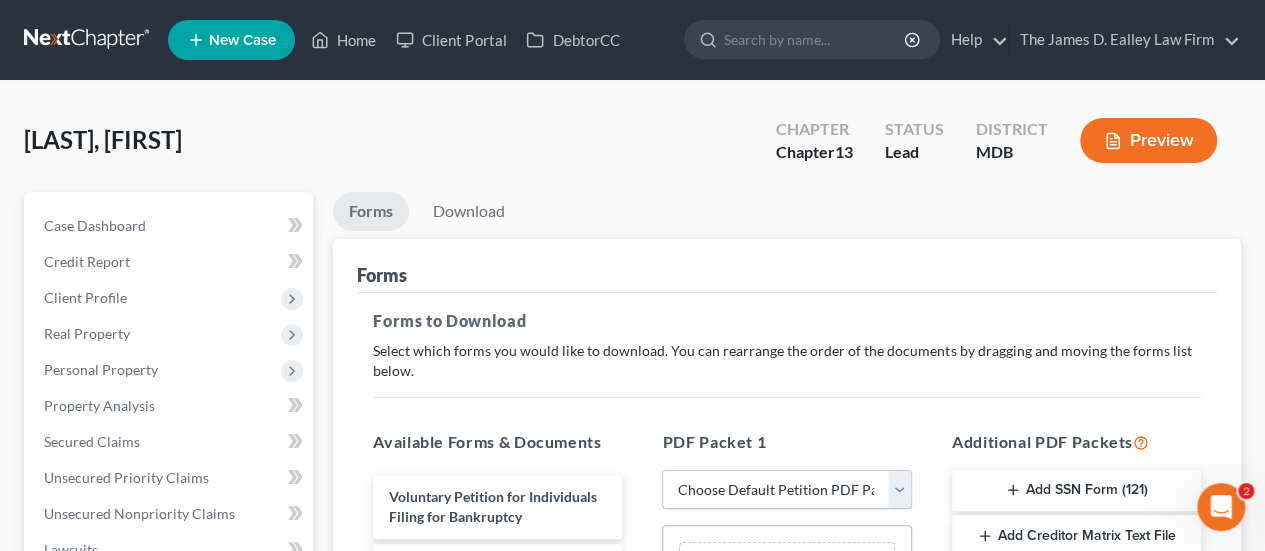 drag, startPoint x: 754, startPoint y: 493, endPoint x: 760, endPoint y: 469, distance: 24.738634 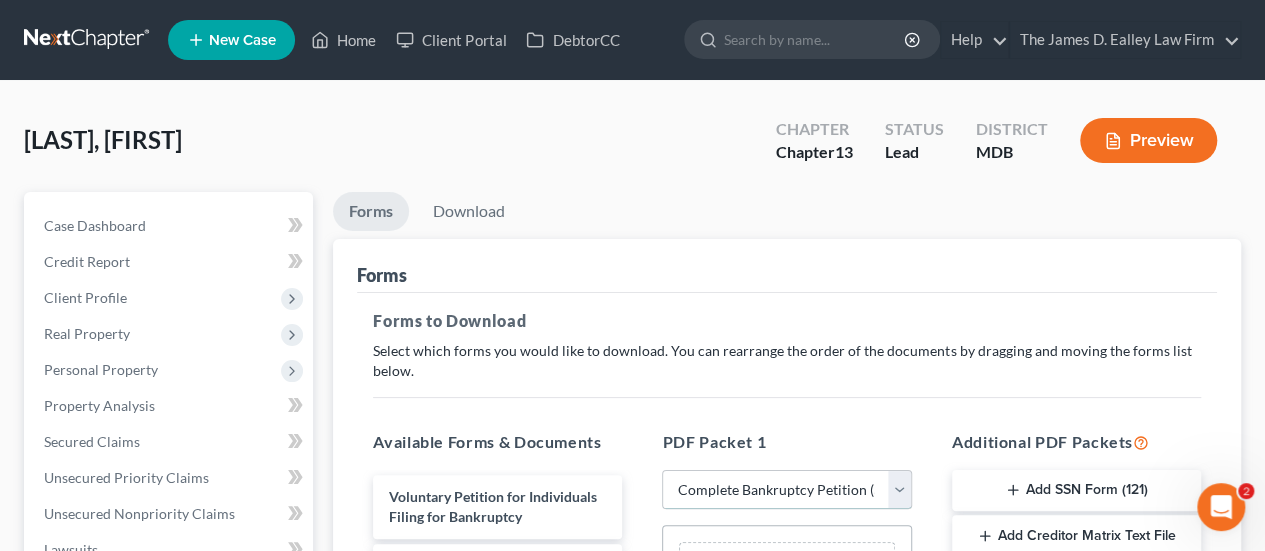 click on "Choose Default Petition PDF Packet Complete Bankruptcy Petition (all forms and schedules) Emergency Filing Forms (Petition and Creditor List Only) Amended Forms Signature Pages Only Supplemental Post Petition (Sch. I & J) Supplemental Post Petition (Sch. I) Supplemental Post Petition (Sch. J)" at bounding box center [786, 490] 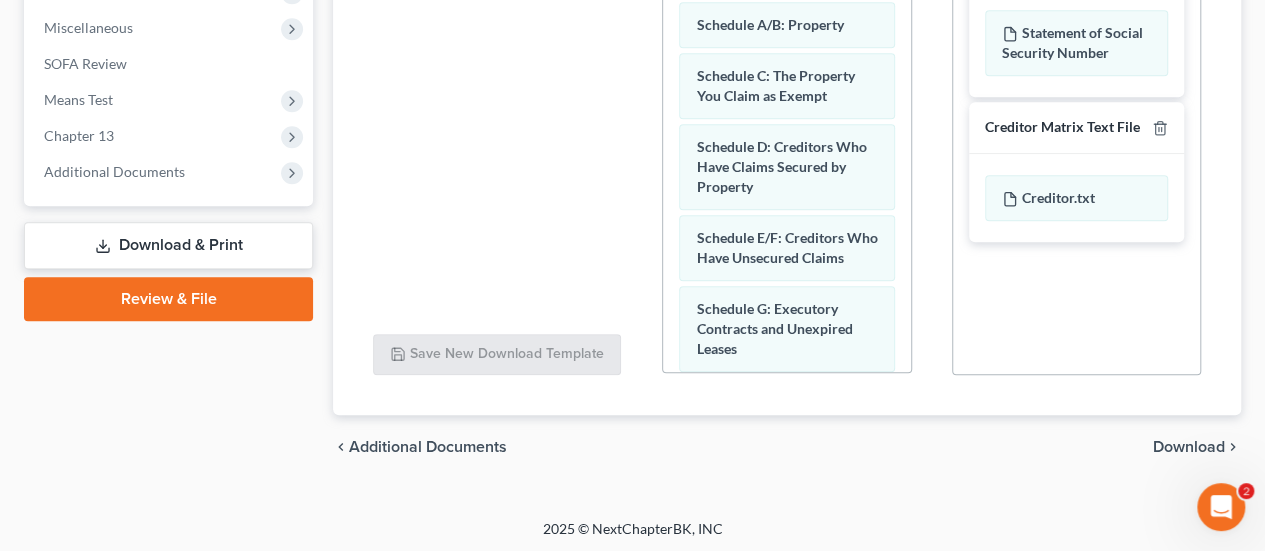 scroll, scrollTop: 703, scrollLeft: 0, axis: vertical 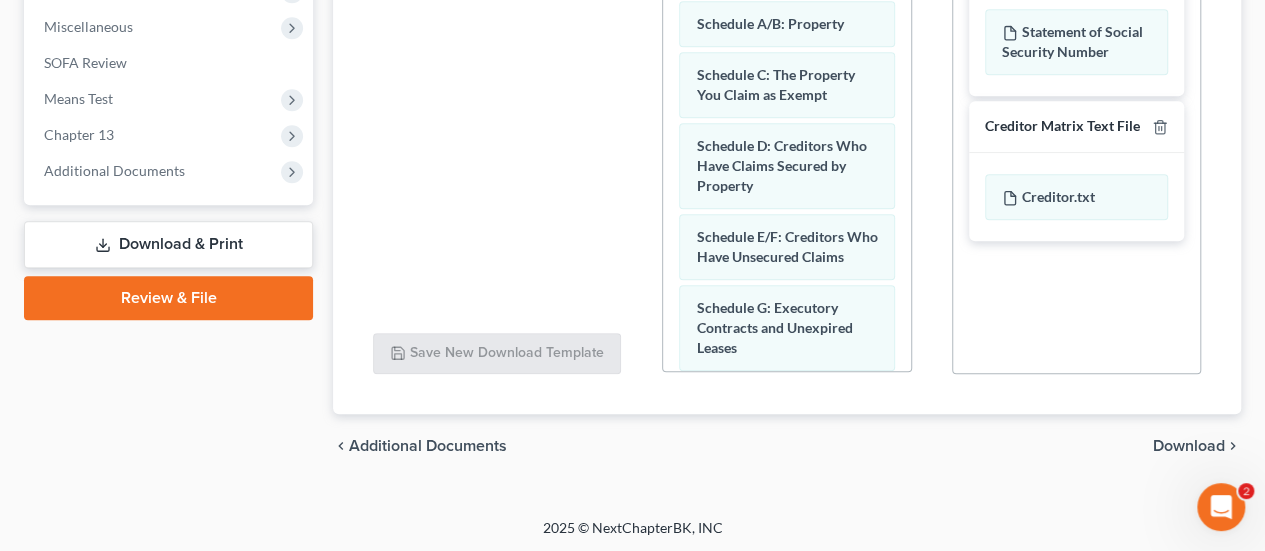 click on "Download" at bounding box center (1189, 446) 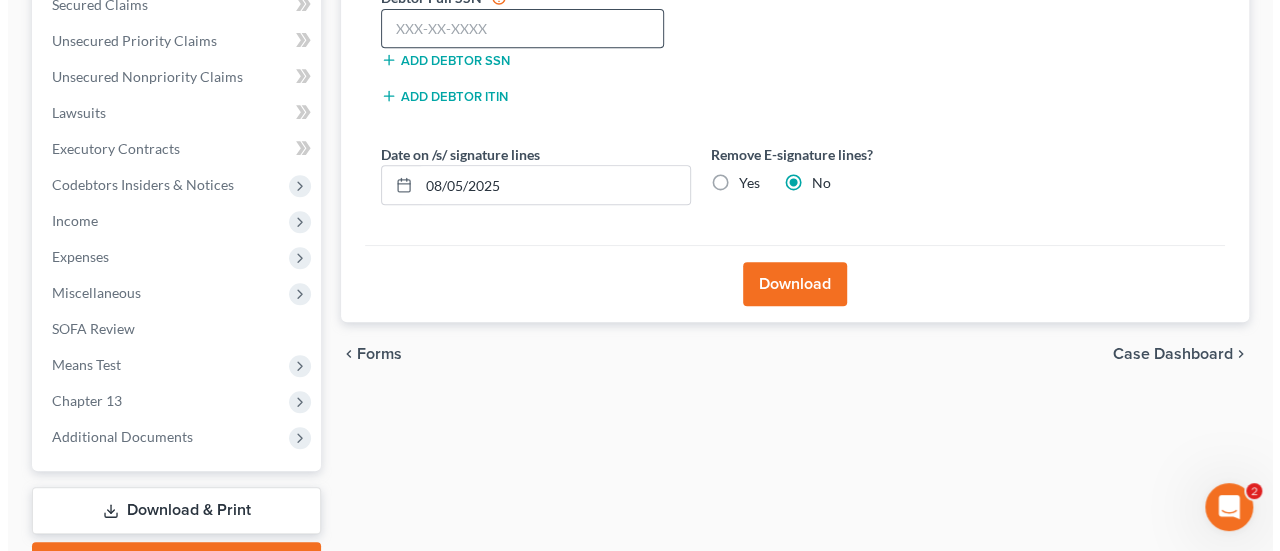 scroll, scrollTop: 245, scrollLeft: 0, axis: vertical 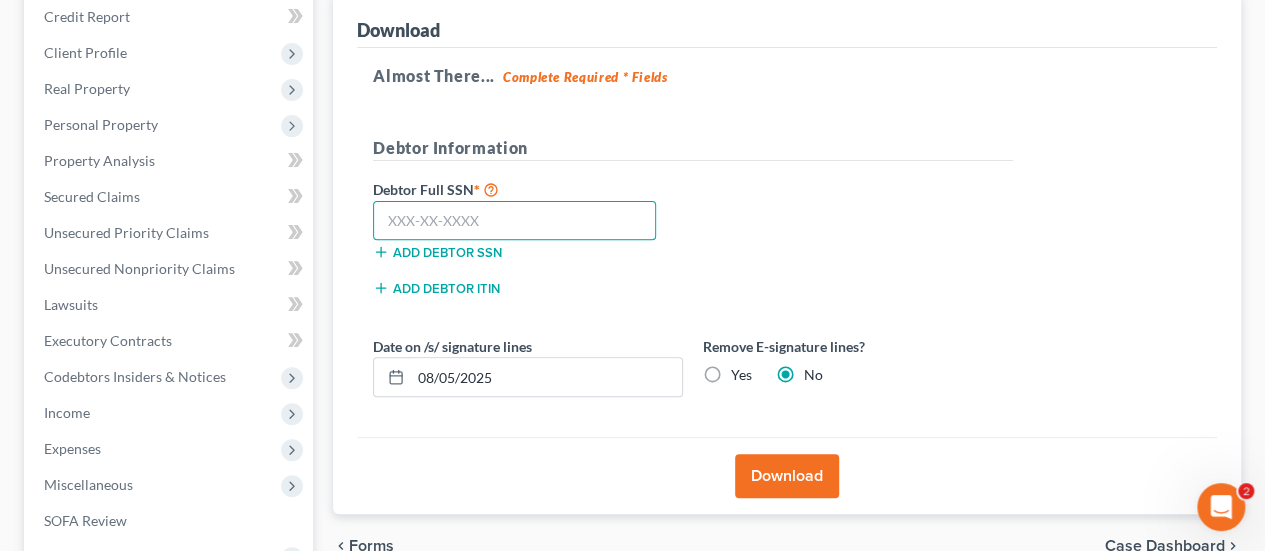 click at bounding box center (514, 221) 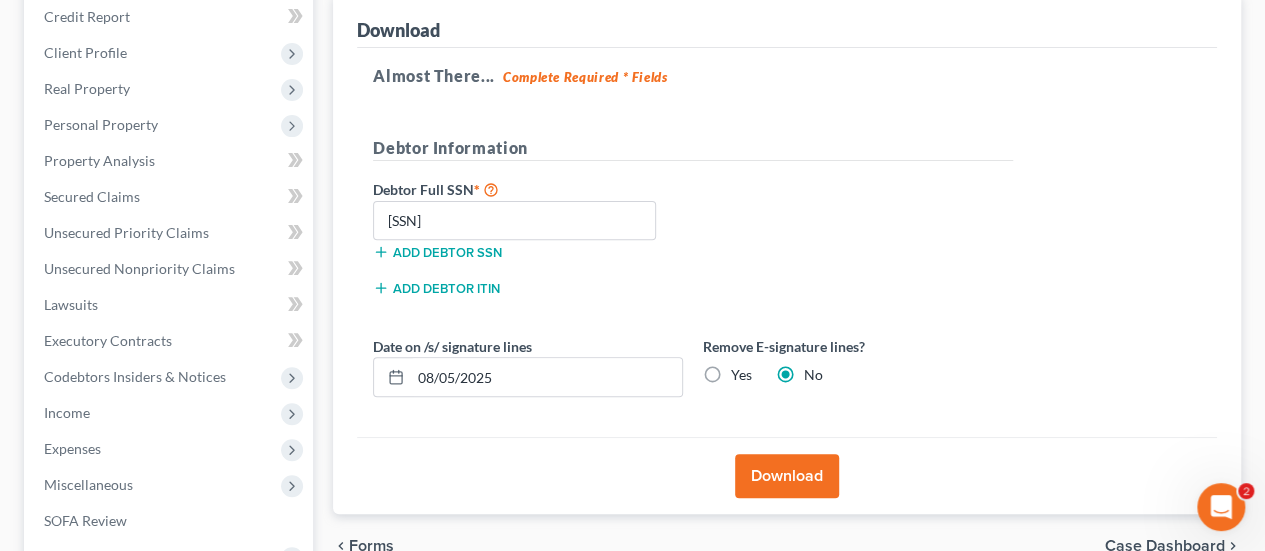 click on "Download" at bounding box center (787, 476) 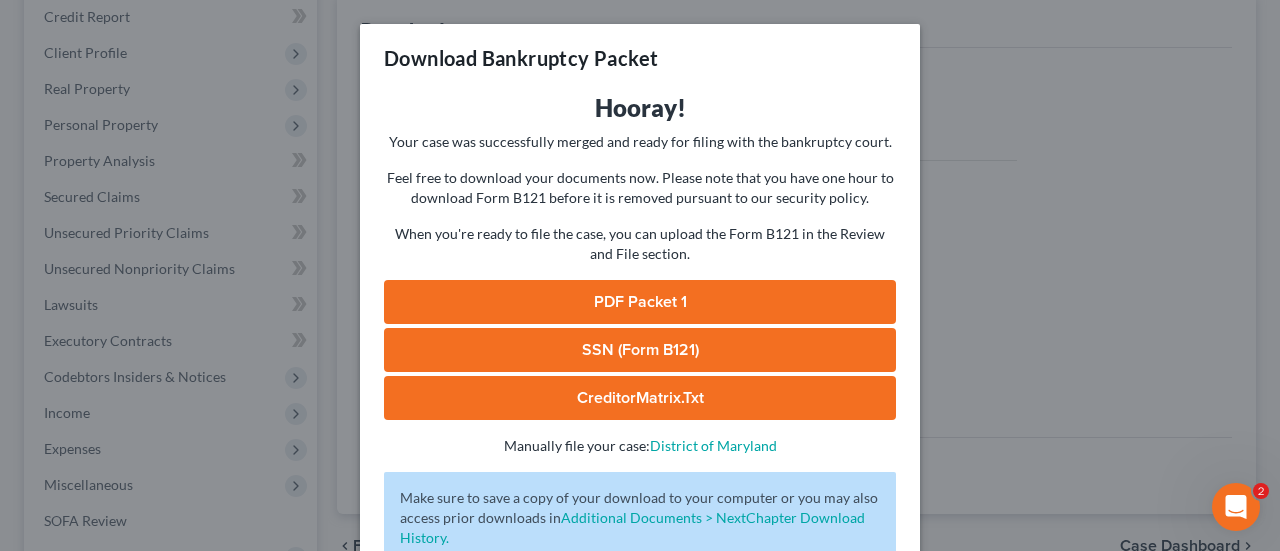 click on "PDF Packet 1" at bounding box center [640, 302] 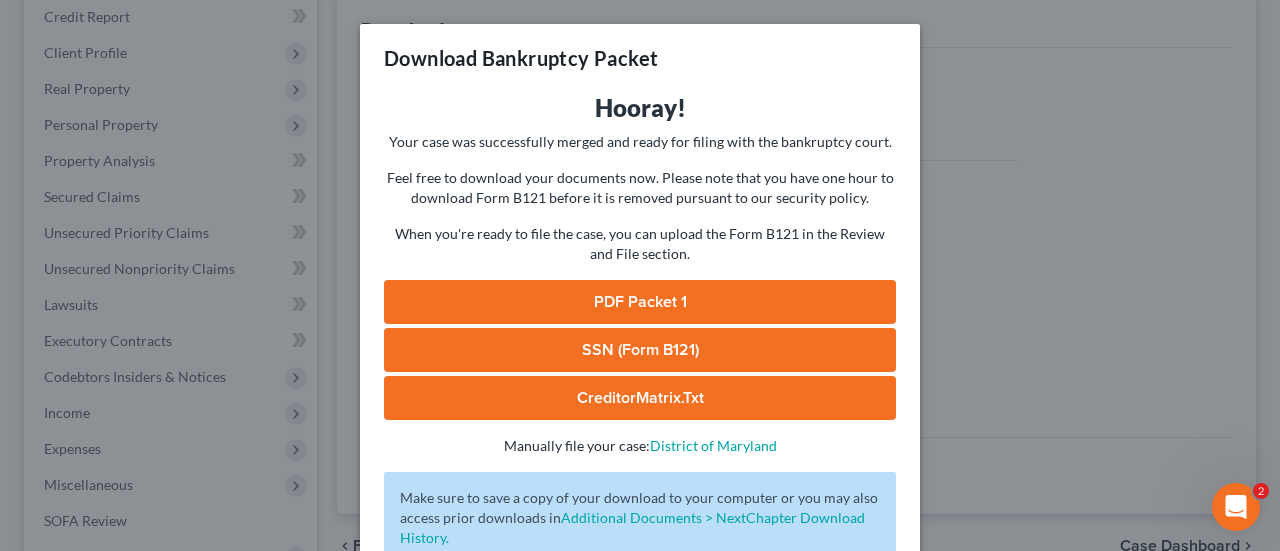 click on "SSN (Form B121)" at bounding box center (640, 350) 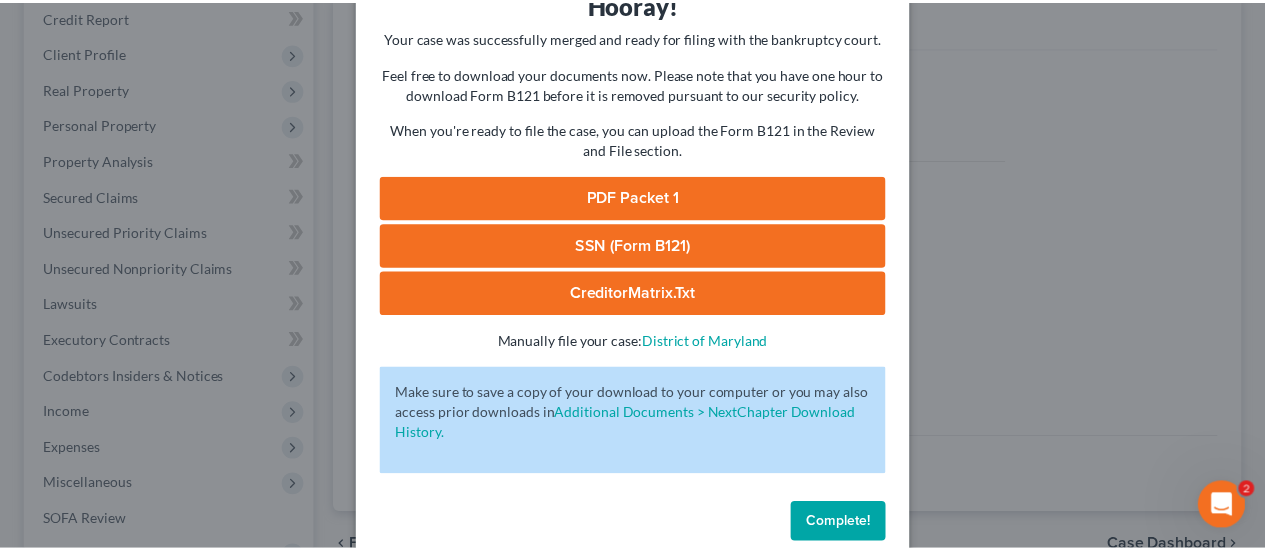 scroll, scrollTop: 136, scrollLeft: 0, axis: vertical 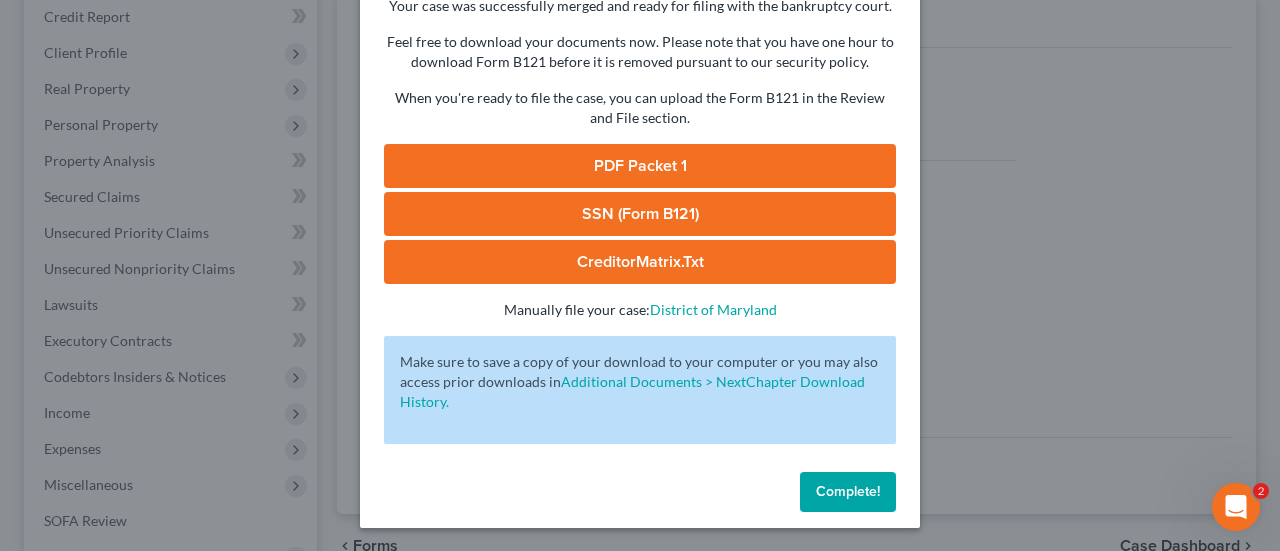 click on "Complete!" at bounding box center (848, 491) 